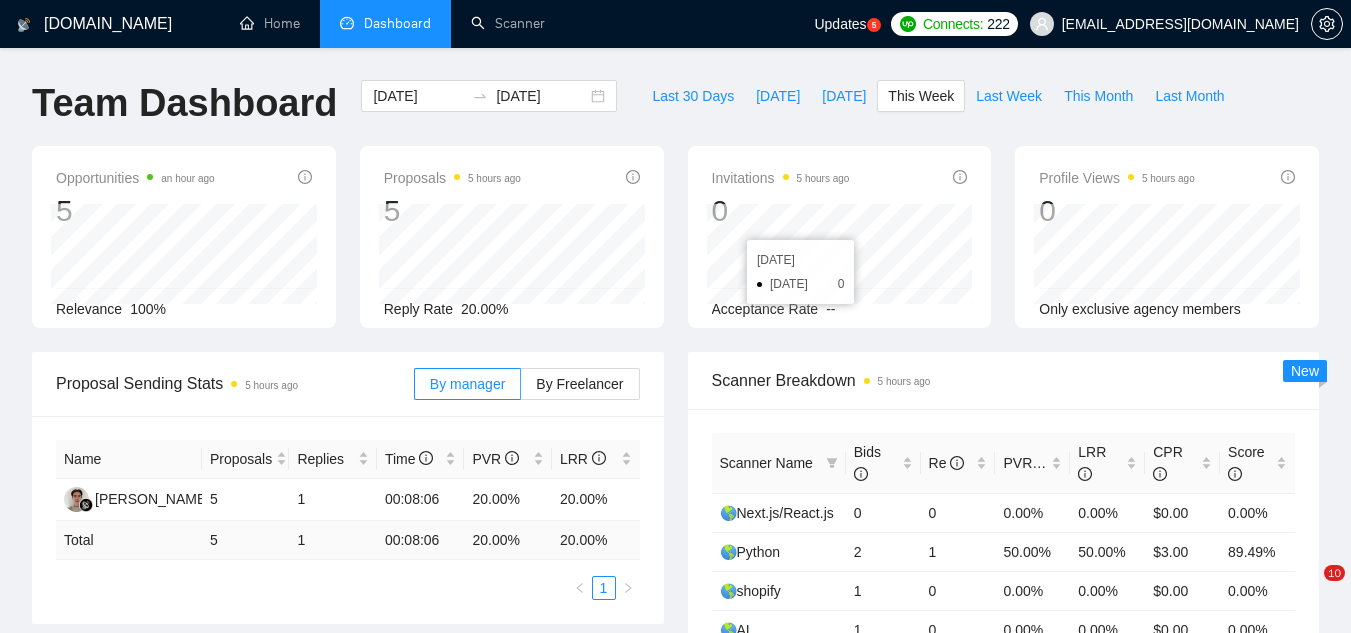 scroll, scrollTop: 0, scrollLeft: 0, axis: both 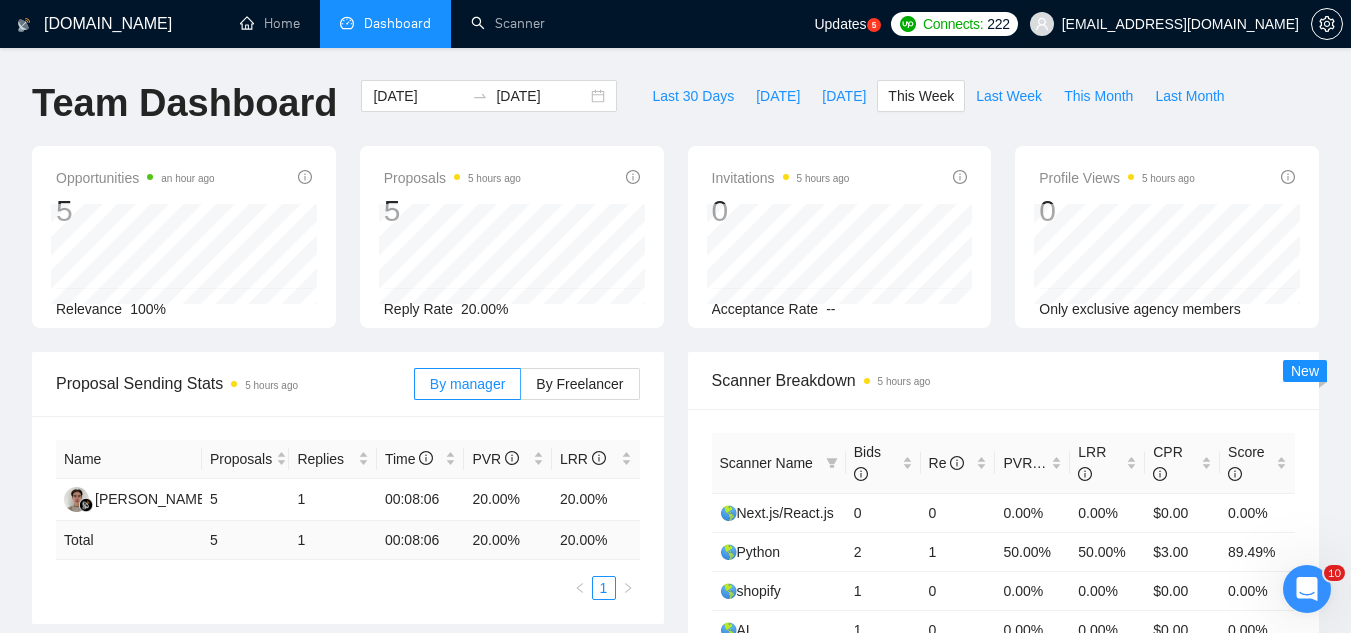 click on "[EMAIL_ADDRESS][DOMAIN_NAME]" at bounding box center (1180, 24) 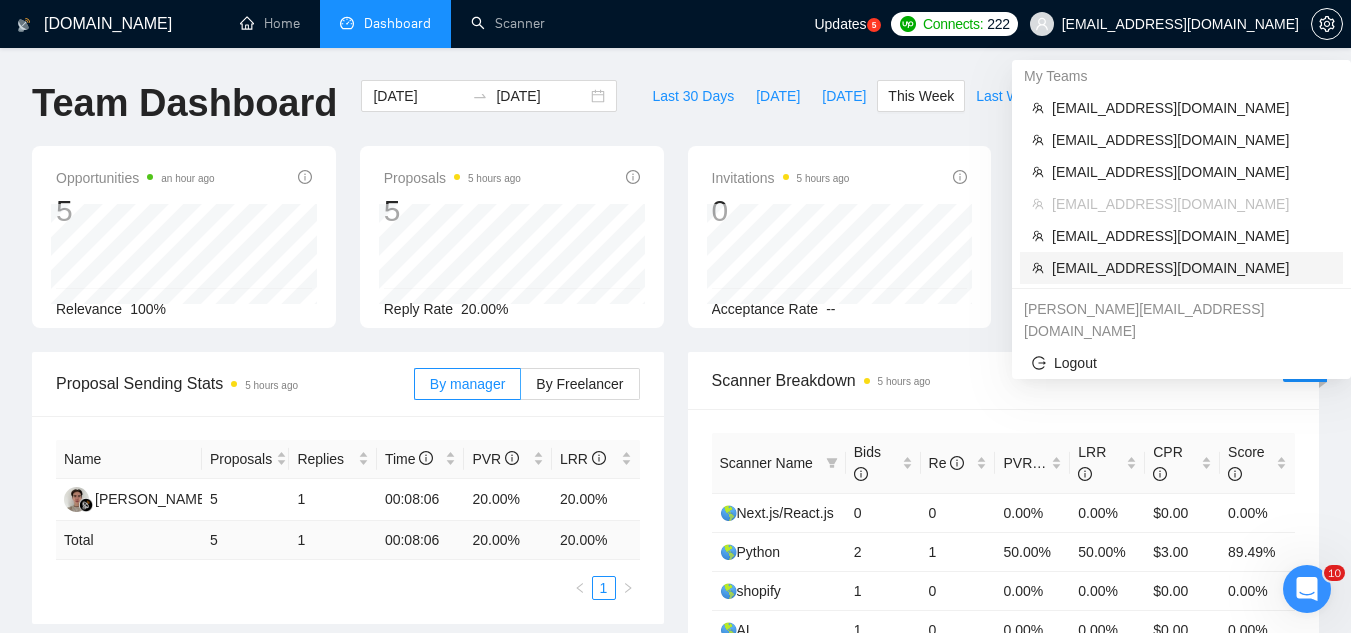 click on "[EMAIL_ADDRESS][DOMAIN_NAME]" at bounding box center [1191, 268] 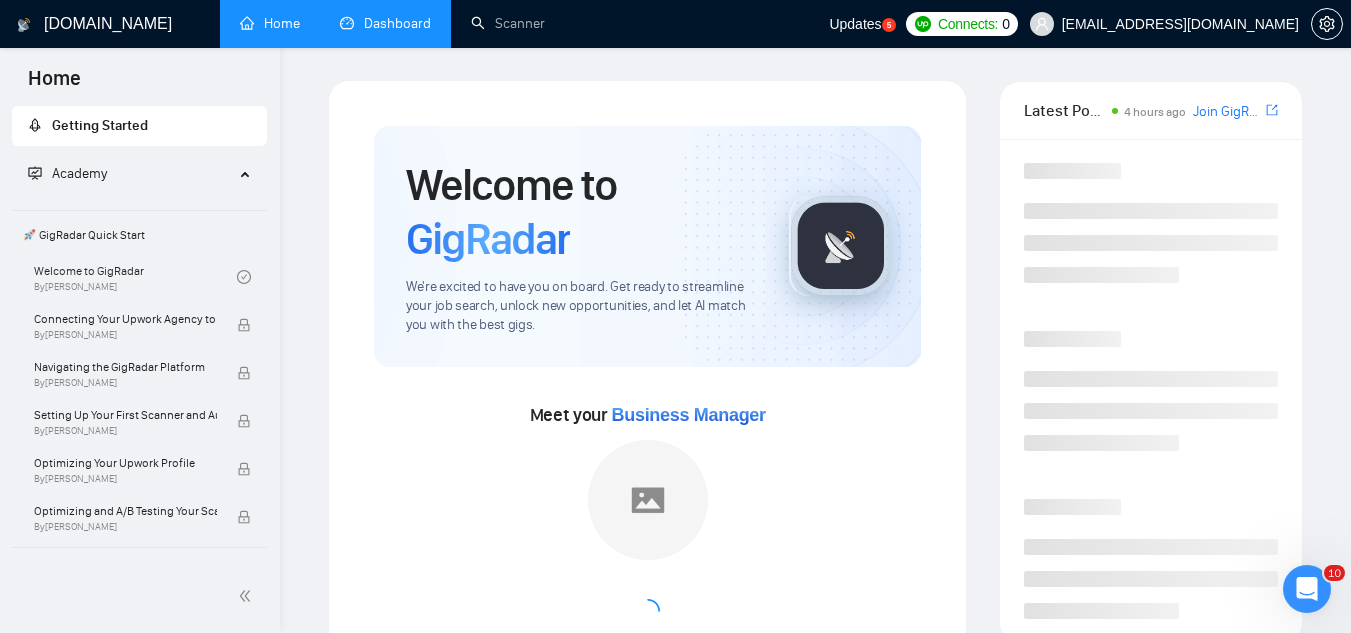 click on "Dashboard" at bounding box center [385, 23] 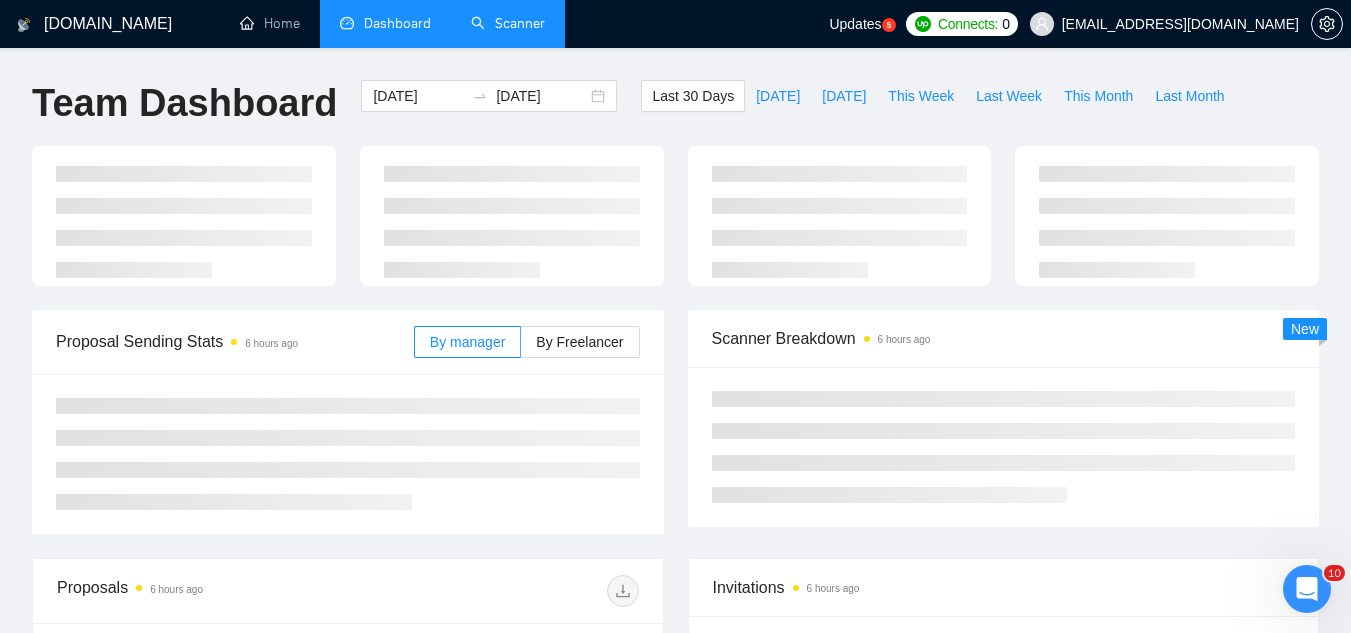 click on "Scanner" at bounding box center [508, 23] 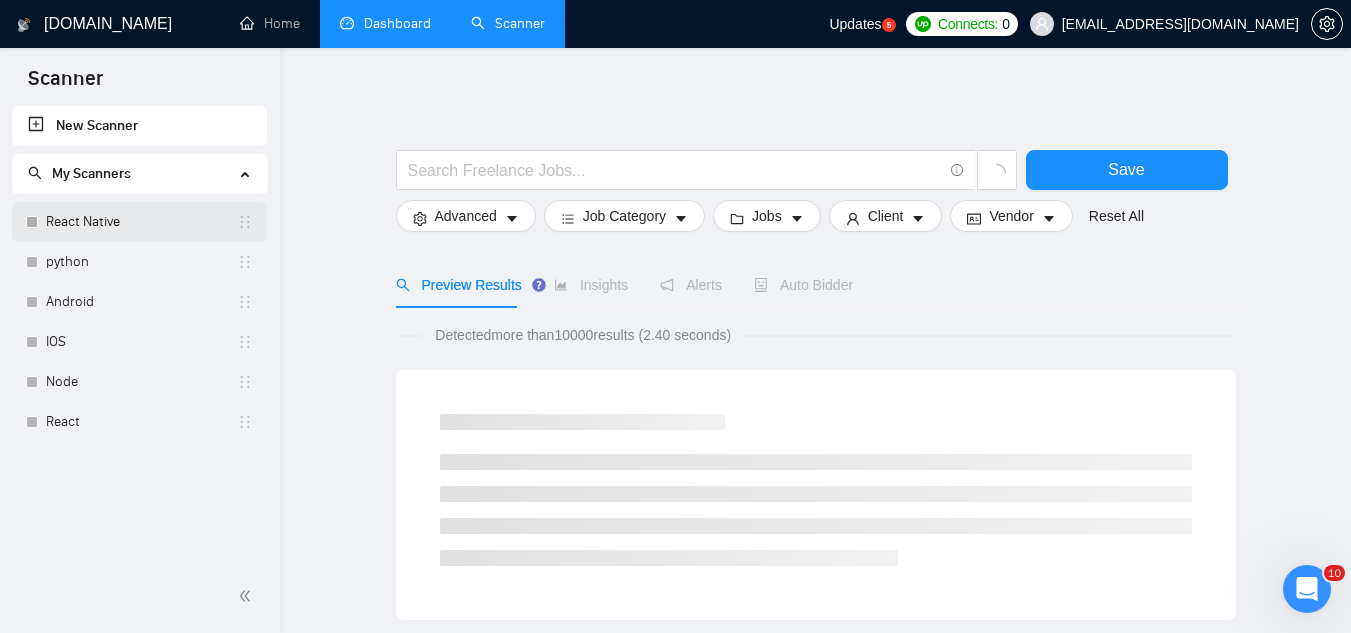 click on "React Native" at bounding box center (141, 222) 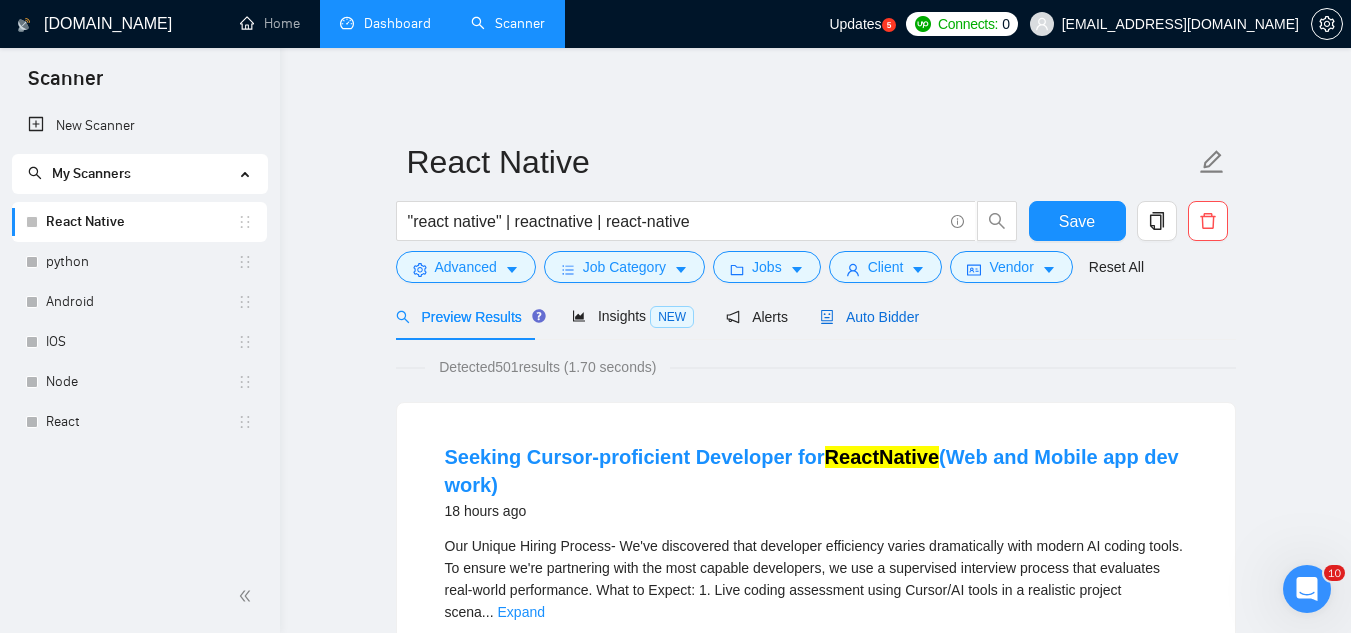 click on "Auto Bidder" at bounding box center (869, 317) 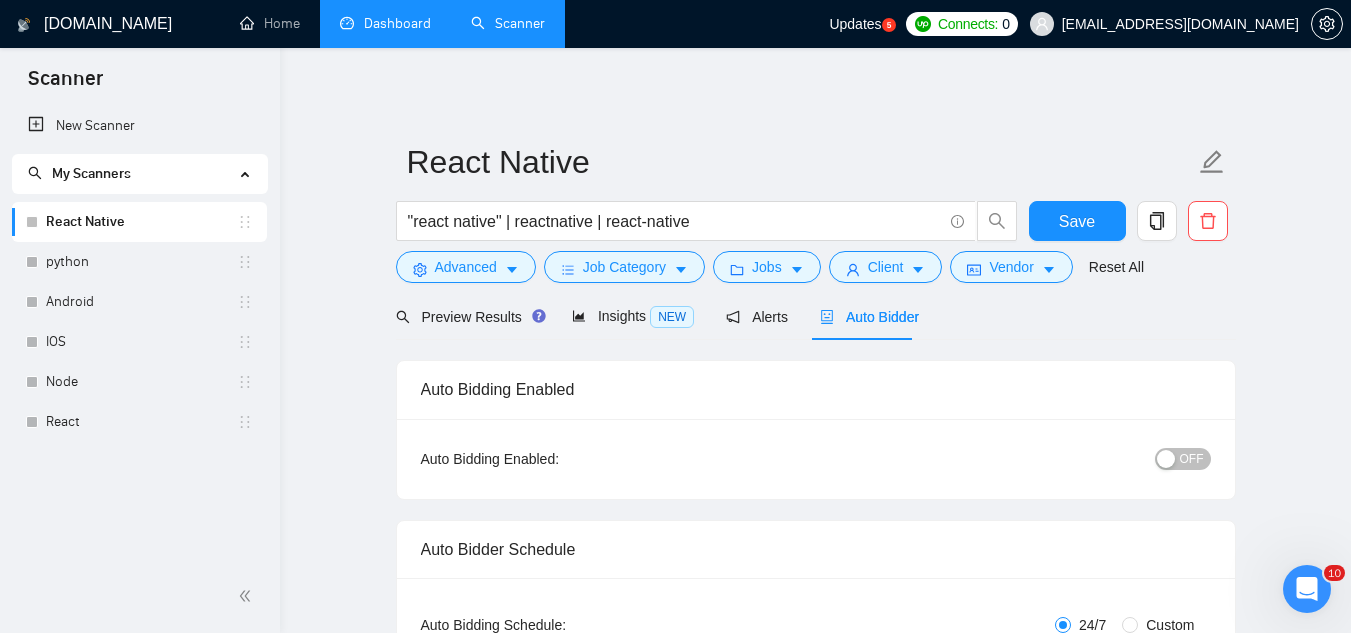 type 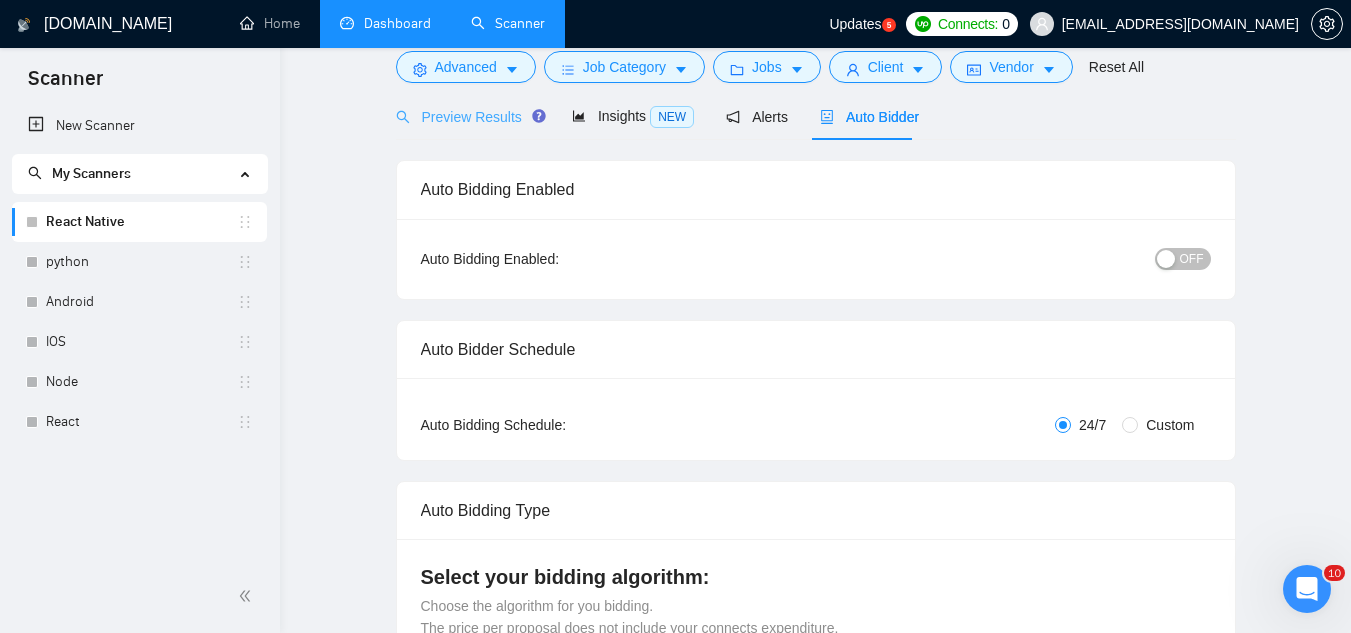 scroll, scrollTop: 0, scrollLeft: 0, axis: both 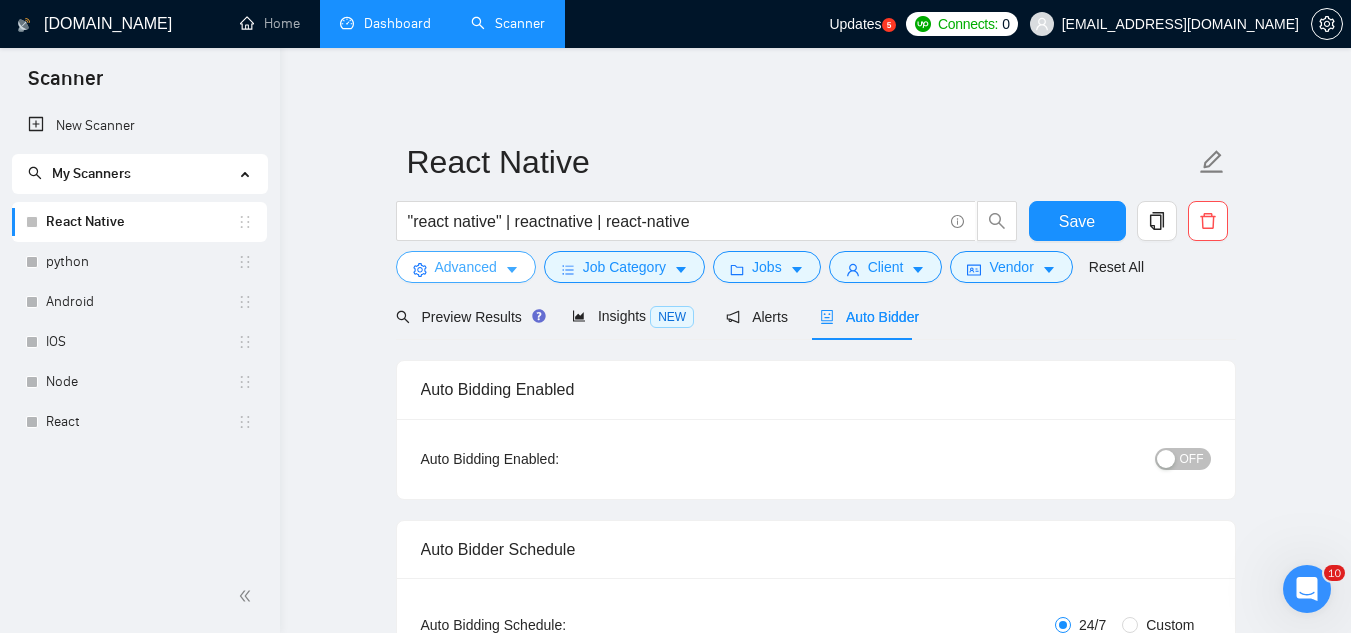 click on "Advanced" at bounding box center [466, 267] 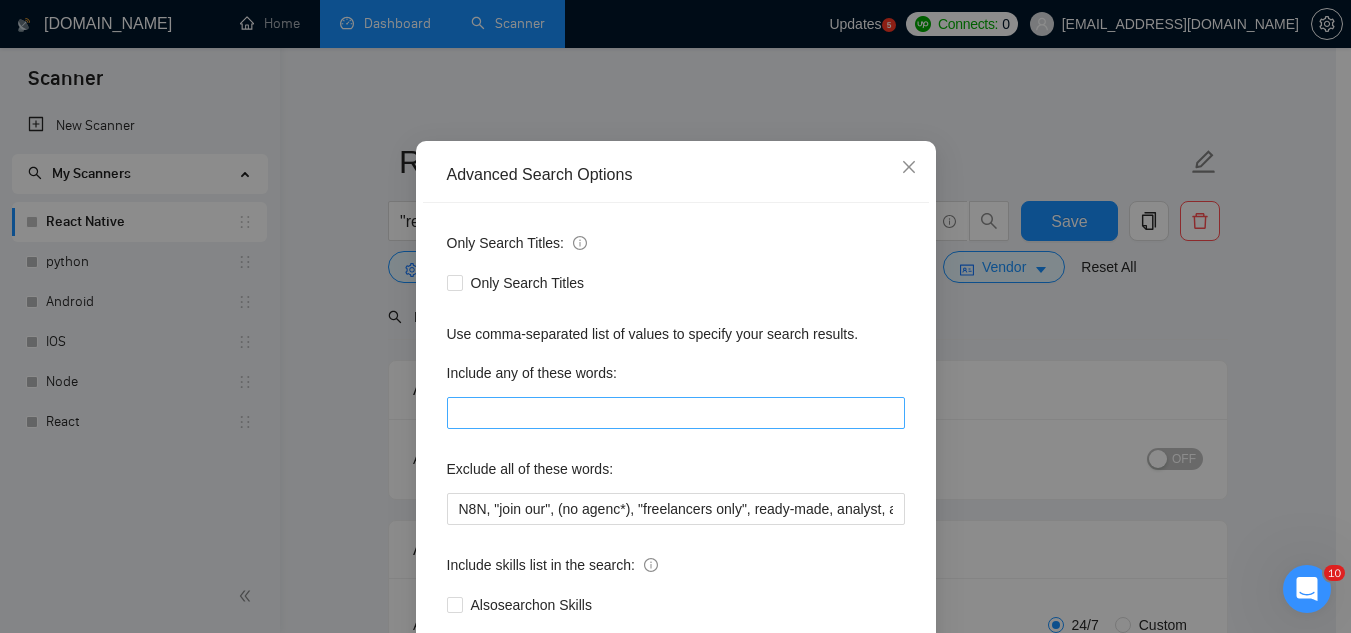 scroll, scrollTop: 199, scrollLeft: 0, axis: vertical 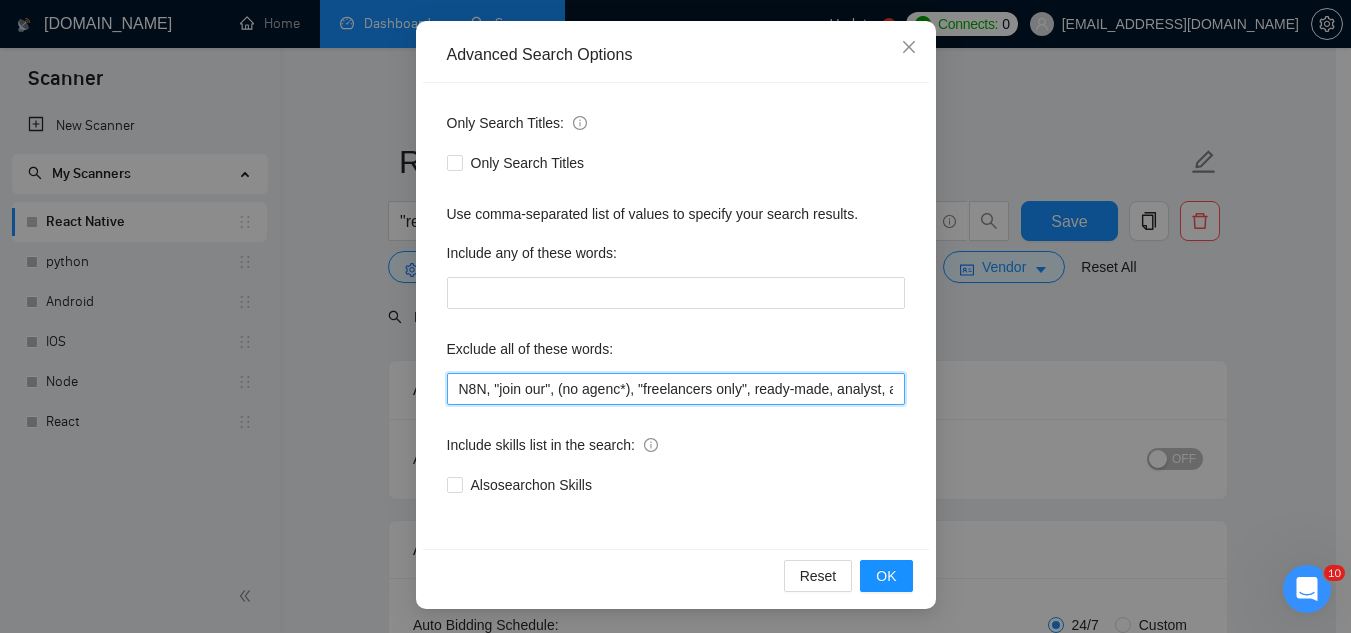 click on "N8N, "join our", (no agenc*), "freelancers only", ready-made, analyst, analytic*, coach, QA, tester, "product design", tutor, mentor, wordpress, WP, safari, electronic, chip*, animation*, game, designer, "Data Scientist", "data analyst", sport*, gambling," at bounding box center [676, 389] 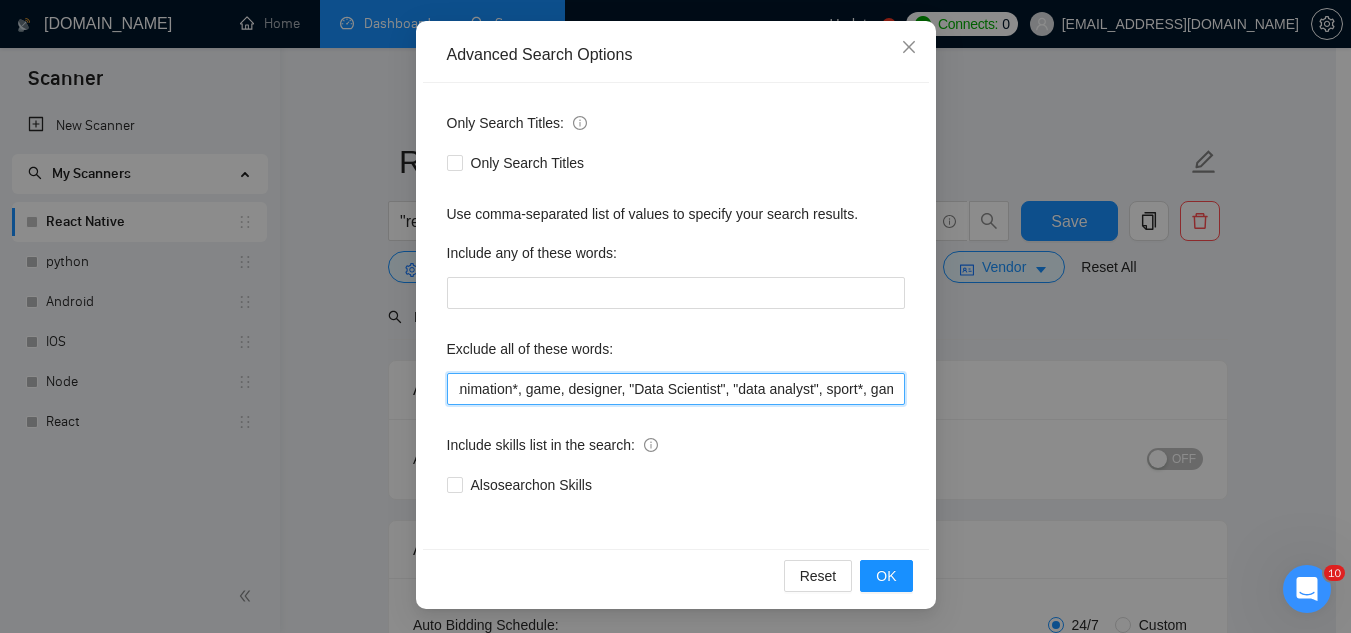 scroll, scrollTop: 0, scrollLeft: 1086, axis: horizontal 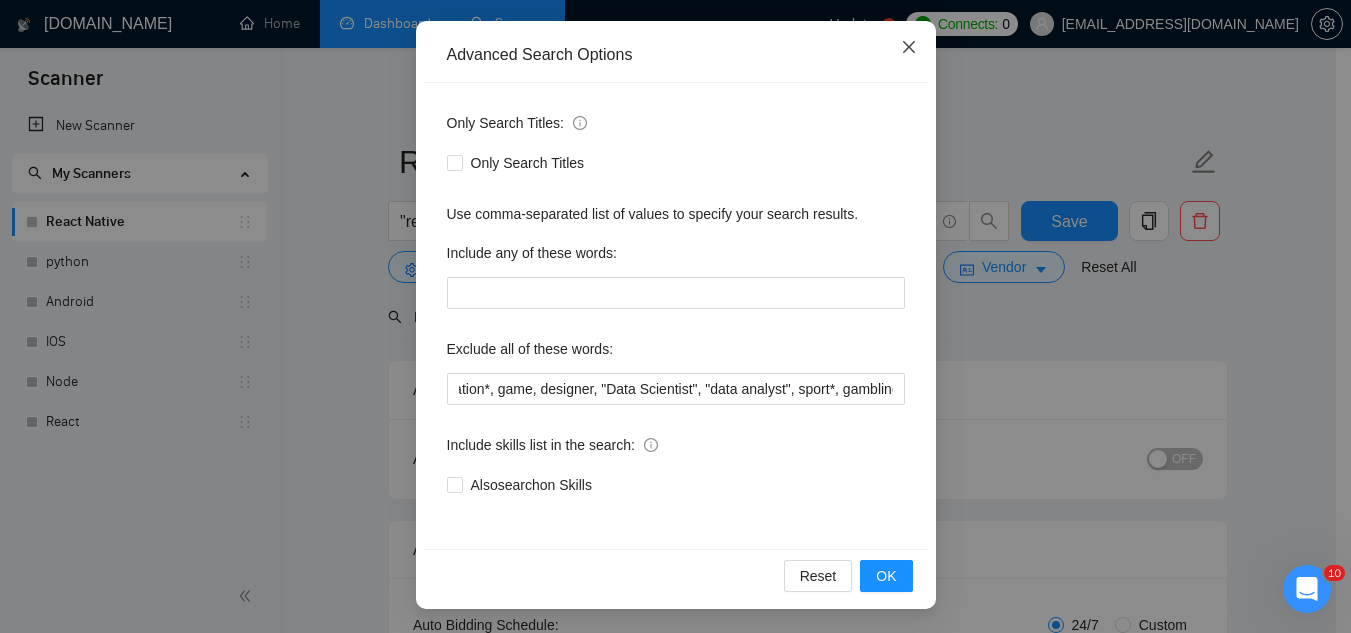 click 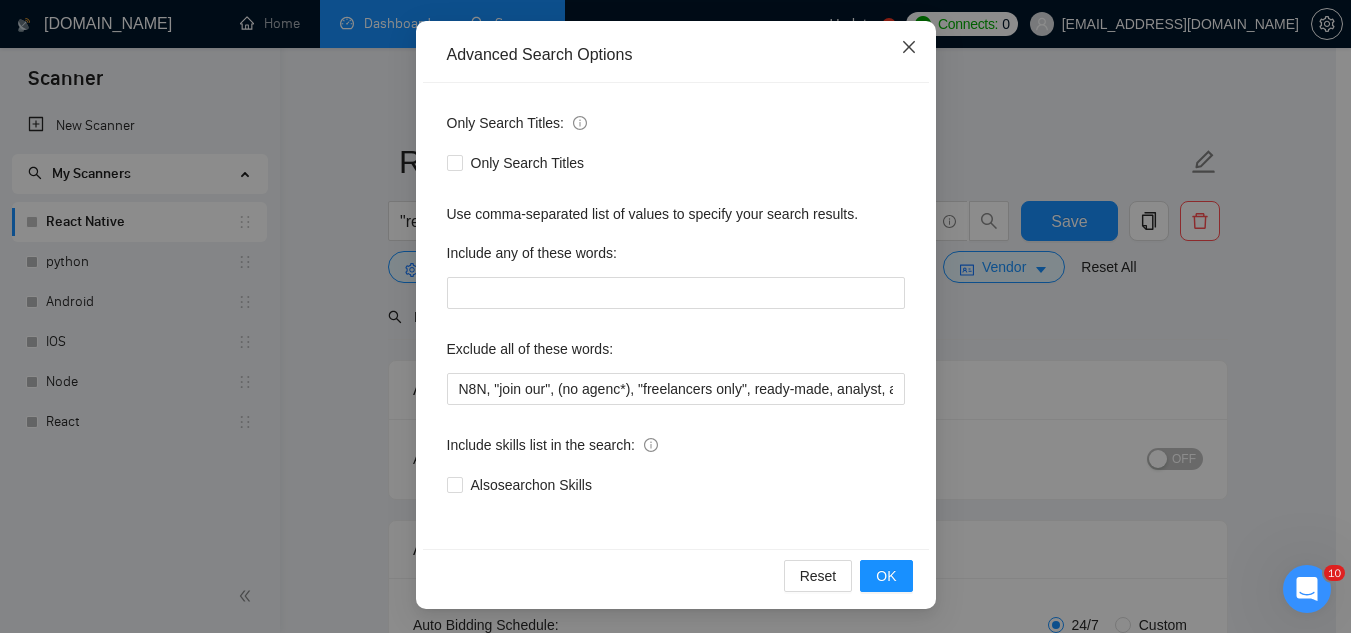 scroll, scrollTop: 99, scrollLeft: 0, axis: vertical 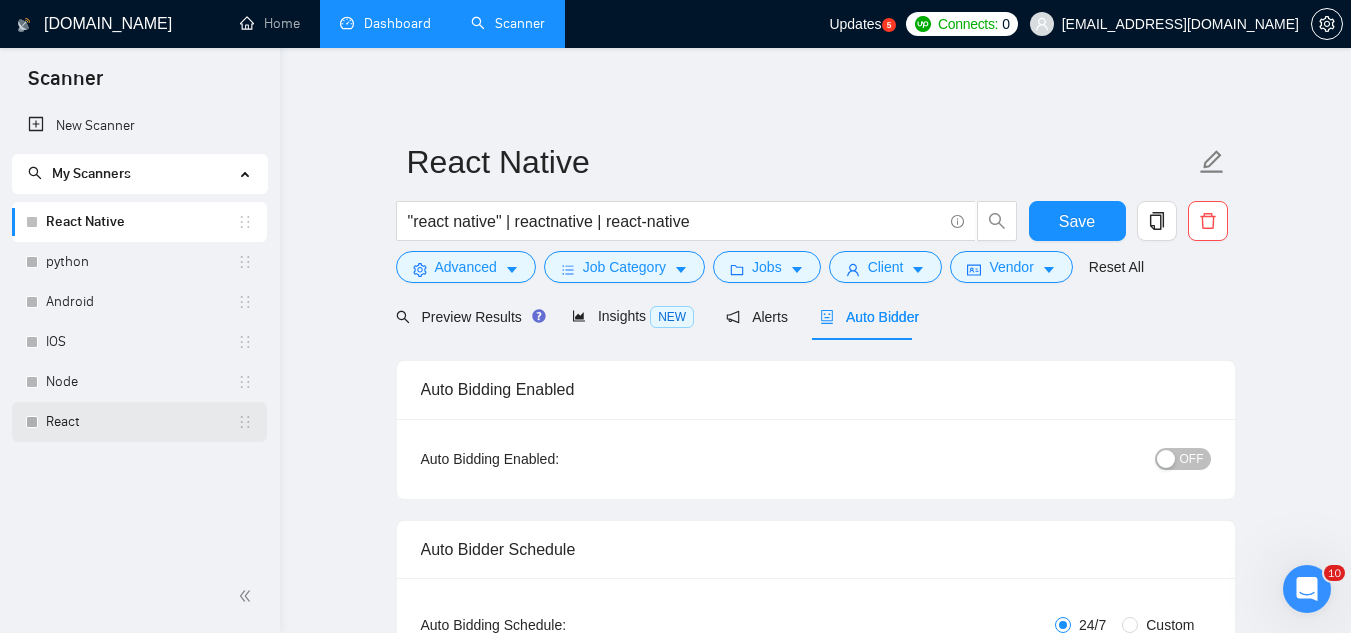 click on "React" at bounding box center (141, 422) 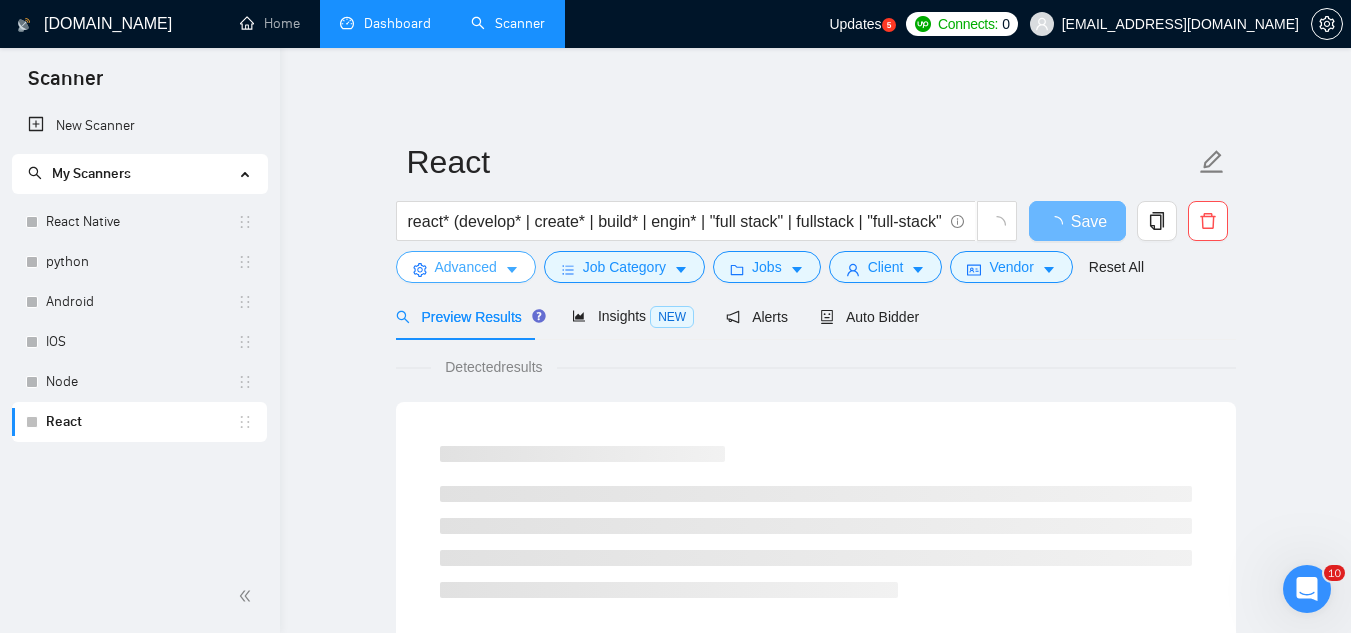 click on "Advanced" at bounding box center [466, 267] 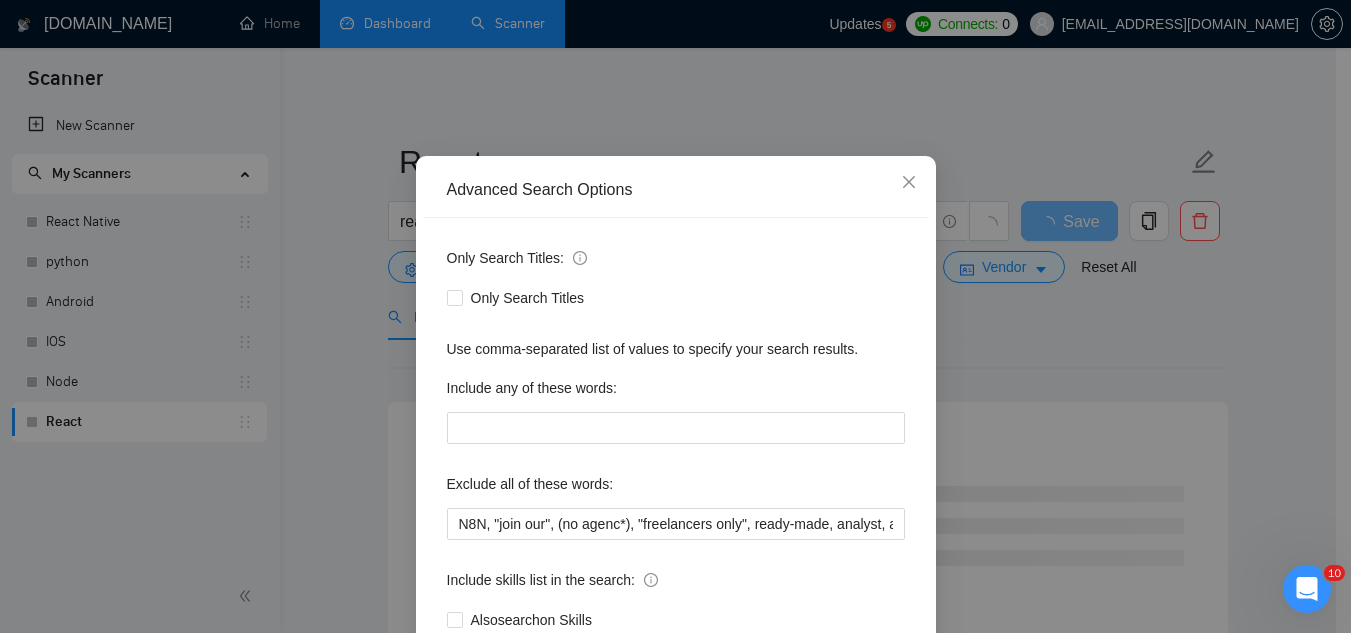 scroll, scrollTop: 100, scrollLeft: 0, axis: vertical 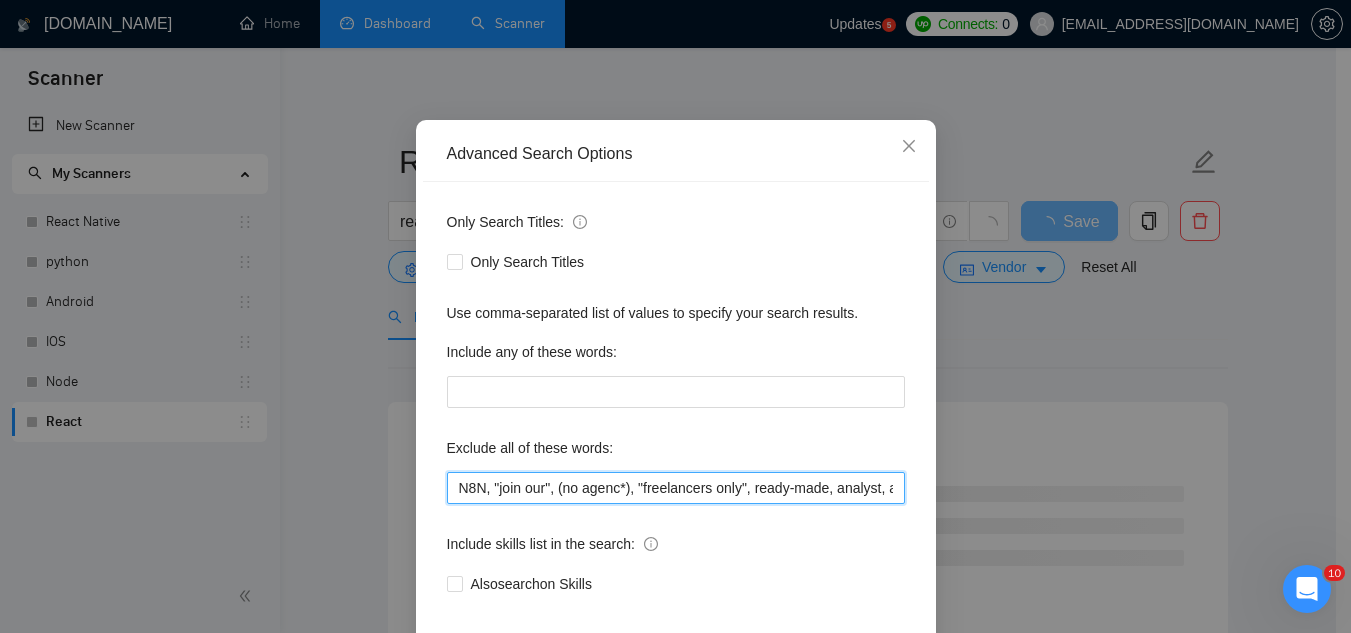 click on "N8N, "join our", (no agenc*), "freelancers only", ready-made, analyst, analytic*, coach, QA, tester, "product design", tutor, mentor, wordpress, WP, safari, electronic, chip*, animation*, game, designer, "Data Scientist", "data analyst", sport*, gambling," at bounding box center [676, 488] 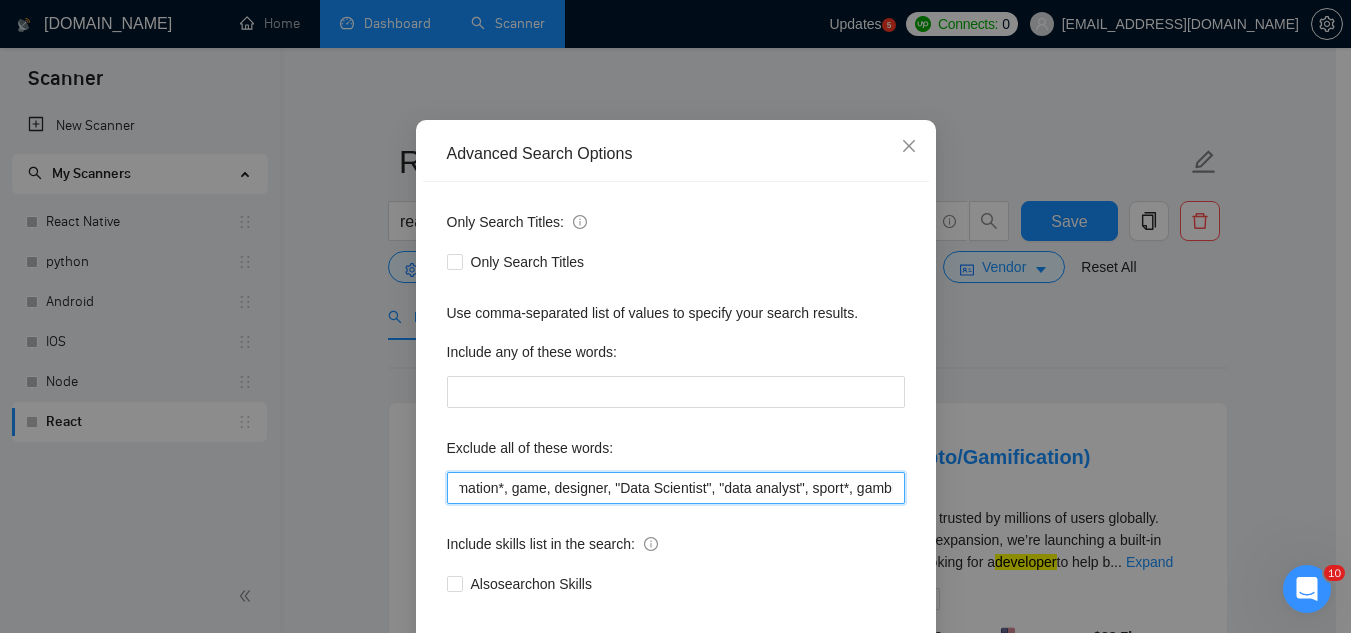 scroll, scrollTop: 0, scrollLeft: 1086, axis: horizontal 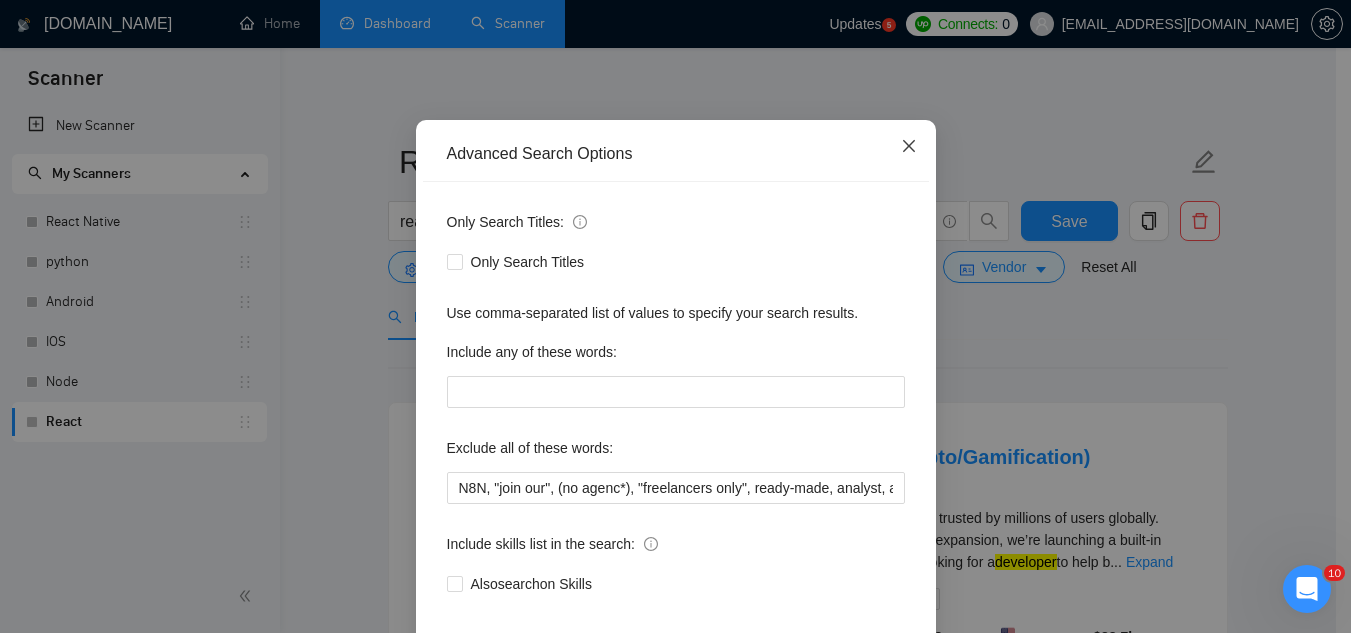 click 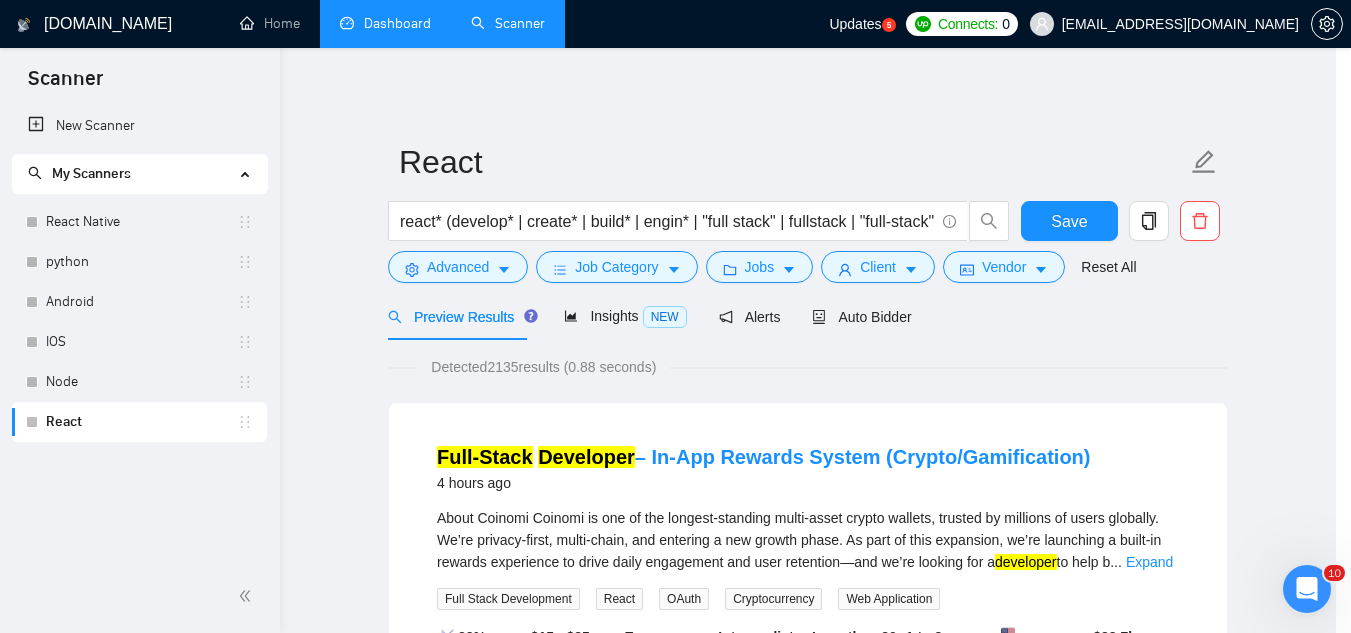 scroll, scrollTop: 99, scrollLeft: 0, axis: vertical 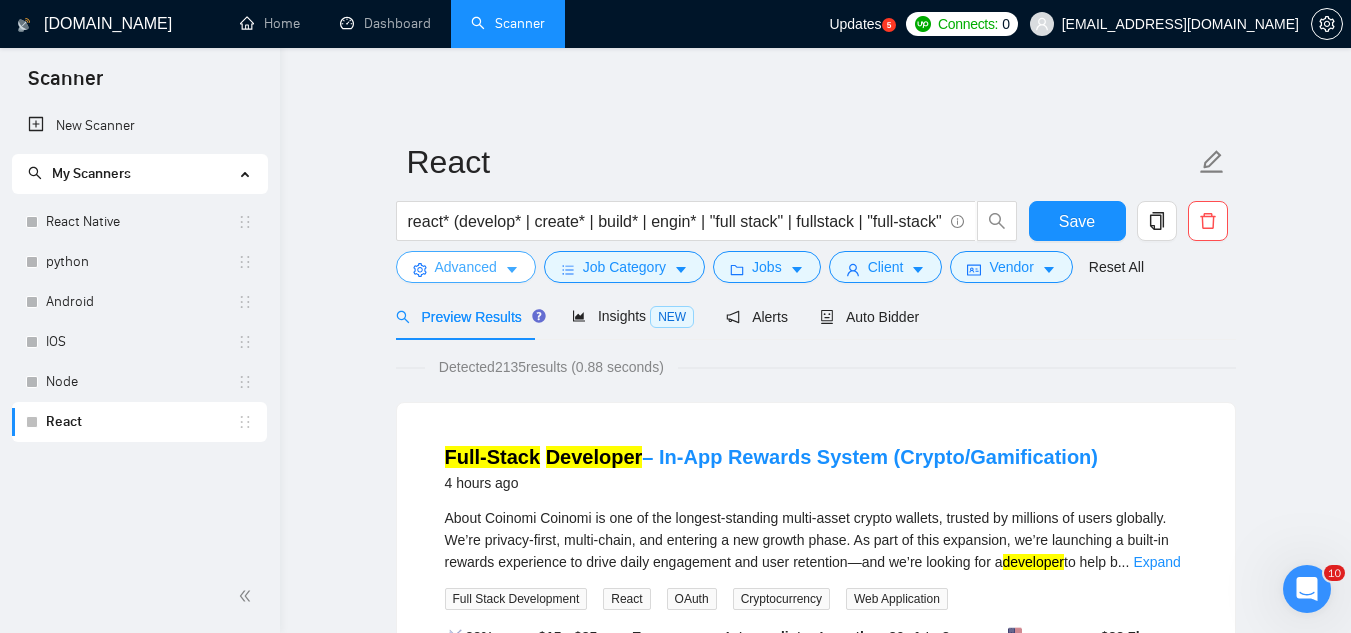 click on "Advanced" at bounding box center (466, 267) 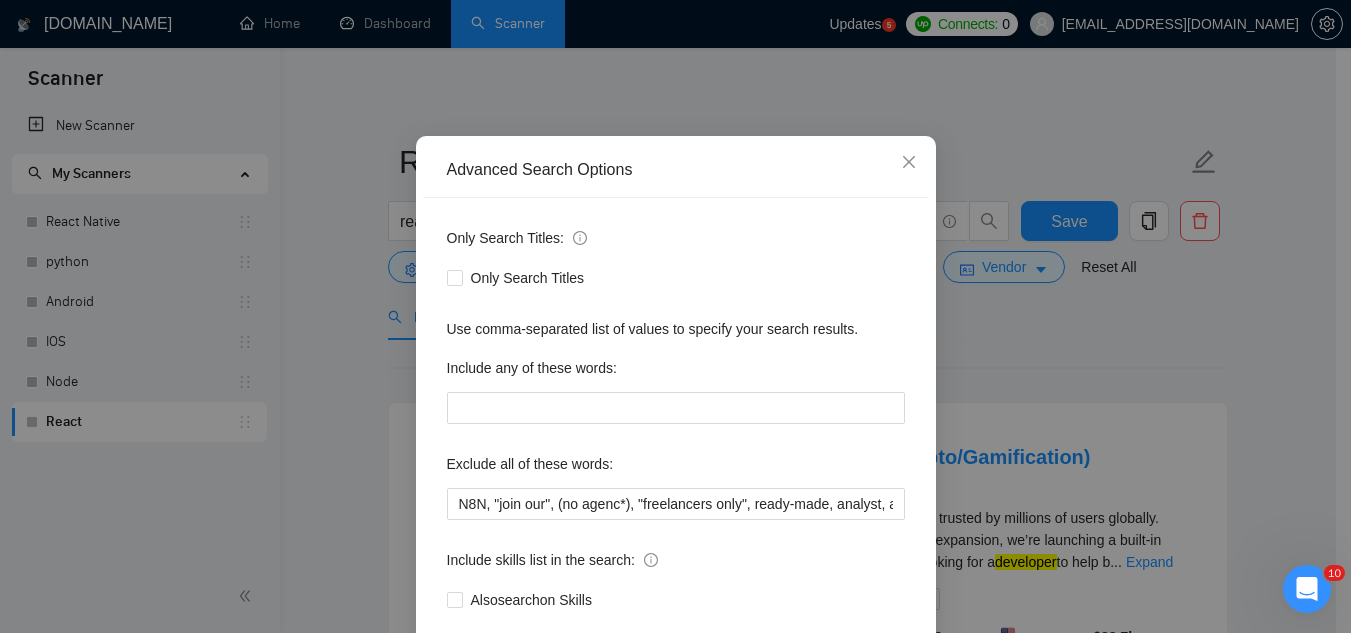scroll, scrollTop: 199, scrollLeft: 0, axis: vertical 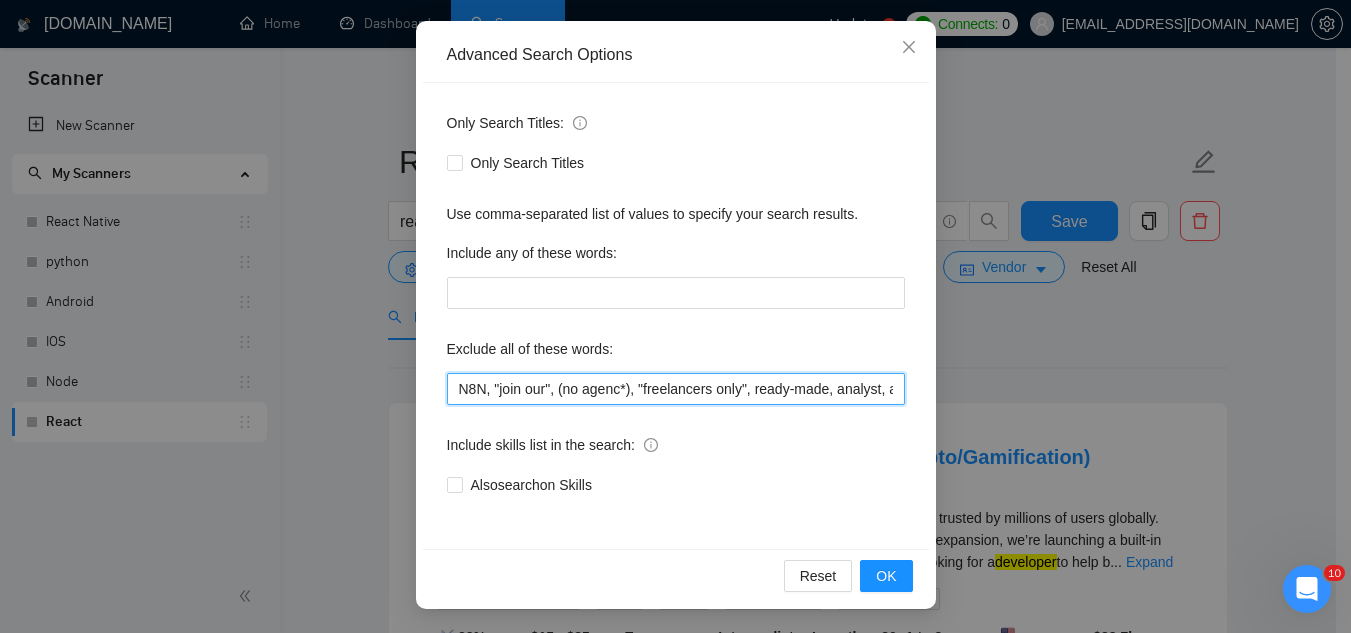 click on "N8N, "join our", (no agenc*), "freelancers only", ready-made, analyst, analytic*, coach, QA, tester, "product design", tutor, mentor, wordpress, WP, safari, electronic, chip*, animation*, game, designer, "Data Scientist", "data analyst", sport*, gambling," at bounding box center (676, 389) 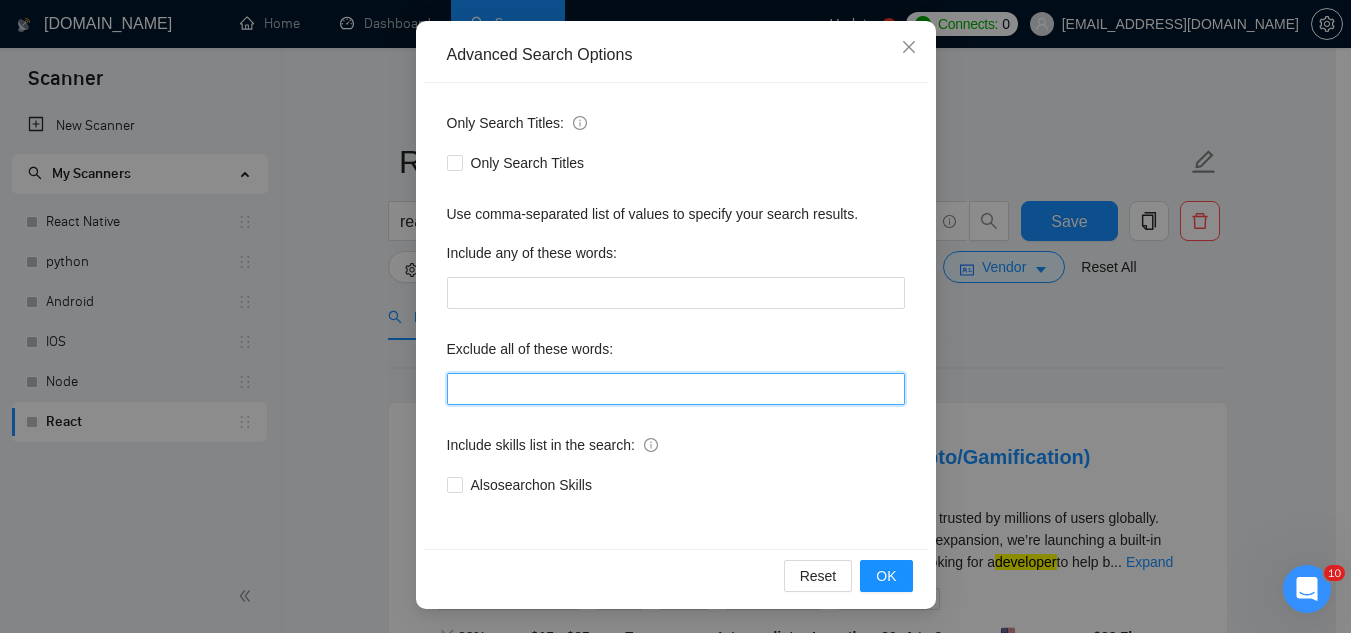 paste on "N8N, "join our", (no agenc*), "freelancers only", ready-made, analyst, analytic*, coach, QA, tester, "product design", tutor, mentor, wordpress, WP, safari, electronic, chip*, animation*, game, designer, "Data Scientist", "data analyst", sport*, gambling, vending machine software, audit, no agency, no agencies, OS Widgets, and iOS Watch, Smart Wearable" 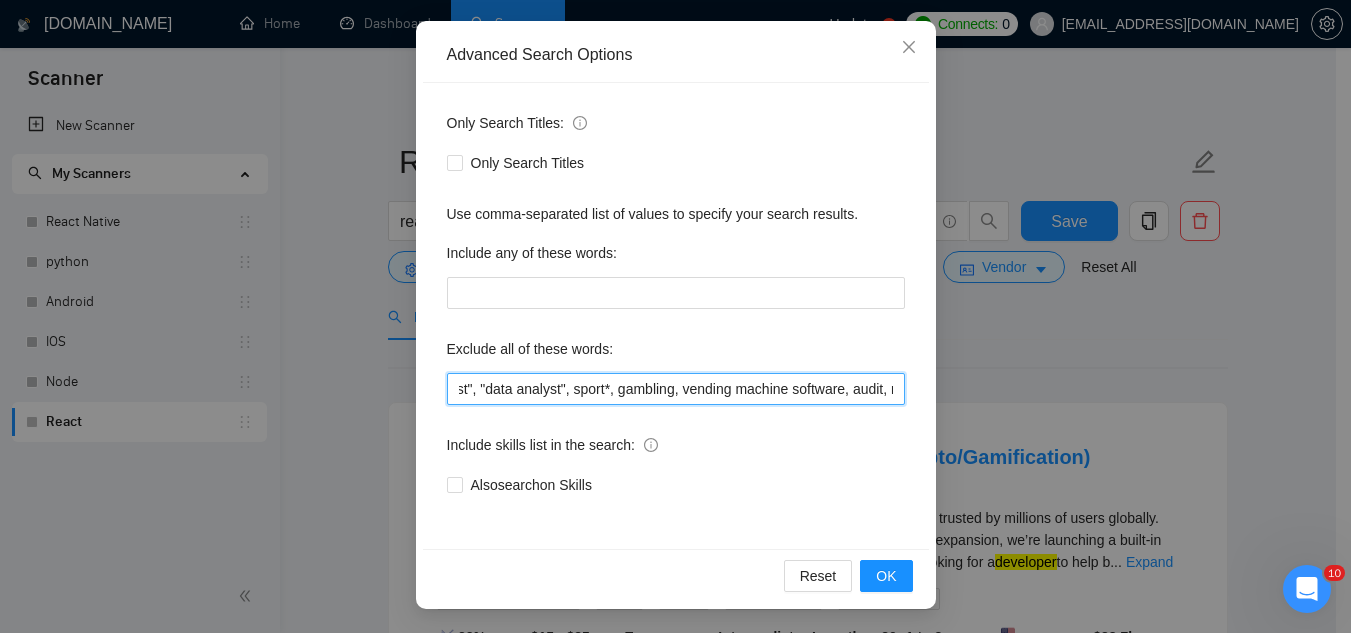 scroll, scrollTop: 0, scrollLeft: 1330, axis: horizontal 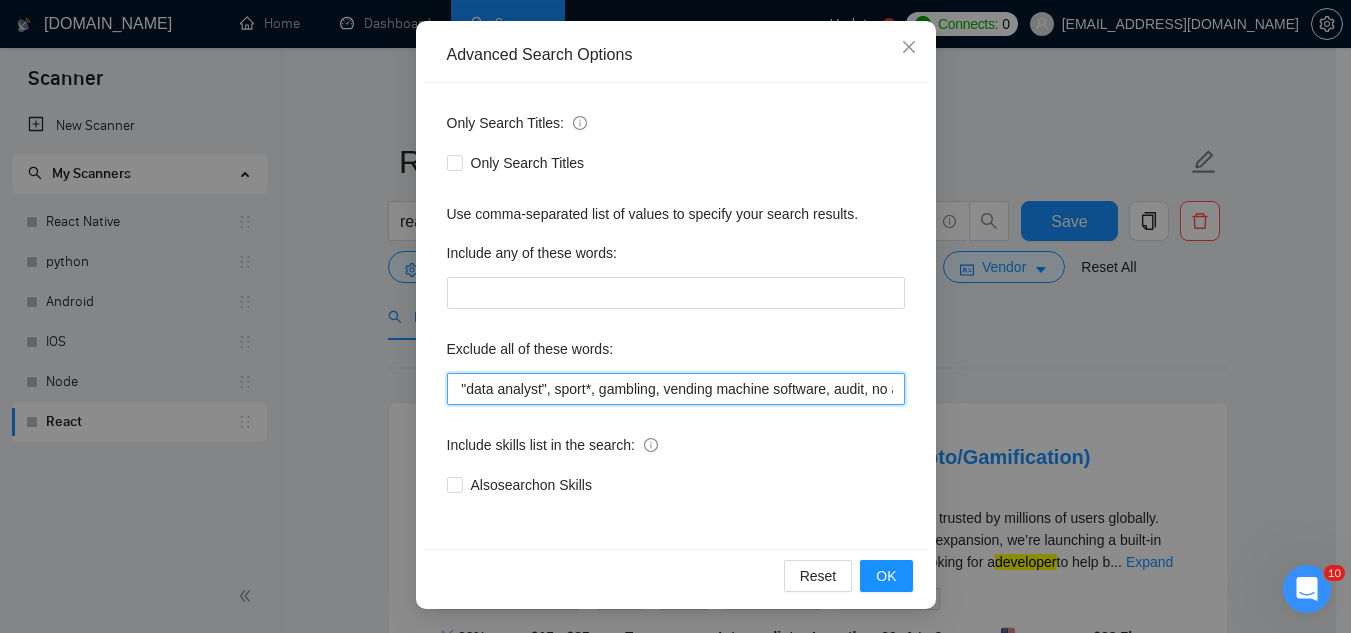 click on "N8N, "join our", (no agenc*), "freelancers only", ready-made, analyst, analytic*, coach, QA, tester, "product design", tutor, mentor, wordpress, WP, safari, electronic, chip*, animation*, game, designer, "Data Scientist", "data analyst", sport*, gambling, vending machine software, audit, no agency, no agencies, OS Widgets, and iOS Watch, Smart Wearable" at bounding box center [676, 389] 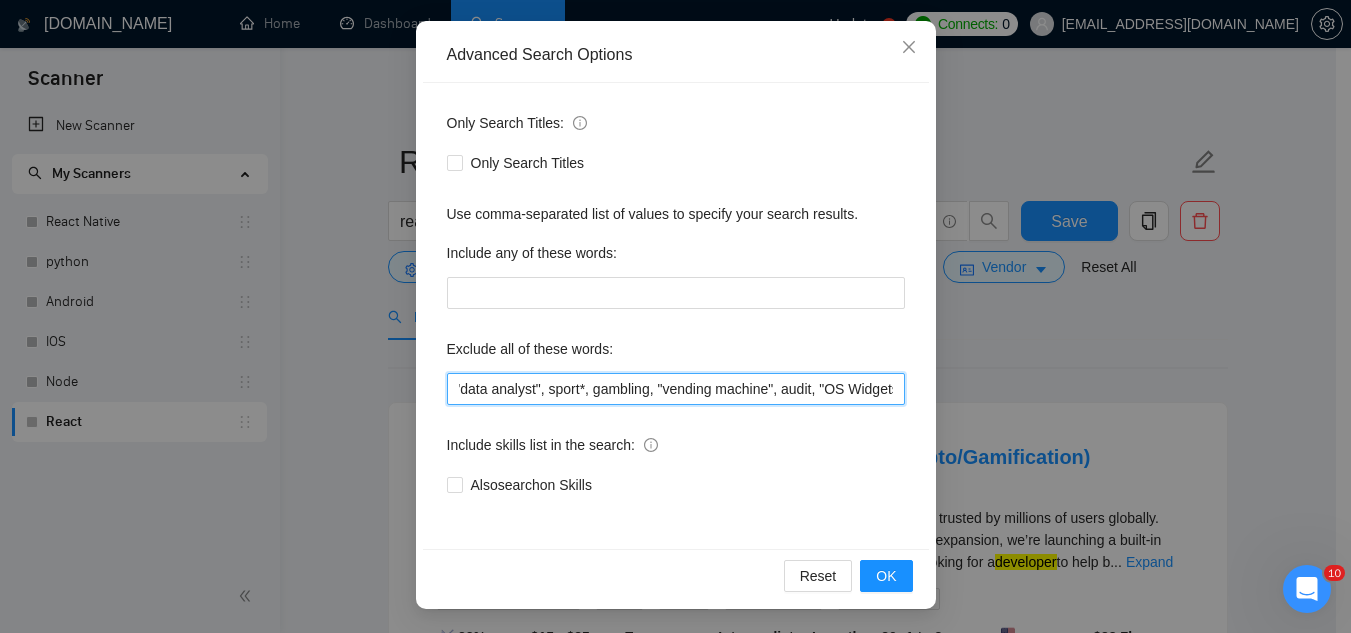 scroll, scrollTop: 0, scrollLeft: 1362, axis: horizontal 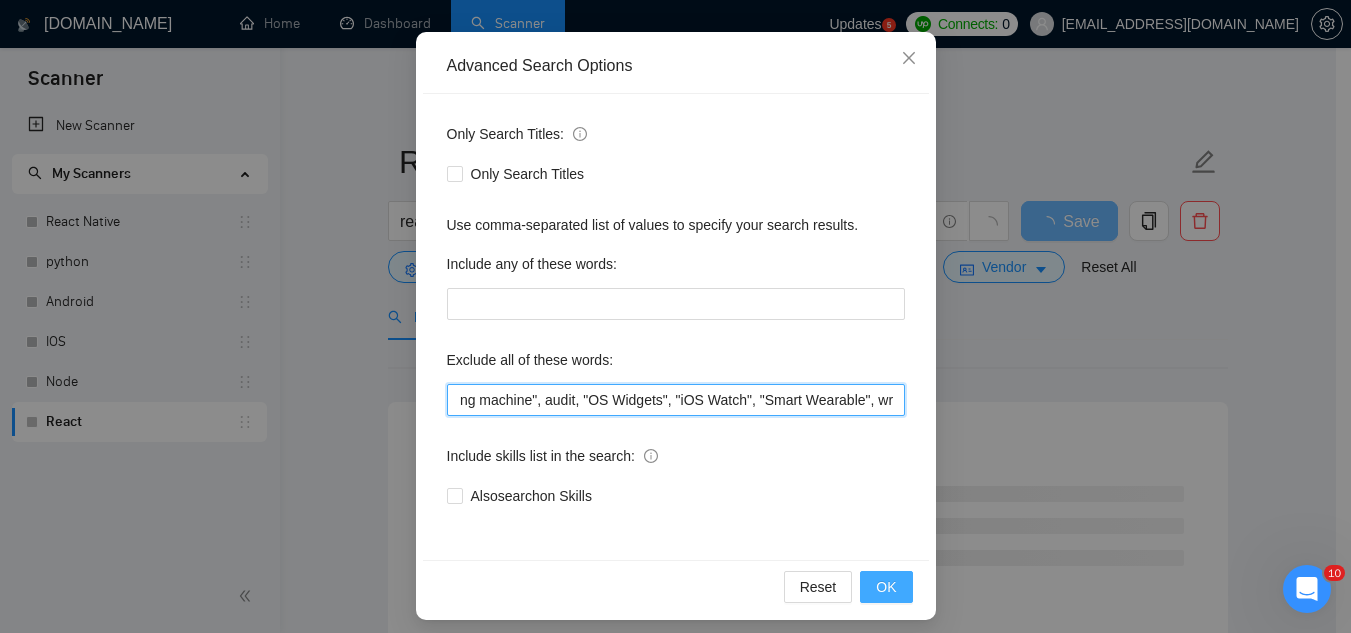 type on "N8N, "join our", (no agenc*), "freelancers only", ready-made, analyst, analytic*, coach, QA, tester, "product design", tutor, mentor, wordpress, WP, safari, electronic, chip*, animation*, game, designer, "Data Scientist", "data analyst", sport*, gambling, "vending machine", audit, "OS Widgets", "iOS Watch", "Smart Wearable", writer" 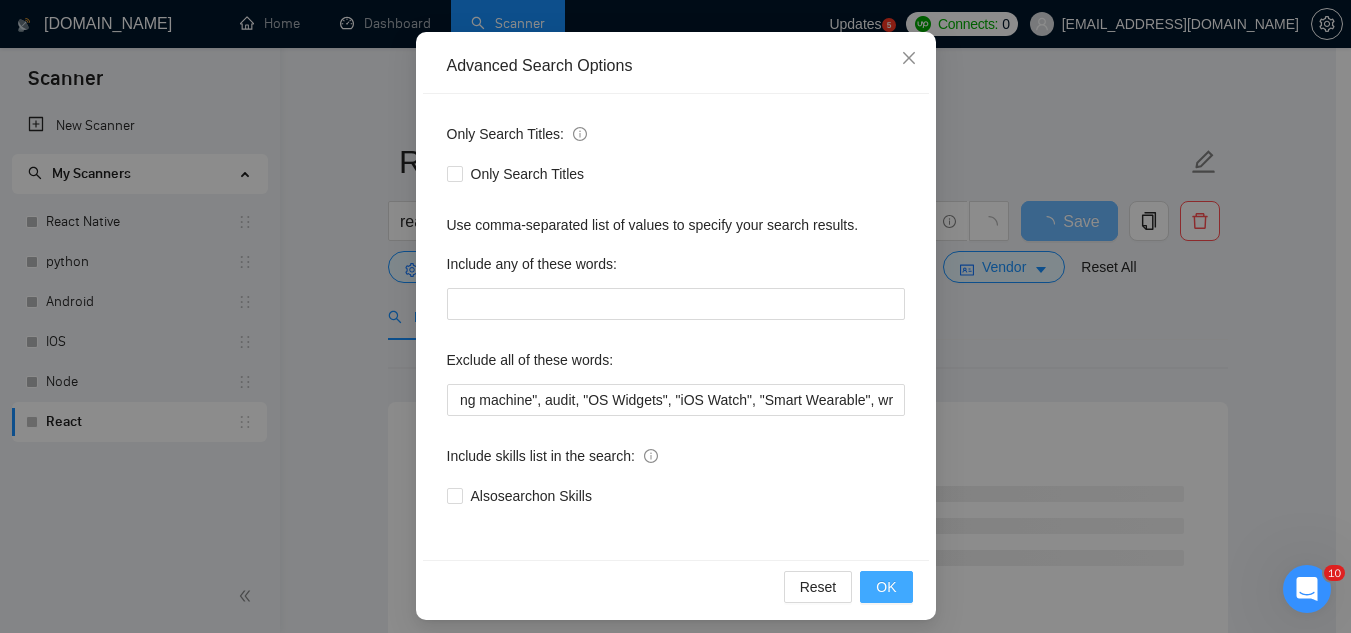 click on "OK" at bounding box center [886, 587] 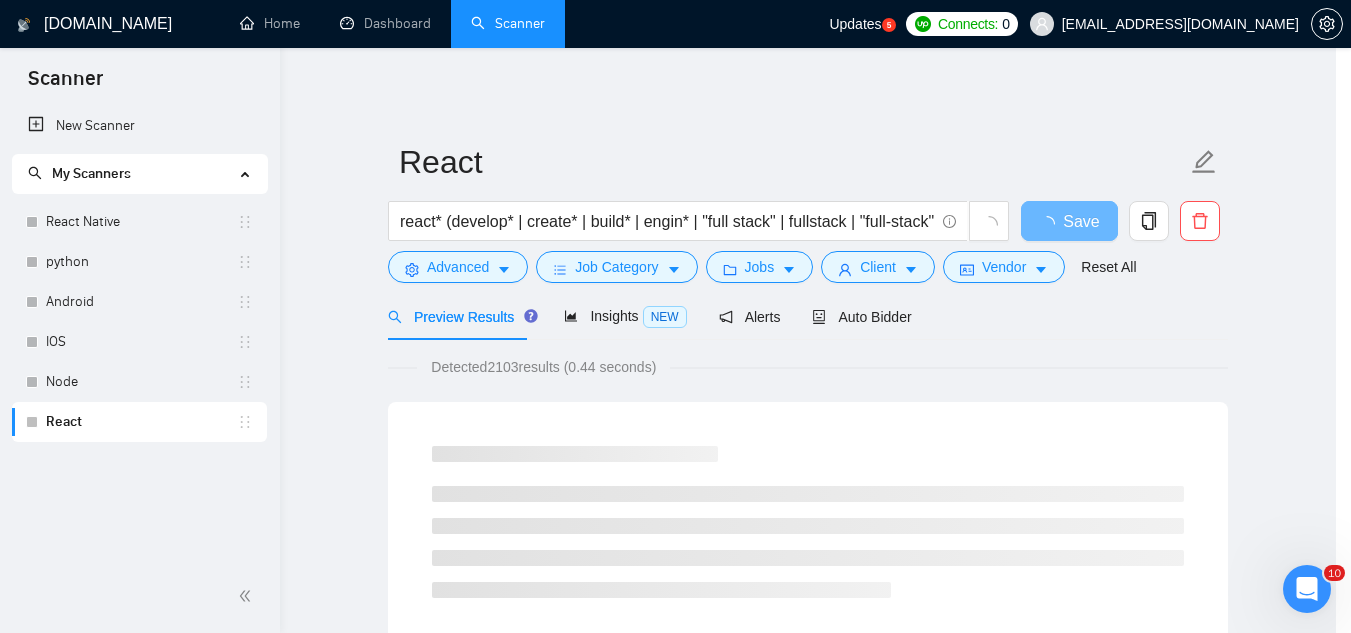 scroll, scrollTop: 99, scrollLeft: 0, axis: vertical 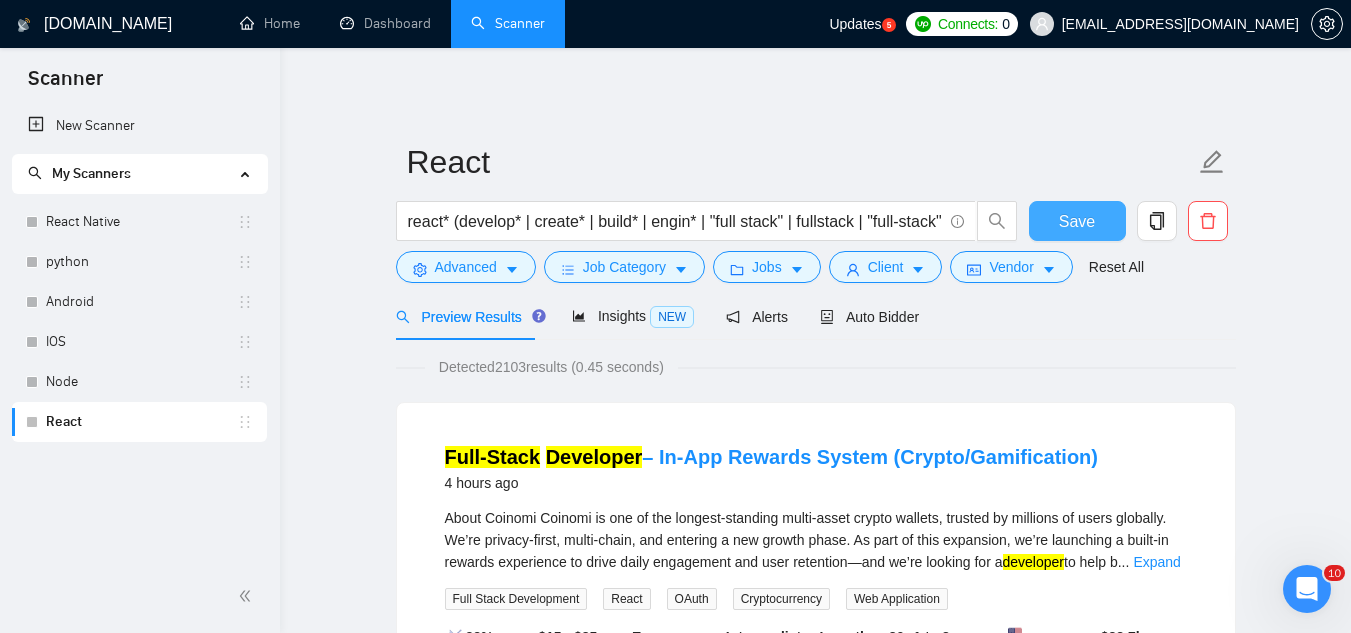 click on "Save" at bounding box center (1077, 221) 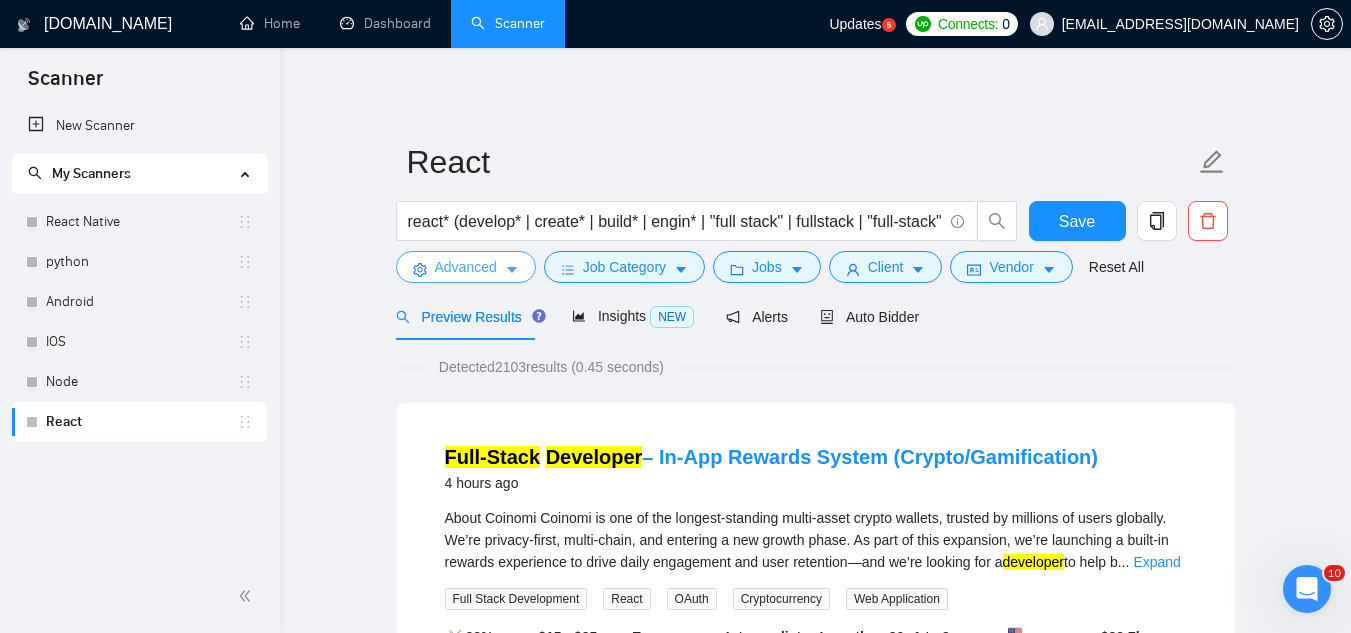 click on "Advanced" at bounding box center [466, 267] 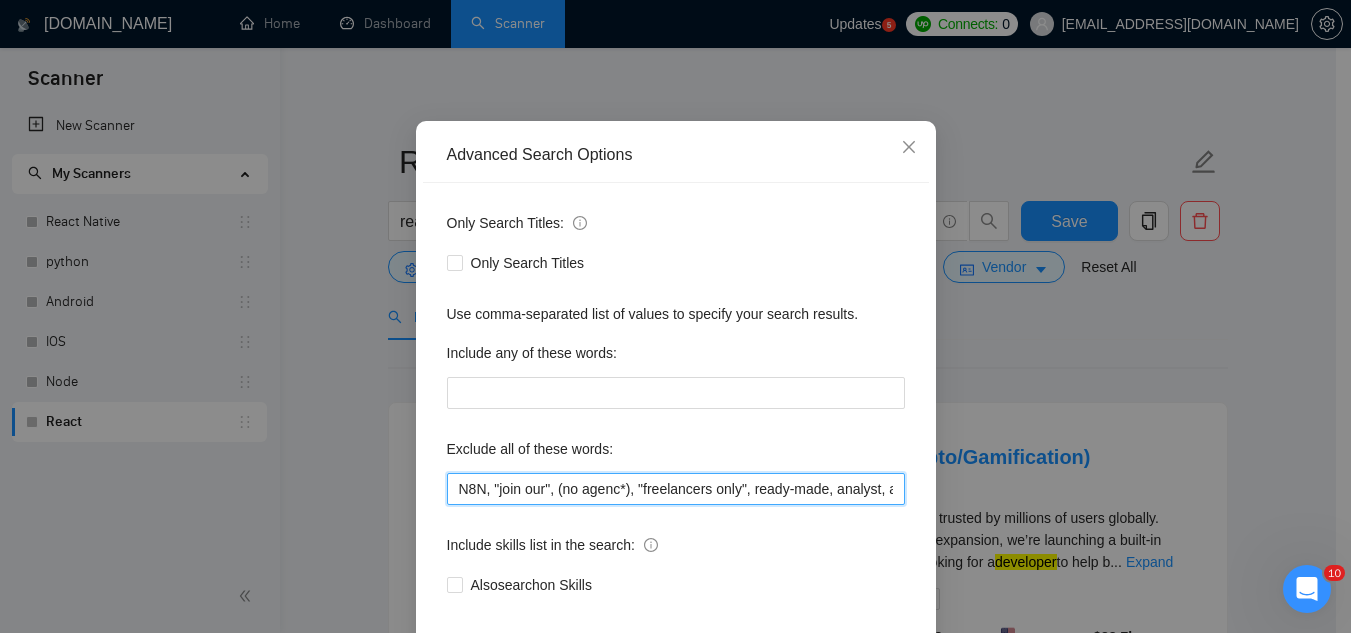 click on "N8N, "join our", (no agenc*), "freelancers only", ready-made, analyst, analytic*, coach, QA, tester, "product design", tutor, mentor, wordpress, WP, safari, electronic, chip*, animation*, game, designer, "Data Scientist", "data analyst", sport*, gambling, "vending machine", audit, "OS Widgets", "iOS Watch", "Smart Wearable", writer" at bounding box center (676, 489) 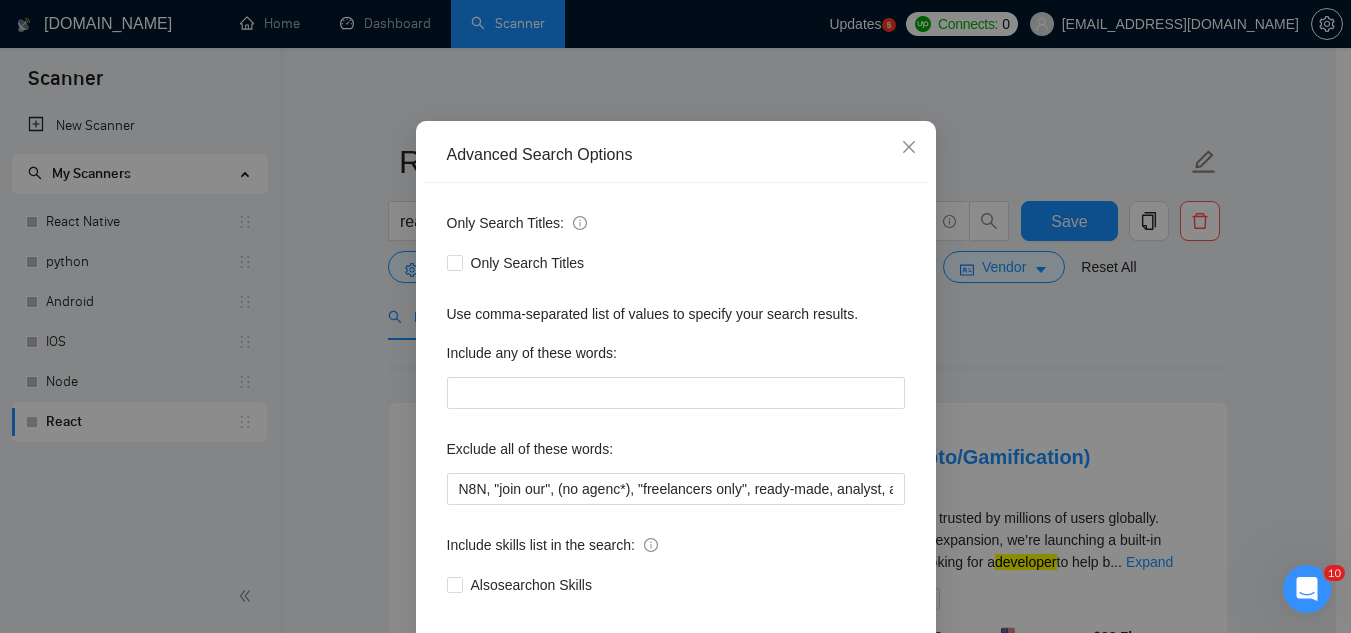 click on "Advanced Search Options Only Search Titles:   Only Search Titles Use comma-separated list of values to specify your search results. Include any of these words: Exclude all of these words: N8N, "join our", (no agenc*), "freelancers only", ready-made, analyst, analytic*, coach, QA, tester, "product design", tutor, mentor, wordpress, WP, safari, electronic, chip*, animation*, game, designer, "Data Scientist", "data analyst", sport*, gambling, "vending machine", audit, "OS Widgets", "iOS Watch", "Smart Wearable", writer Include skills list in the search:   Also  search  on Skills Reset OK" at bounding box center (675, 316) 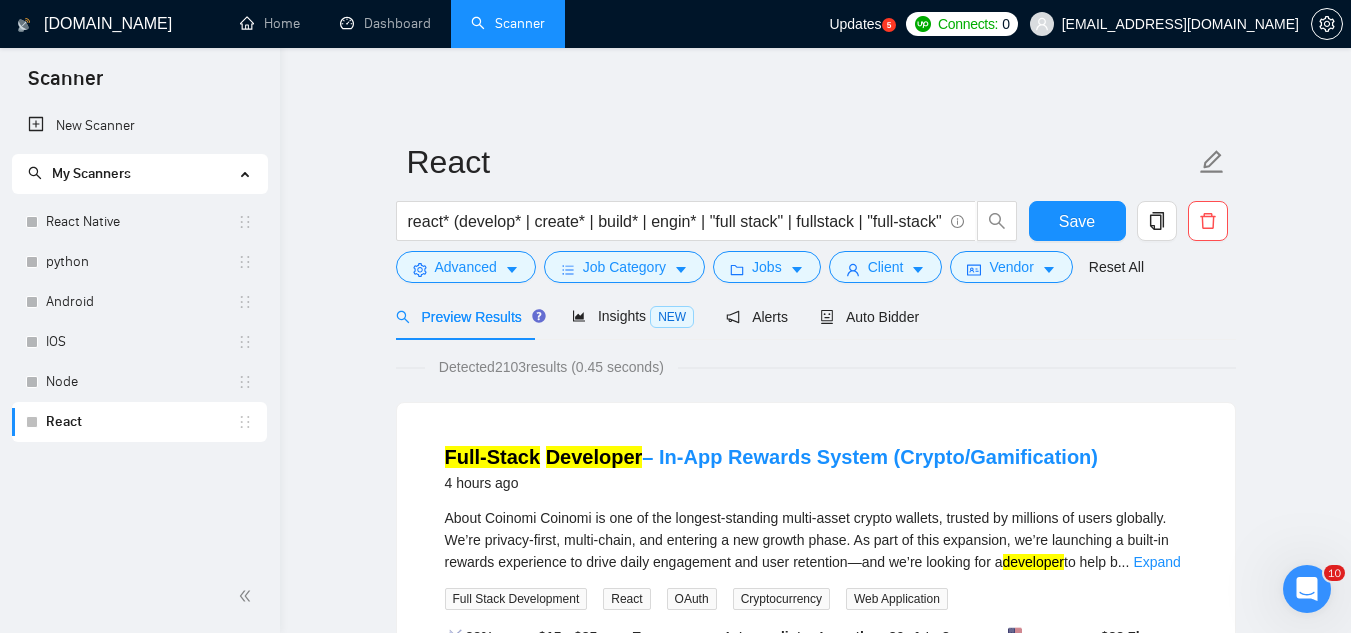 click on "React Native" at bounding box center [141, 222] 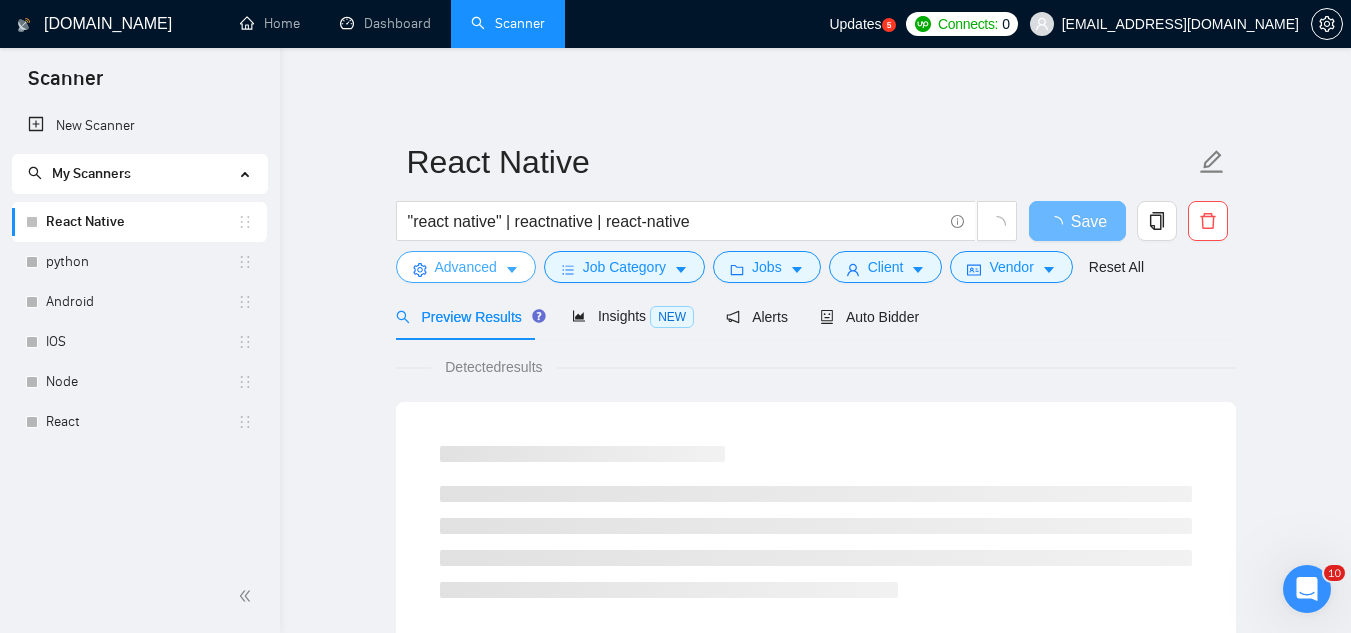click on "Advanced" at bounding box center (466, 267) 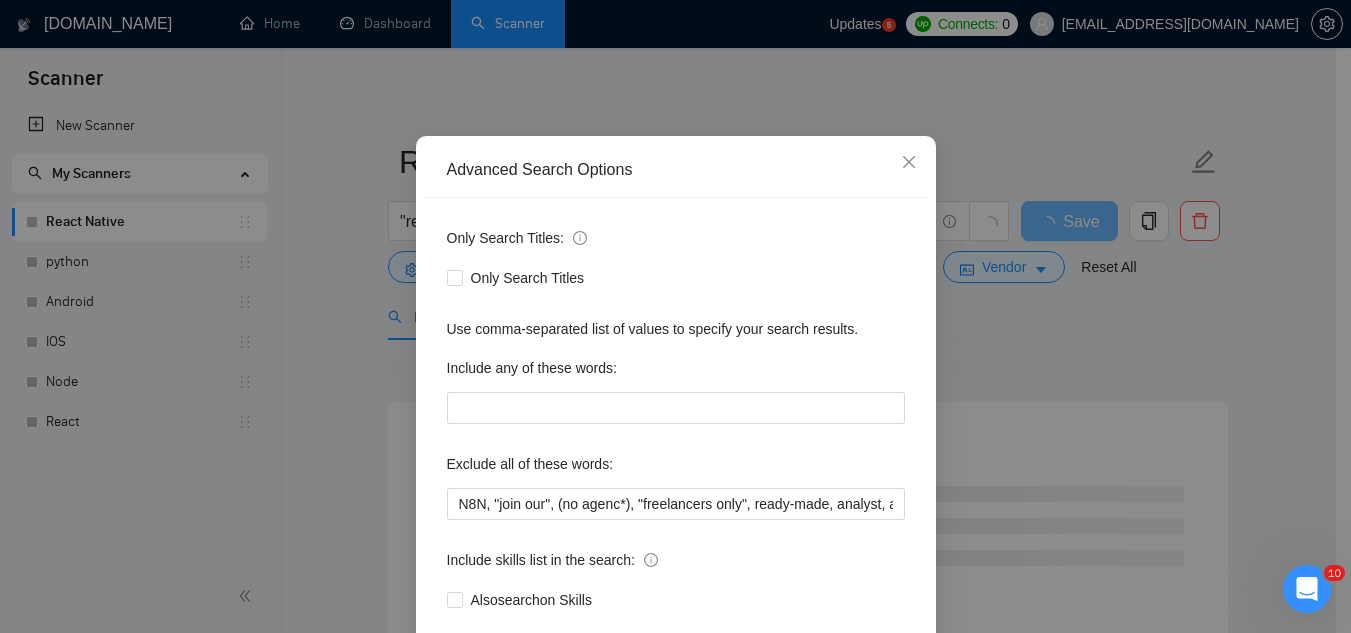 scroll, scrollTop: 199, scrollLeft: 0, axis: vertical 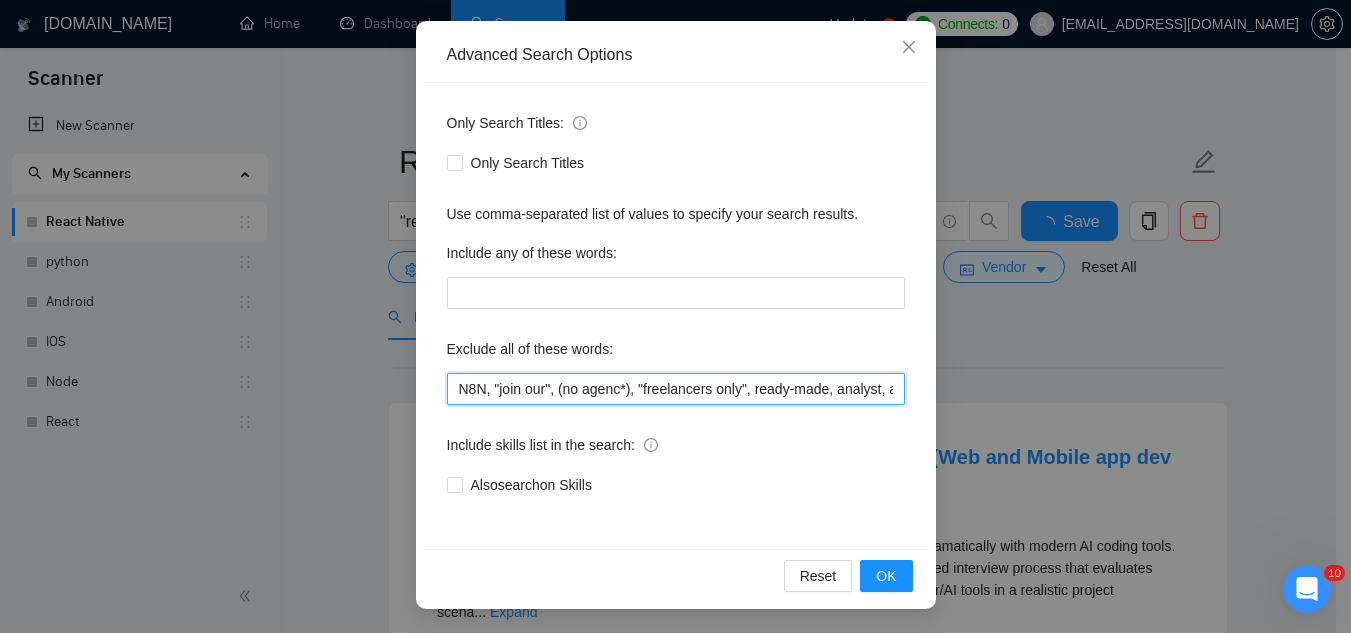 click on "N8N, "join our", (no agenc*), "freelancers only", ready-made, analyst, analytic*, coach, QA, tester, "product design", tutor, mentor, wordpress, WP, safari, electronic, chip*, animation*, game, designer, "Data Scientist", "data analyst", sport*, gambling, vending machine software, audit, no agency, no agencies, OS Widgets, and iOS Watch, Smart Wearable" at bounding box center (676, 389) 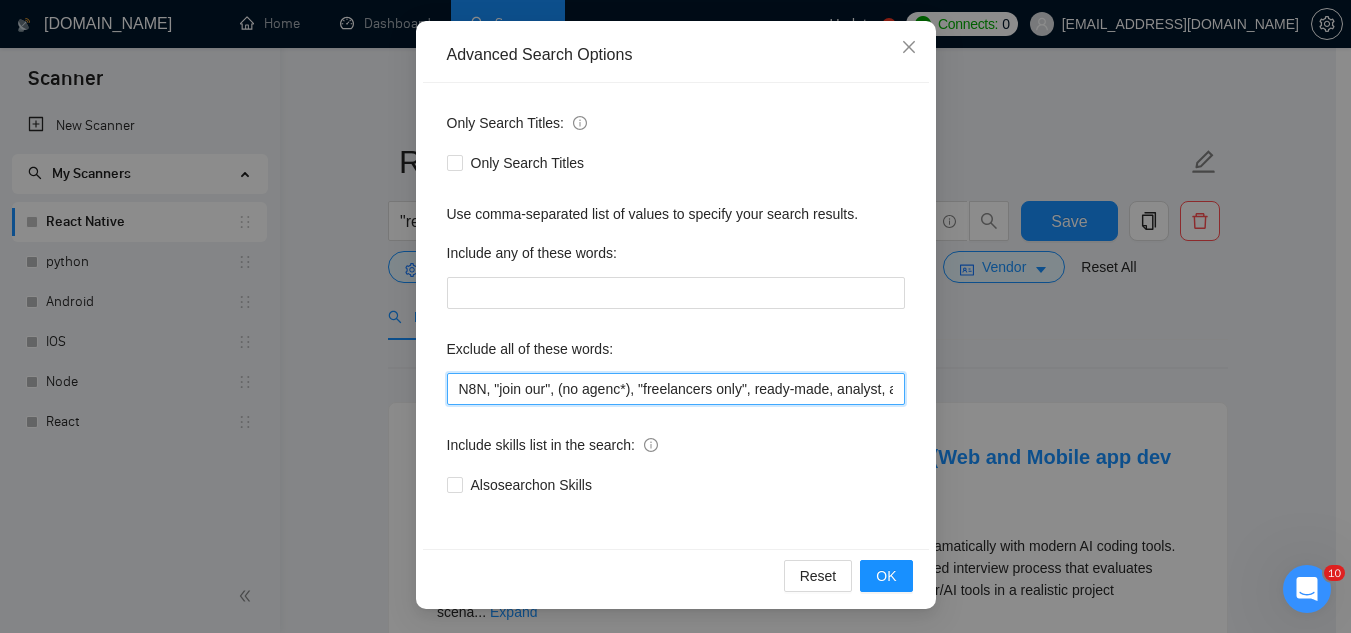 click on "N8N, "join our", (no agenc*), "freelancers only", ready-made, analyst, analytic*, coach, QA, tester, "product design", tutor, mentor, wordpress, WP, safari, electronic, chip*, animation*, game, designer, "Data Scientist", "data analyst", sport*, gambling, vending machine software, audit, no agency, no agencies, OS Widgets, and iOS Watch, Smart Wearable" at bounding box center (676, 389) 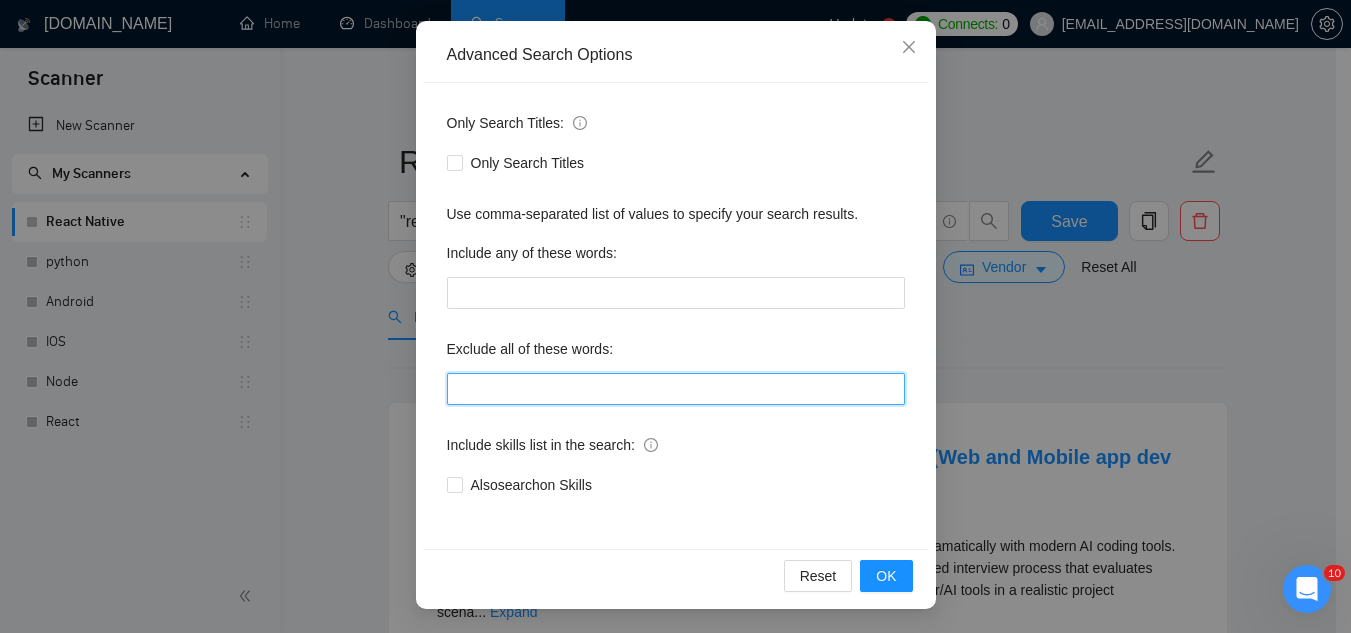 paste on "N8N, "join our", (no agenc*), "freelancers only", ready-made, analyst, analytic*, coach, QA, tester, "product design", tutor, mentor, wordpress, WP, safari, electronic, chip*, animation*, game, designer, "Data Scientist", "data analyst", sport*, gambling, "vending machine", audit, "OS Widgets", "iOS Watch", "Smart Wearable", writer" 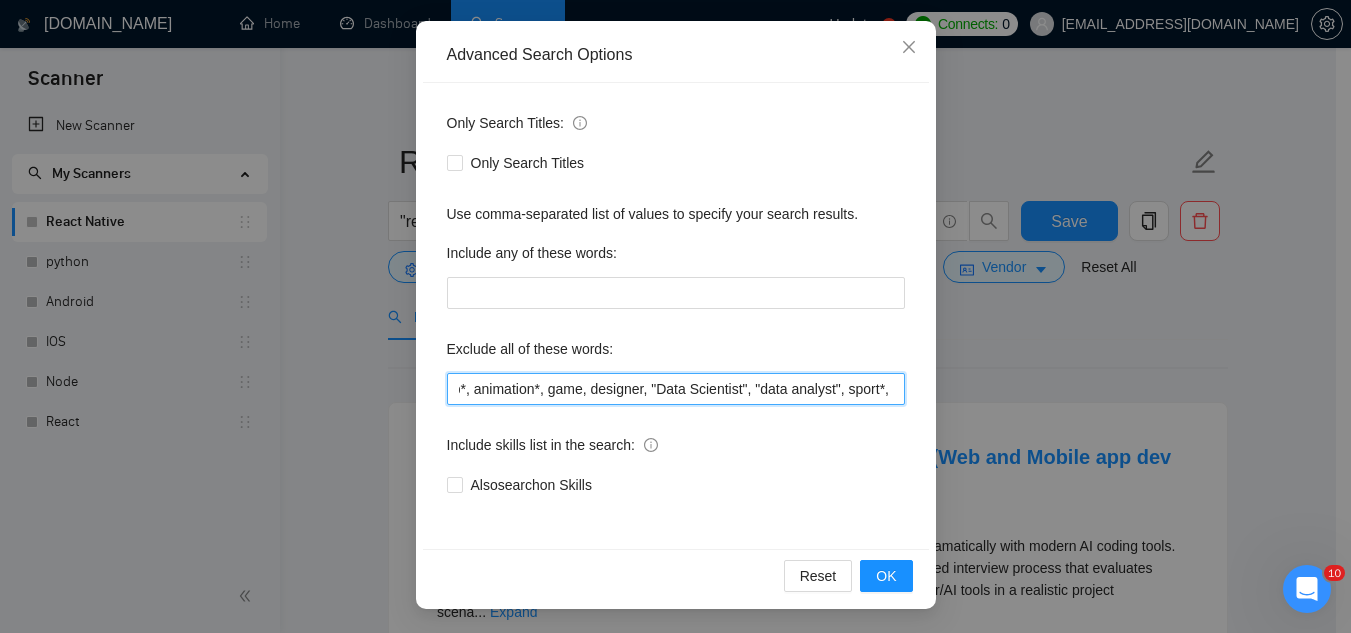 scroll, scrollTop: 0, scrollLeft: 995, axis: horizontal 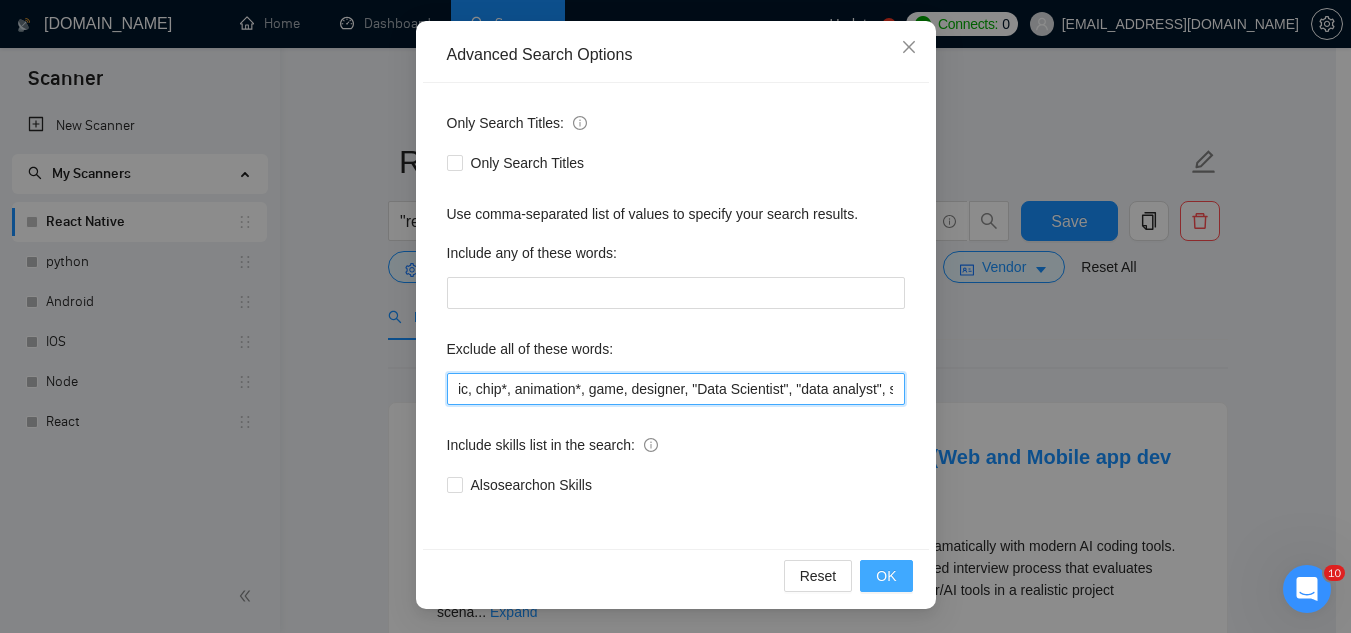 type on "N8N, "join our", (no agenc*), "freelancers only", ready-made, analyst, analytic*, coach, QA, tester, "product design", tutor, mentor, wordpress, WP, safari, electronic, chip*, animation*, game, designer, "Data Scientist", "data analyst", sport*, gambling, "vending machine", audit, "OS Widgets", "iOS Watch", "Smart Wearable", writer" 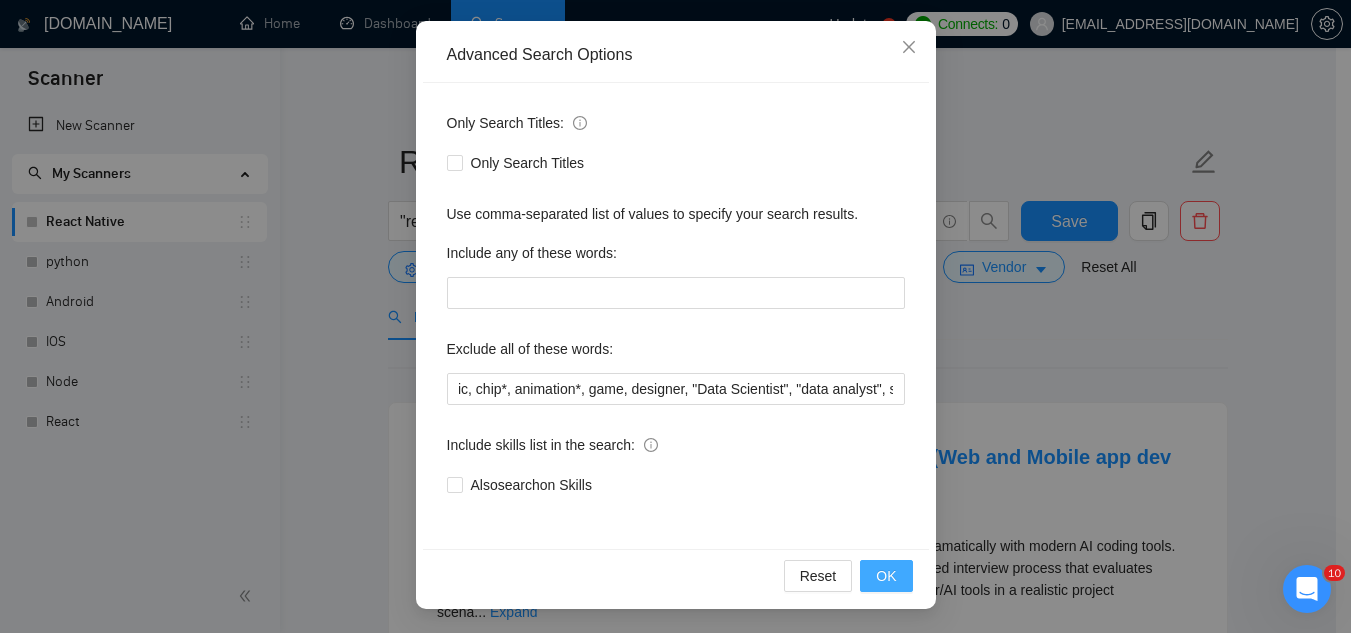 scroll, scrollTop: 0, scrollLeft: 0, axis: both 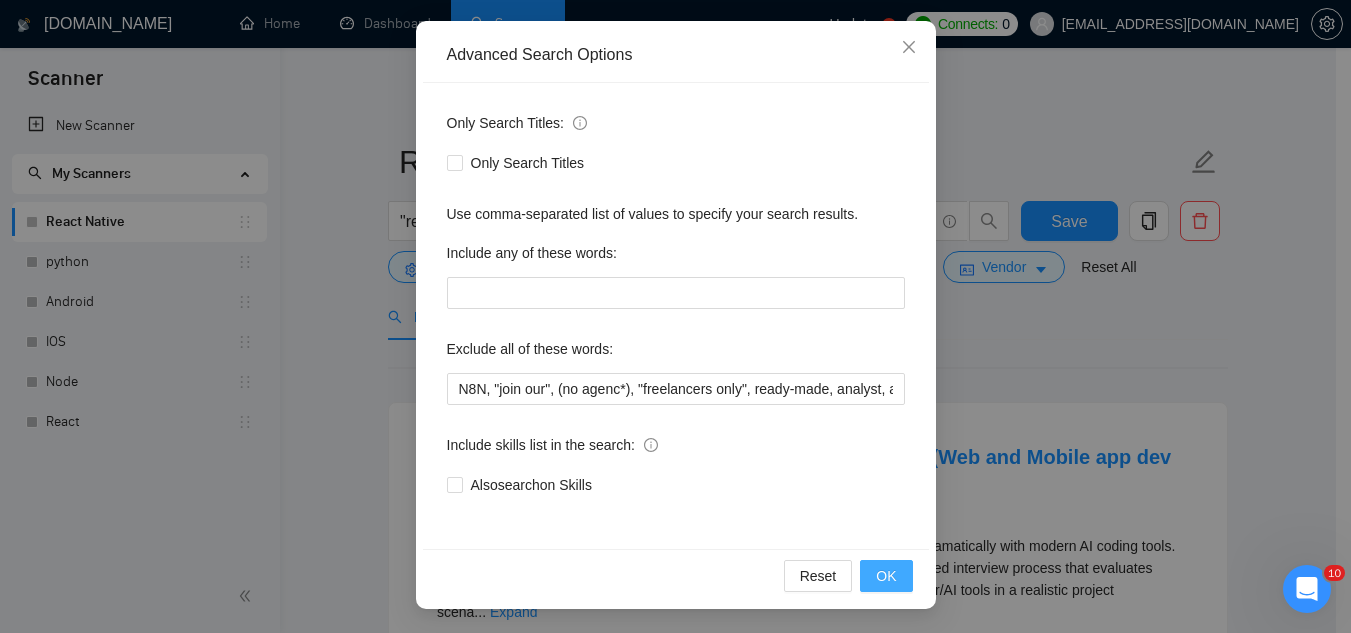 click on "OK" at bounding box center [886, 576] 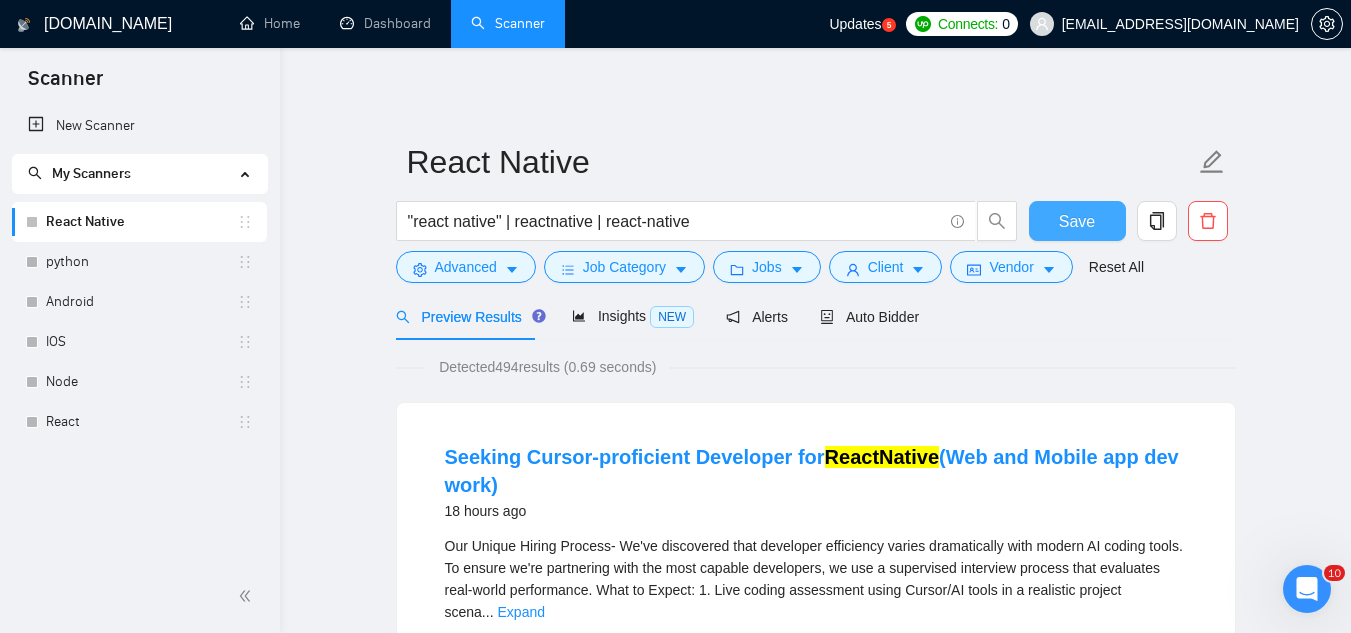 click on "Save" at bounding box center (1077, 221) 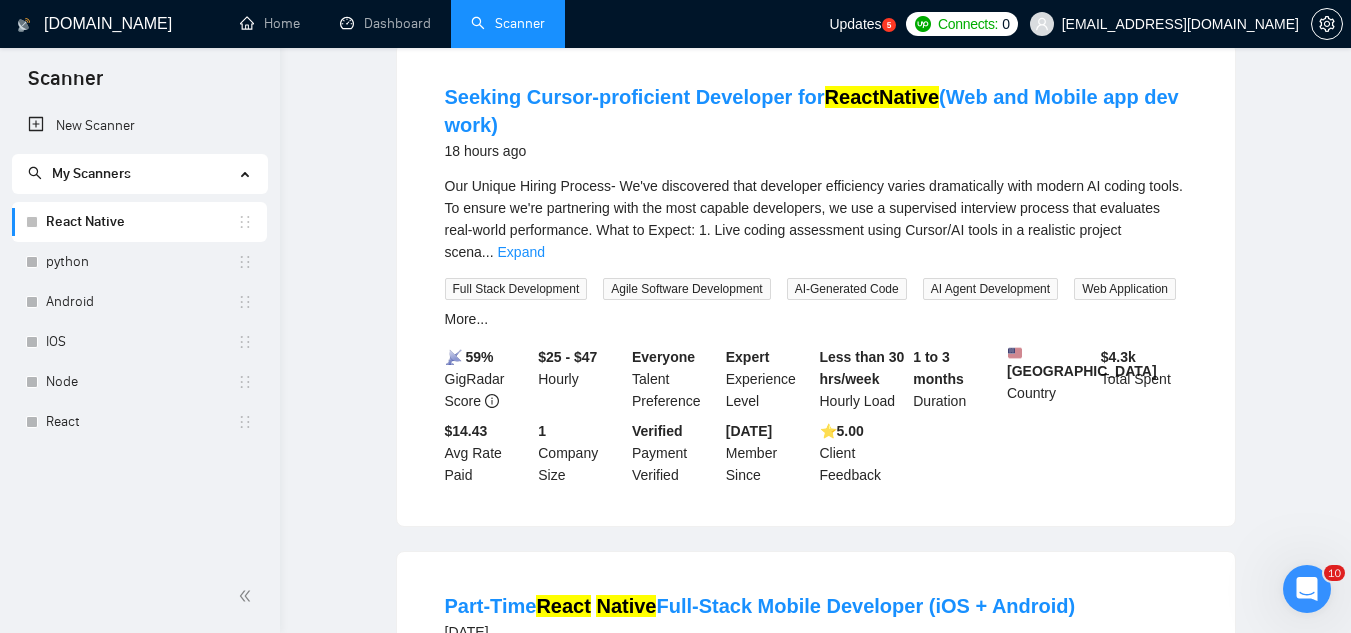 scroll, scrollTop: 0, scrollLeft: 0, axis: both 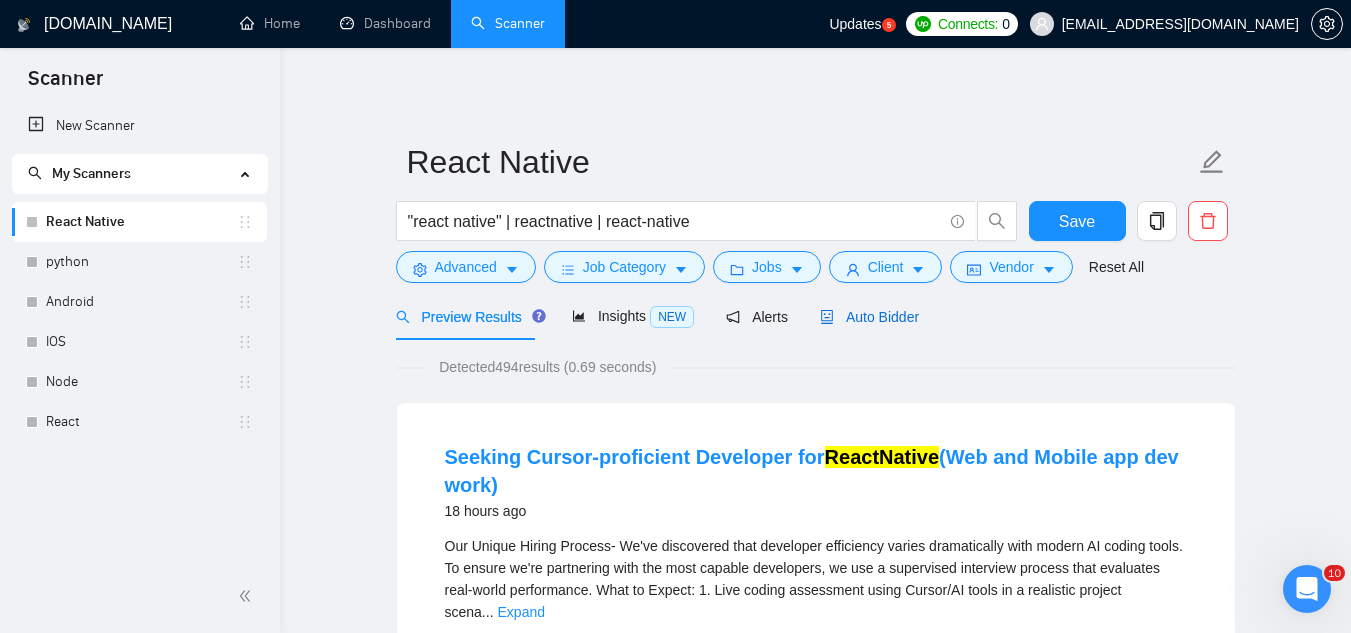 click on "Auto Bidder" at bounding box center (869, 317) 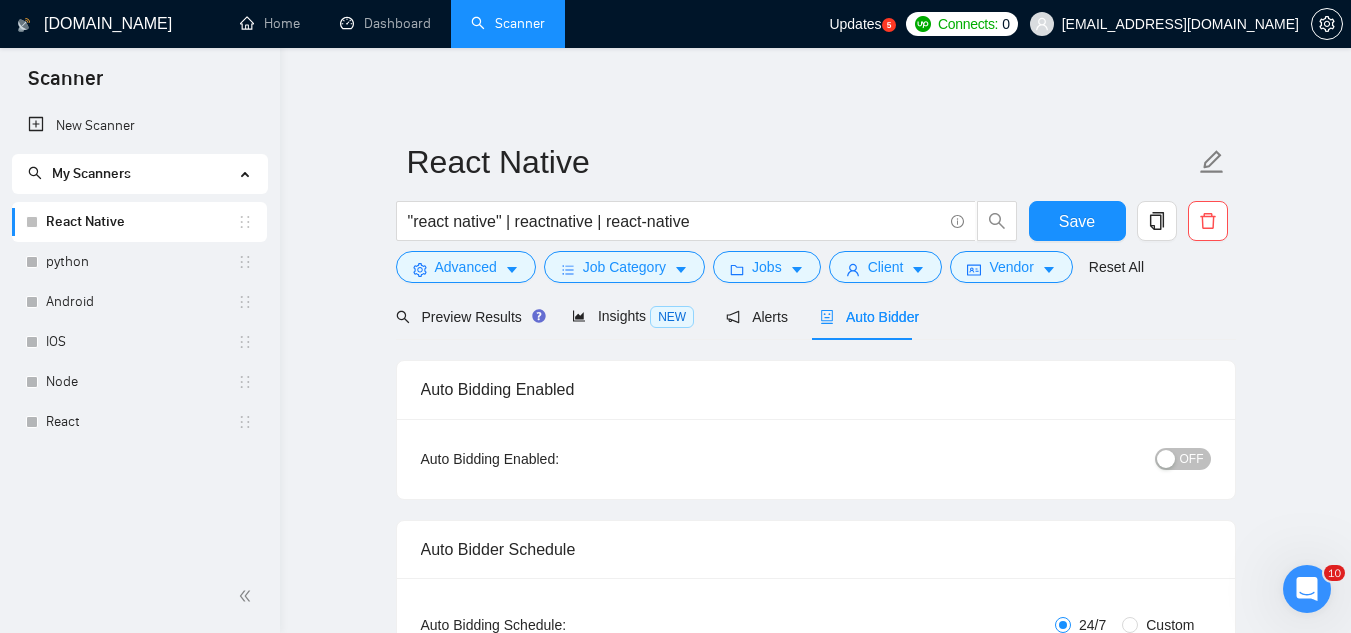 click on "OFF" at bounding box center (1192, 459) 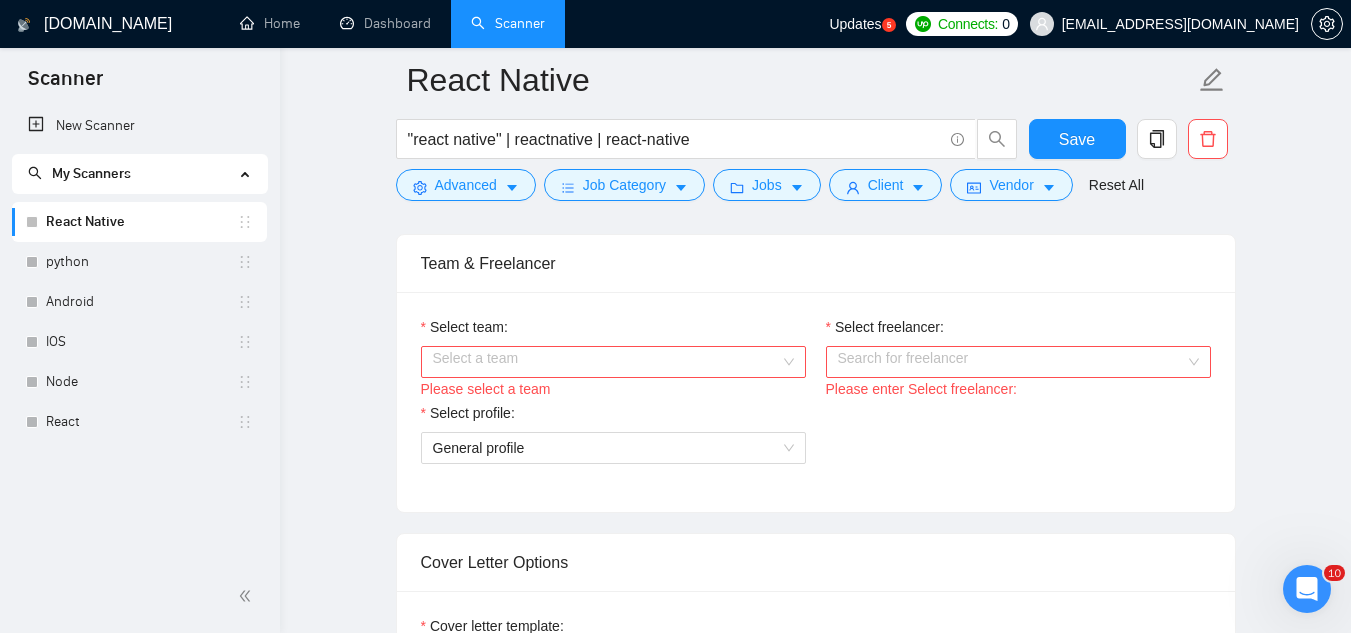 scroll, scrollTop: 1100, scrollLeft: 0, axis: vertical 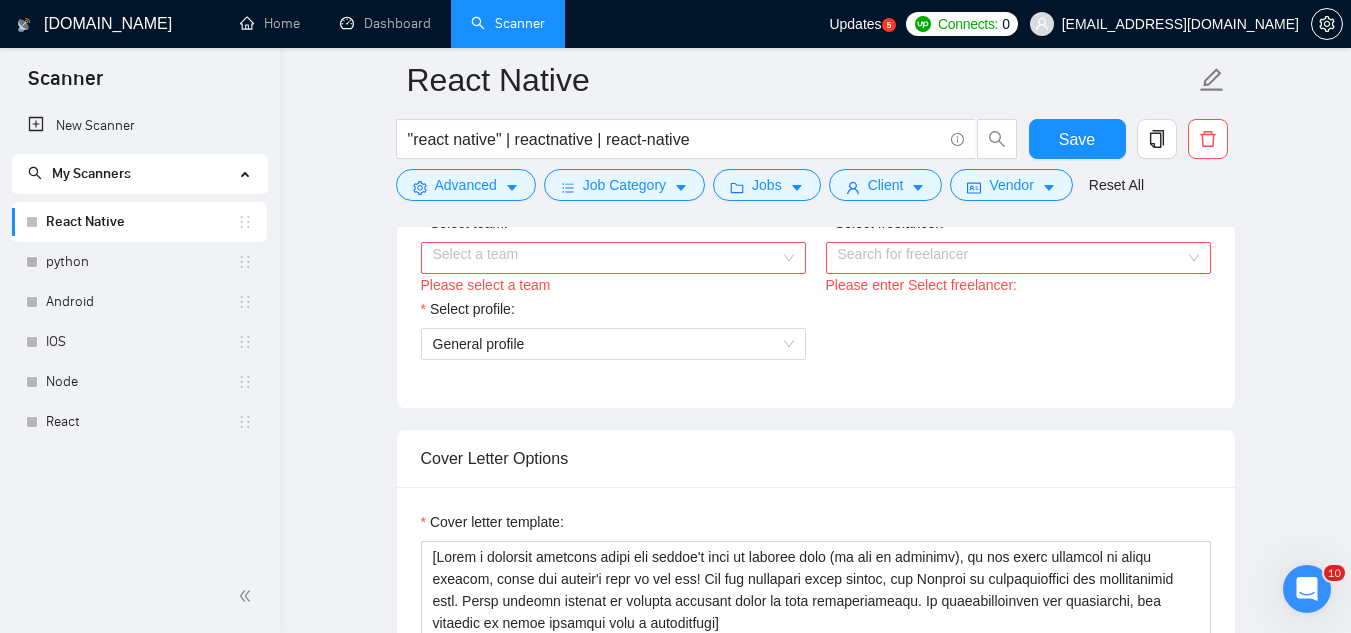 click on "Select team:" at bounding box center (606, 258) 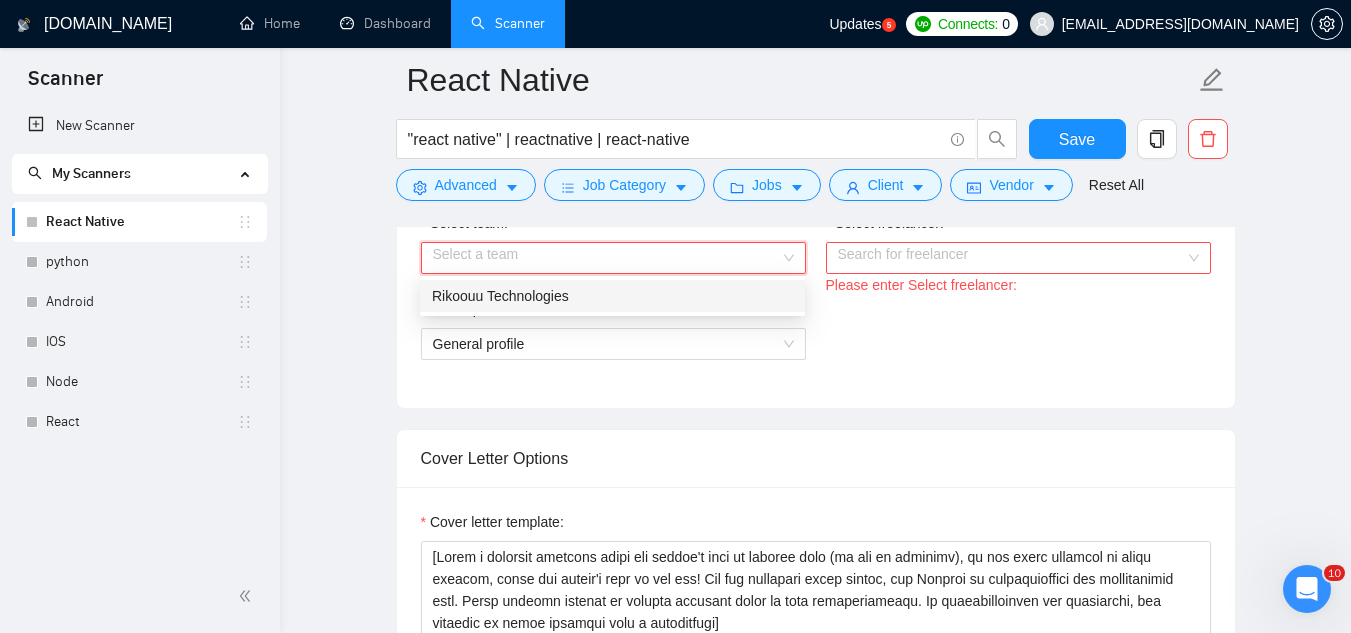 click on "Rikoouu Technologies" at bounding box center (612, 296) 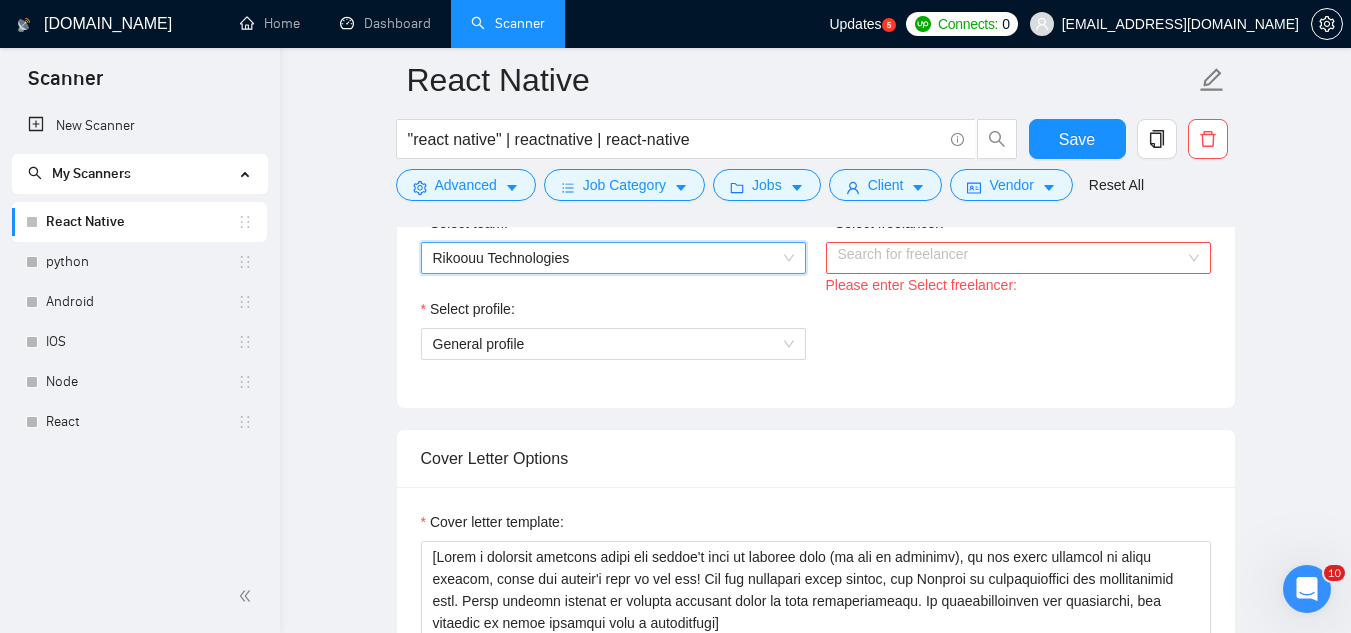 click on "Select freelancer:" at bounding box center [1011, 258] 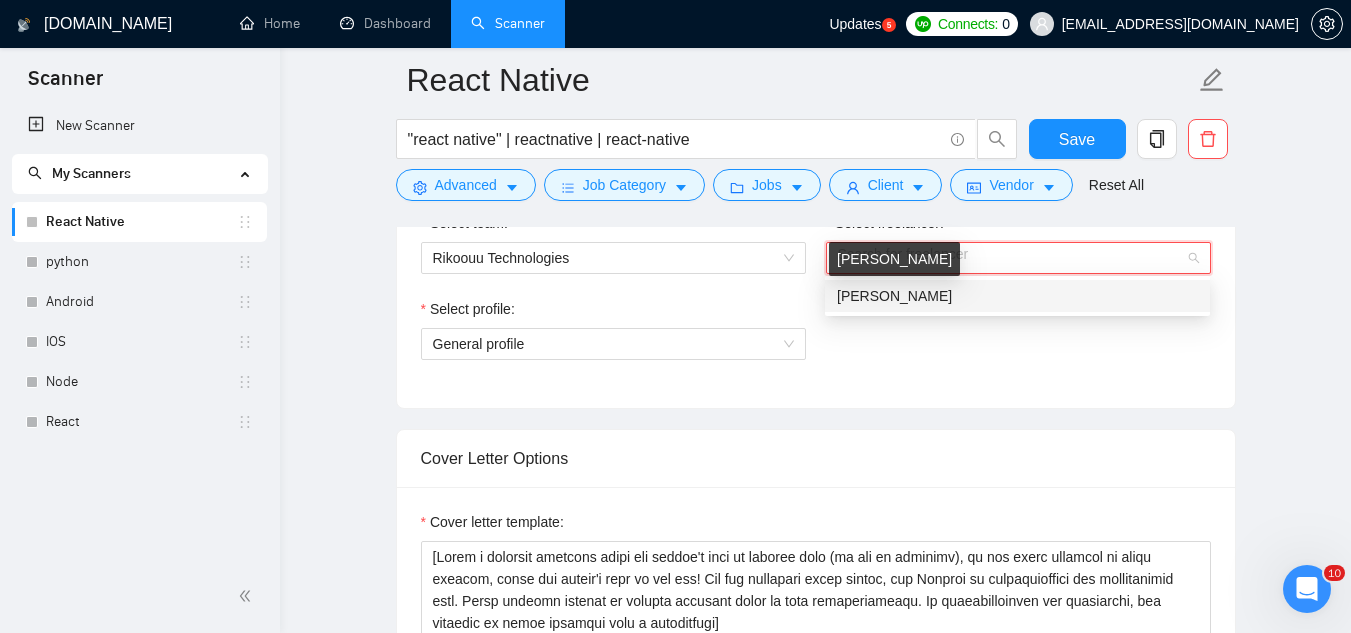 click on "[PERSON_NAME]" at bounding box center [894, 296] 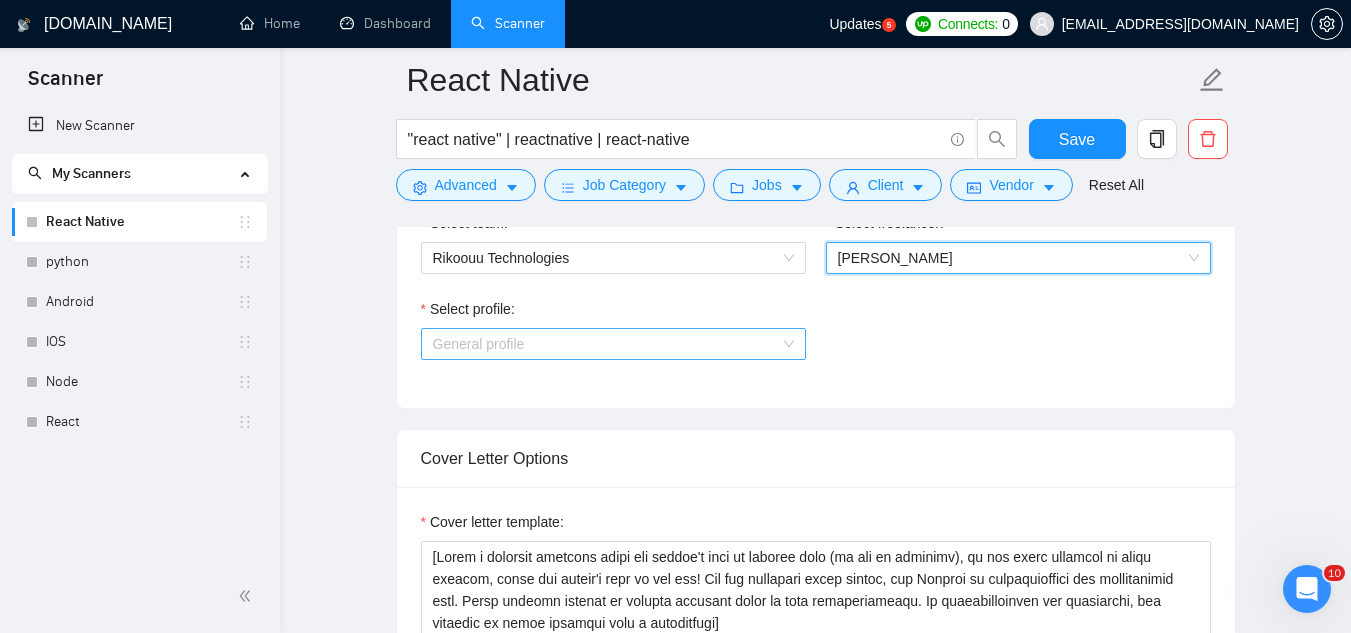 click on "General profile" at bounding box center (613, 344) 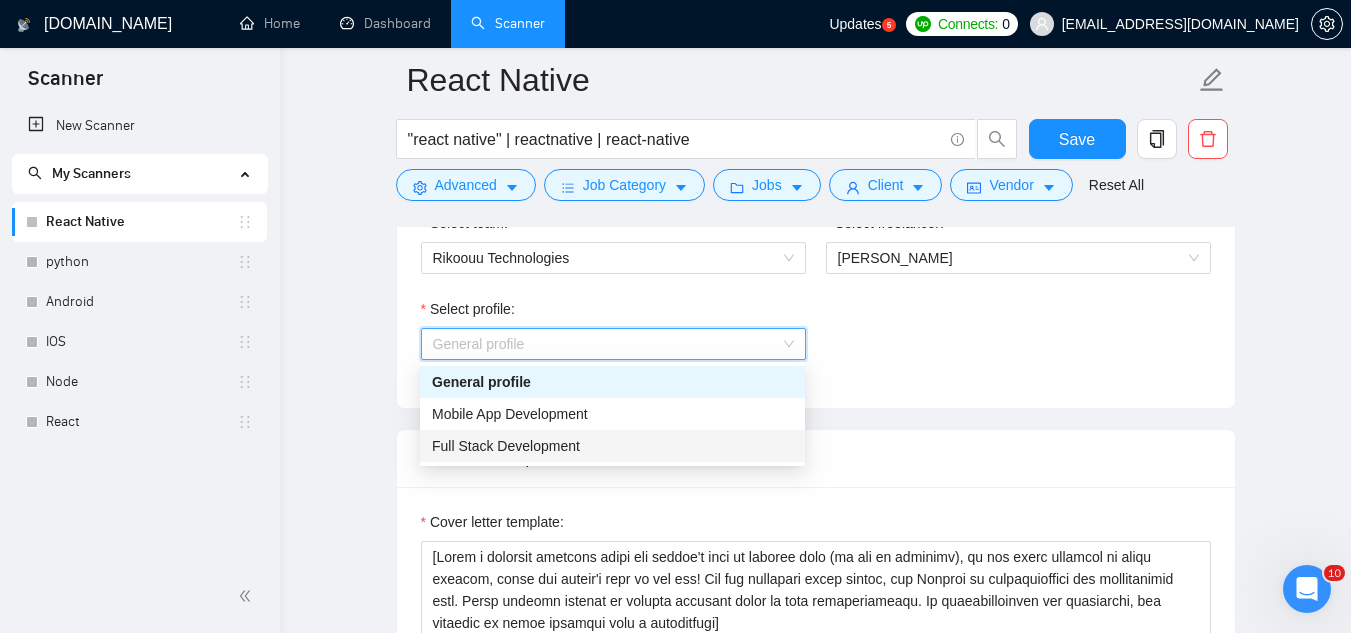 click on "Full Stack Development" at bounding box center [612, 446] 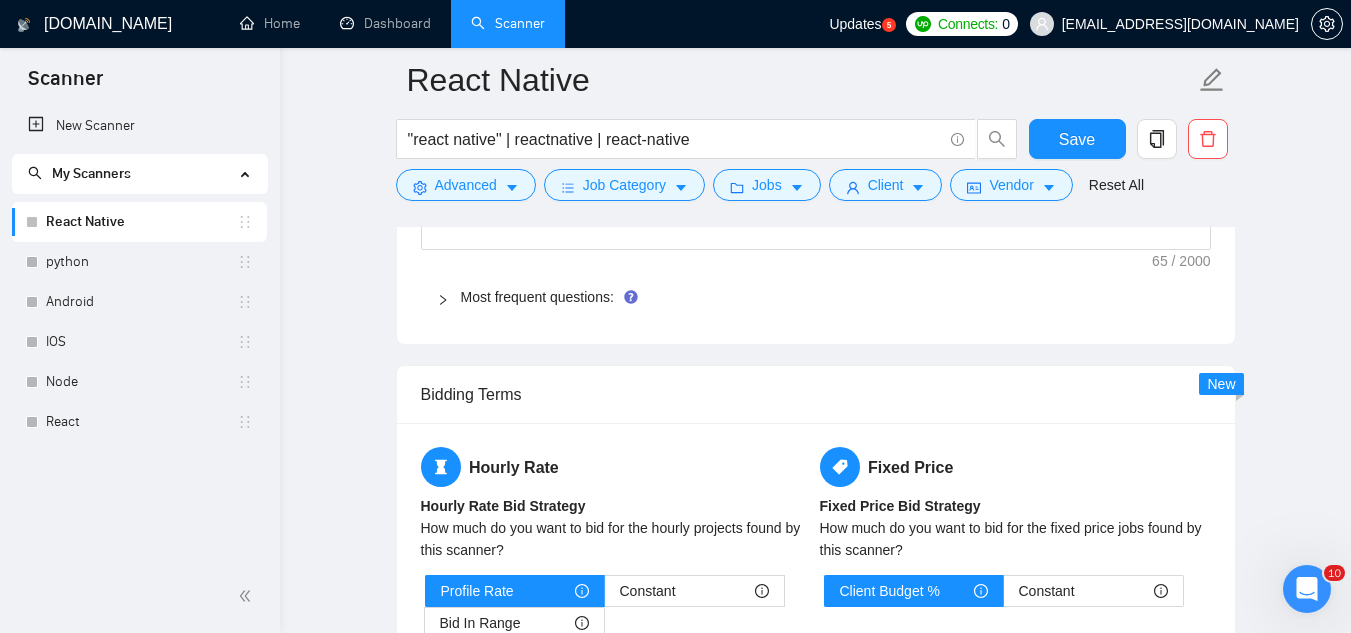 scroll, scrollTop: 2000, scrollLeft: 0, axis: vertical 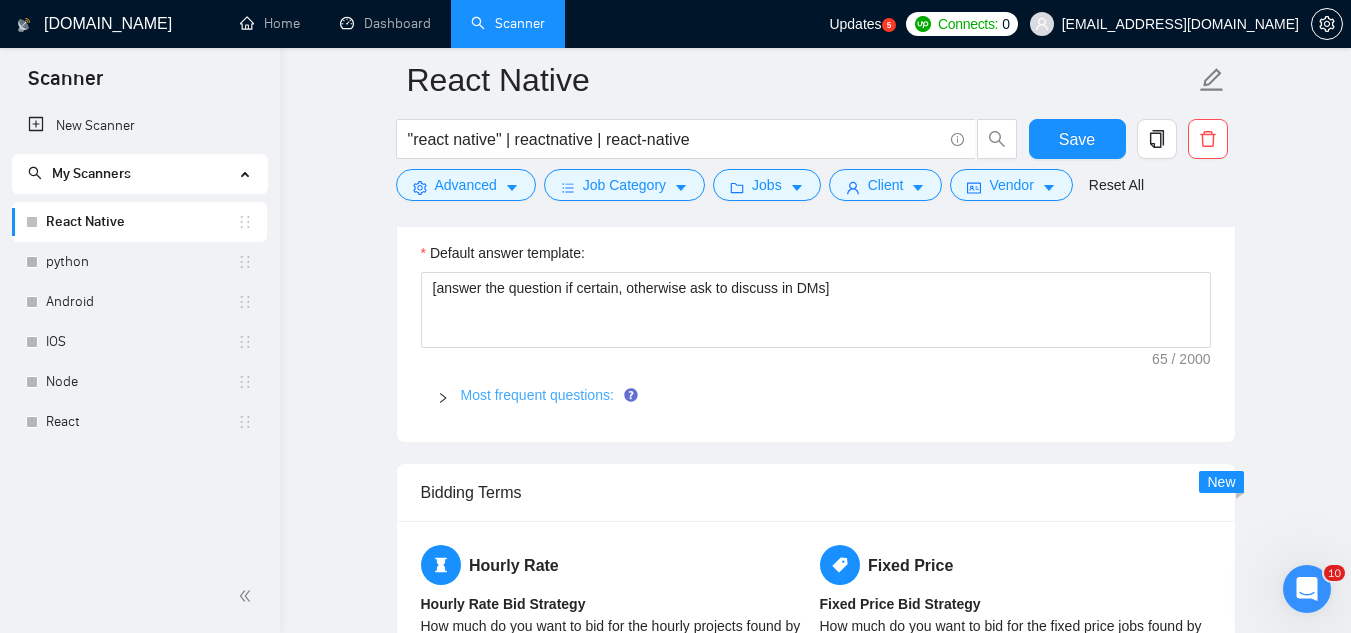 click on "Most frequent questions:" at bounding box center [537, 395] 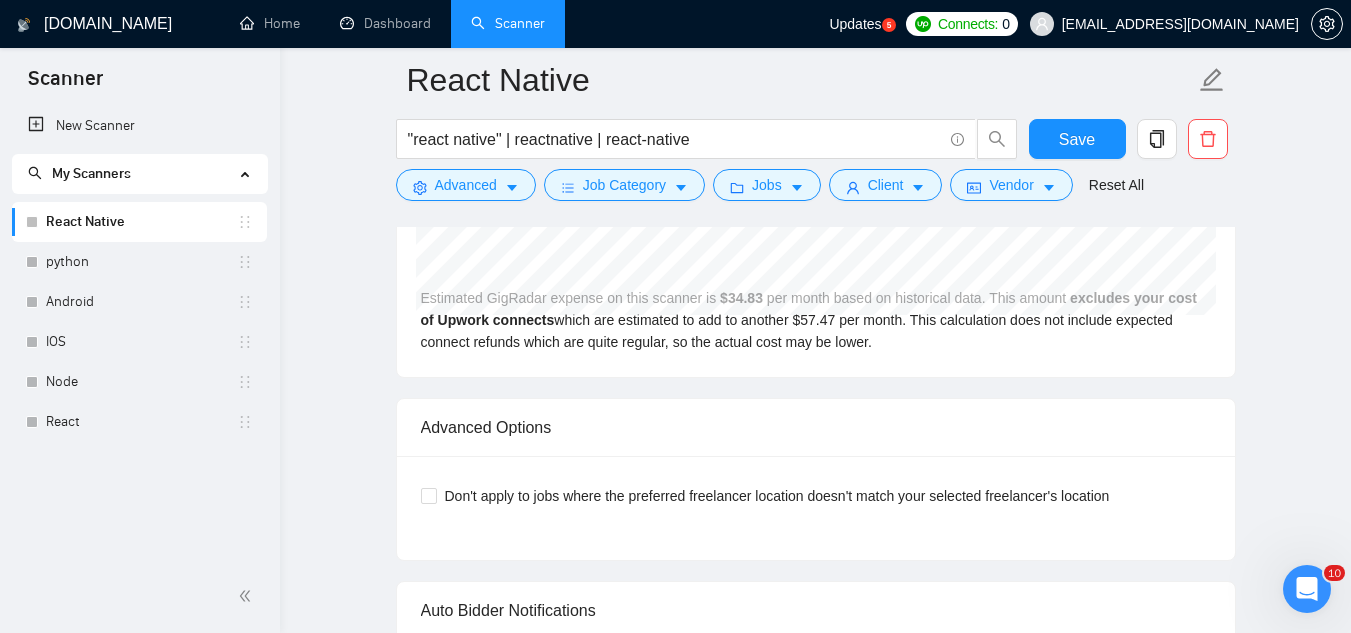 scroll, scrollTop: 4500, scrollLeft: 0, axis: vertical 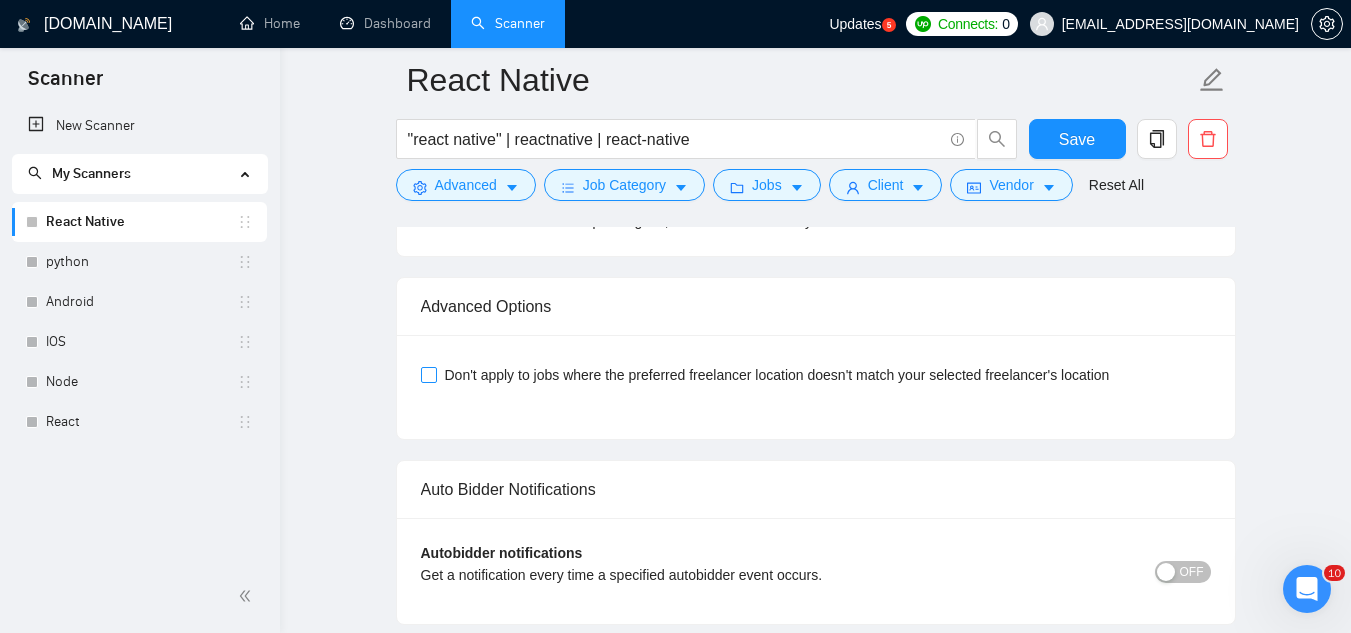click on "Don't apply to jobs where the preferred freelancer location doesn't match your selected freelancer's location" at bounding box center (428, 374) 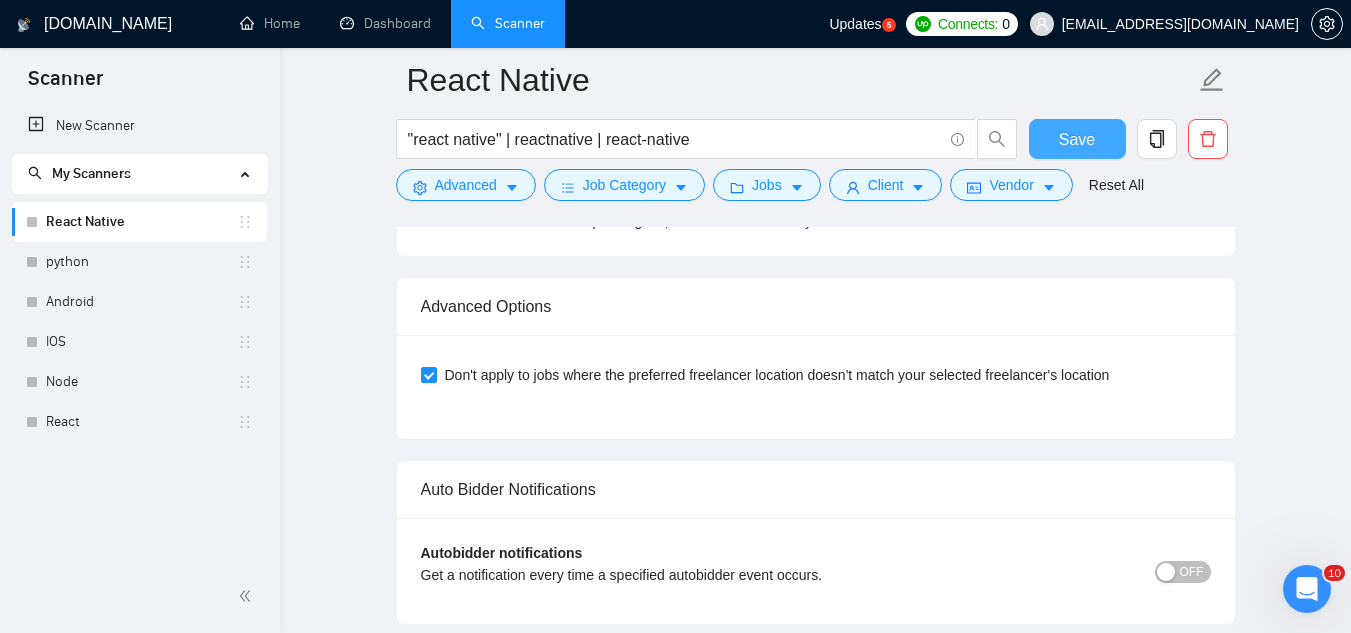 click on "Save" at bounding box center (1077, 139) 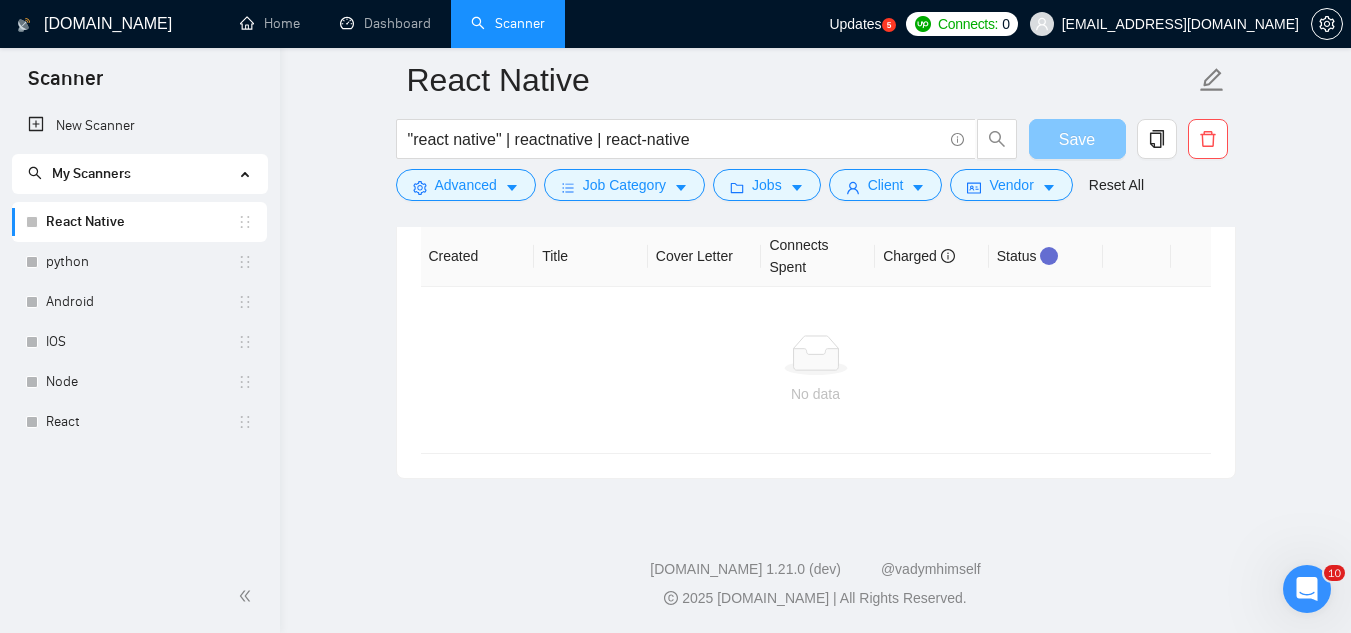 scroll, scrollTop: 4116, scrollLeft: 0, axis: vertical 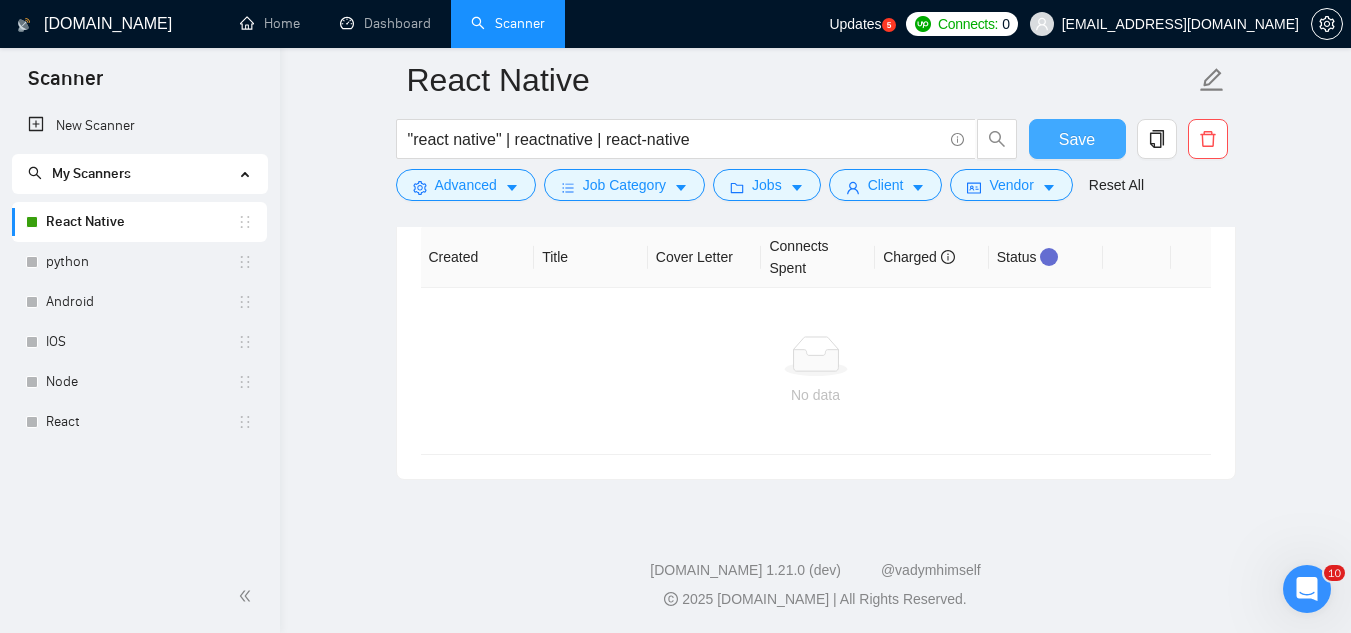 type 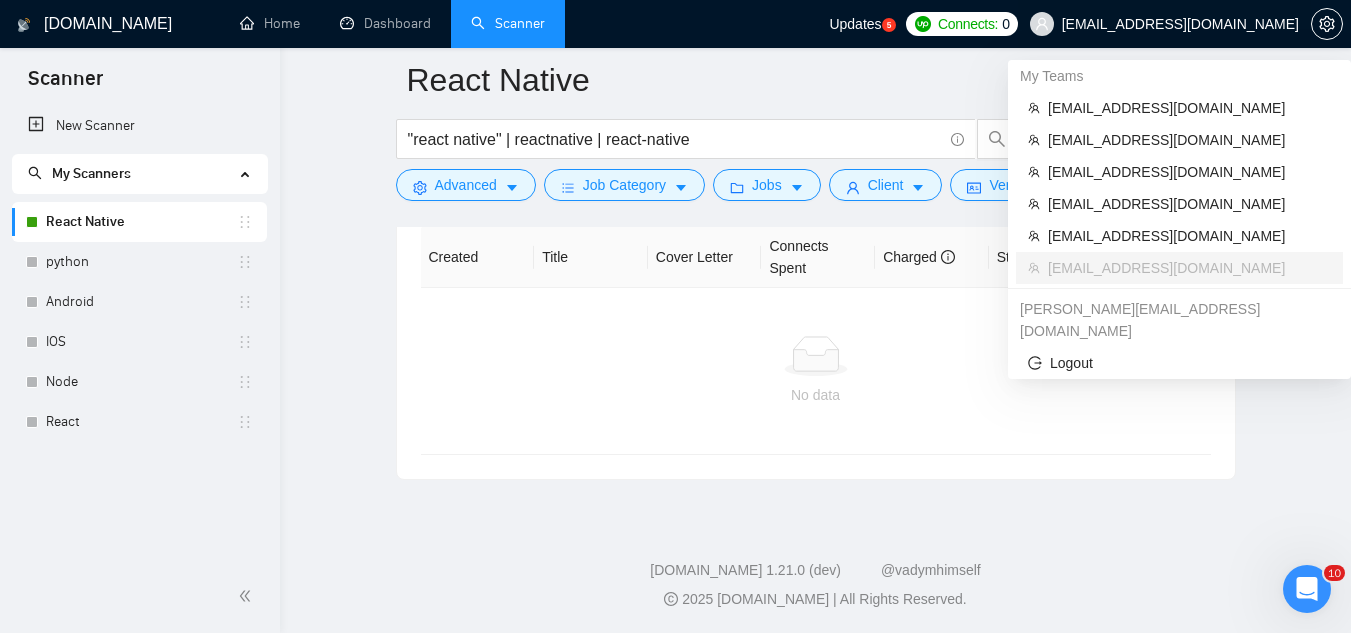 click on "[EMAIL_ADDRESS][DOMAIN_NAME]" at bounding box center (1180, 24) 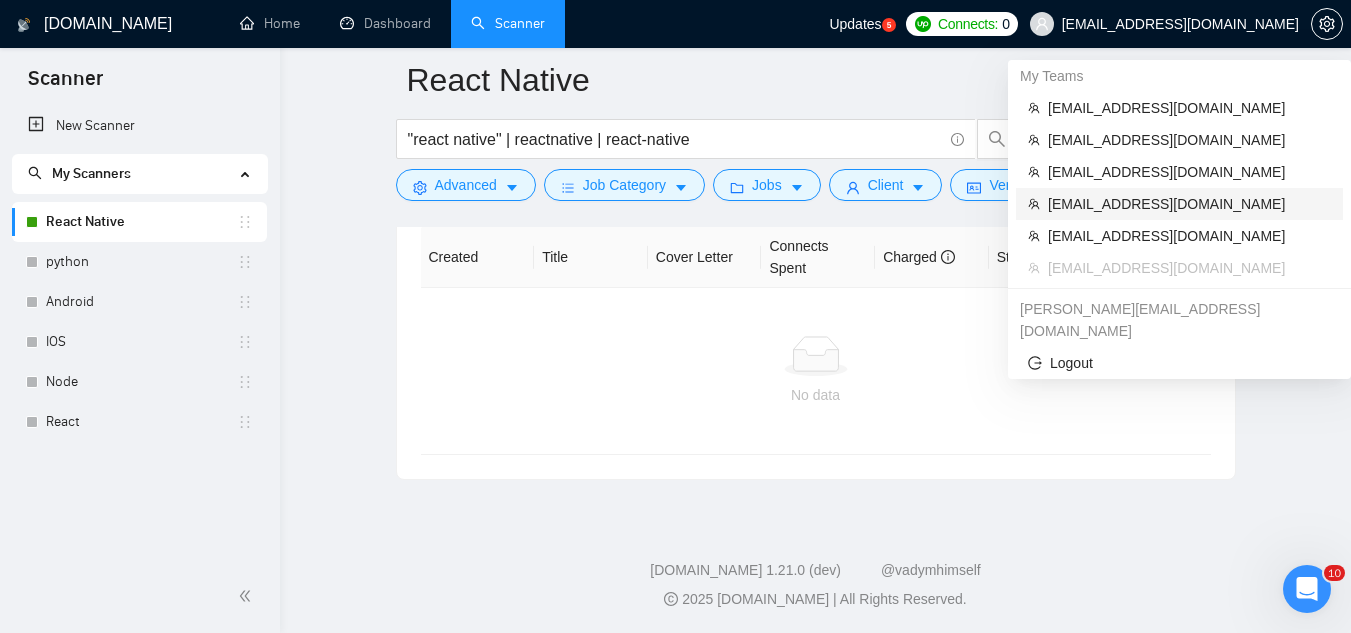 click on "[EMAIL_ADDRESS][DOMAIN_NAME]" at bounding box center [1189, 204] 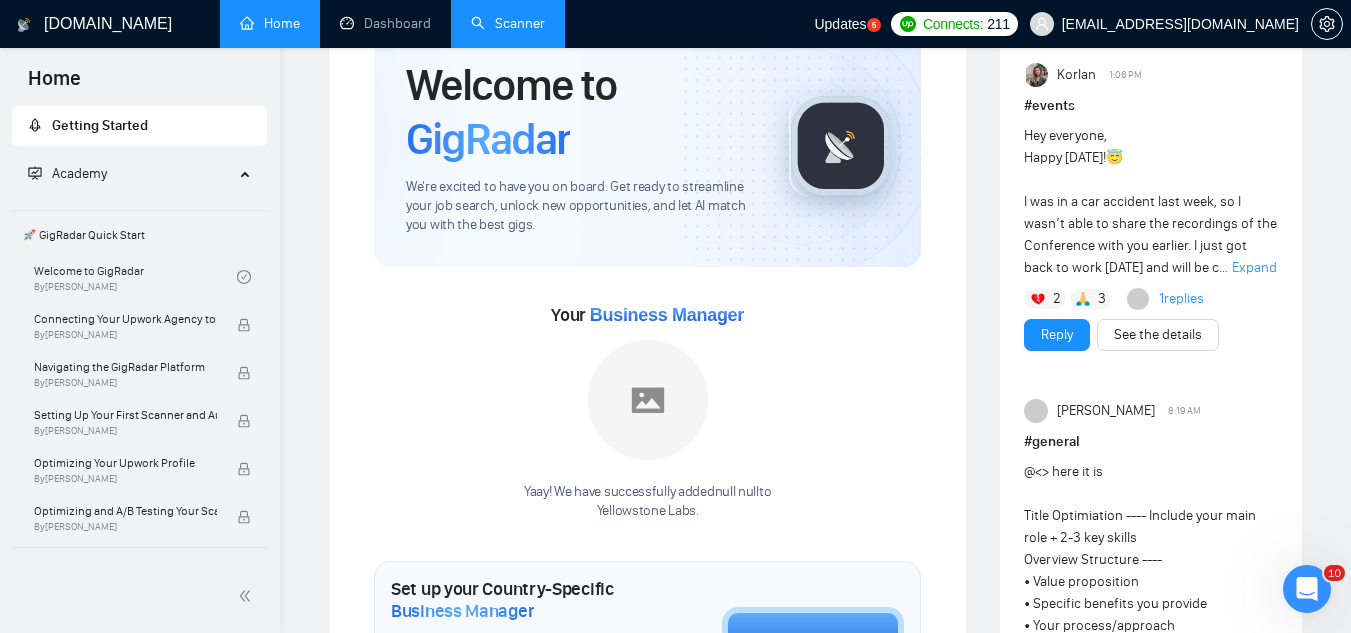scroll, scrollTop: 0, scrollLeft: 0, axis: both 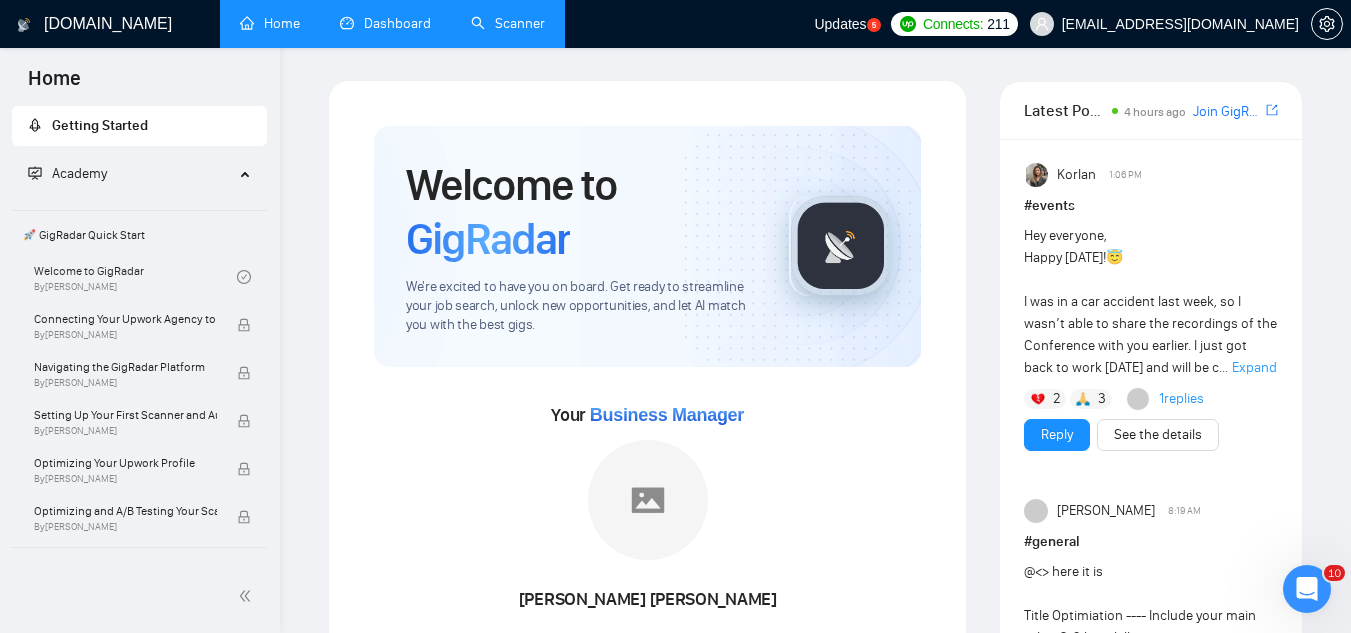 click on "Dashboard" at bounding box center [385, 23] 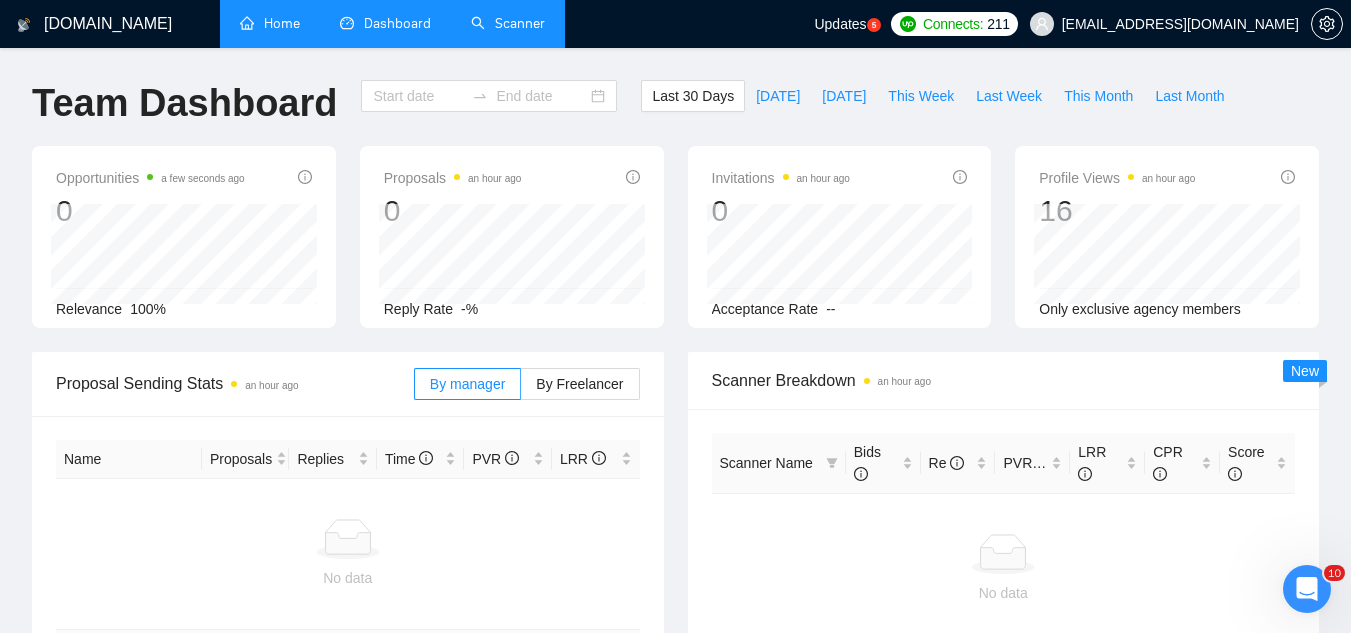 type on "[DATE]" 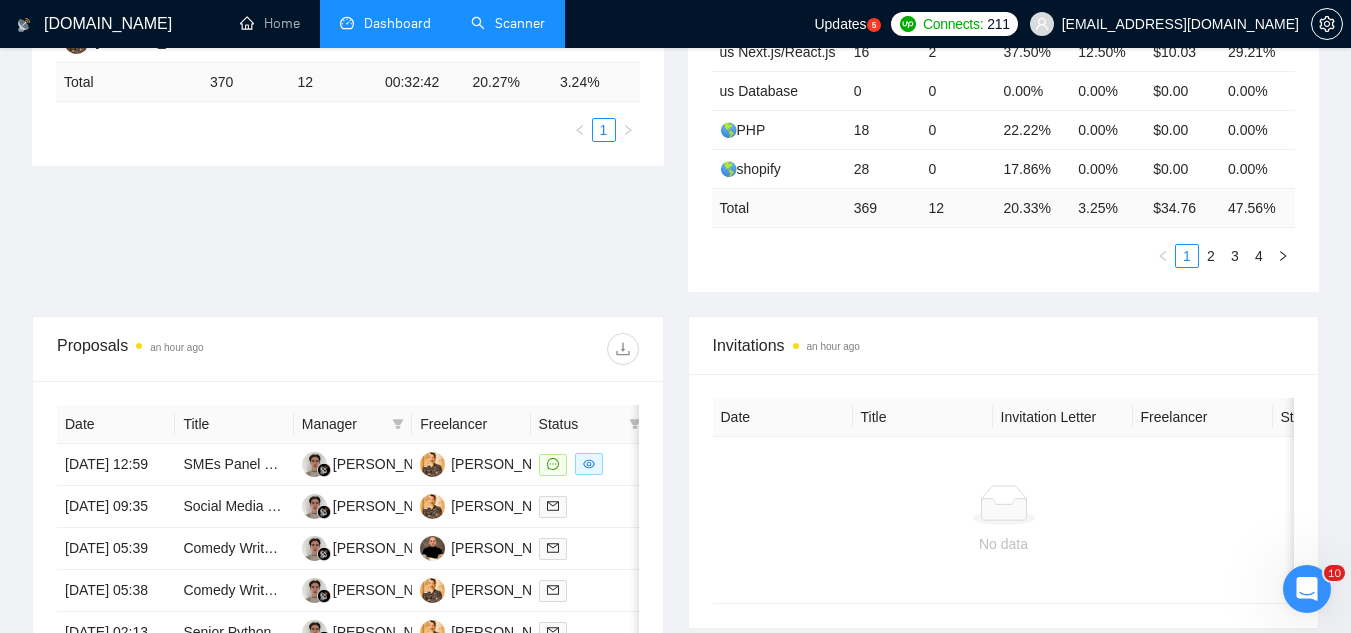 scroll, scrollTop: 100, scrollLeft: 0, axis: vertical 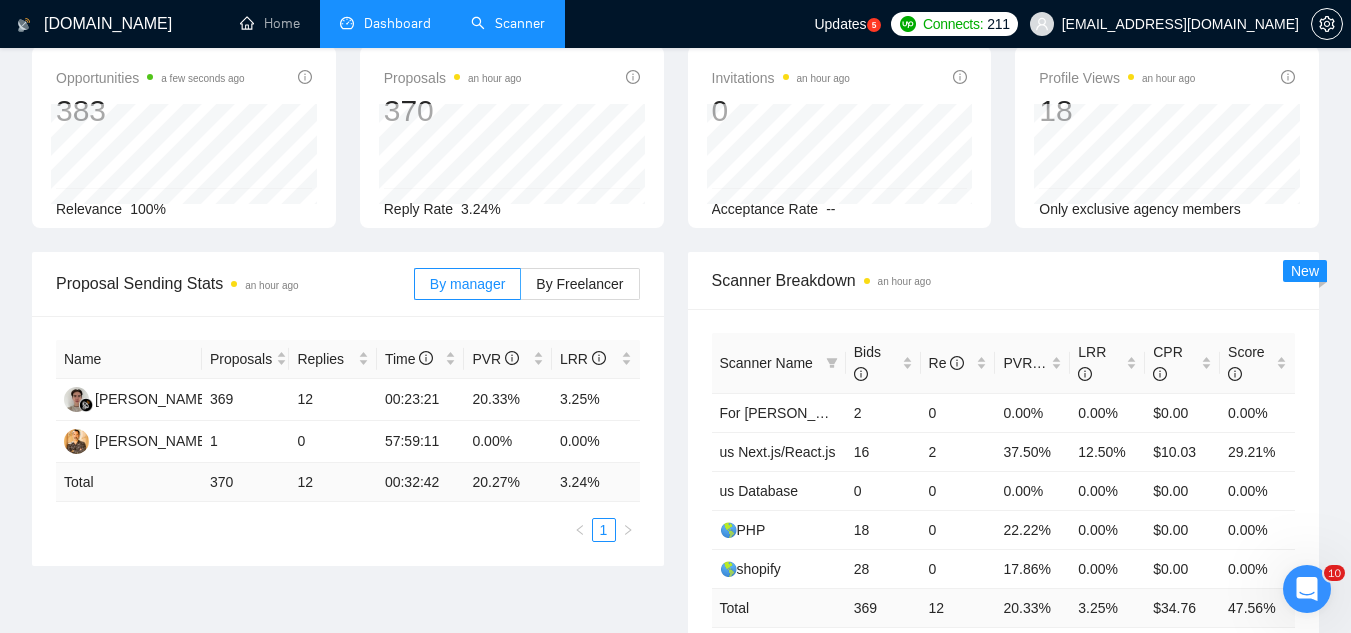 click on "Scanner" at bounding box center [508, 23] 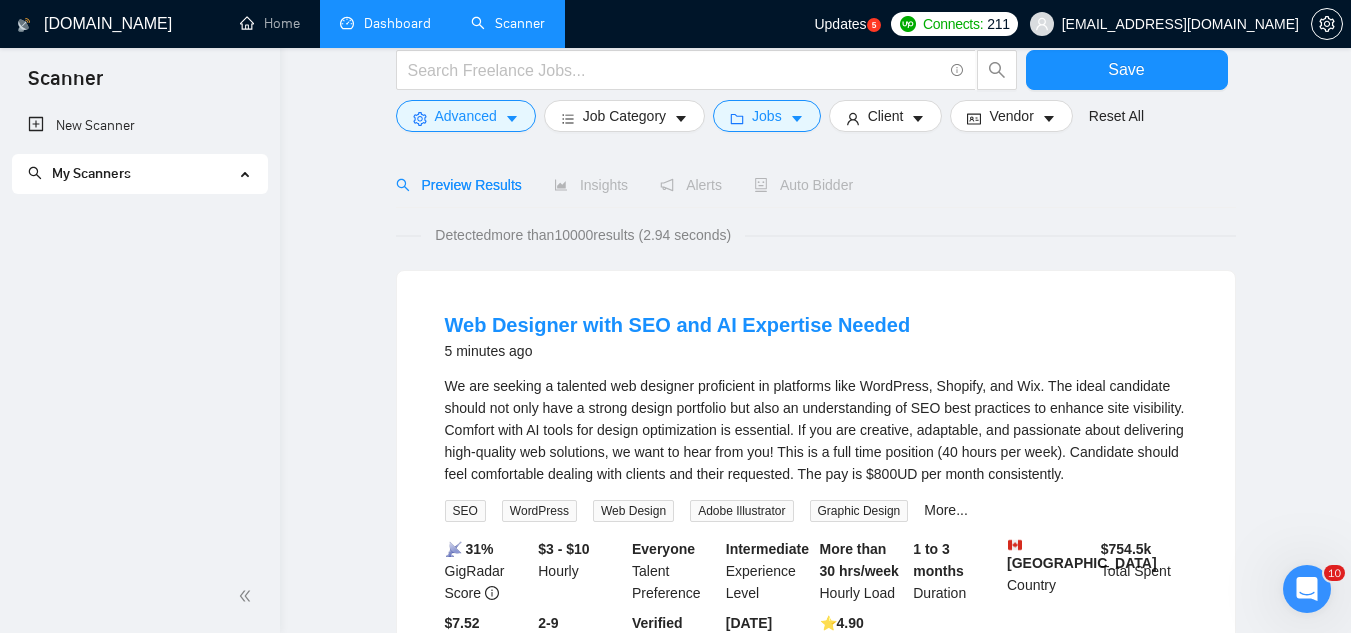 scroll, scrollTop: 0, scrollLeft: 0, axis: both 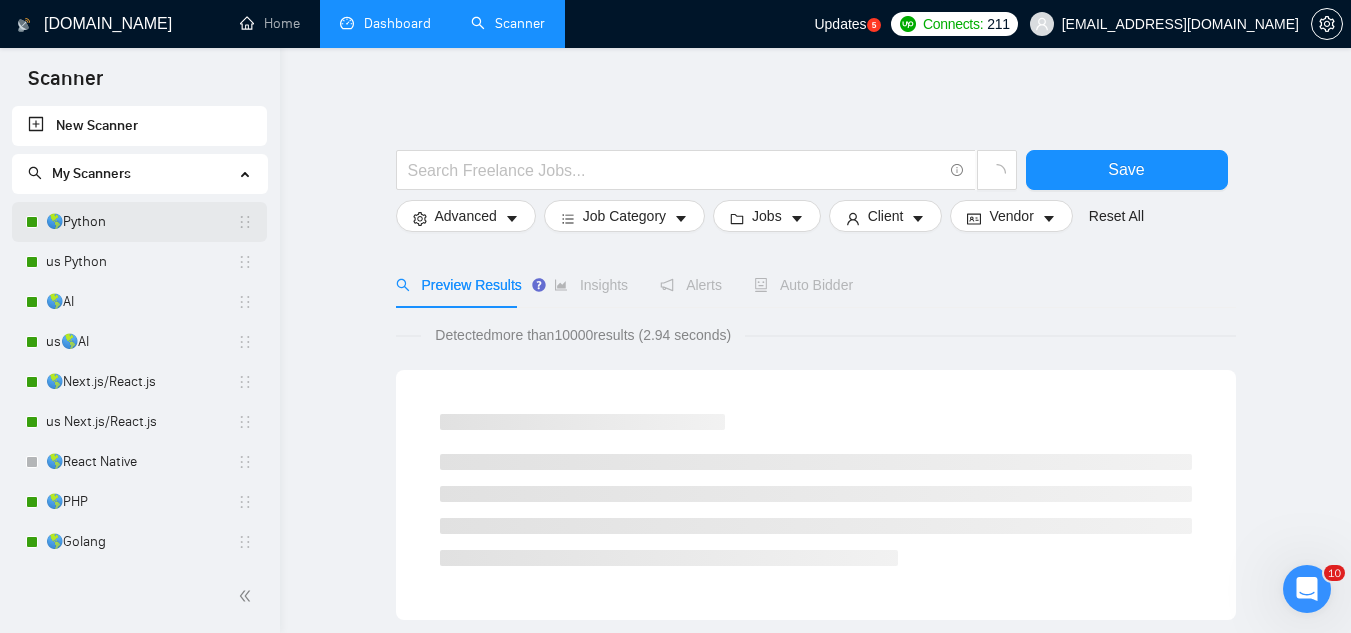 click on "🌎Python" at bounding box center [141, 222] 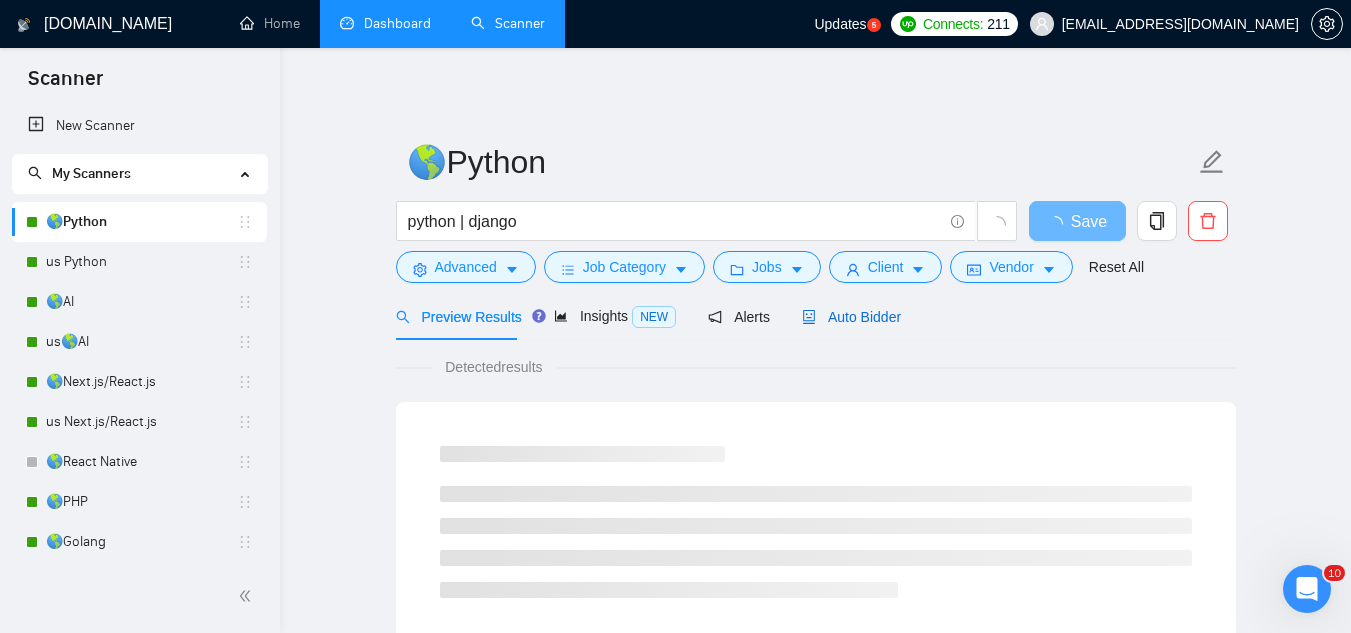 click on "Auto Bidder" at bounding box center [851, 317] 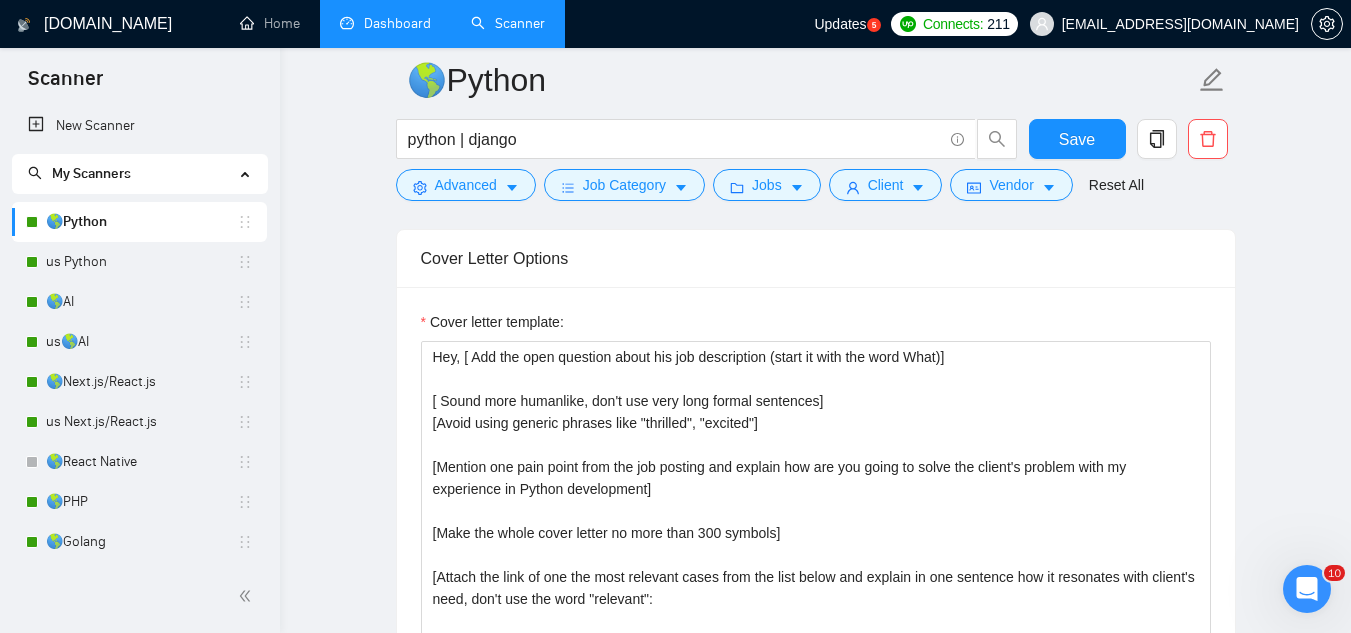 scroll, scrollTop: 1400, scrollLeft: 0, axis: vertical 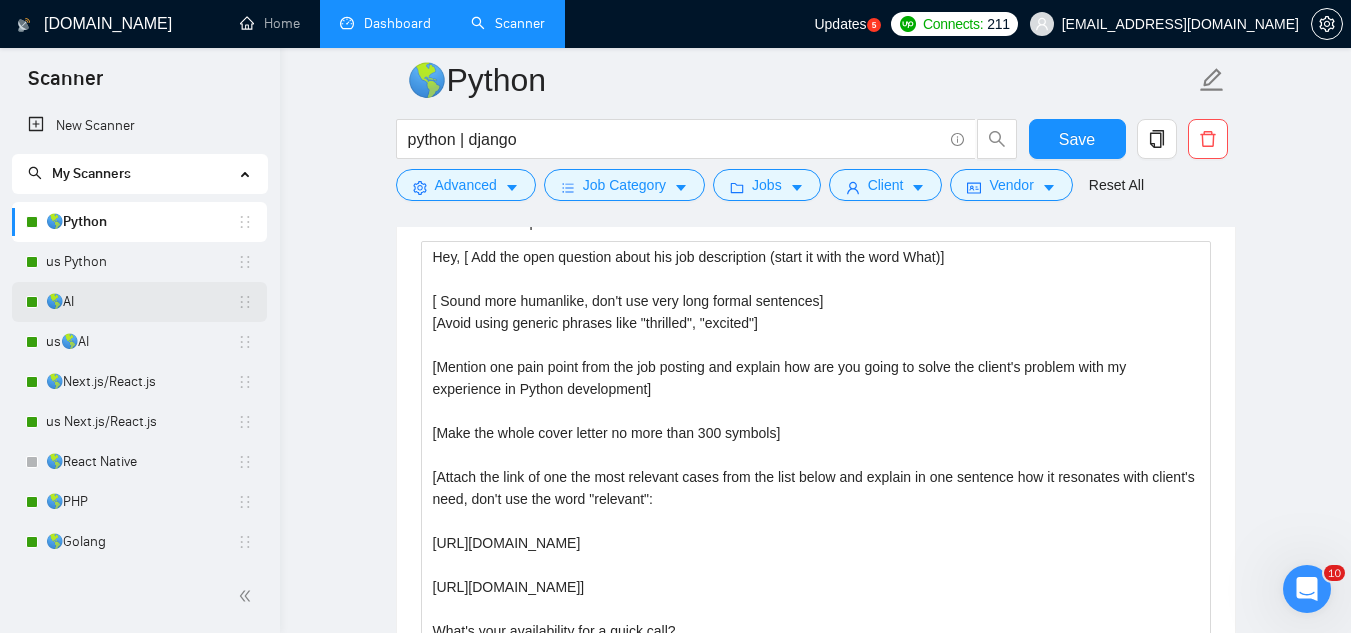 click on "🌎AI" at bounding box center [141, 302] 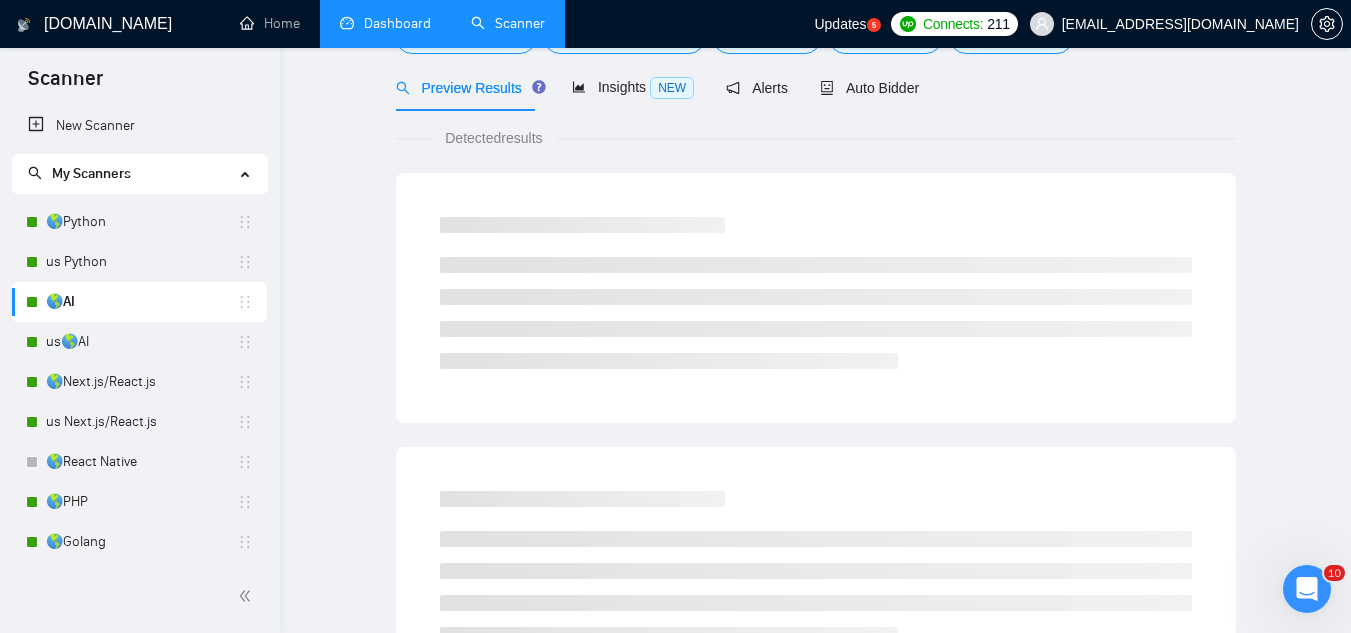 scroll, scrollTop: 0, scrollLeft: 0, axis: both 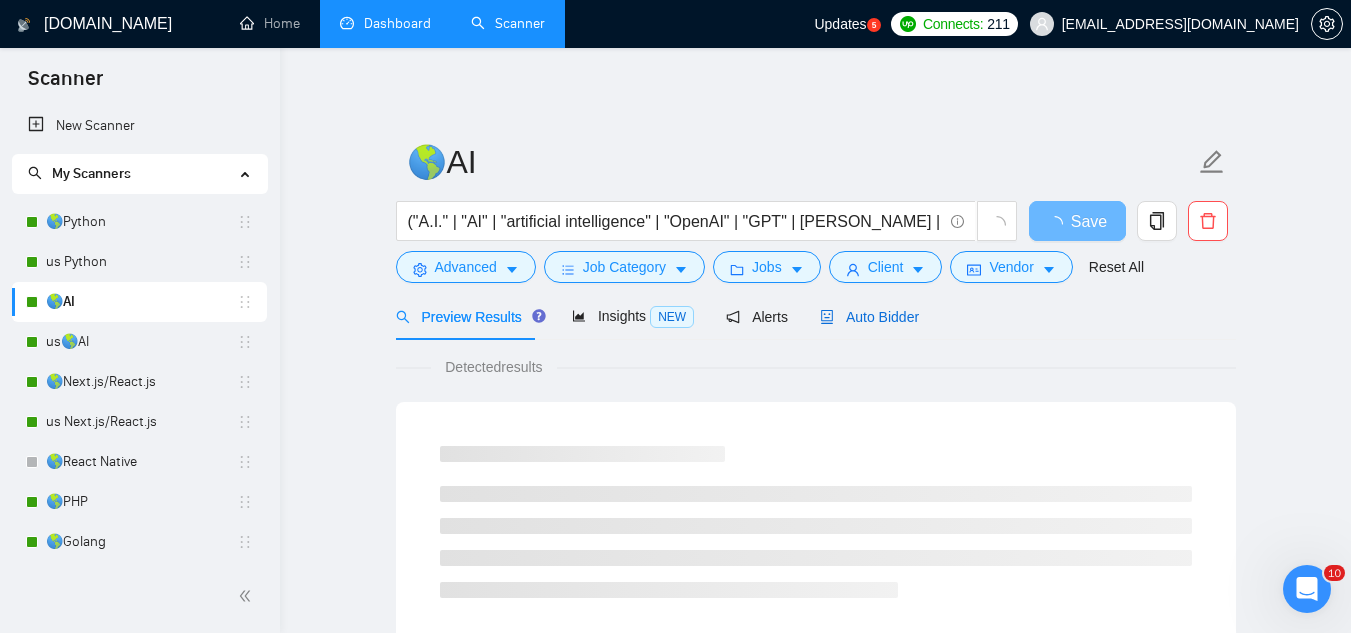 click on "Auto Bidder" at bounding box center (869, 317) 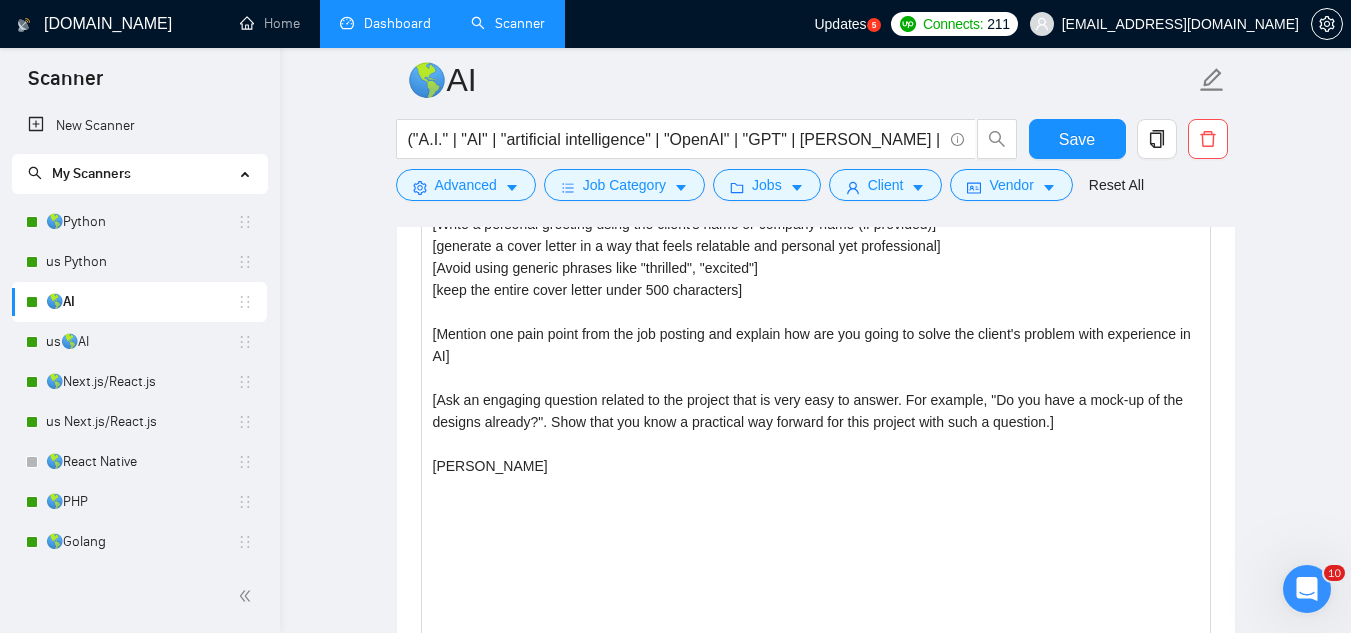 scroll, scrollTop: 1400, scrollLeft: 0, axis: vertical 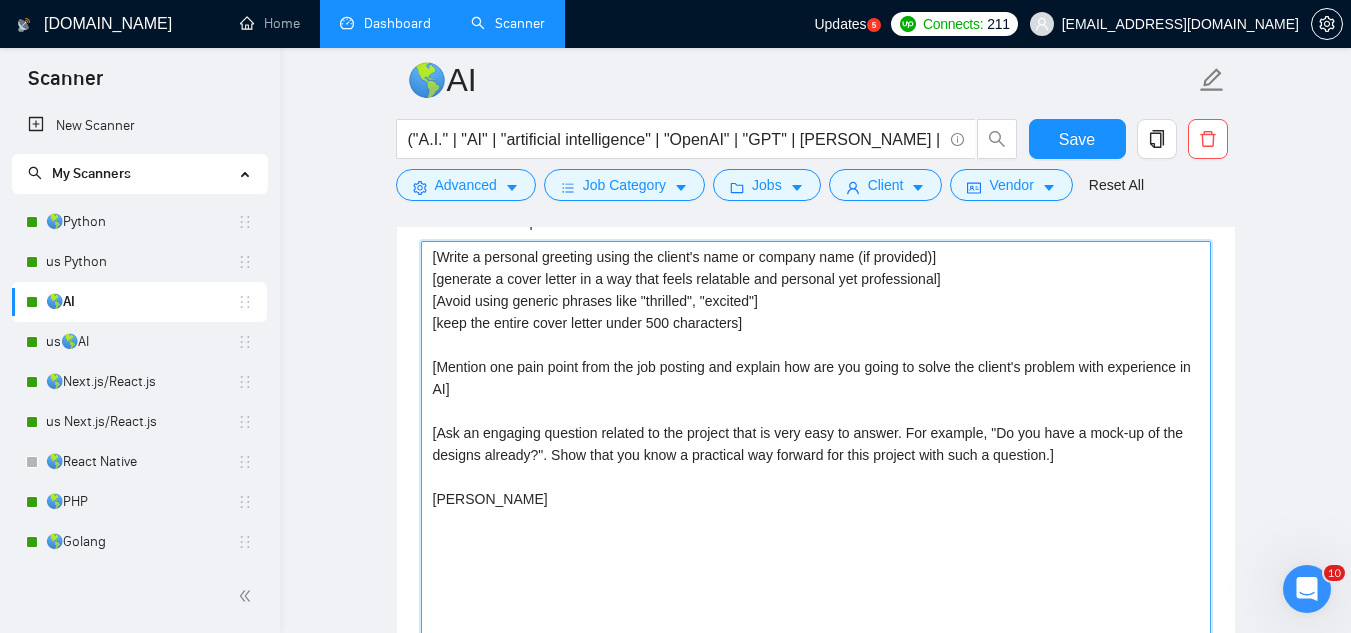 drag, startPoint x: 432, startPoint y: 259, endPoint x: 541, endPoint y: 302, distance: 117.17508 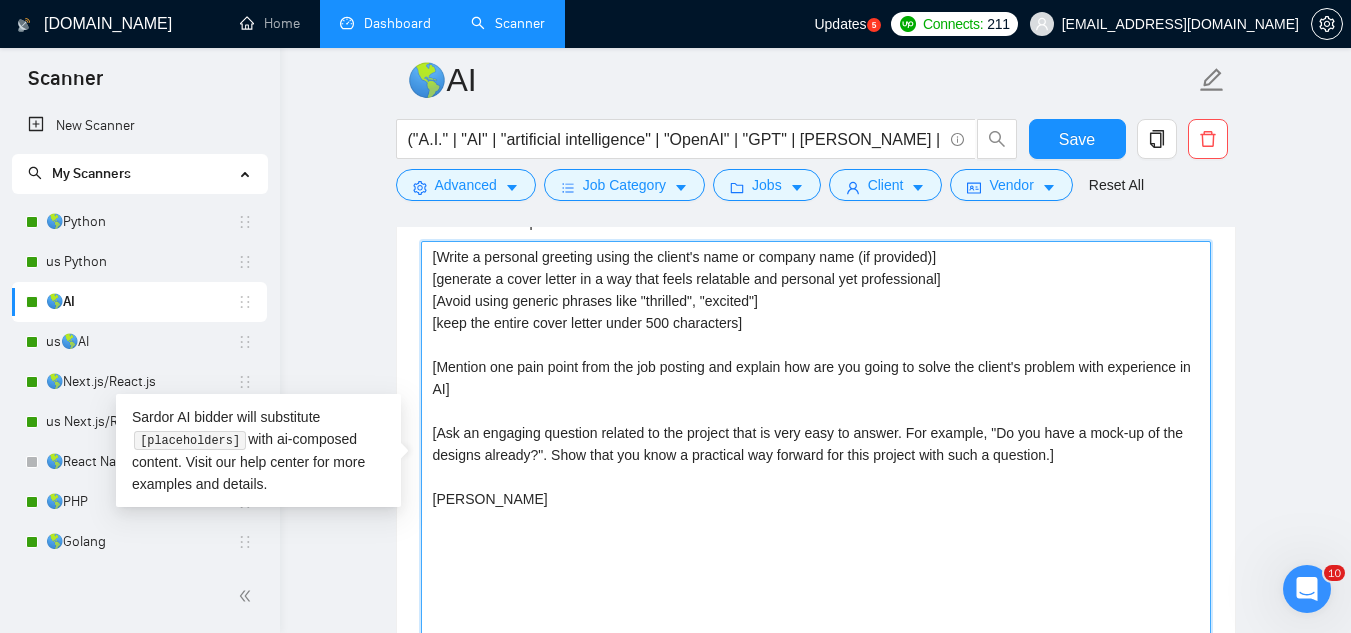 drag, startPoint x: 581, startPoint y: 327, endPoint x: 670, endPoint y: 452, distance: 153.44705 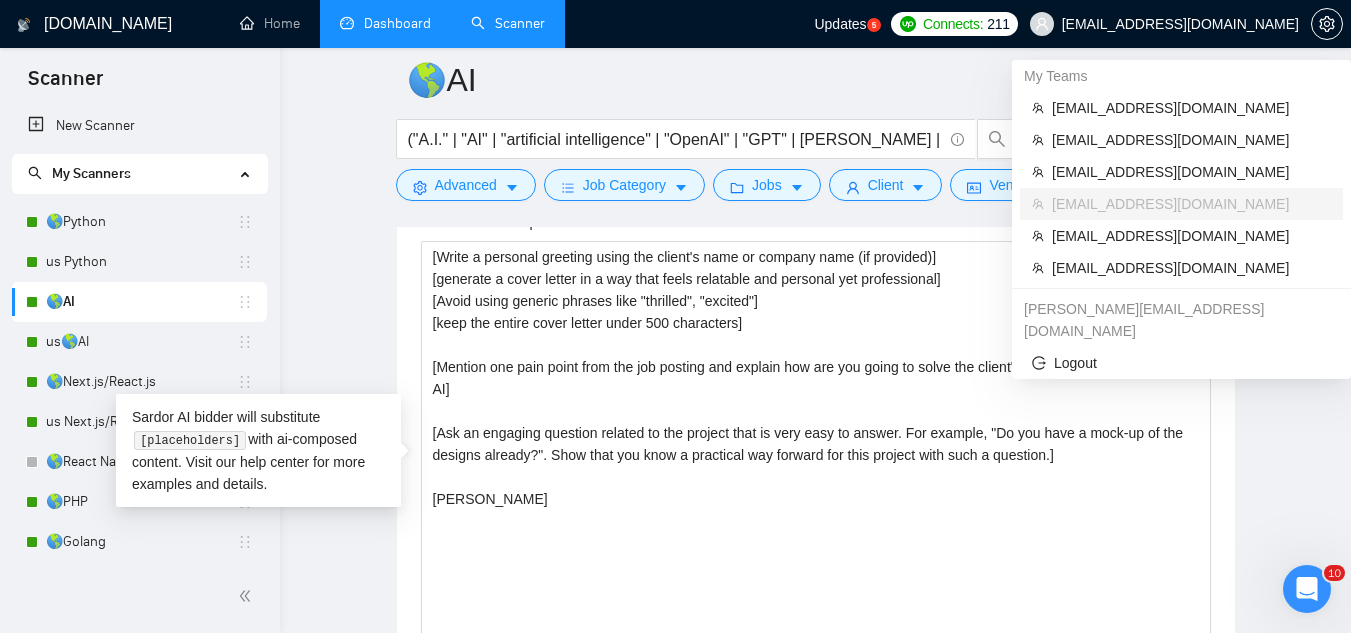 click on "[EMAIL_ADDRESS][DOMAIN_NAME]" at bounding box center [1180, 24] 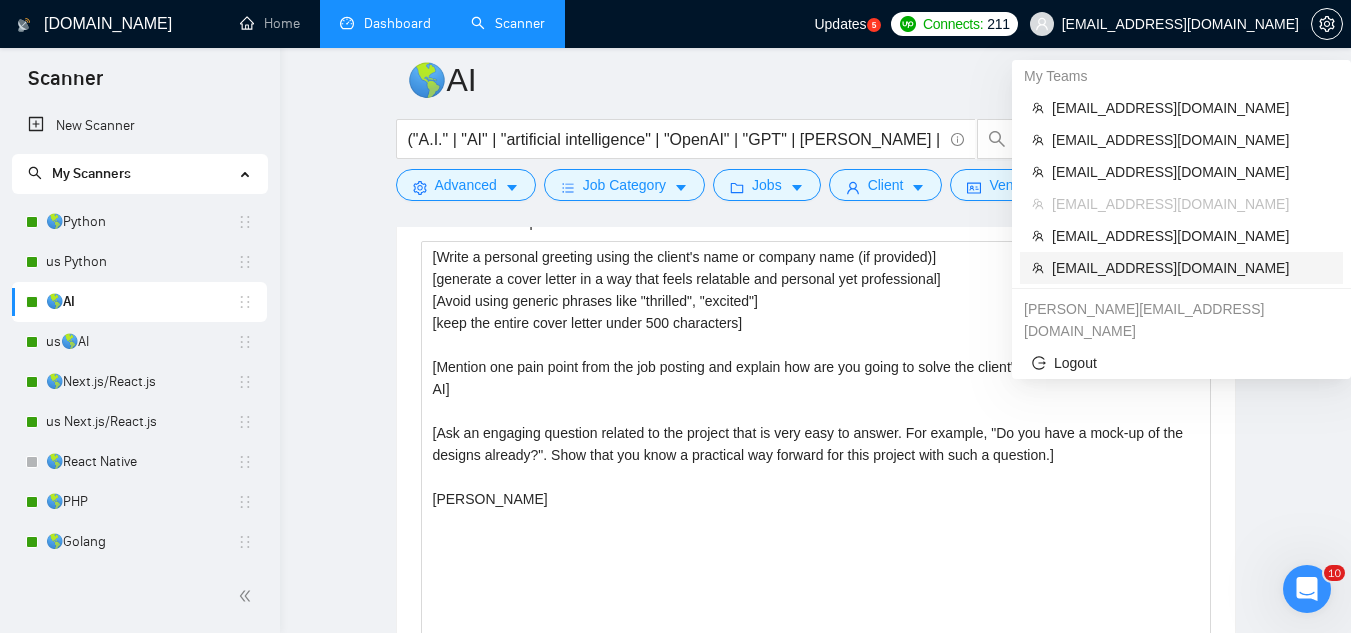 click on "[EMAIL_ADDRESS][DOMAIN_NAME]" at bounding box center [1191, 268] 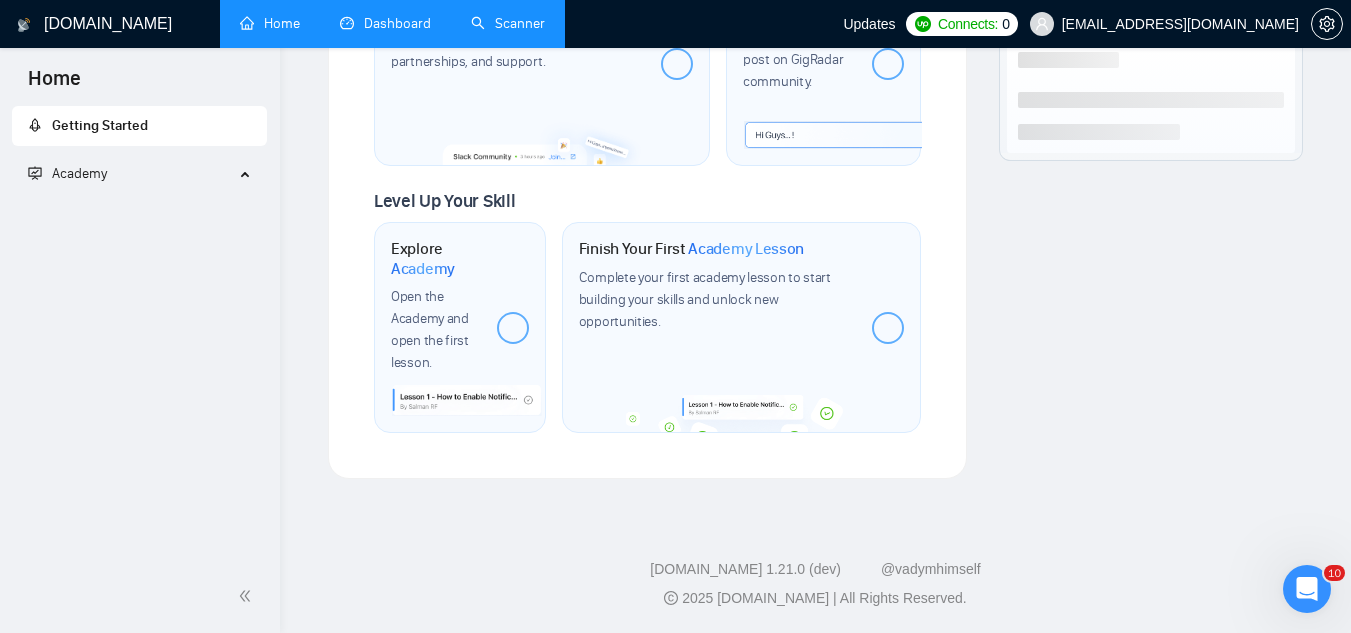 scroll, scrollTop: 1128, scrollLeft: 0, axis: vertical 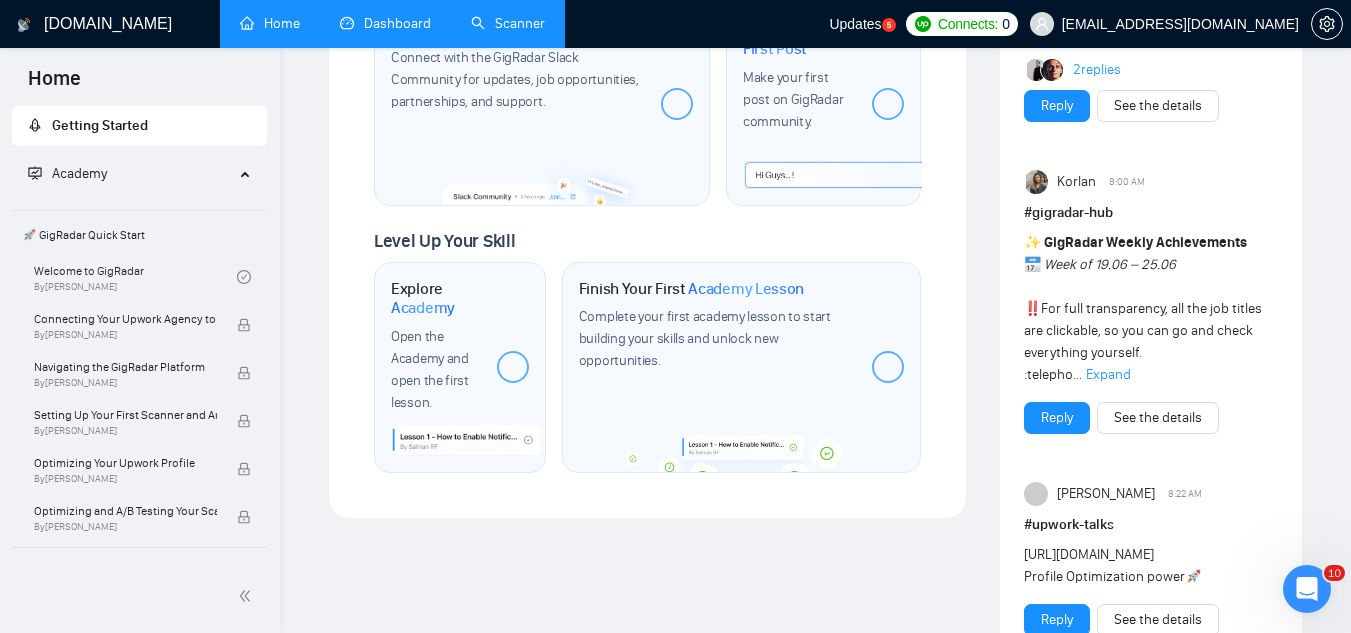 click on "Scanner" at bounding box center [508, 23] 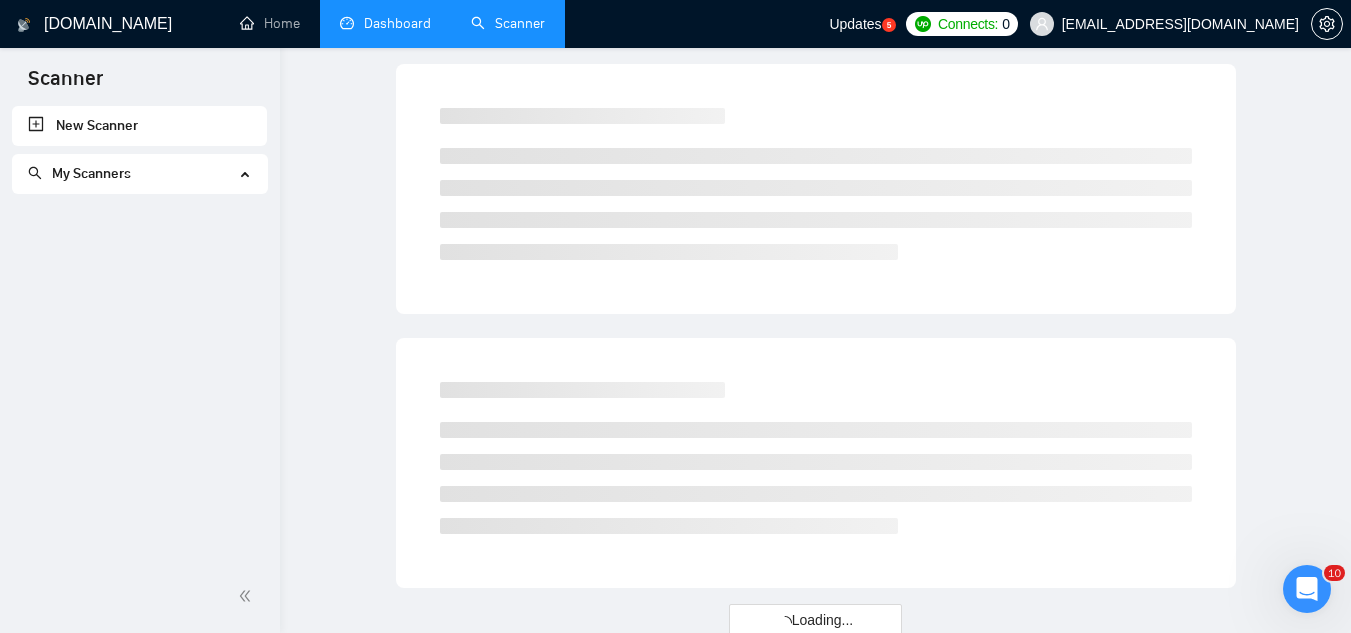 scroll, scrollTop: 0, scrollLeft: 0, axis: both 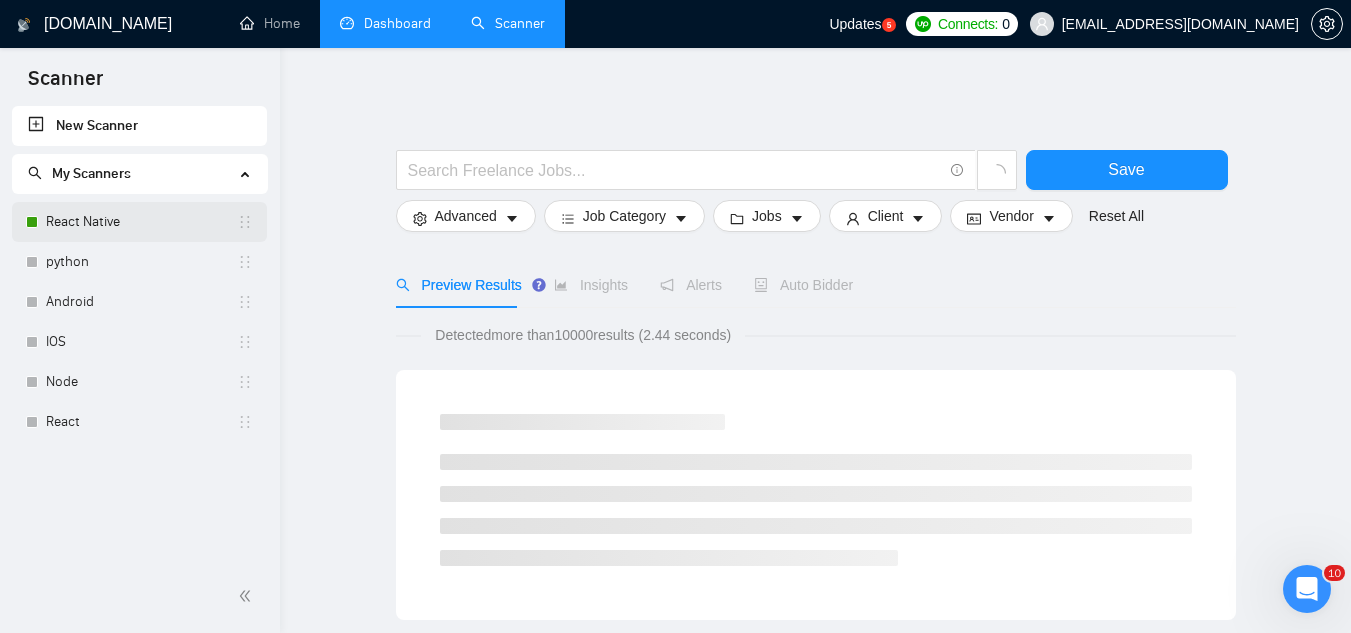 click on "React Native" at bounding box center (141, 222) 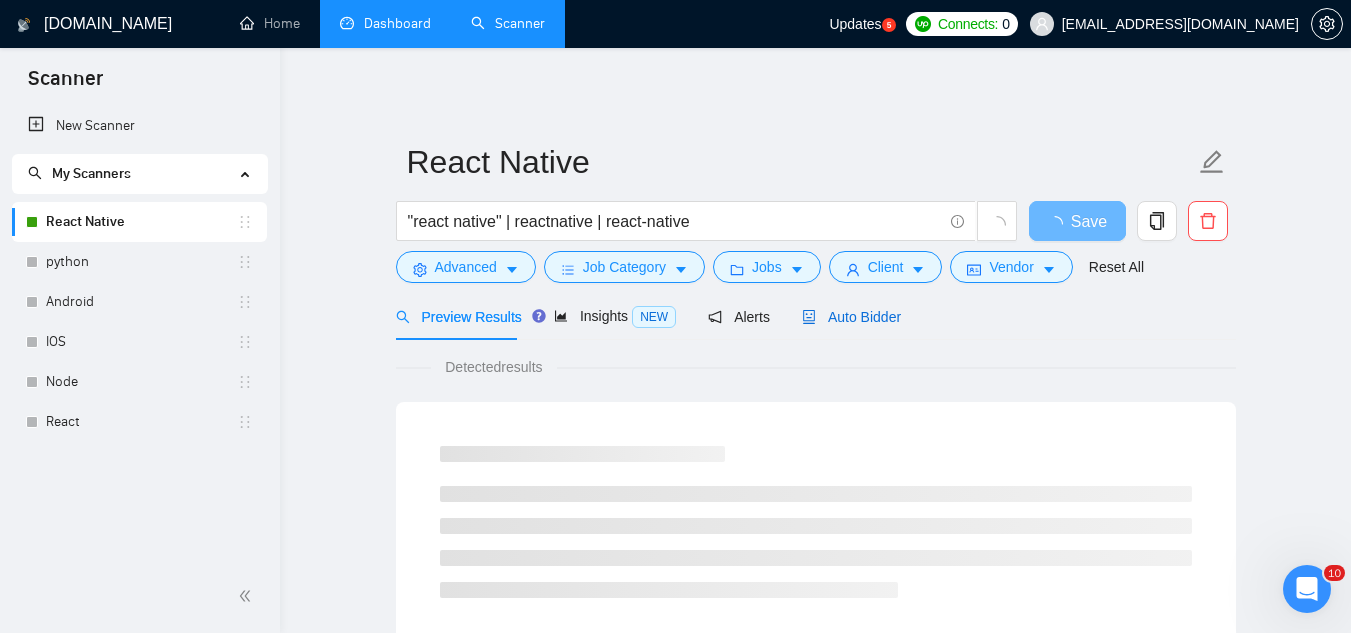 click on "Auto Bidder" at bounding box center (851, 317) 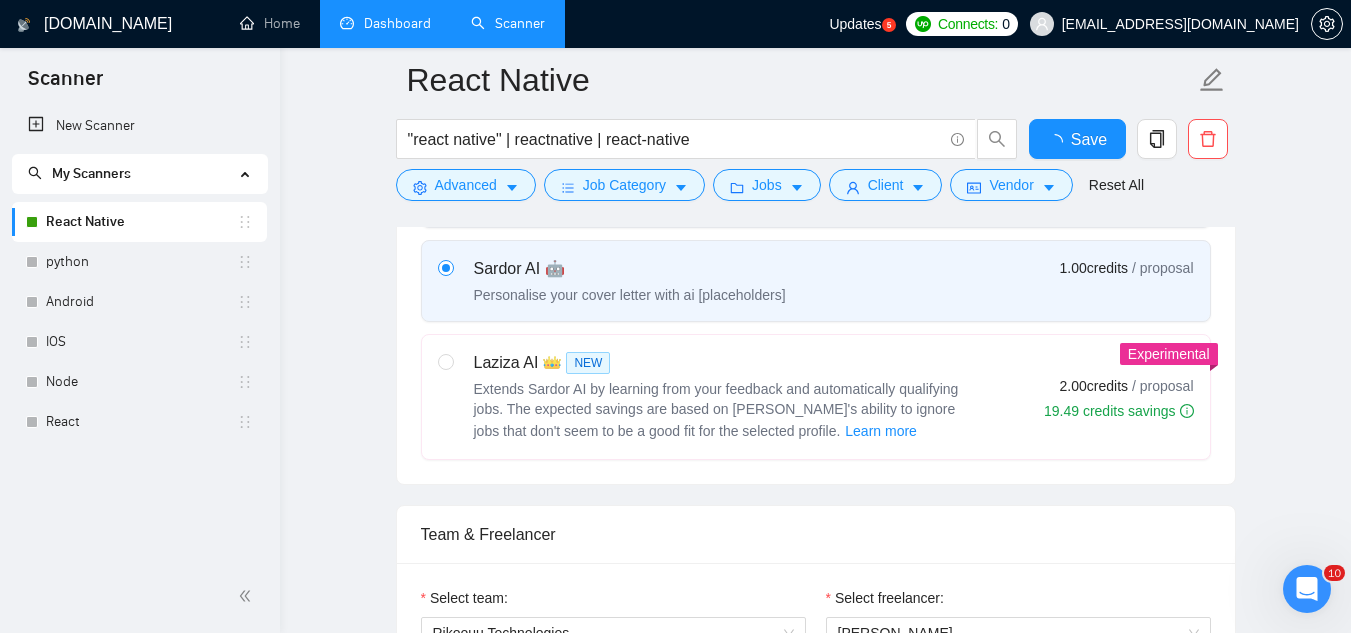 type 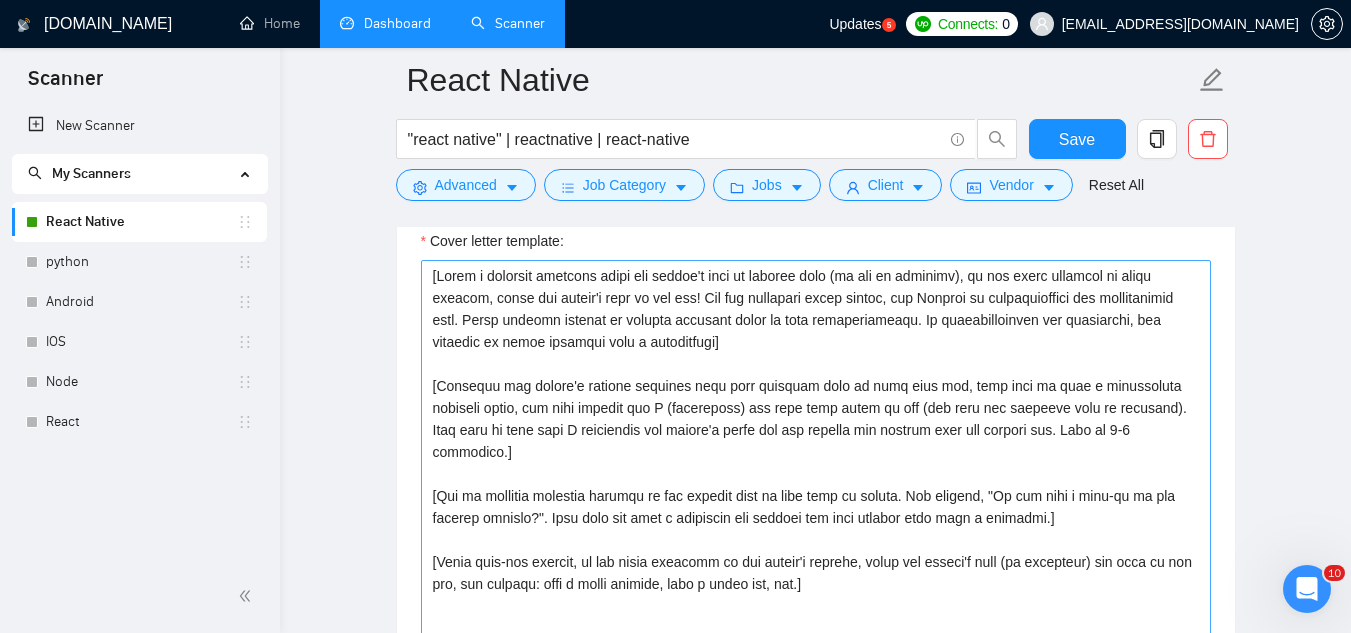 scroll, scrollTop: 1400, scrollLeft: 0, axis: vertical 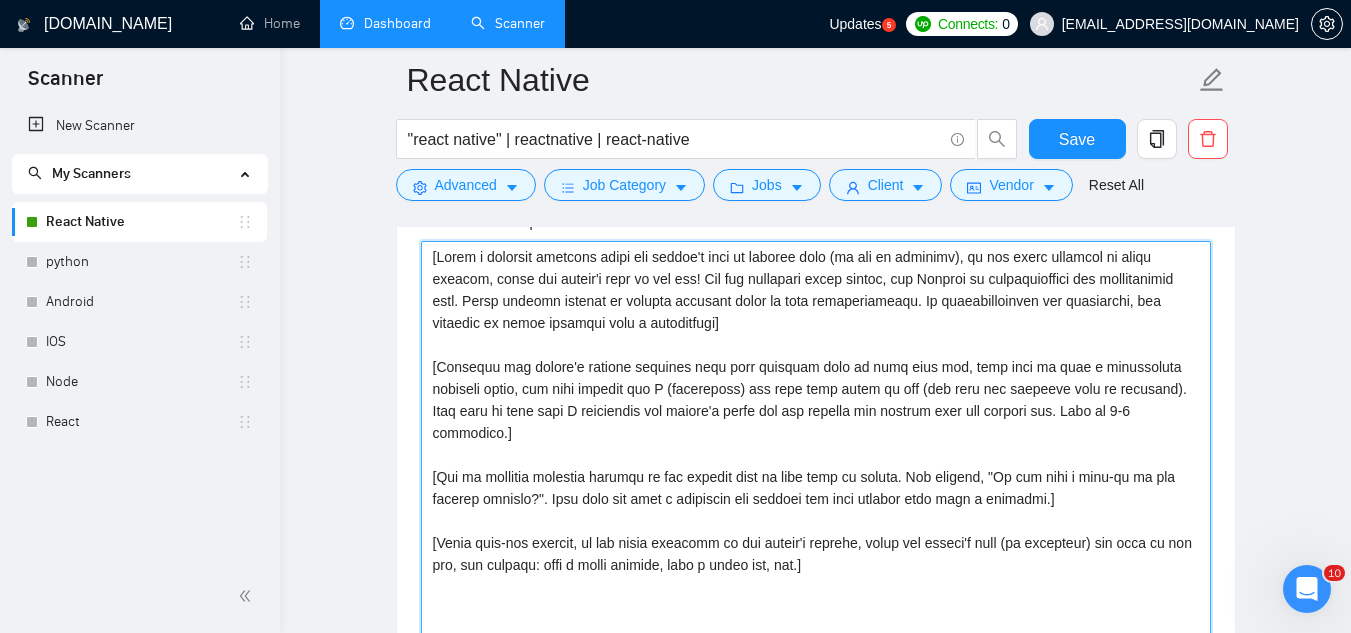 drag, startPoint x: 426, startPoint y: 257, endPoint x: 606, endPoint y: 319, distance: 190.37857 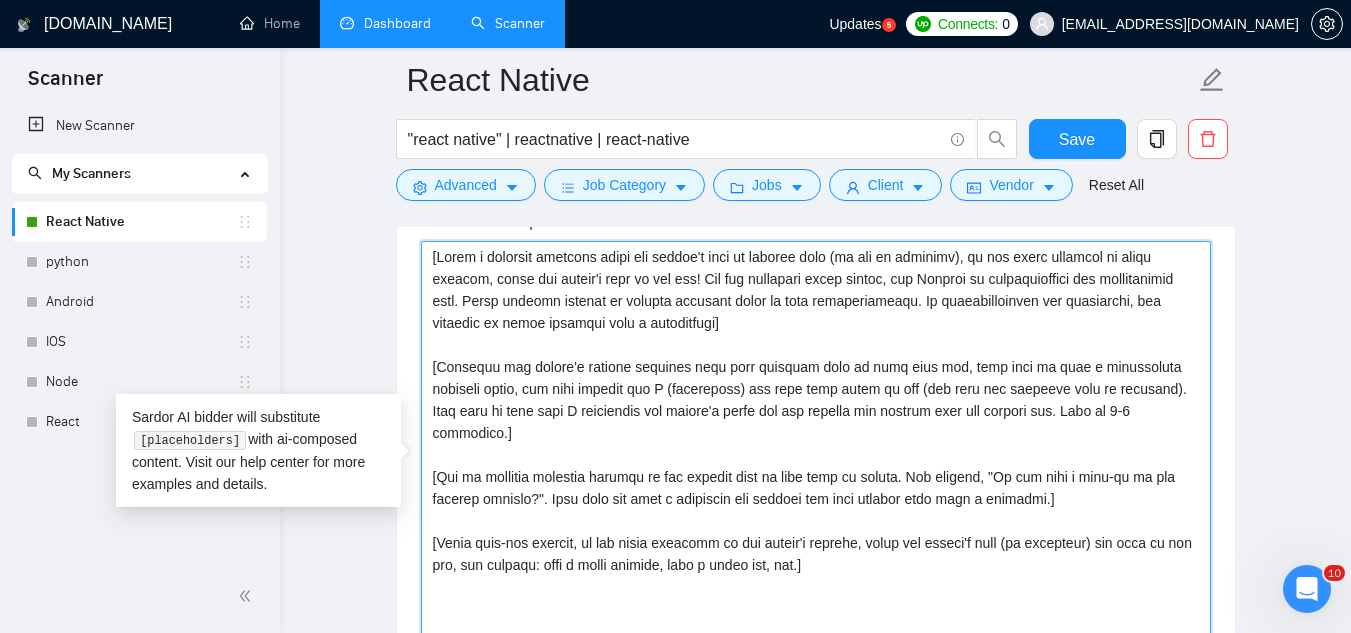 drag, startPoint x: 705, startPoint y: 369, endPoint x: 822, endPoint y: 460, distance: 148.22281 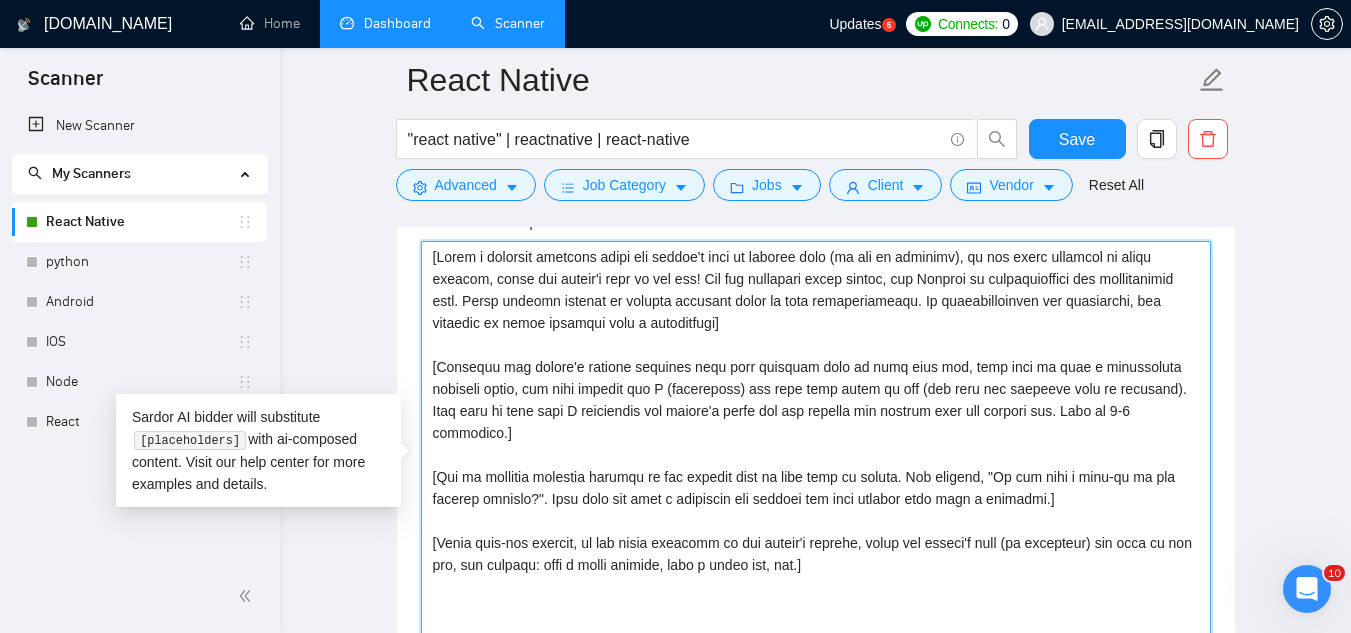 click on "Cover letter template:" at bounding box center [816, 466] 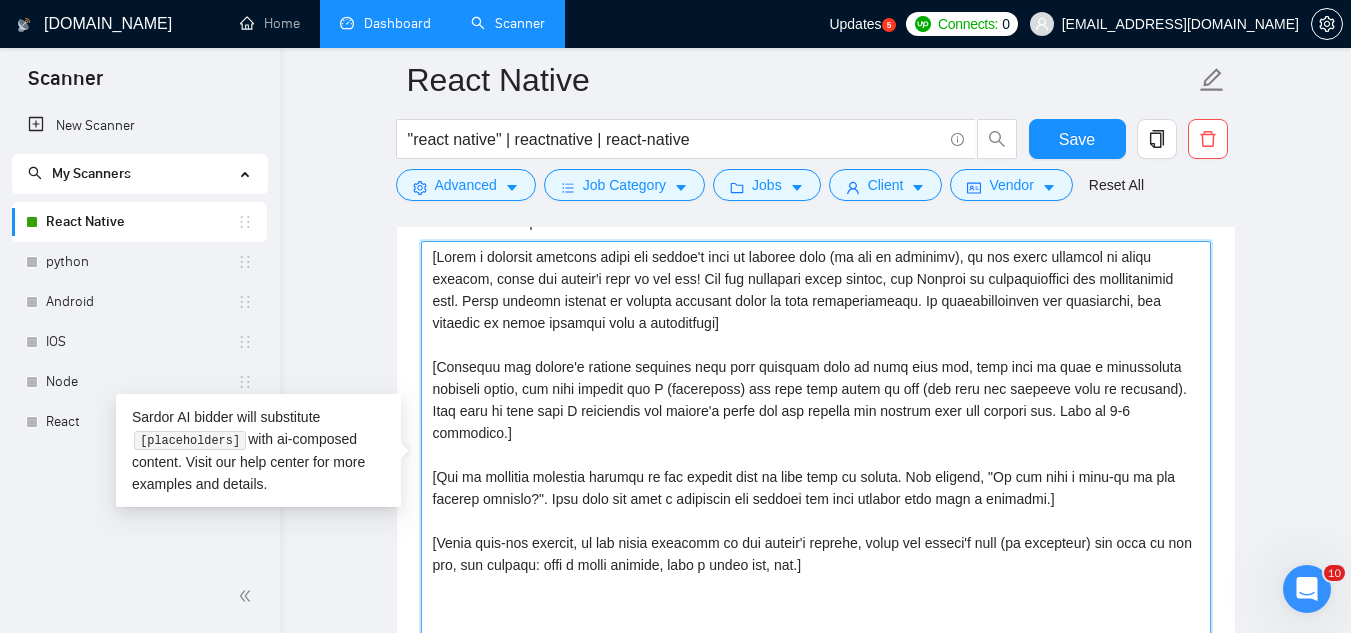 drag, startPoint x: 431, startPoint y: 254, endPoint x: 604, endPoint y: 303, distance: 179.80545 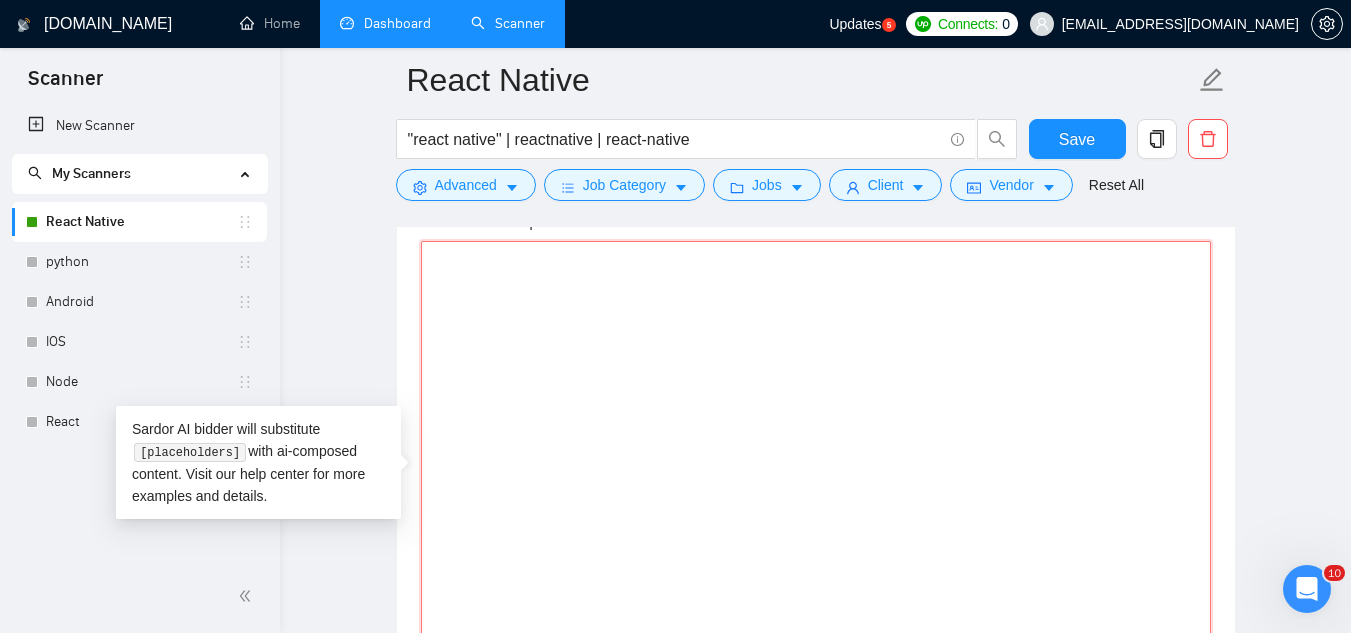 paste on "[Write a personal greeting using the client's name or company name (if provided)]
[generate a cover letter in a way that feels relatable and personal yet professional]
[Avoid using generic phrases like "thrilled", "excited"]
[keep the entire cover letter under 500 characters]
[Mention one pain point from the job posting and explain how are you going to solve the client's problem with experience in AI]
[Ask an engaging question related to the project that is very easy to answer. For example, "Do you have a mock-up of the designs already?". Show that you know a practical way forward for this project with such a question.]" 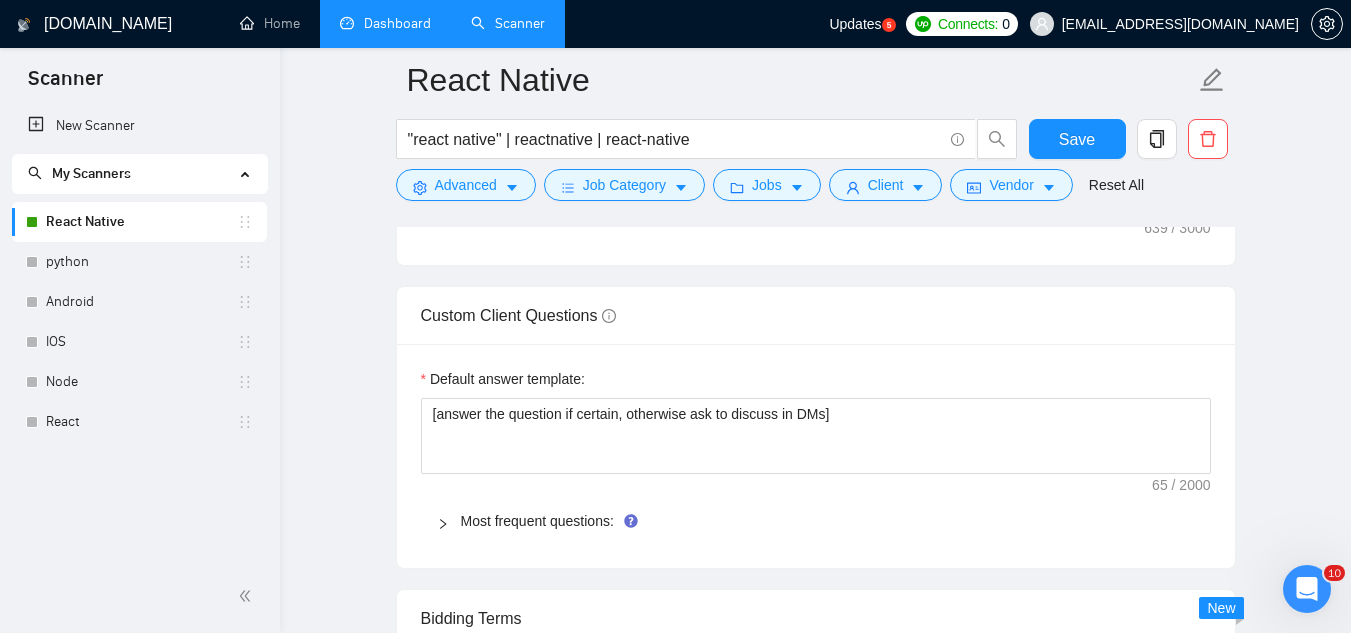 scroll, scrollTop: 1875, scrollLeft: 0, axis: vertical 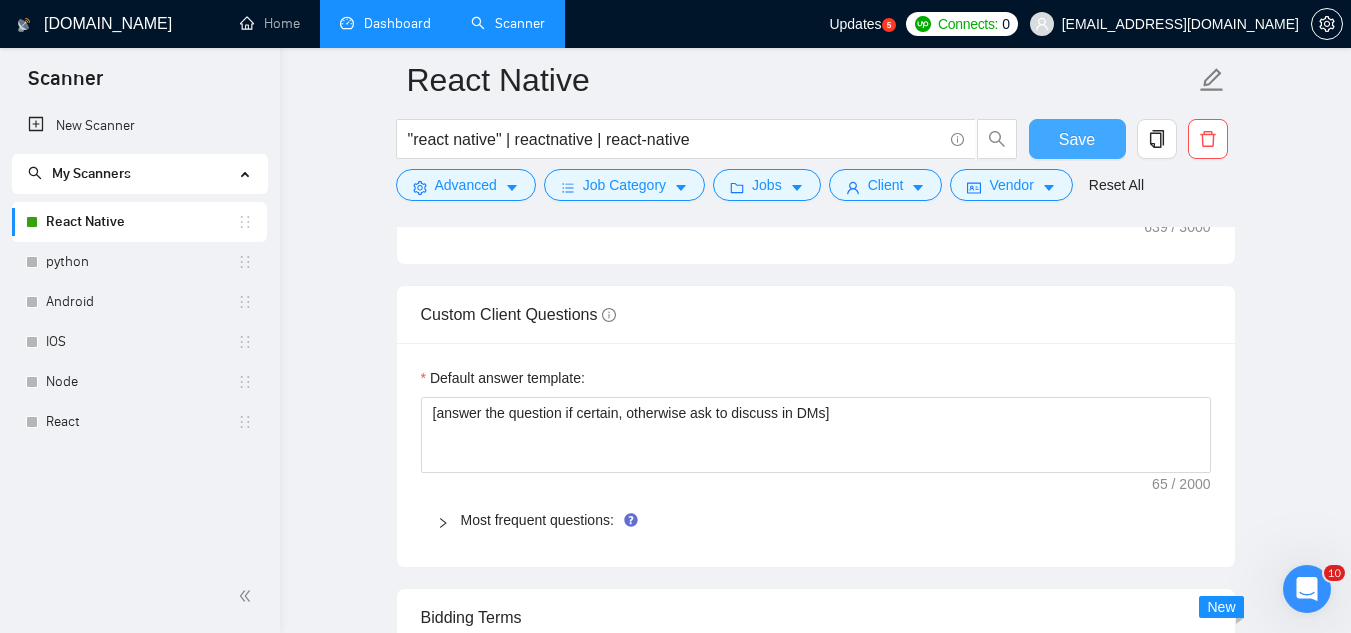 type on "[Write a personal greeting using the client's name or company name (if provided)]
[generate a cover letter in a way that feels relatable and personal yet professional]
[Avoid using generic phrases like "thrilled", "excited"]
[keep the entire cover letter under 500 characters]
[Mention one pain point from the job posting and explain how are you going to solve the client's problem with experience in AI]
[Ask an engaging question related to the project that is very easy to answer. For example, "Do you have a mock-up of the designs already?". Show that you know a practical way forward for this project with such a question.]
Abhishek" 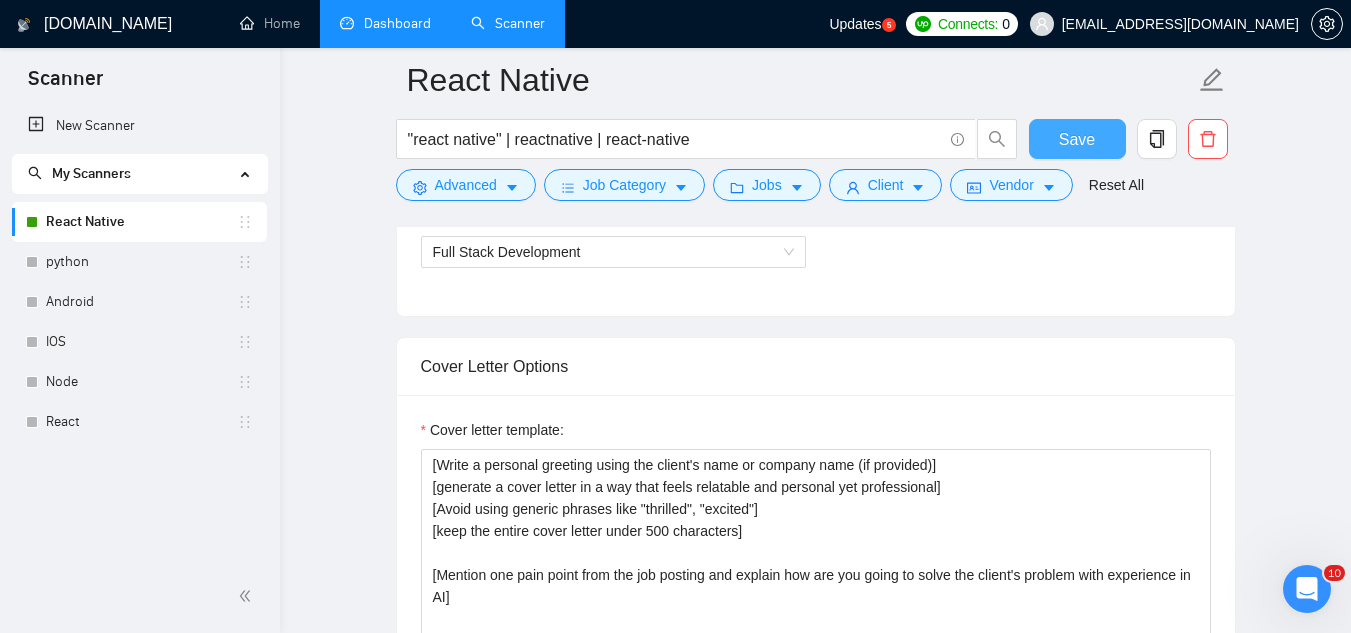 scroll, scrollTop: 1400, scrollLeft: 0, axis: vertical 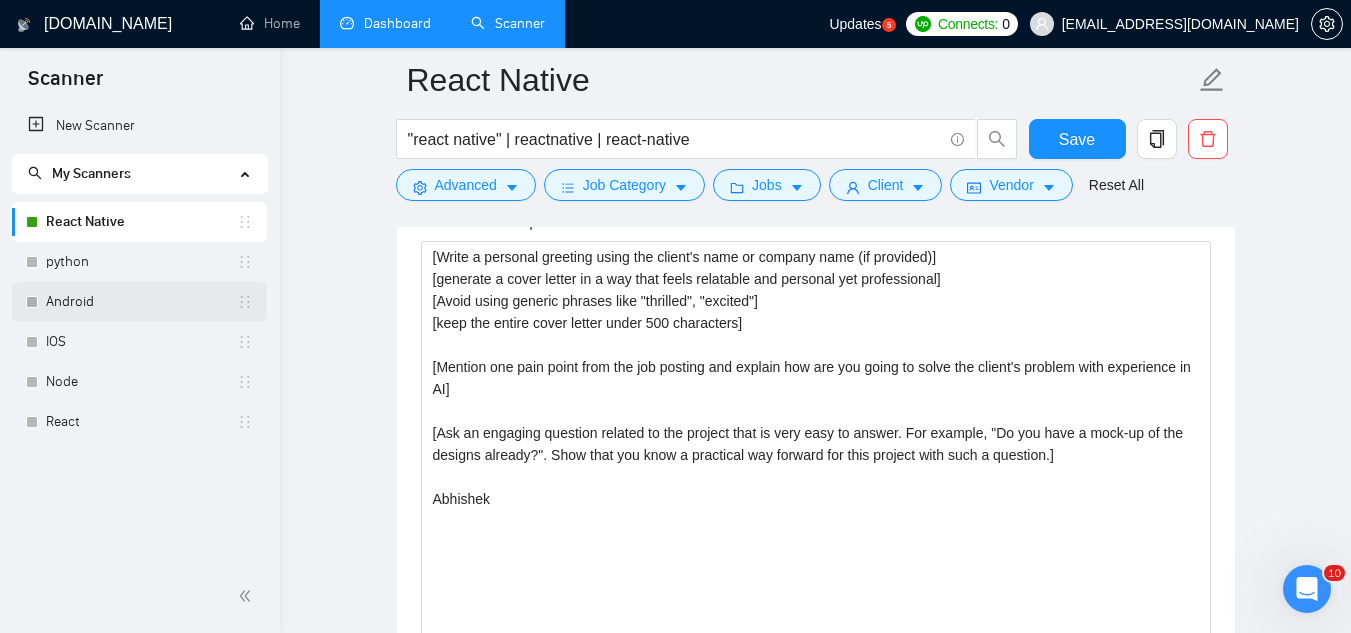 click on "Android" at bounding box center (141, 302) 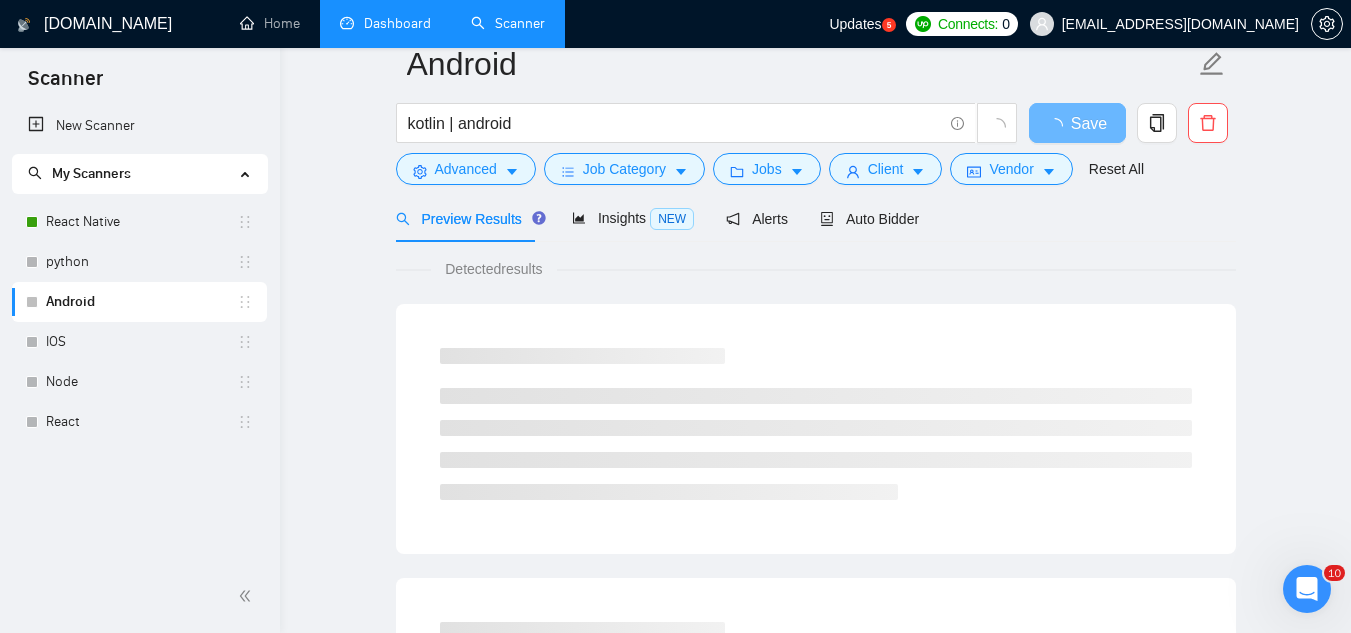 scroll, scrollTop: 0, scrollLeft: 0, axis: both 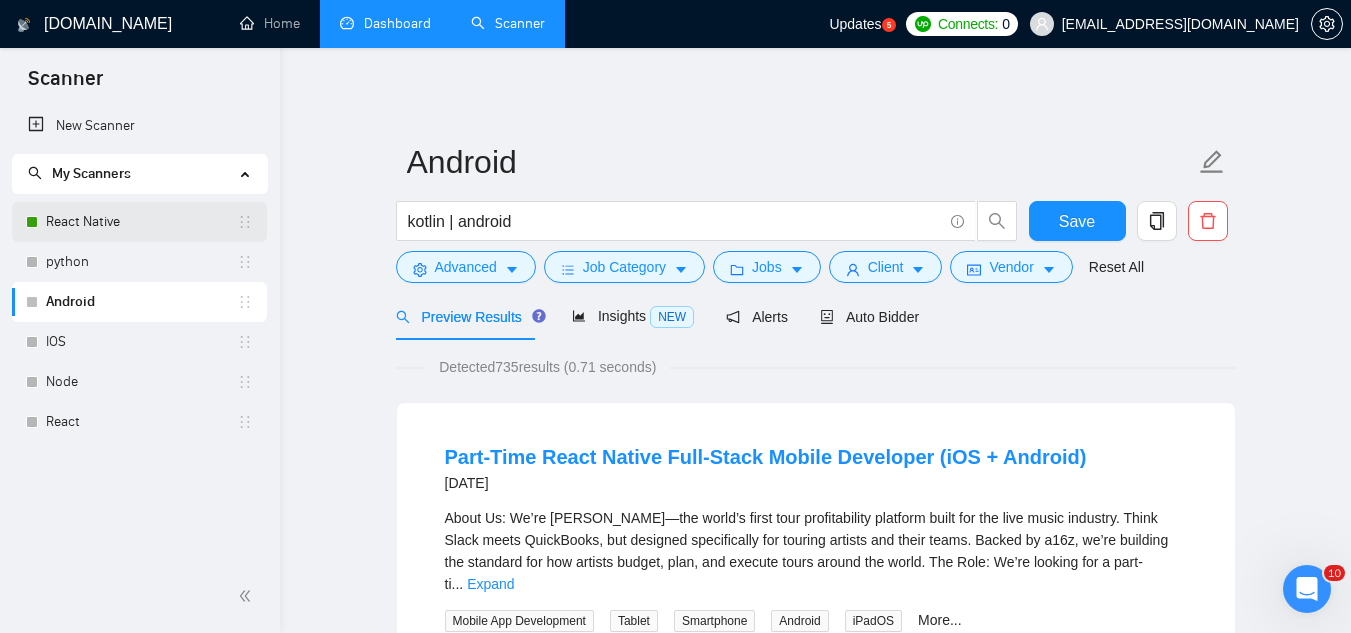 click on "React Native" at bounding box center (141, 222) 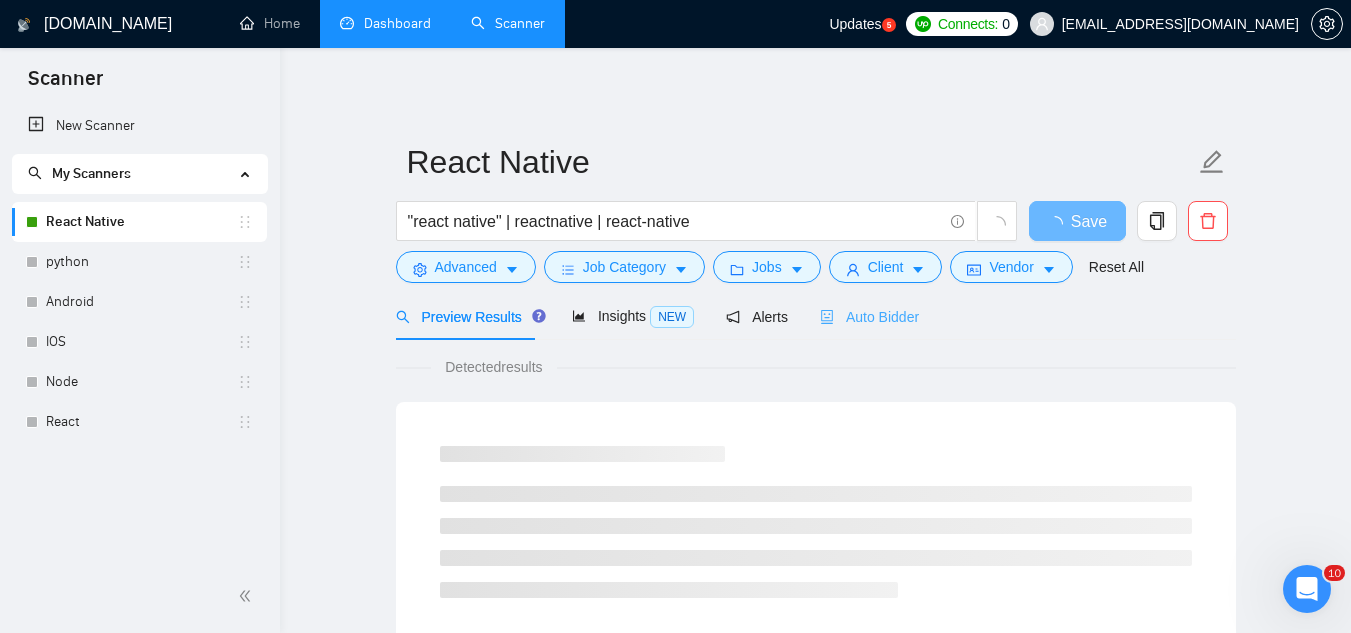 click on "Auto Bidder" at bounding box center [869, 316] 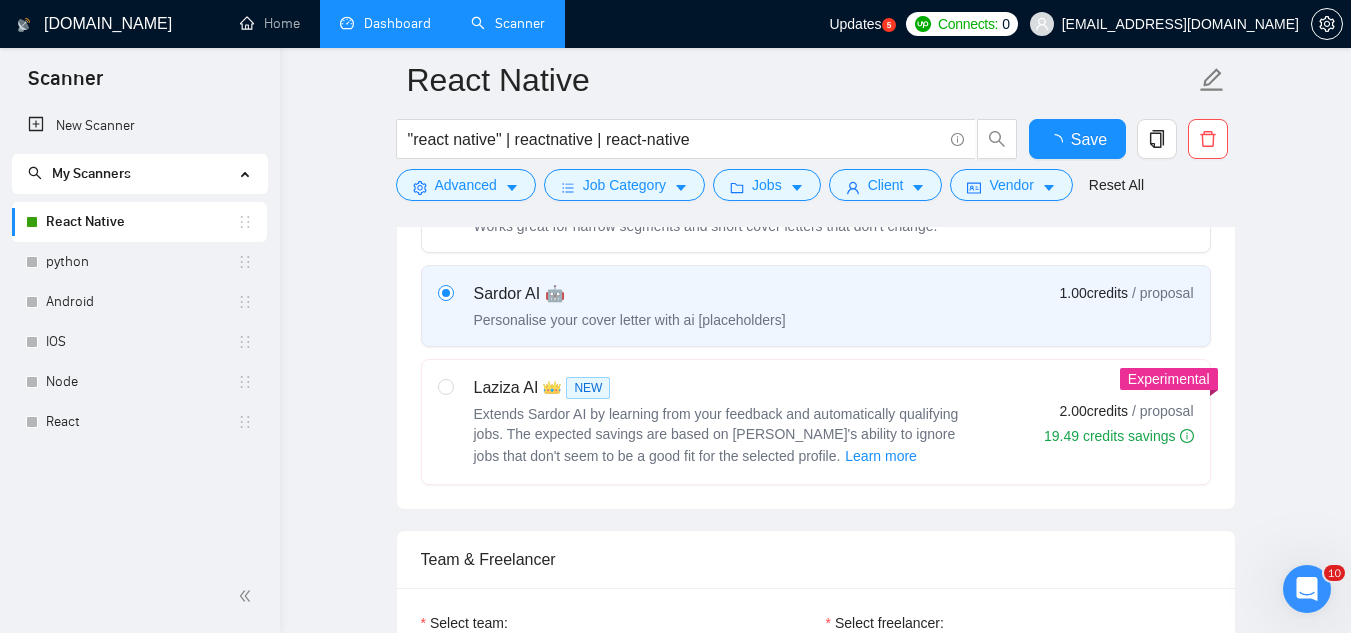 type 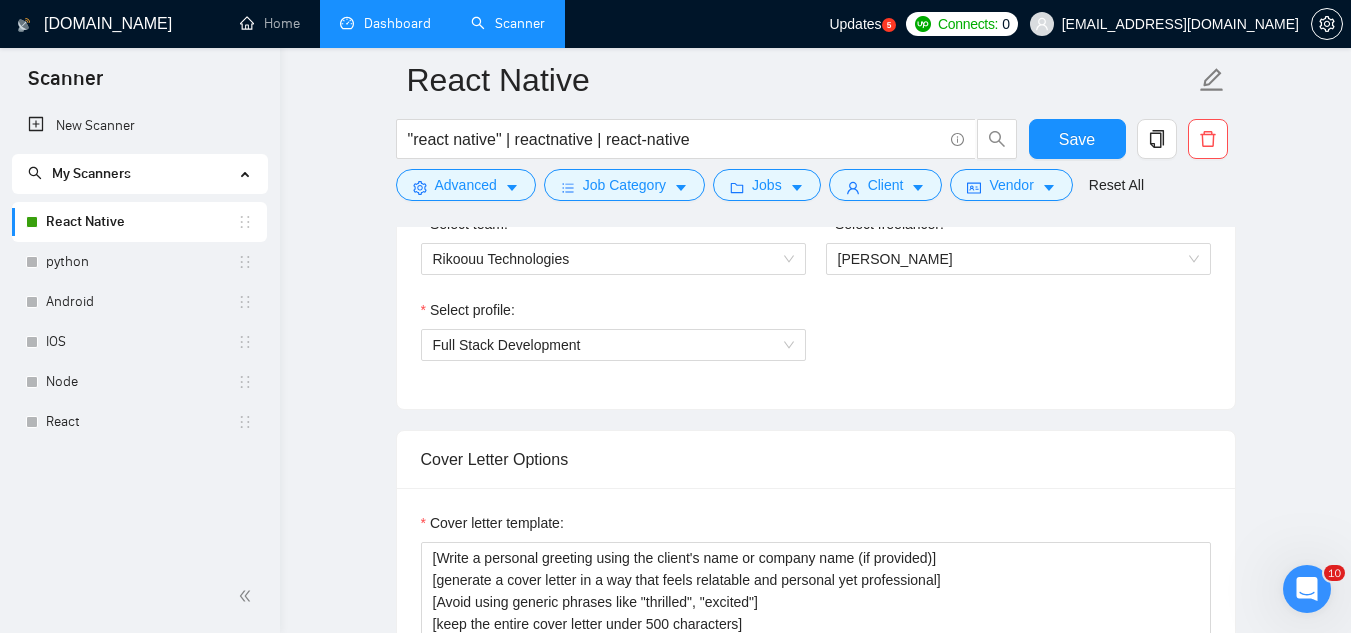 scroll, scrollTop: 1100, scrollLeft: 0, axis: vertical 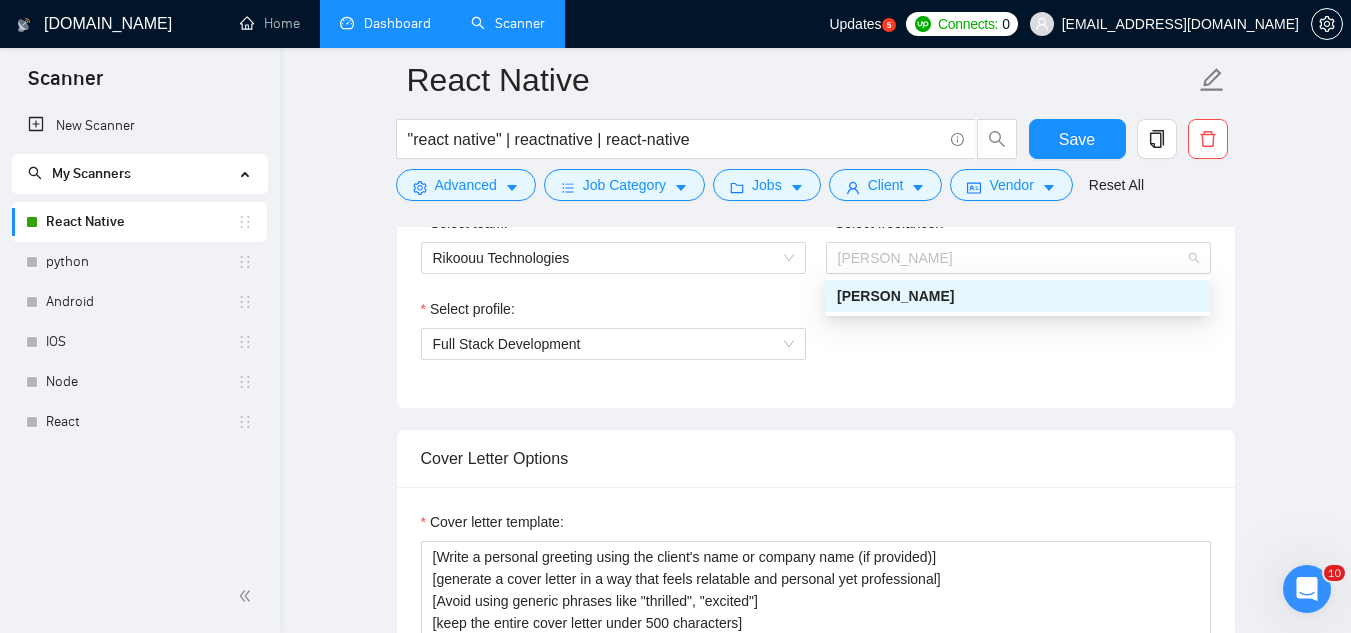 drag, startPoint x: 896, startPoint y: 258, endPoint x: 819, endPoint y: 256, distance: 77.02597 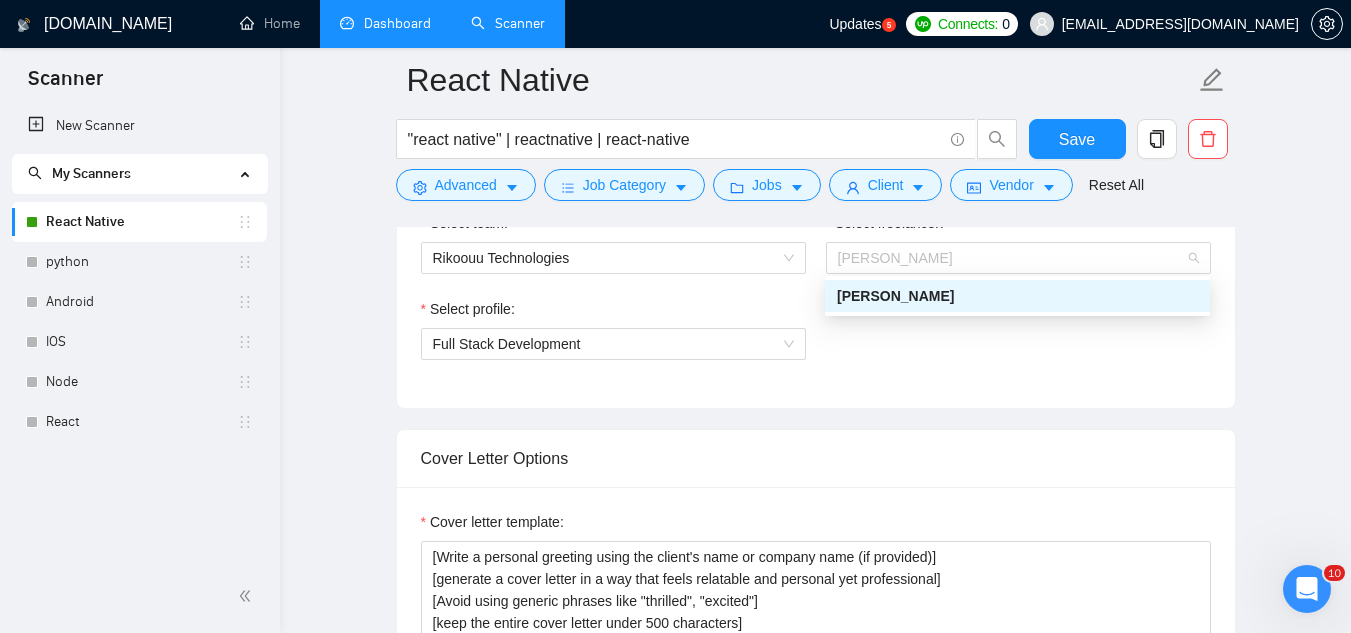 click on "Select profile: Full Stack Development" at bounding box center (816, 341) 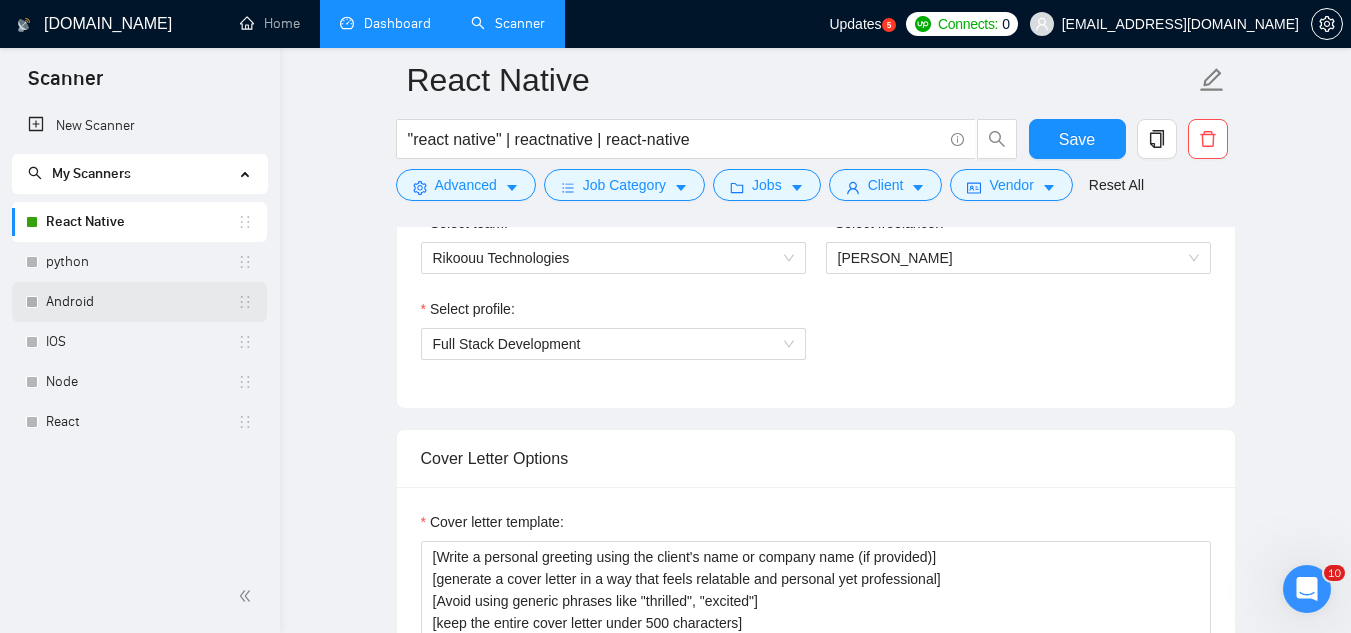 click on "Android" at bounding box center (141, 302) 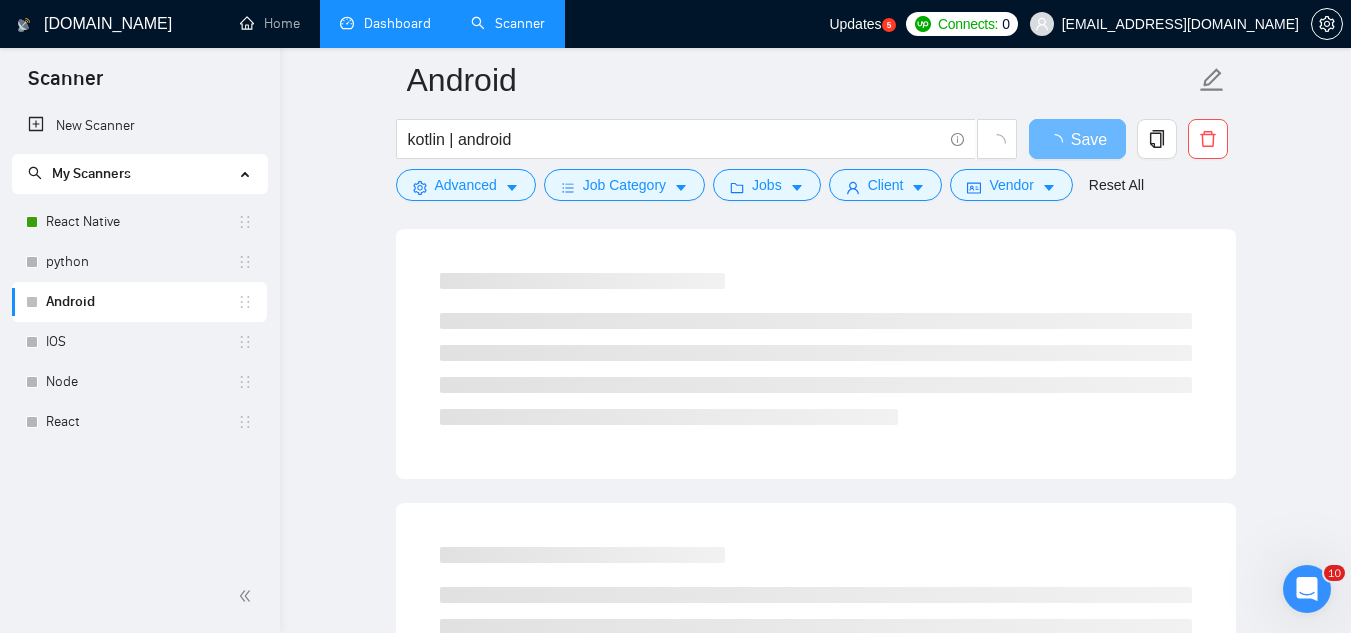 scroll, scrollTop: 0, scrollLeft: 0, axis: both 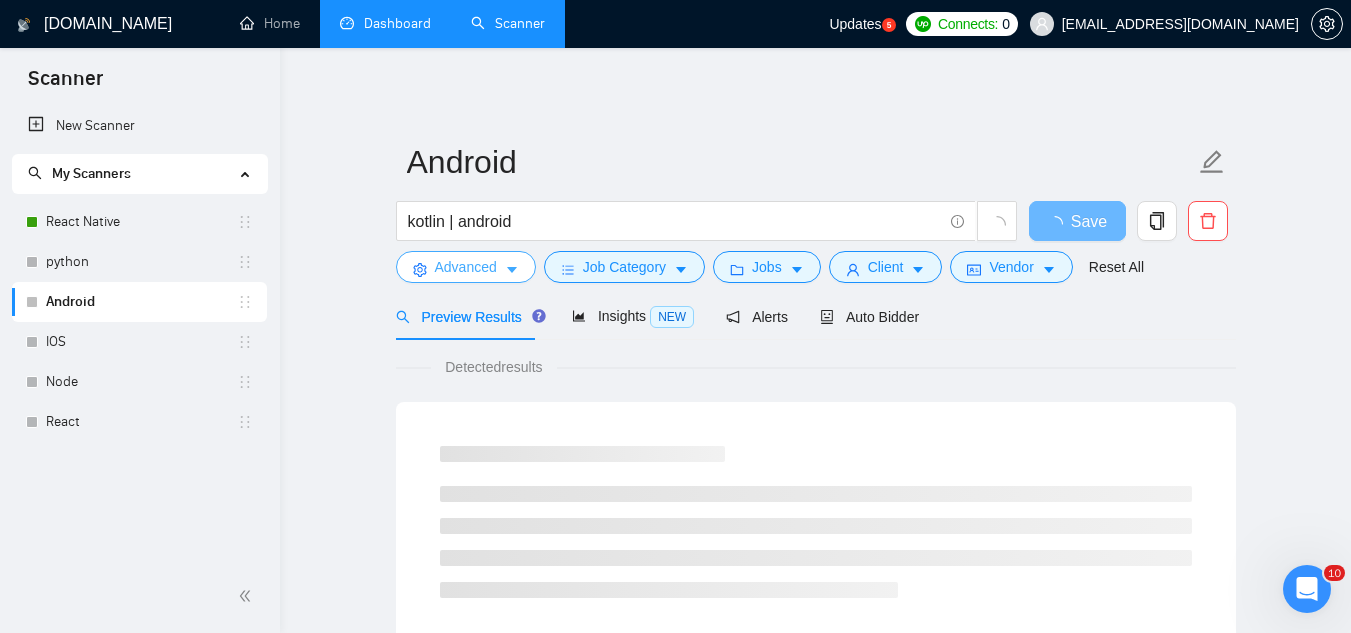 click on "Advanced" at bounding box center [466, 267] 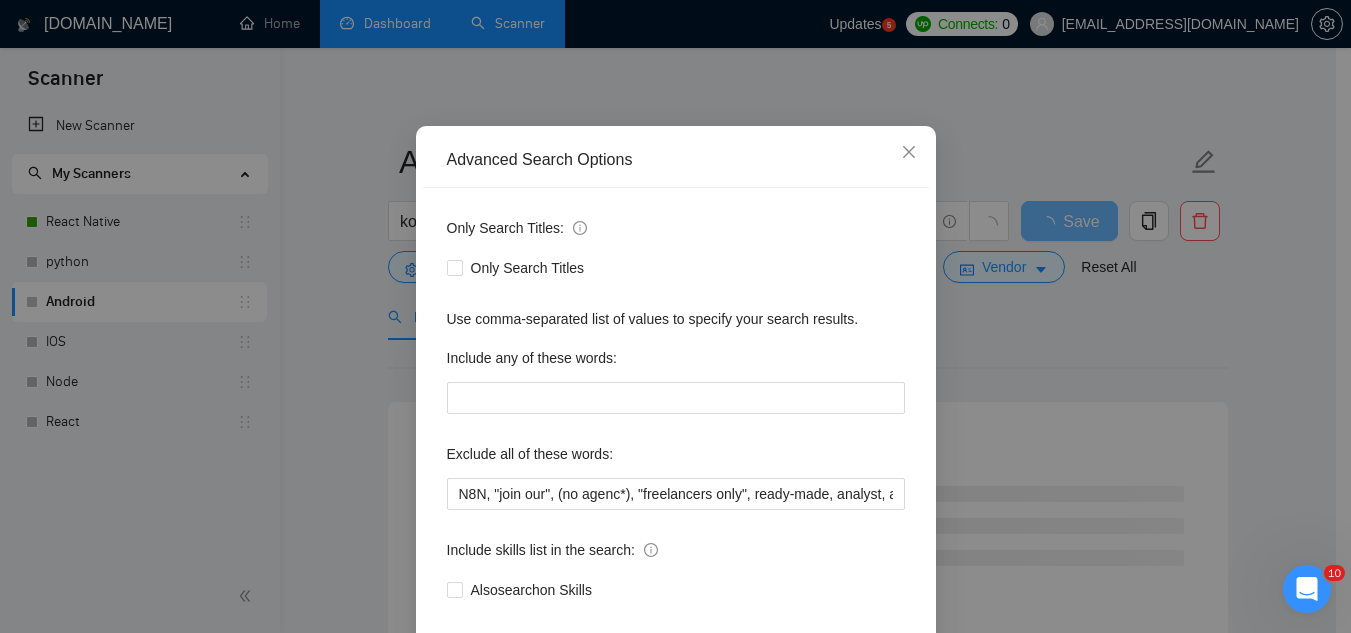 scroll, scrollTop: 199, scrollLeft: 0, axis: vertical 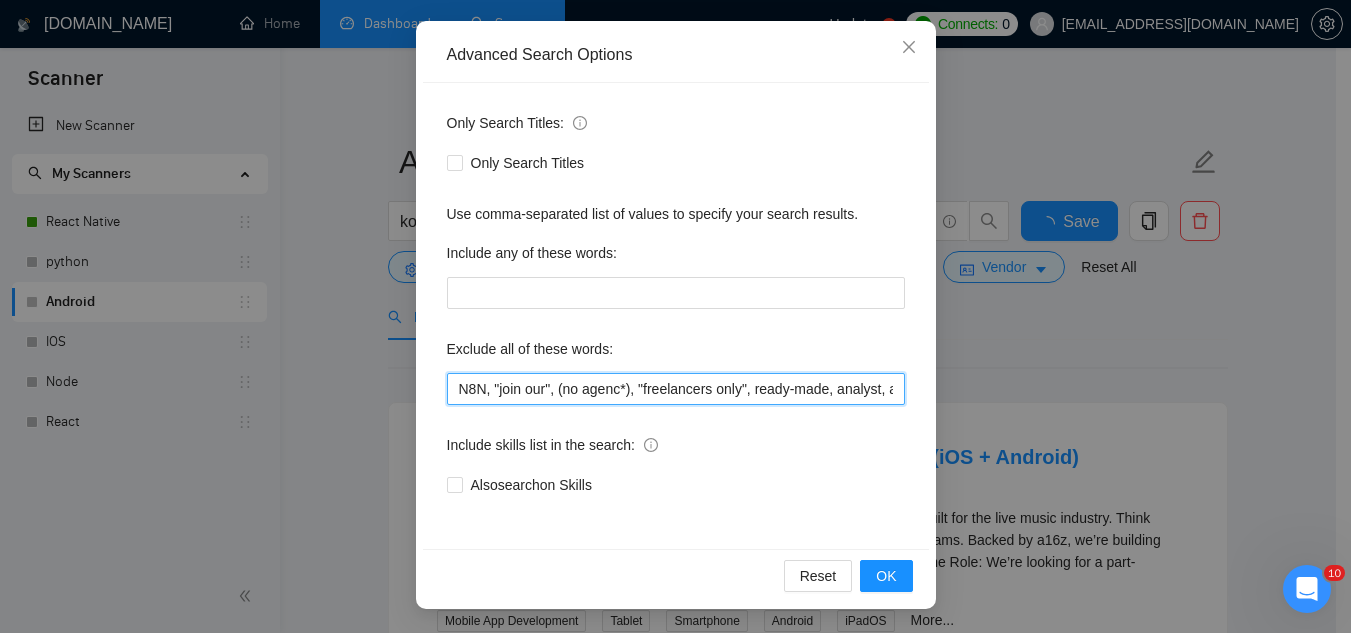 click on "N8N, "join our", (no agenc*), "freelancers only", ready-made, analyst, analytic*, coach, QA, tester, "product design", tutor, mentor, wordpress, WP, safari, electronic, chip*, animation*, game, designer, "Data Scientist", "data analyst", sport*, gambling, smart tv, android tv, electronic device, .net, custom firmware, AR, raspberry pi, vending machine, capacitor, kernel module, [DOMAIN_NAME], ghost CMS," at bounding box center [676, 389] 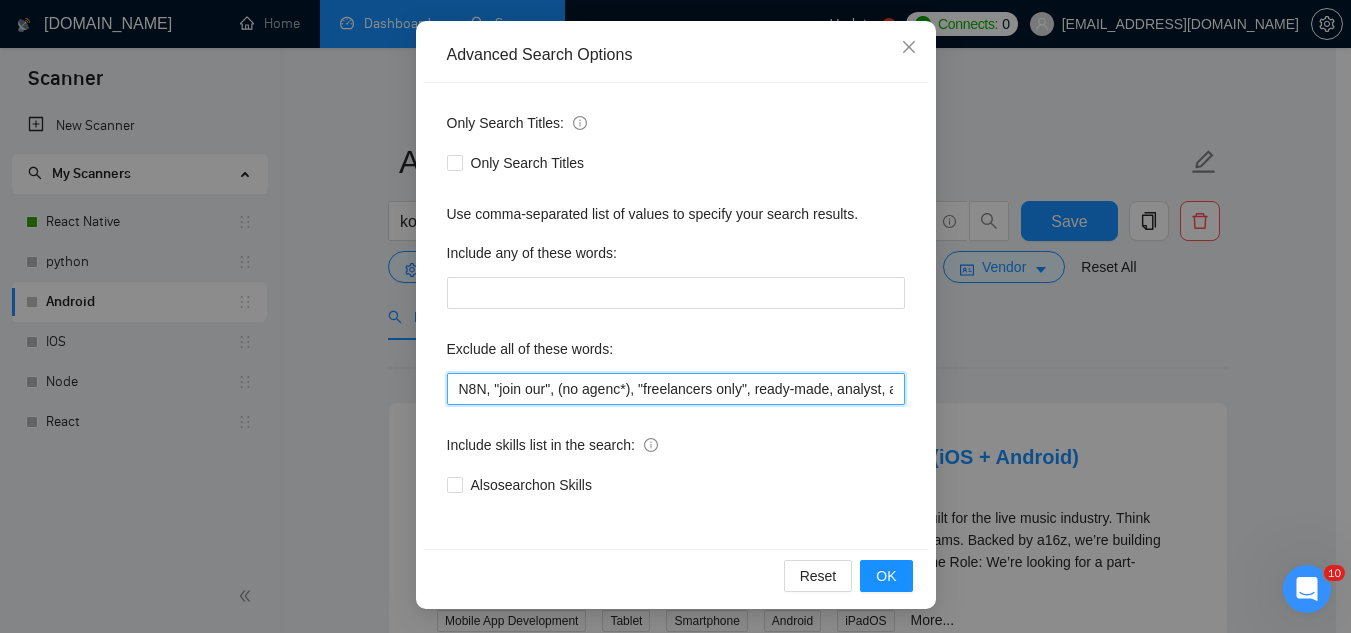 click on "N8N, "join our", (no agenc*), "freelancers only", ready-made, analyst, analytic*, coach, QA, tester, "product design", tutor, mentor, wordpress, WP, safari, electronic, chip*, animation*, game, designer, "Data Scientist", "data analyst", sport*, gambling, smart tv, android tv, electronic device, .net, custom firmware, AR, raspberry pi, vending machine, capacitor, kernel module, [DOMAIN_NAME], ghost CMS," at bounding box center (676, 389) 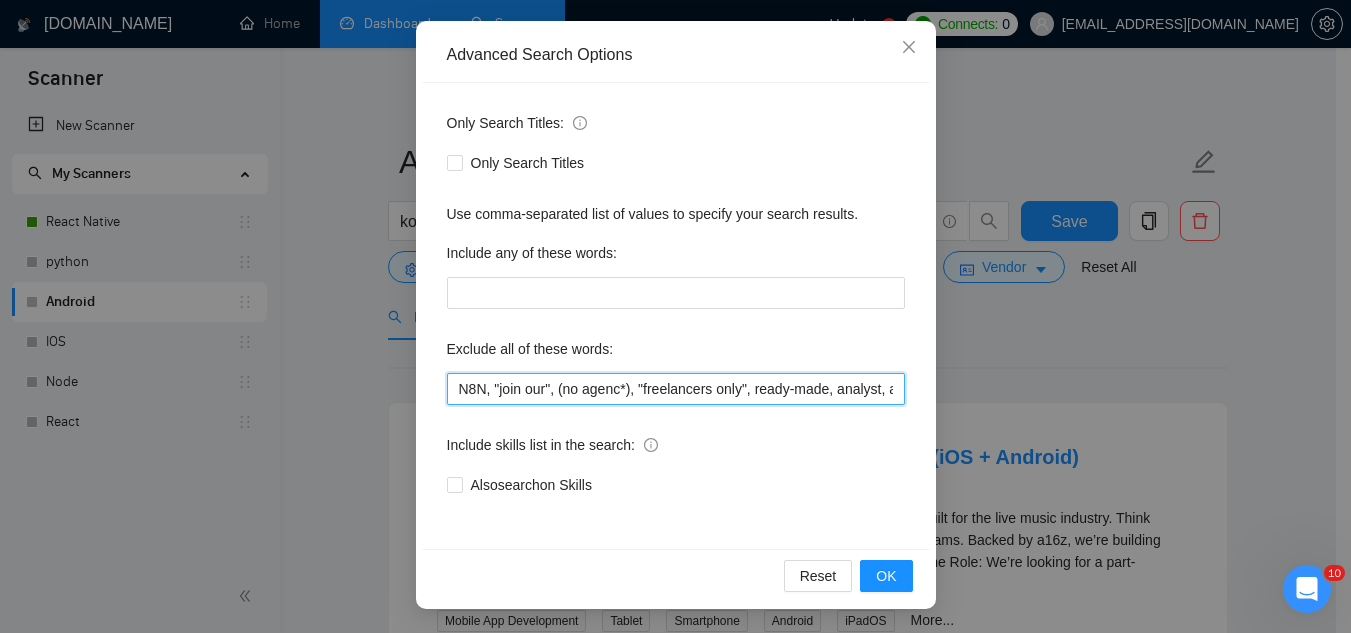 click on "N8N, "join our", (no agenc*), "freelancers only", ready-made, analyst, analytic*, coach, QA, tester, "product design", tutor, mentor, wordpress, WP, safari, electronic, chip*, animation*, game, designer, "Data Scientist", "data analyst", sport*, gambling, smart tv, android tv, electronic device, .net, custom firmware, AR, raspberry pi, vending machine, capacitor, kernel module, [DOMAIN_NAME], ghost CMS," at bounding box center [676, 389] 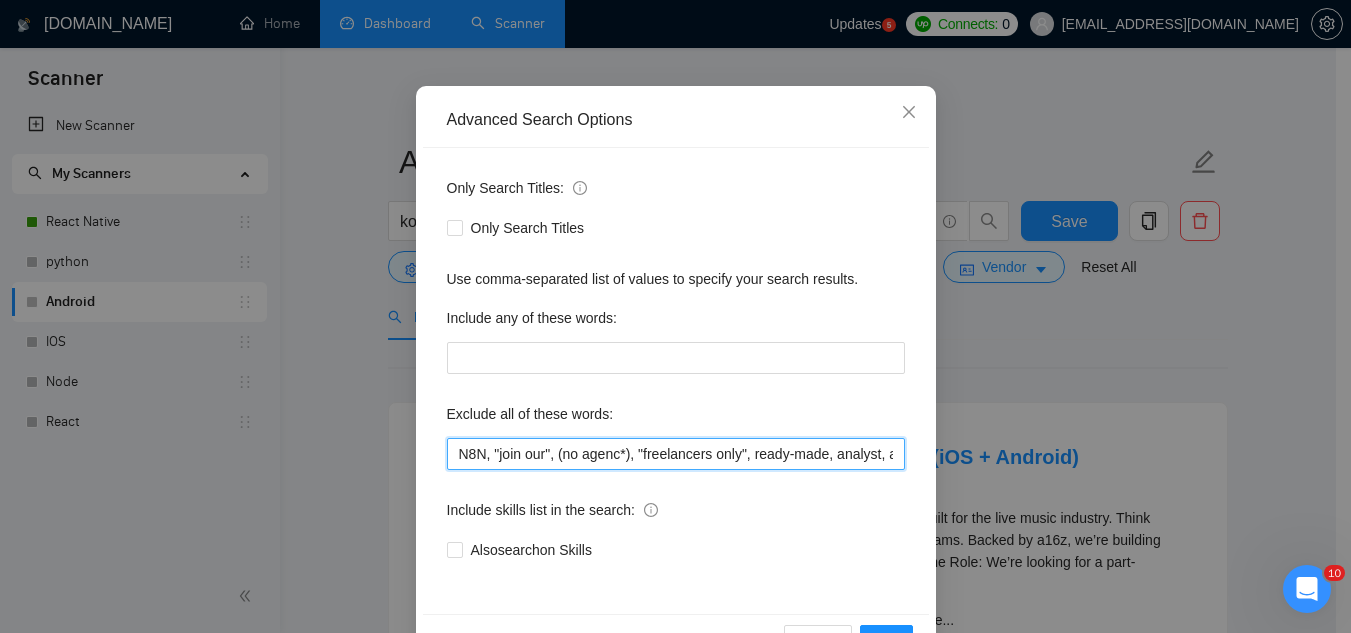 scroll, scrollTop: 99, scrollLeft: 0, axis: vertical 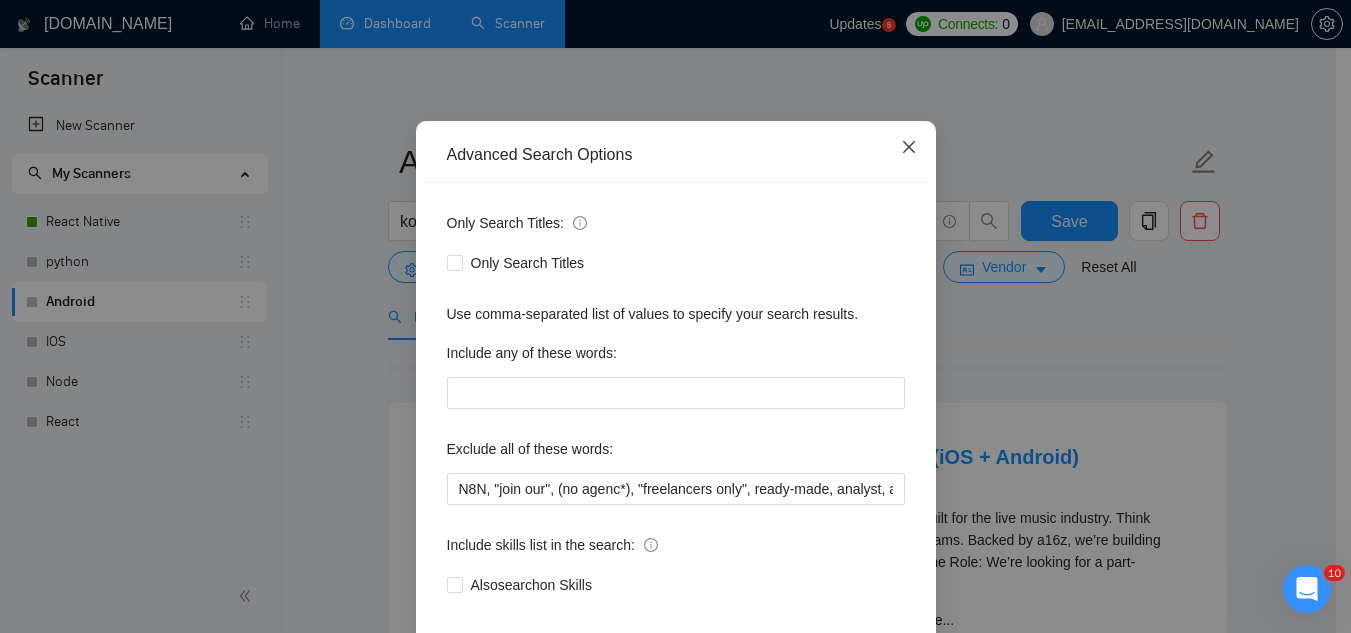 click 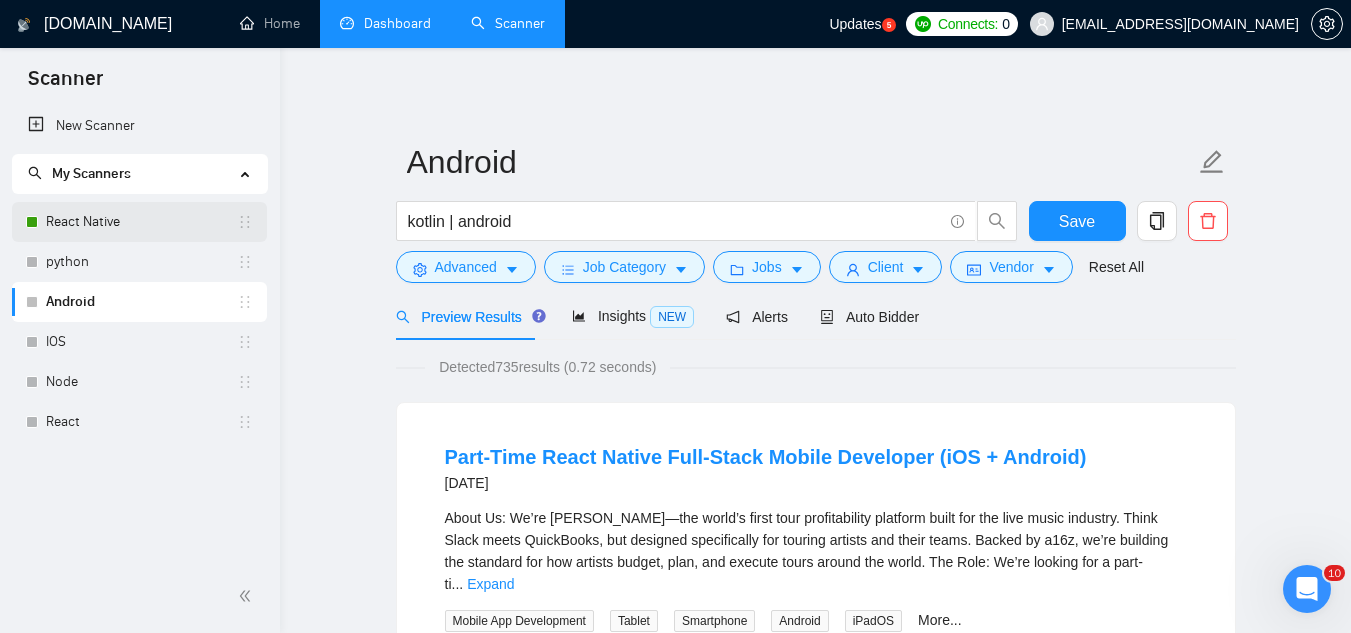 drag, startPoint x: 138, startPoint y: 222, endPoint x: 190, endPoint y: 217, distance: 52.23983 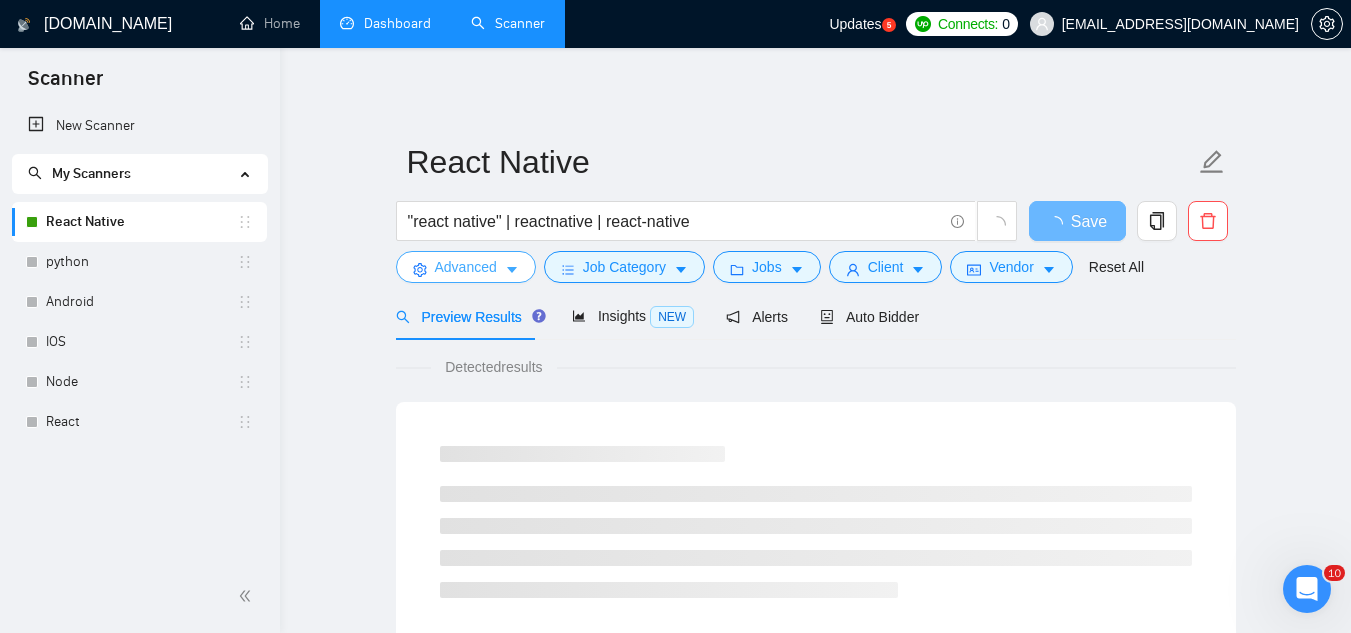 click 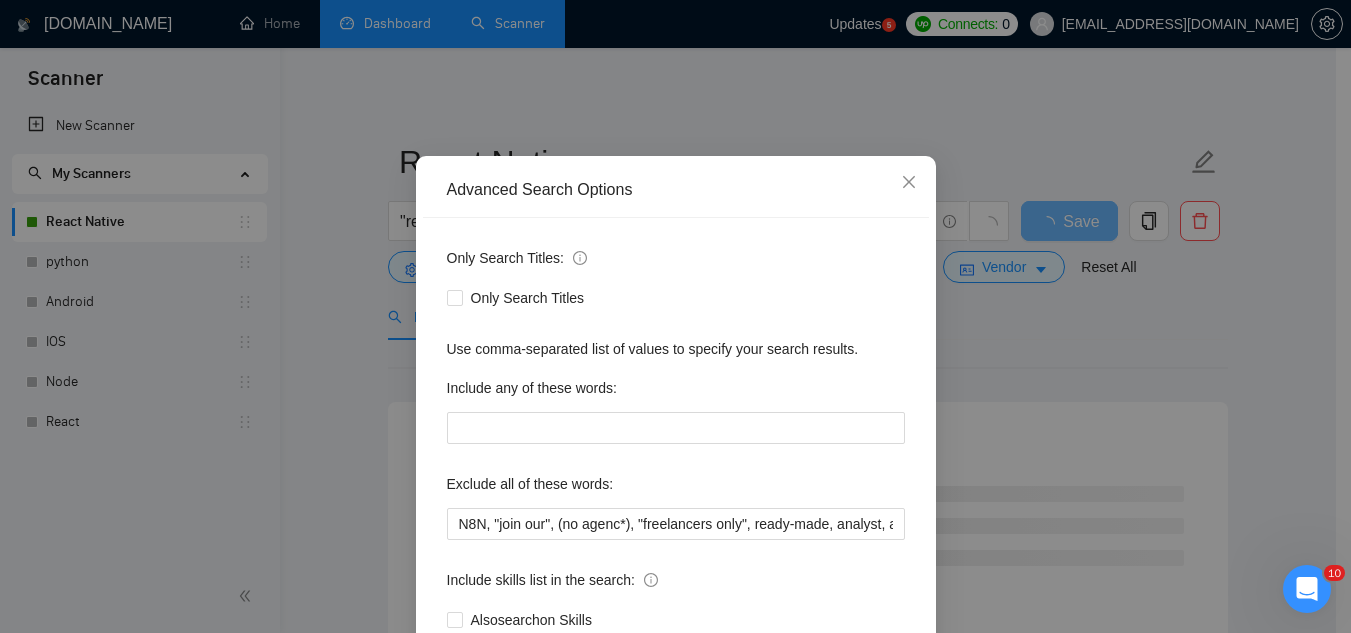 scroll, scrollTop: 100, scrollLeft: 0, axis: vertical 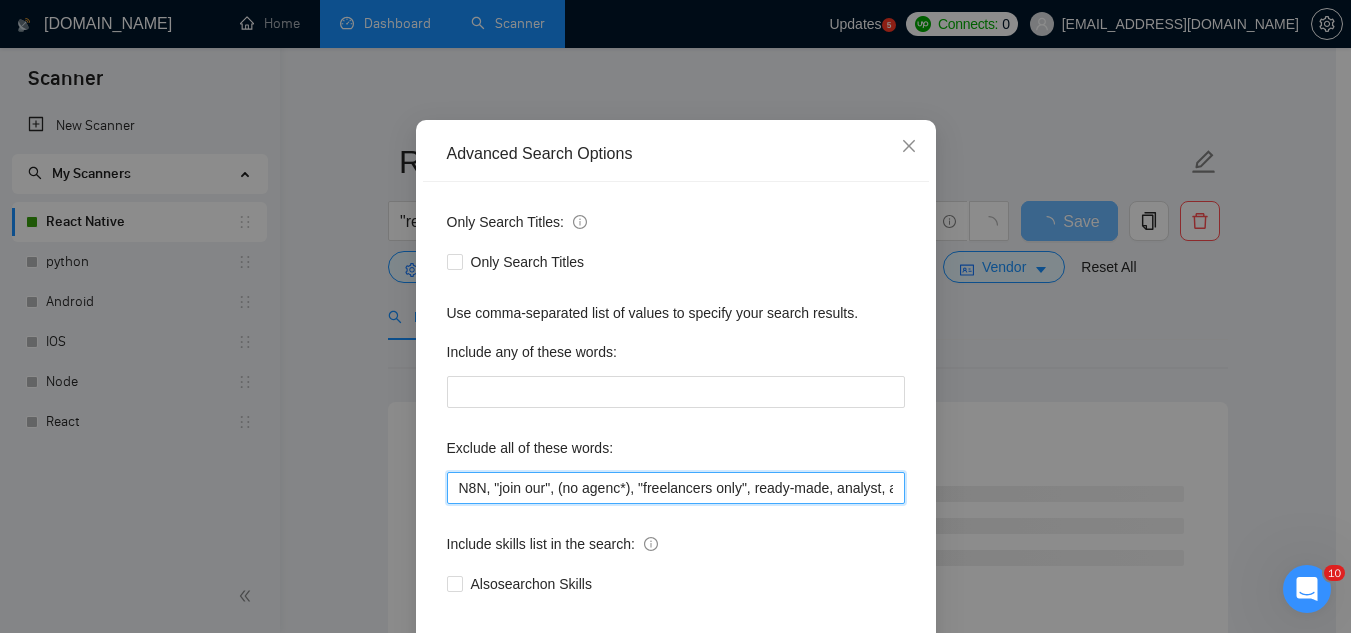 click on "N8N, "join our", (no agenc*), "freelancers only", ready-made, analyst, analytic*, coach, QA, tester, "product design", tutor, mentor, wordpress, WP, safari, electronic, chip*, animation*, game, designer, "Data Scientist", "data analyst", sport*, gambling, "vending machine", audit, "OS Widgets", "iOS Watch", "Smart Wearable", writer" at bounding box center [676, 488] 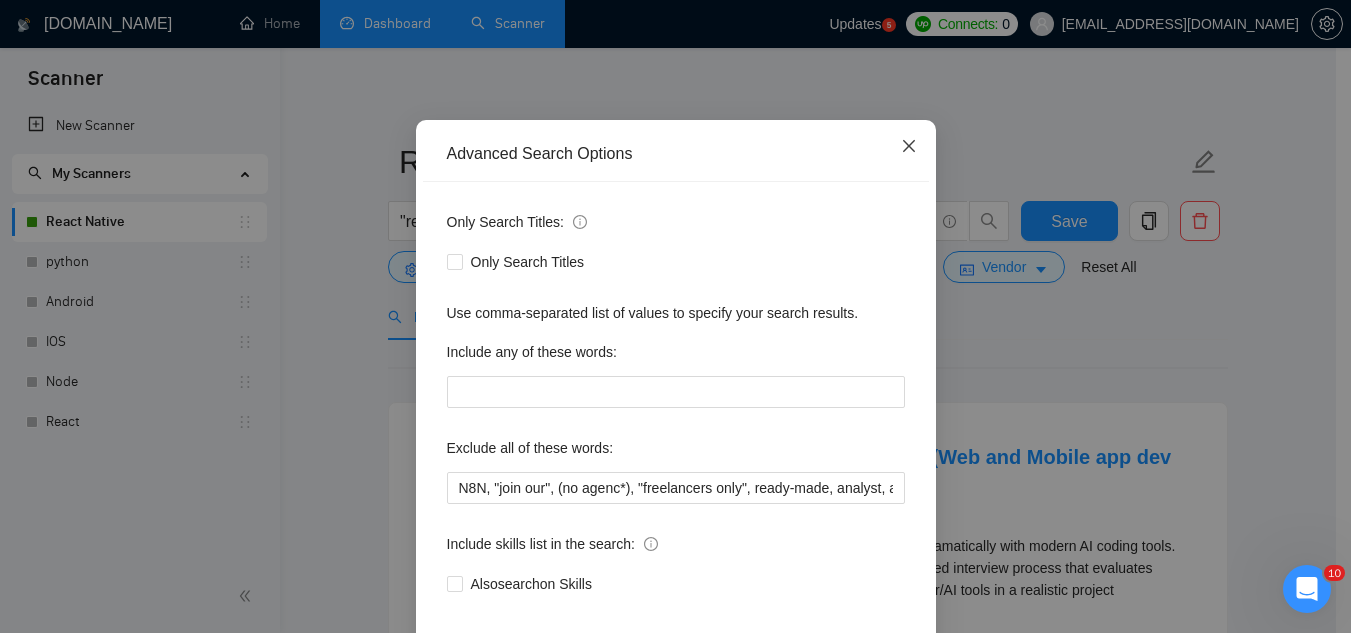click 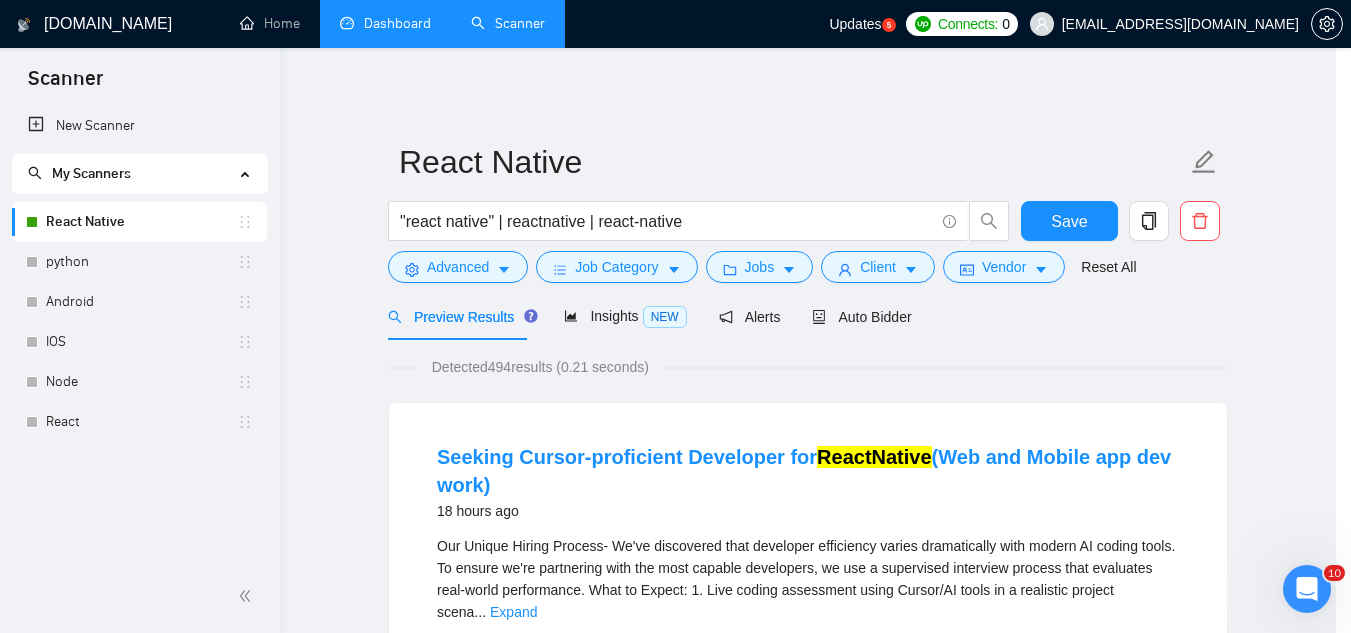 drag, startPoint x: 897, startPoint y: 151, endPoint x: 669, endPoint y: 168, distance: 228.63289 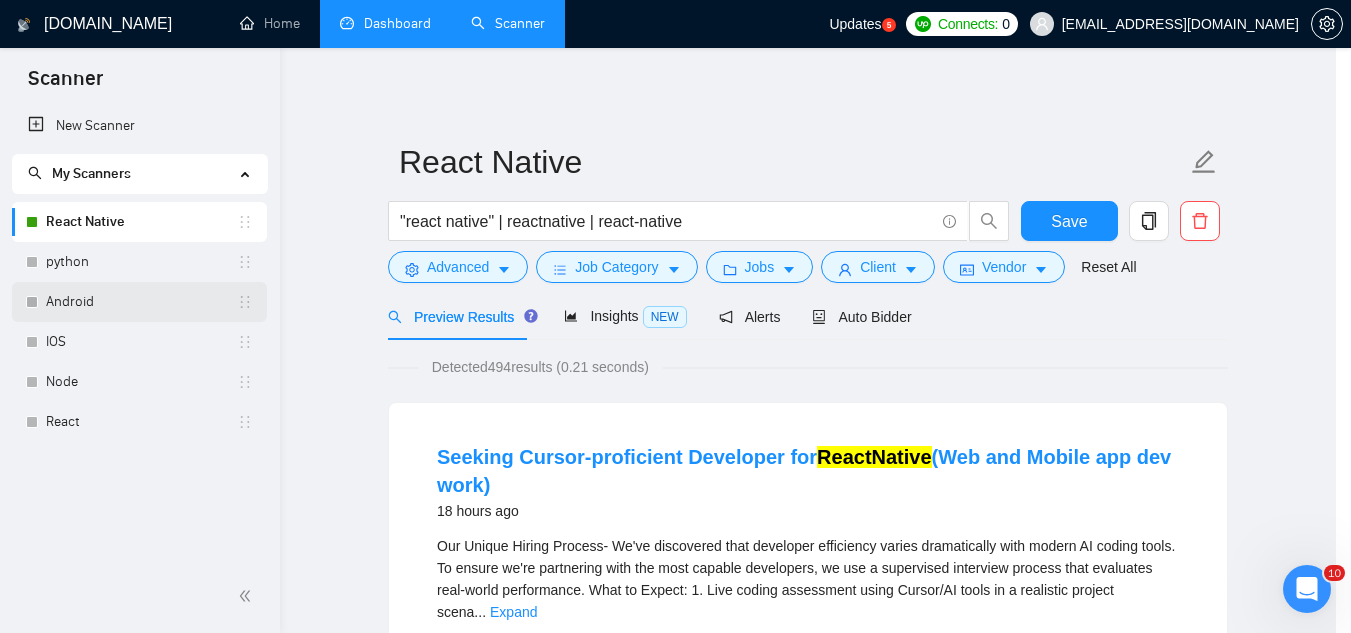 scroll, scrollTop: 99, scrollLeft: 0, axis: vertical 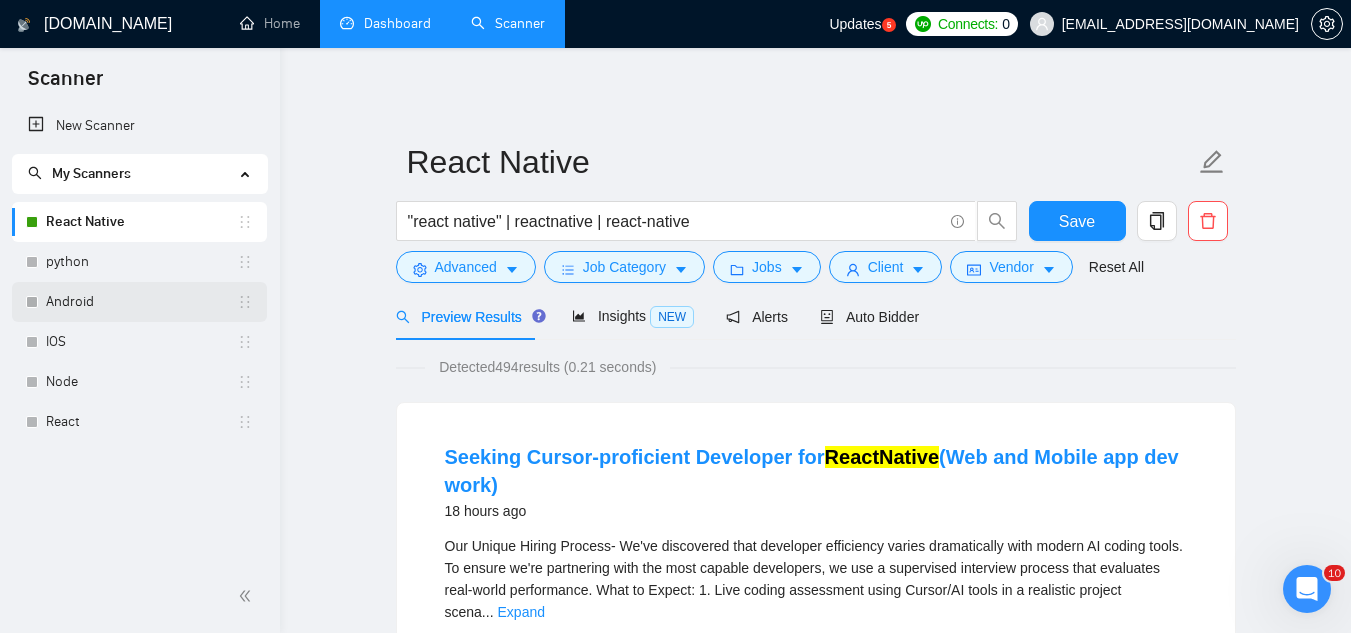 click on "Android" at bounding box center (141, 302) 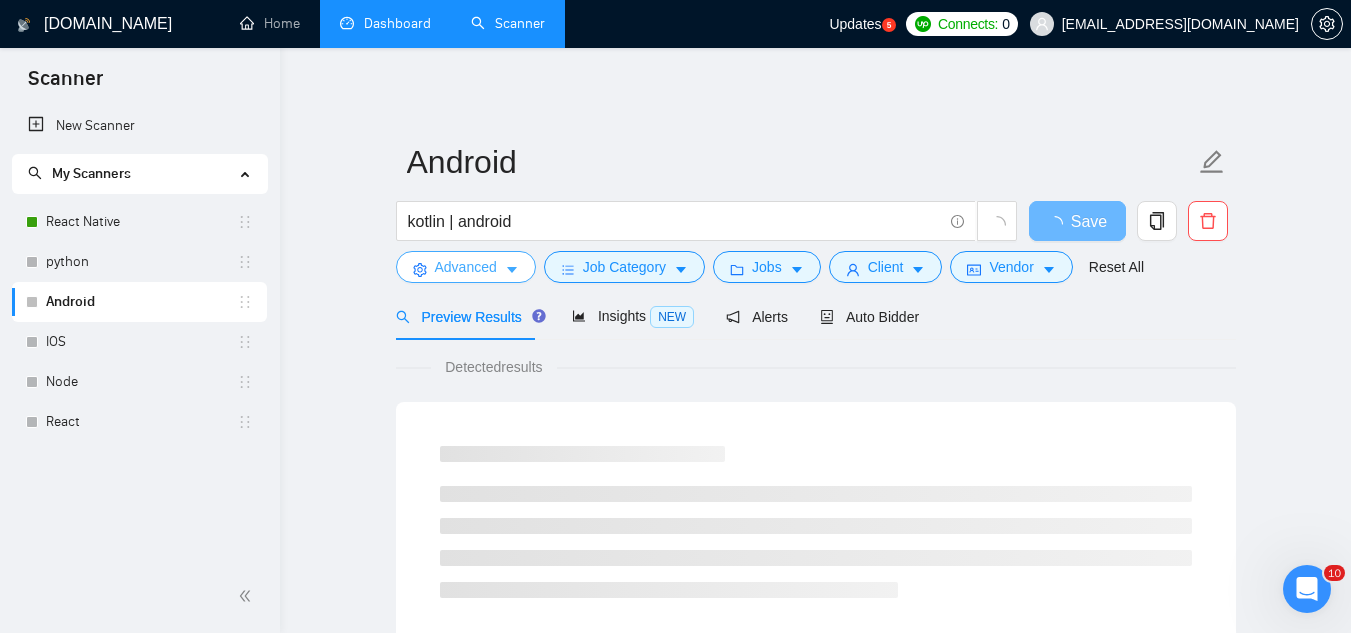 click on "Advanced" at bounding box center (466, 267) 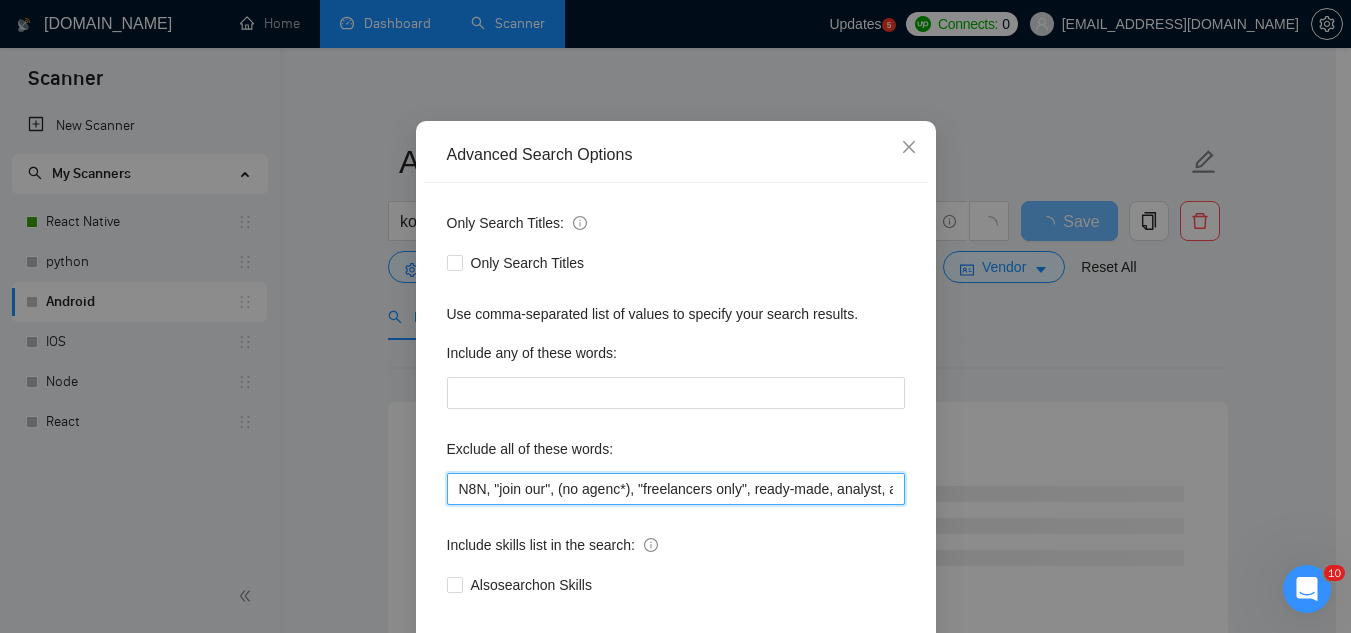 click on "N8N, "join our", (no agenc*), "freelancers only", ready-made, analyst, analytic*, coach, QA, tester, "product design", tutor, mentor, wordpress, WP, safari, electronic, chip*, animation*, game, designer, "Data Scientist", "data analyst", sport*, gambling, smart tv, android tv, electronic device, .net, custom firmware, AR, raspberry pi, vending machine, capacitor, kernel module, [DOMAIN_NAME], ghost CMS," at bounding box center [676, 489] 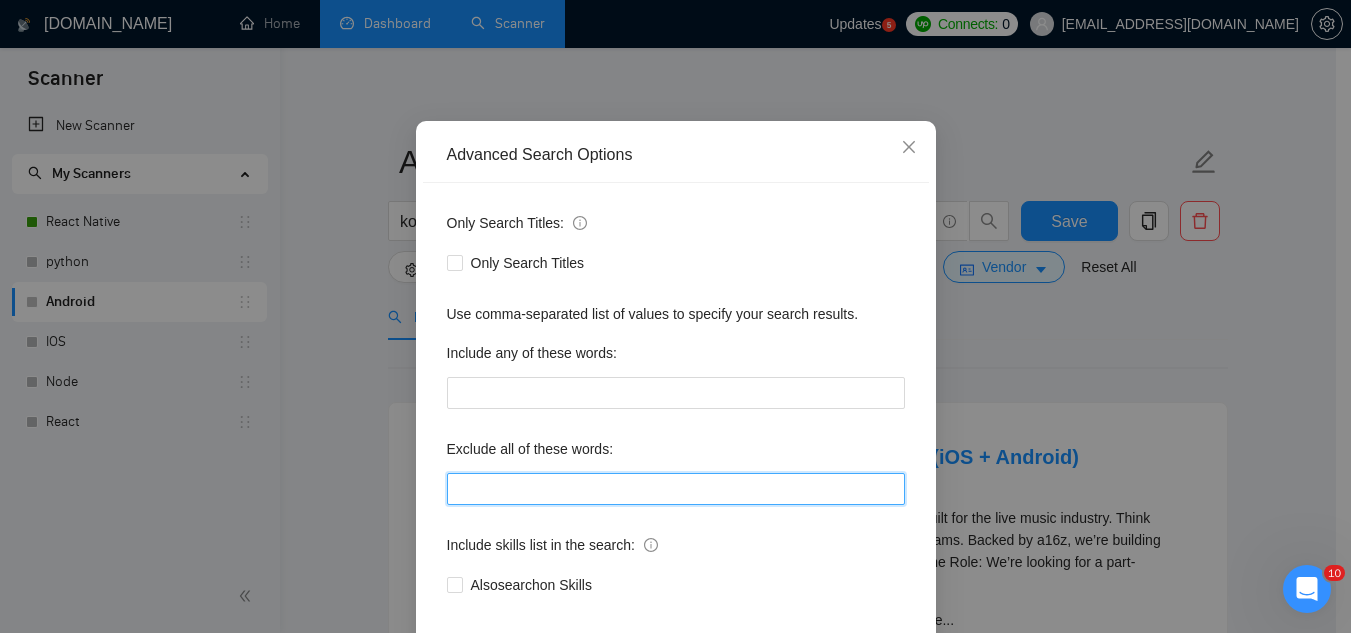 paste on "N8N, "join our", (no agenc*), "freelancers only", ready-made, analyst, analytic*, coach, QA, tester, "product design", tutor, mentor, wordpress, WP, safari, electronic, chip*, animation*, game, designer, "Data Scientist", "data analyst", sport*, gambling, smart tv, android tv, electronic device, .net, custom firmware, AR, raspberry pi, vending machine, capacitor, kernel module, [DOMAIN_NAME], ghost CMS," 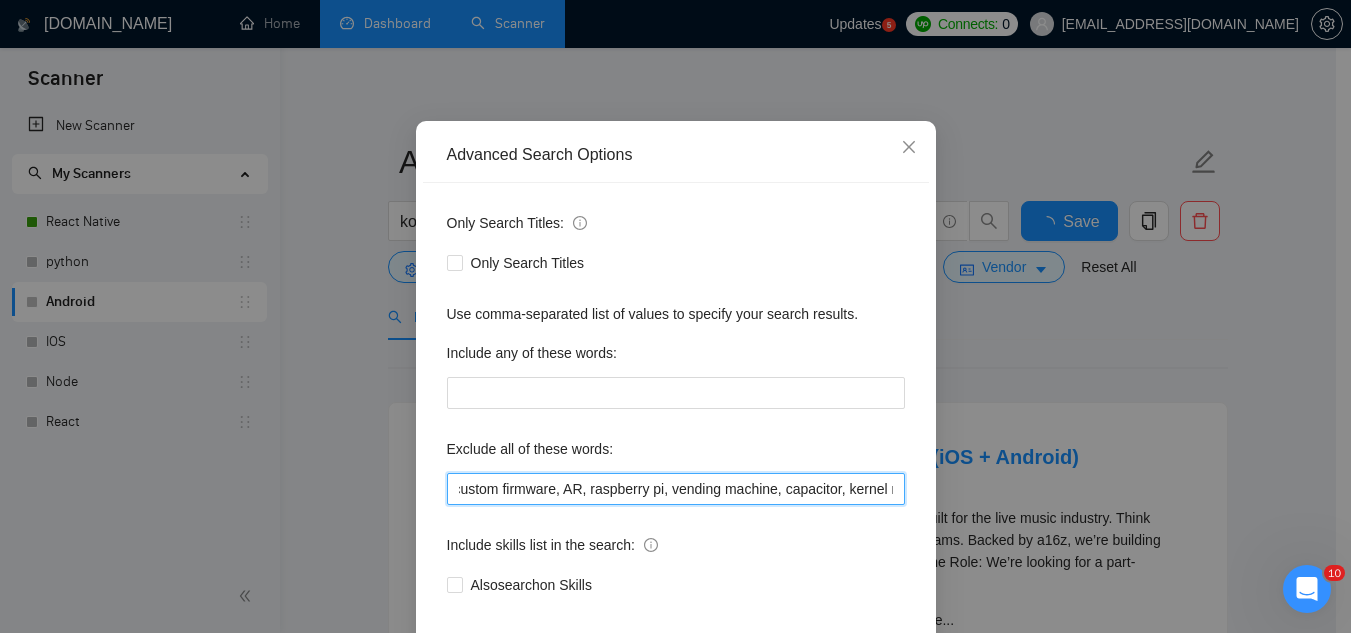 scroll, scrollTop: 0, scrollLeft: 1769, axis: horizontal 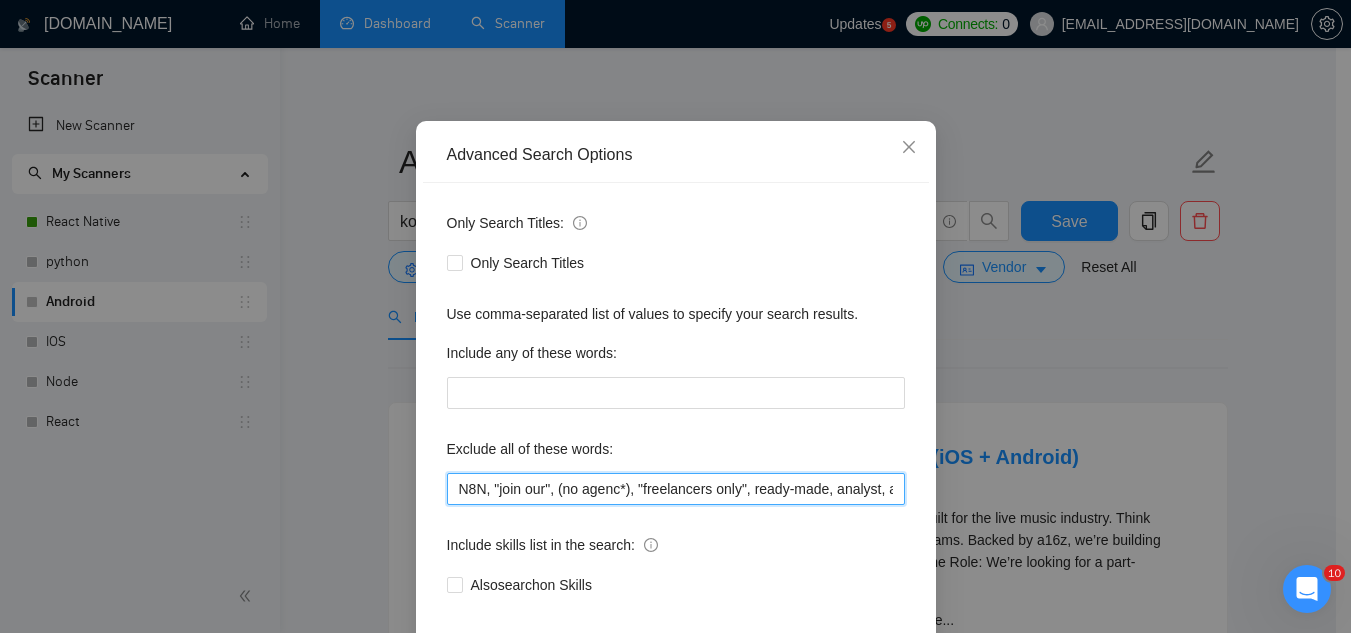 click on "N8N, "join our", (no agenc*), "freelancers only", ready-made, analyst, analytic*, coach, QA, tester, "product design", tutor, mentor, wordpress, WP, safari, electronic, chip*, animation*, game, designer, "Data Scientist", "data analyst", sport*, gambling, smart tv, android tv, electronic device, .net, custom firmware, AR, raspberry pi, vending machine, capacitor, kernel module, [DOMAIN_NAME], ghost CMS, writer" at bounding box center [676, 489] 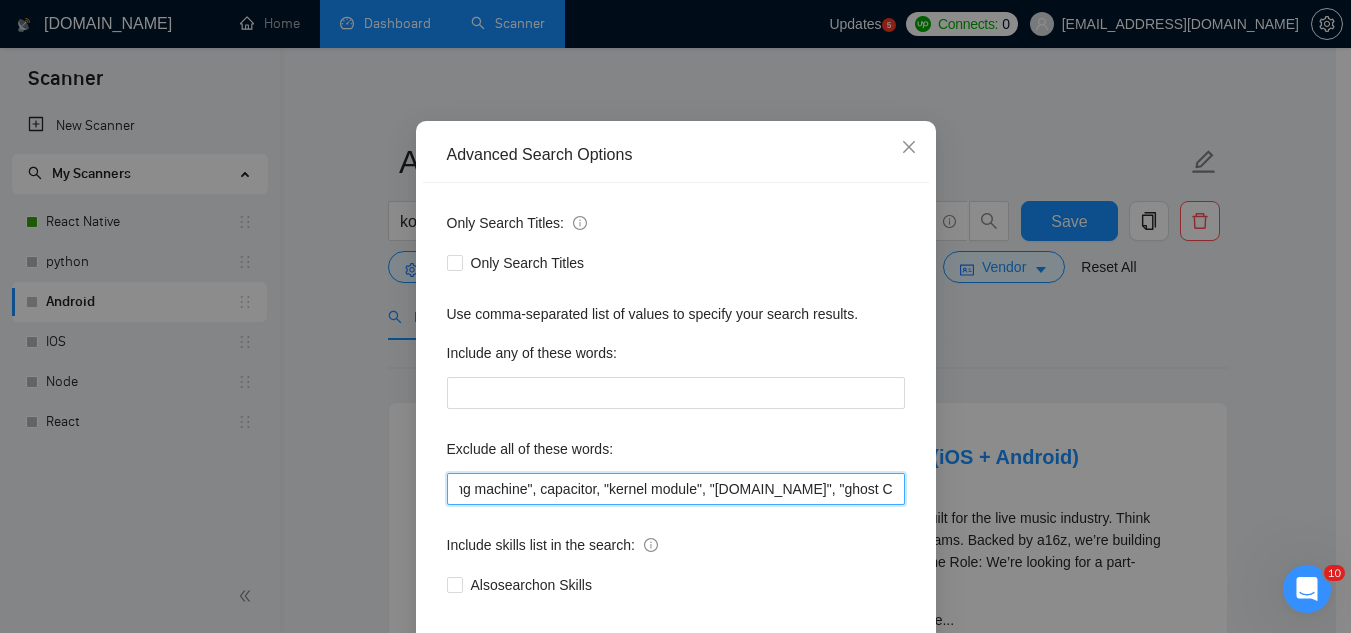 scroll, scrollTop: 0, scrollLeft: 2129, axis: horizontal 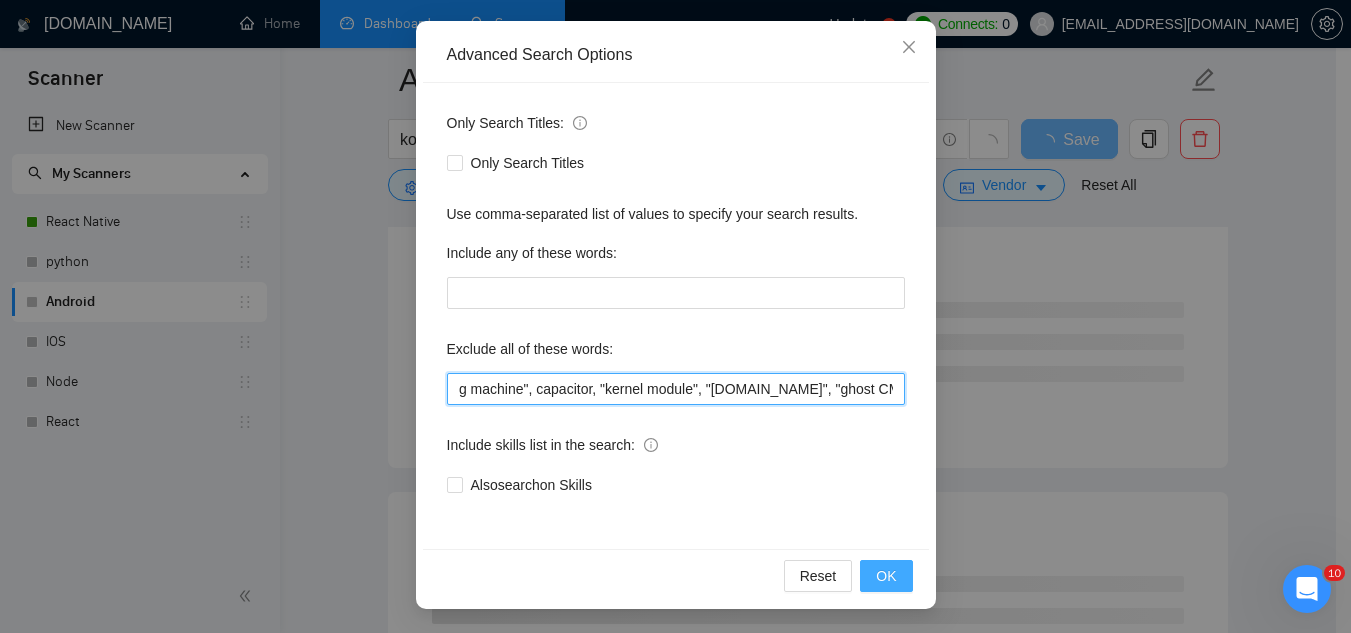 type on "N8N, "join our", (no agenc*), "freelancers only", ready-made, analyst, analytic*, coach, QA, tester, "product design", tutor, mentor, wordpress, WP, safari, electronic, chip*, animation*, game, designer, "Data Scientist", "data analyst", sport*, gambling, "smart tv", "android tv", "electronic device", ".net", "custom firmware", AR, "raspberry pi", "vending machine", capacitor, "kernel module", "[DOMAIN_NAME]", "ghost CMS", writer" 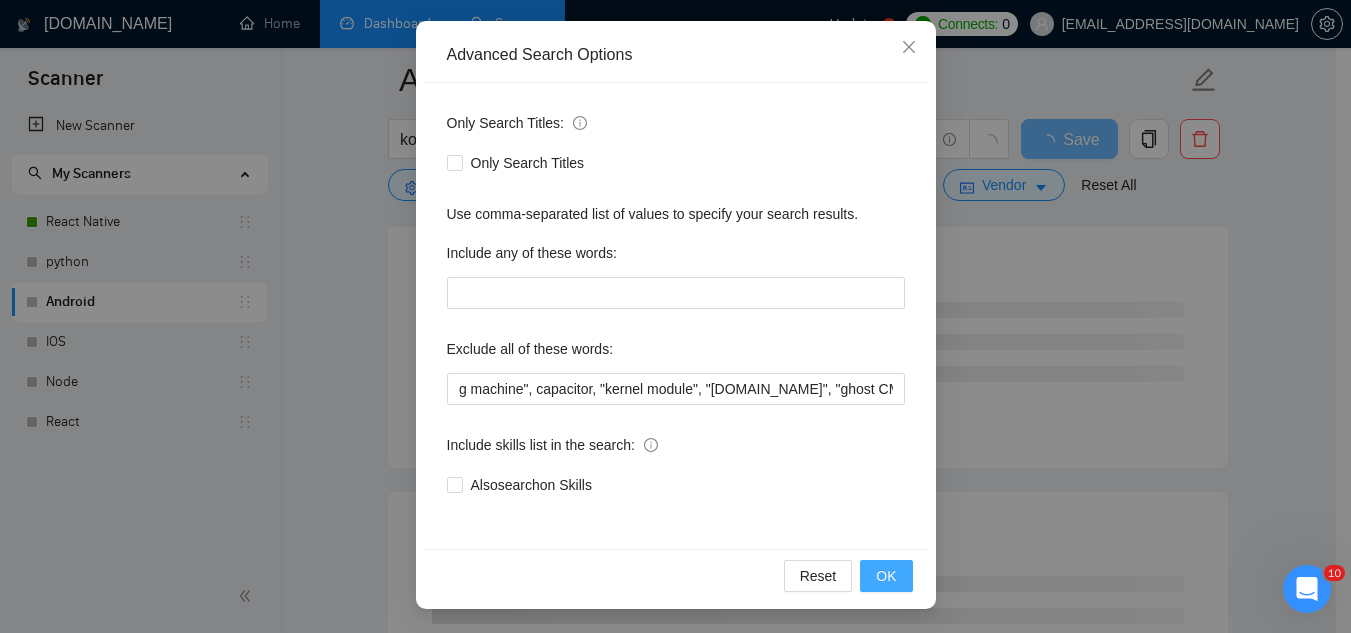 click on "OK" at bounding box center [886, 576] 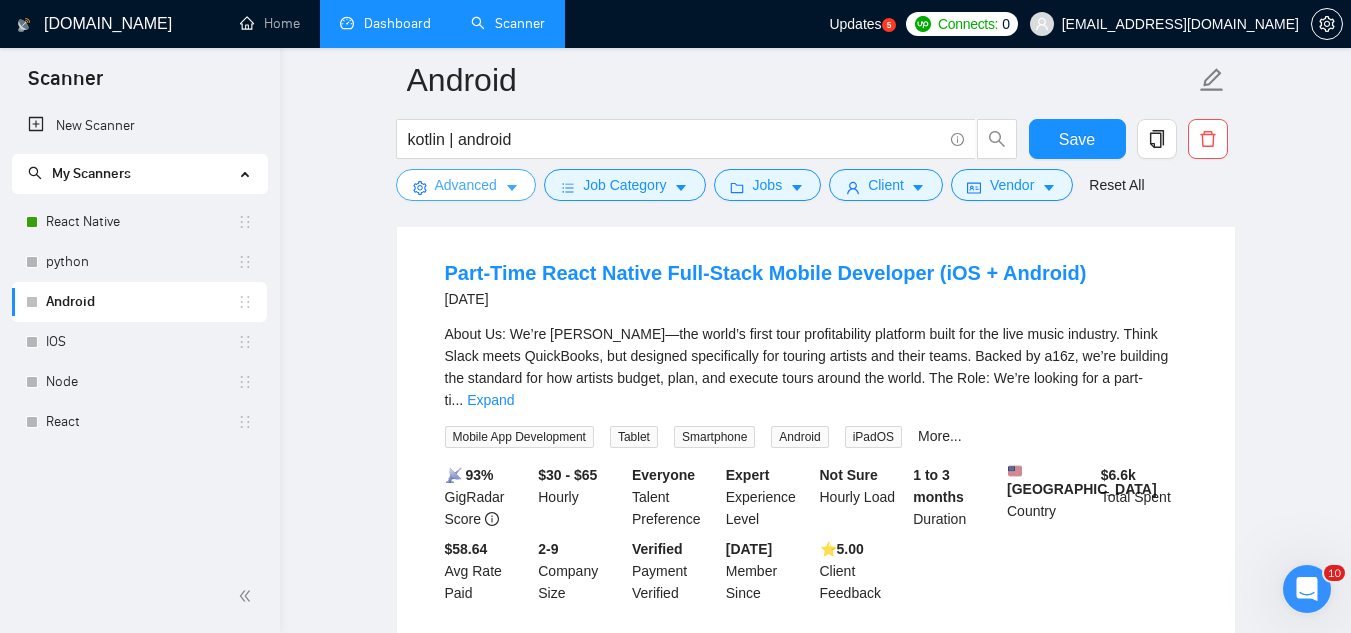 scroll, scrollTop: 0, scrollLeft: 0, axis: both 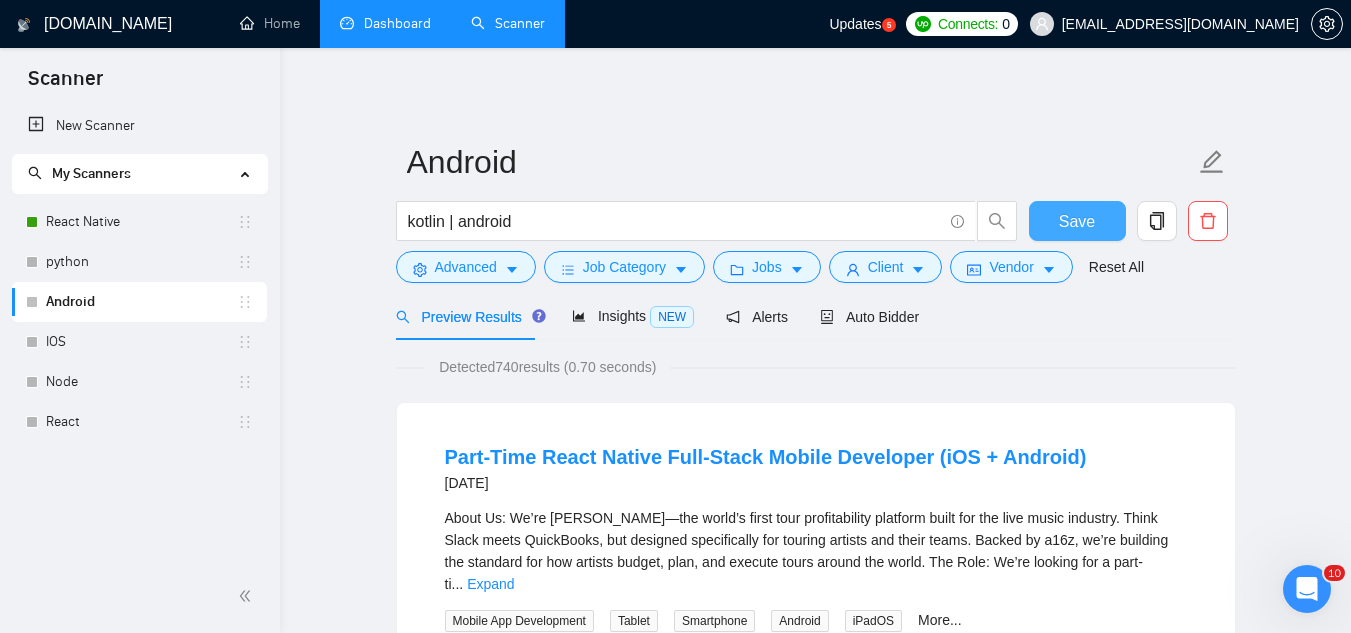 click on "Save" at bounding box center [1077, 221] 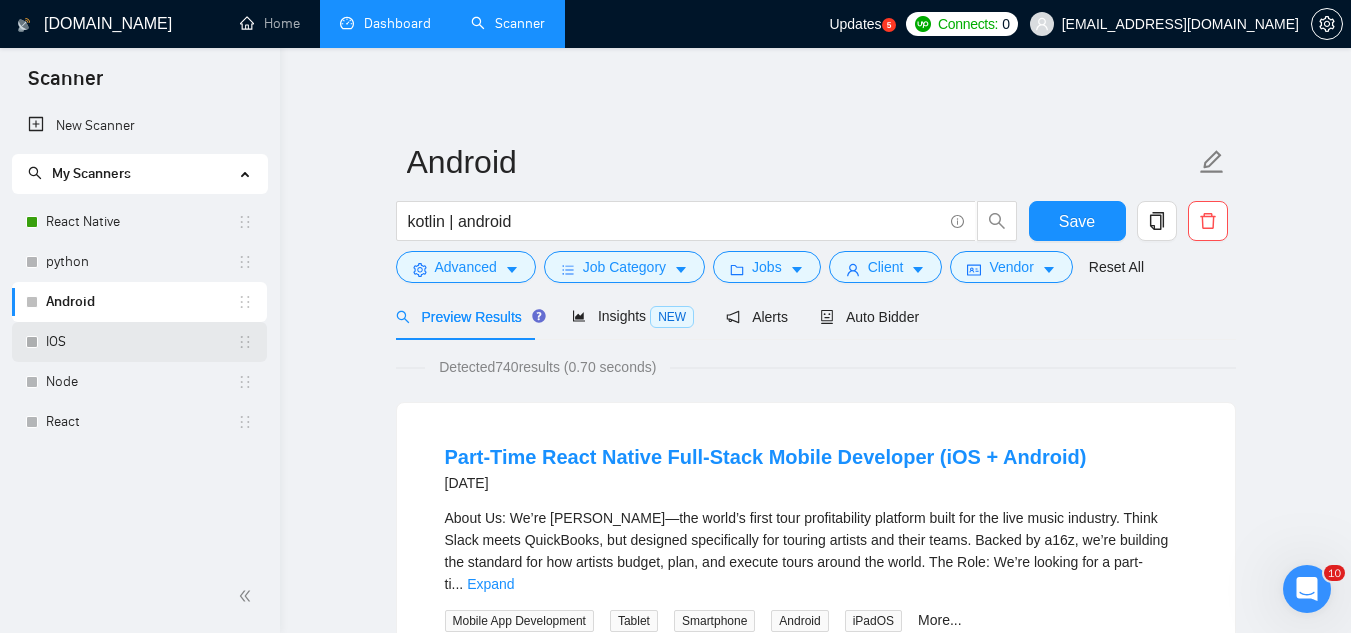 click on "IOS" at bounding box center [141, 342] 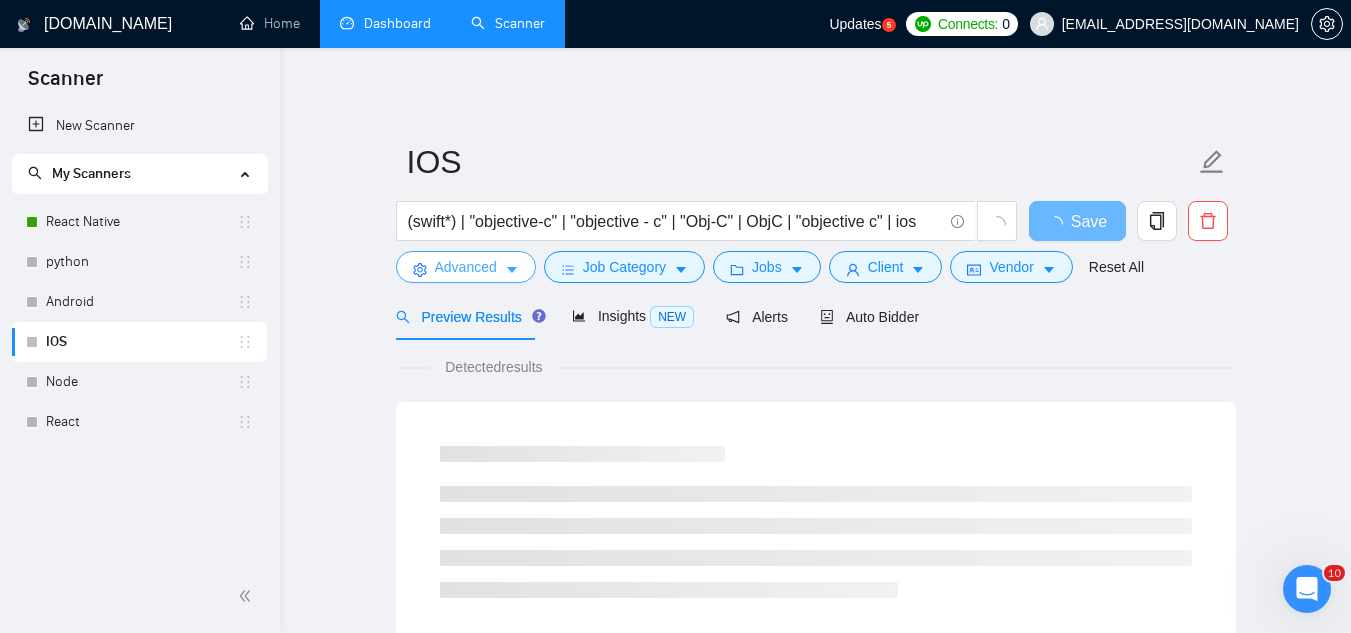 click on "Advanced" at bounding box center (466, 267) 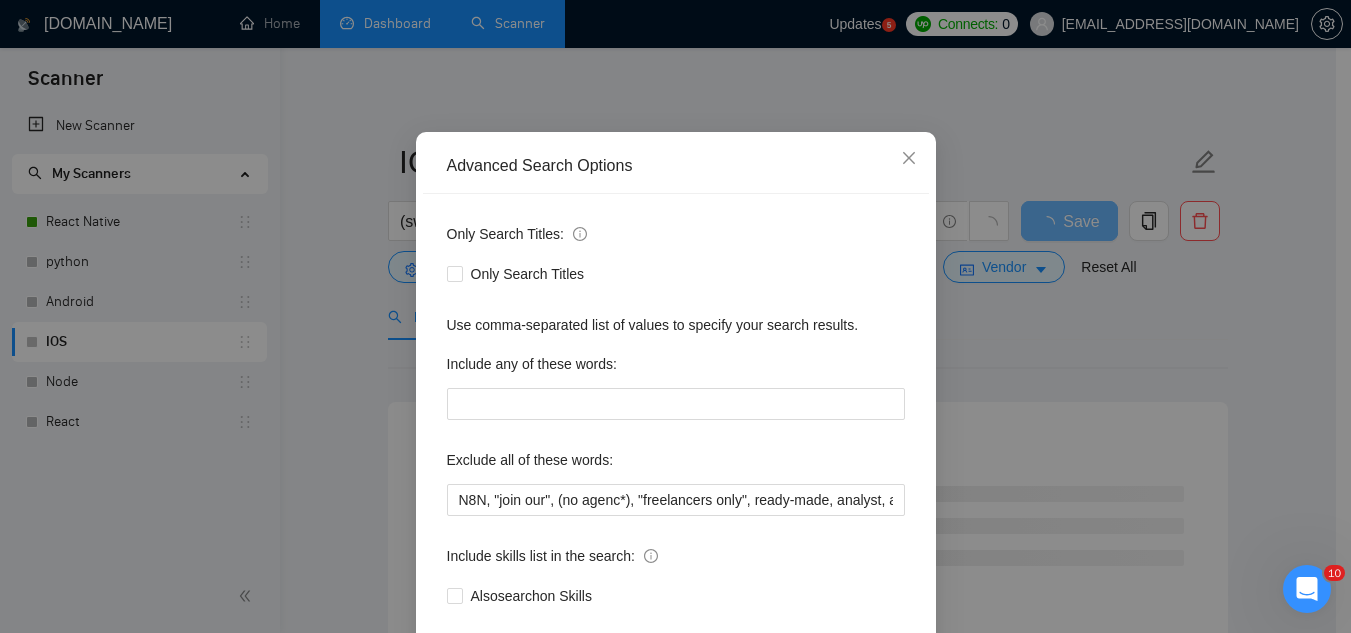 scroll, scrollTop: 199, scrollLeft: 0, axis: vertical 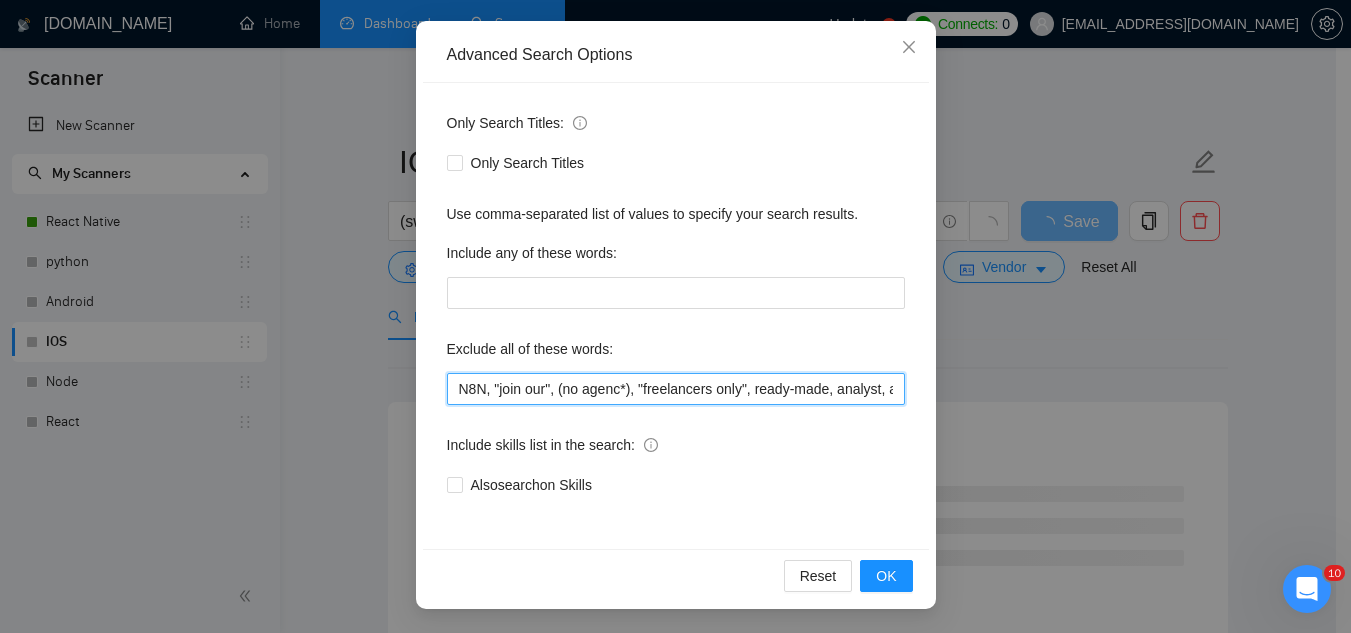 click on "N8N, "join our", (no agenc*), "freelancers only", ready-made, analyst, analytic*, coach, QA, tester, "product design", tutor, mentor, wordpress, WP, safari, electronic, chip*, animation*, game, designer, "Data Scientist", "data analyst", sport*, gambling, apple tv, smart tv, electronic device, .net, custom firmware, AR, raspberry pi, capacitor, kernel module, Apache Cordova, Cordova, Smart Wearable Device, Wearable Device," at bounding box center (676, 389) 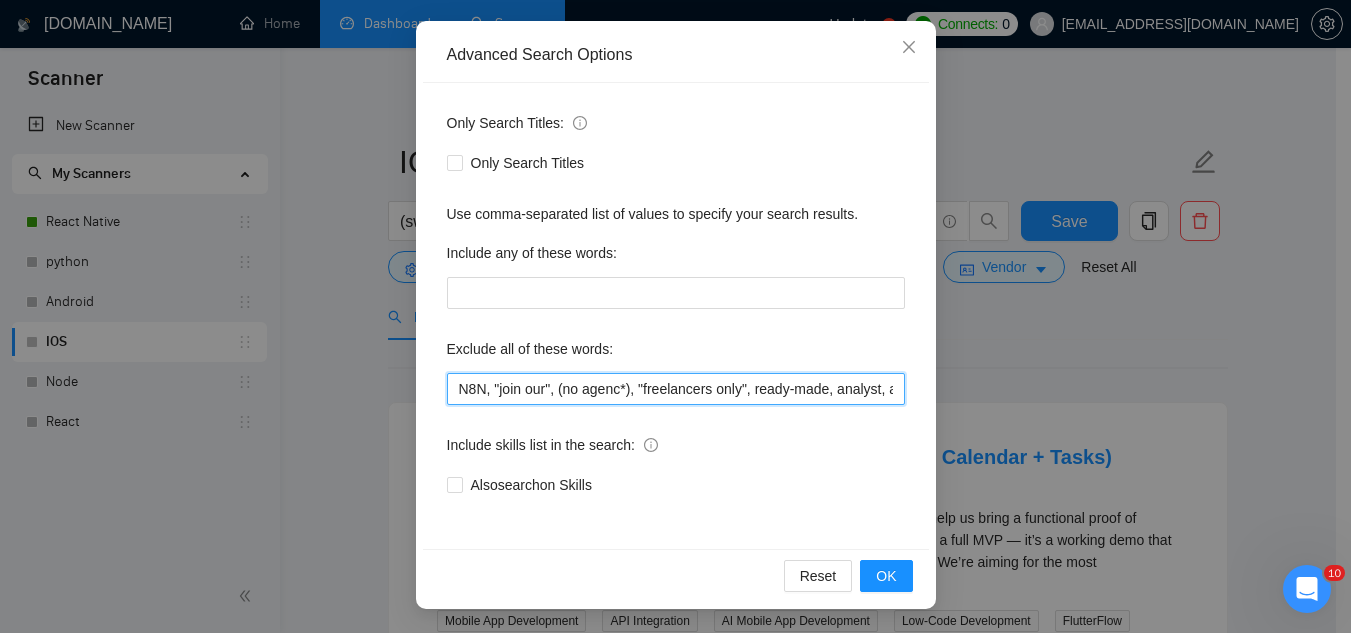 paste on "apple tv, smart tv, electronic device, .net, custom firmware, AR, raspberry pi, capacitor, kernel module, Apache Cordova, Cordova, Smart Wearable Device, Wearable Device," 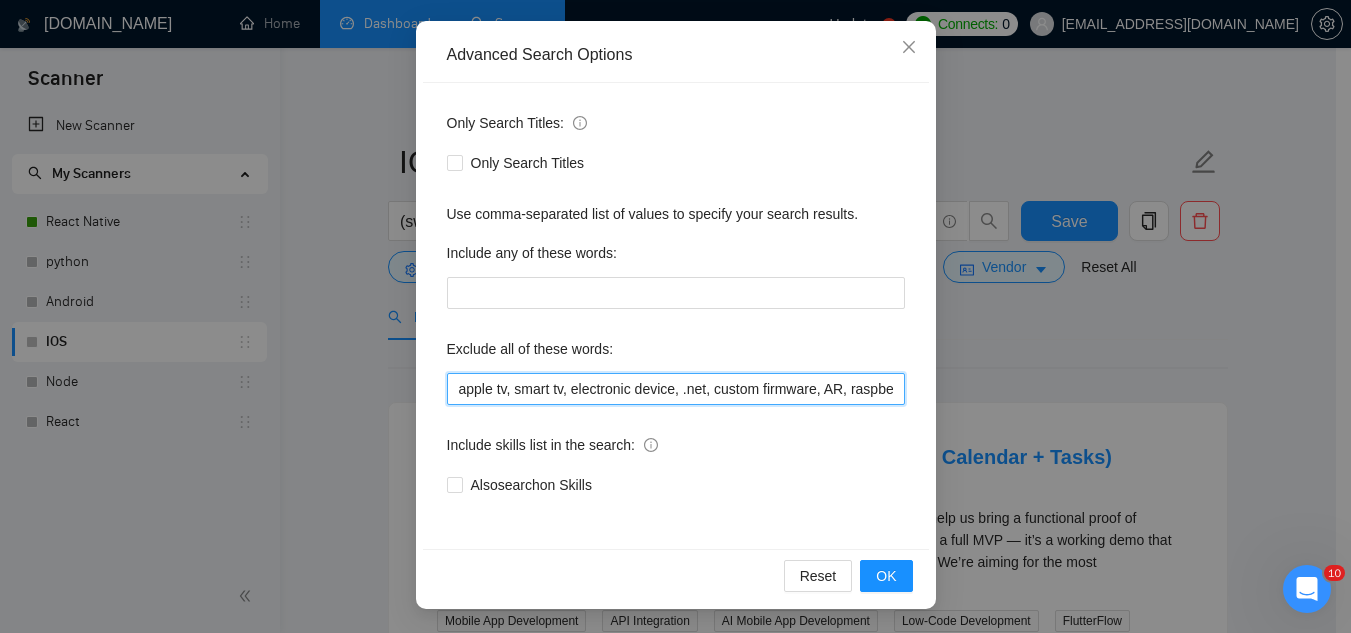 scroll, scrollTop: 0, scrollLeft: 617, axis: horizontal 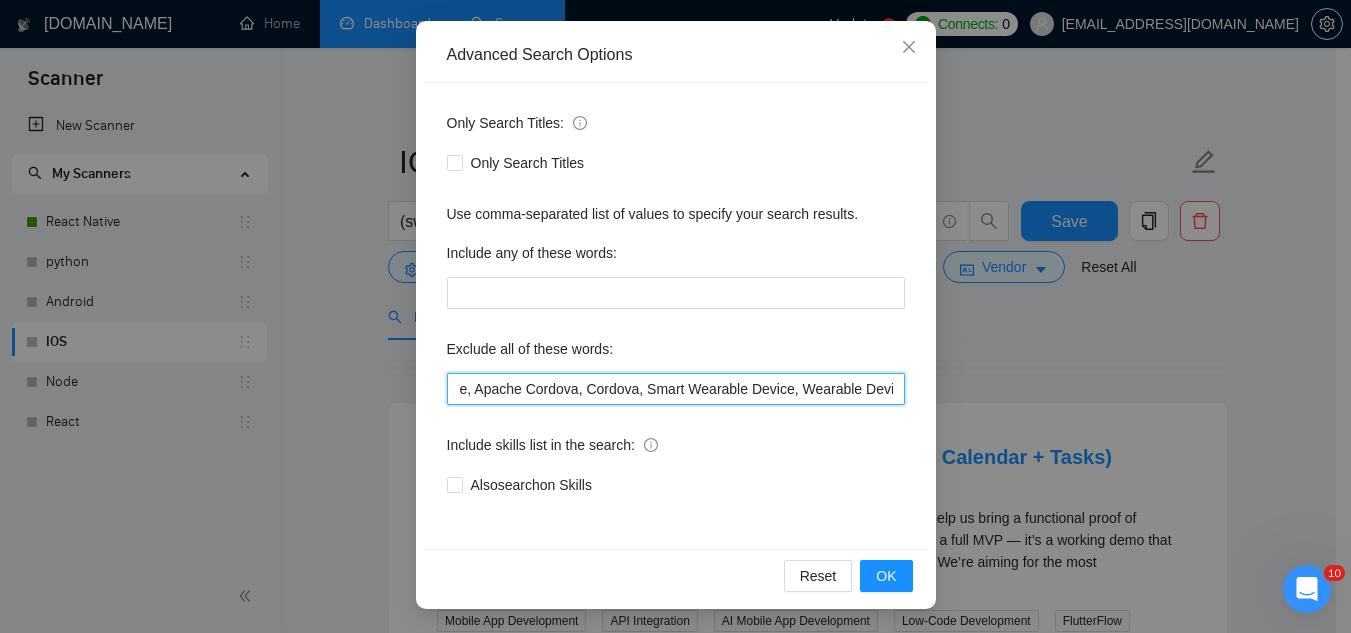 click on "apple tv, smart tv, electronic device, .net, custom firmware, AR, raspberry pi, capacitor, kernel module, Apache Cordova, Cordova, Smart Wearable Device, Wearable Device,N8N, "join our", (no agenc*), "freelancers only", ready-made, analyst, analytic*, coach, QA, tester, "product design", tutor, mentor, wordpress, WP, safari, electronic, chip*, animation*, game, designer, "Data Scientist", "data analyst", sport*, gambling, apple tv, smart tv, electronic device, .net, custom firmware, AR, raspberry pi, capacitor, kernel module, Apache Cordova, Cordova, Smart Wearable Device, Wearable Device," at bounding box center [676, 389] 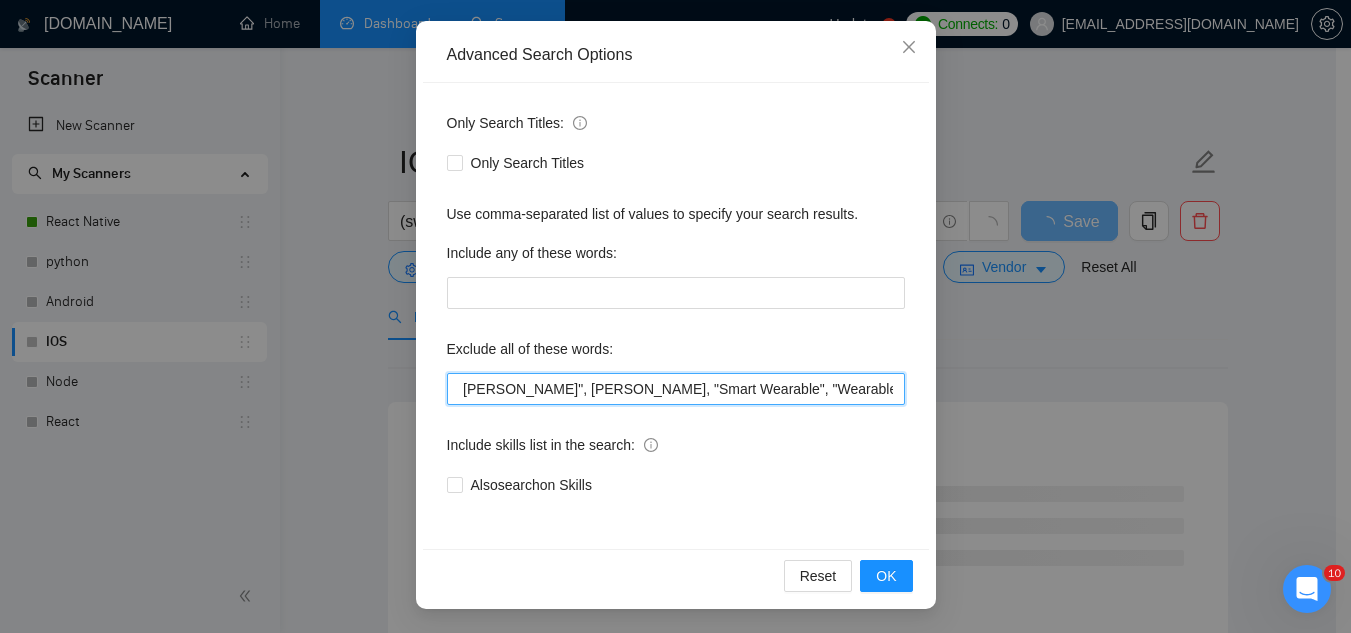 scroll, scrollTop: 0, scrollLeft: 764, axis: horizontal 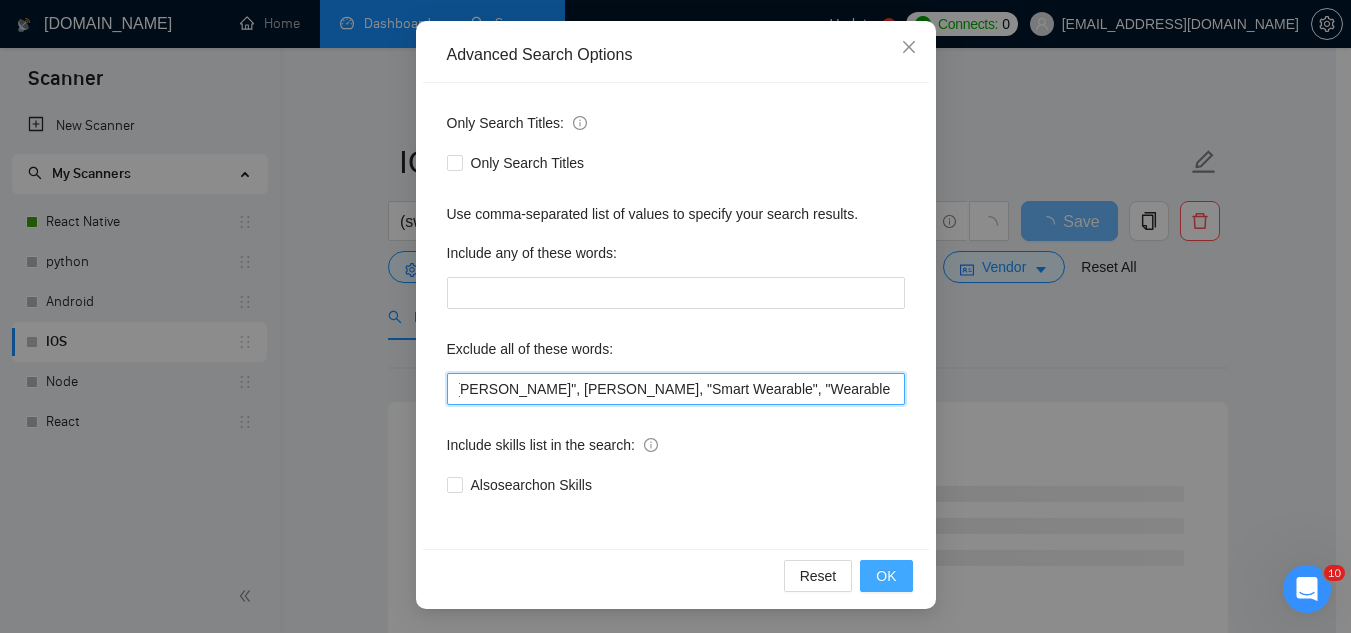 type on ""apple tv", "smart tv", "electronic device", ".net", "custom firmware", AR, "raspberry pi", capacitor, "kernel module", "Apache [PERSON_NAME]", [PERSON_NAME], "Smart Wearable", "Wearable Device", writer, N8N, "join our", (no agenc*), "freelancers only", ready-made, analyst, analytic*, coach, QA, tester, "product design", tutor, mentor, wordpress, WP, safari, electronic, chip*, animation*, game, designer, "Data Scientist", "data analyst", sport*, gambling, apple tv, smart tv, electronic device, .net, custom firmware, AR, raspberry pi, capacitor, kernel module, Apache Cordova, Cordova, Smart Wearable Device, Wearable Device," 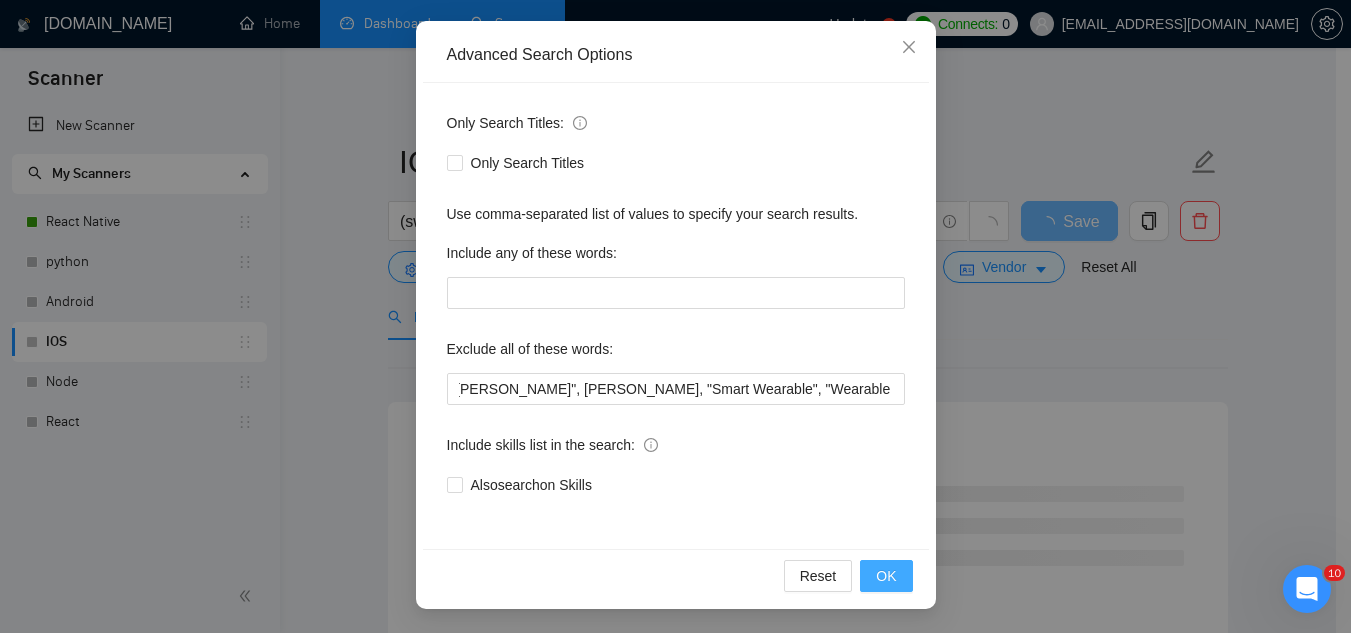 click on "OK" at bounding box center (886, 576) 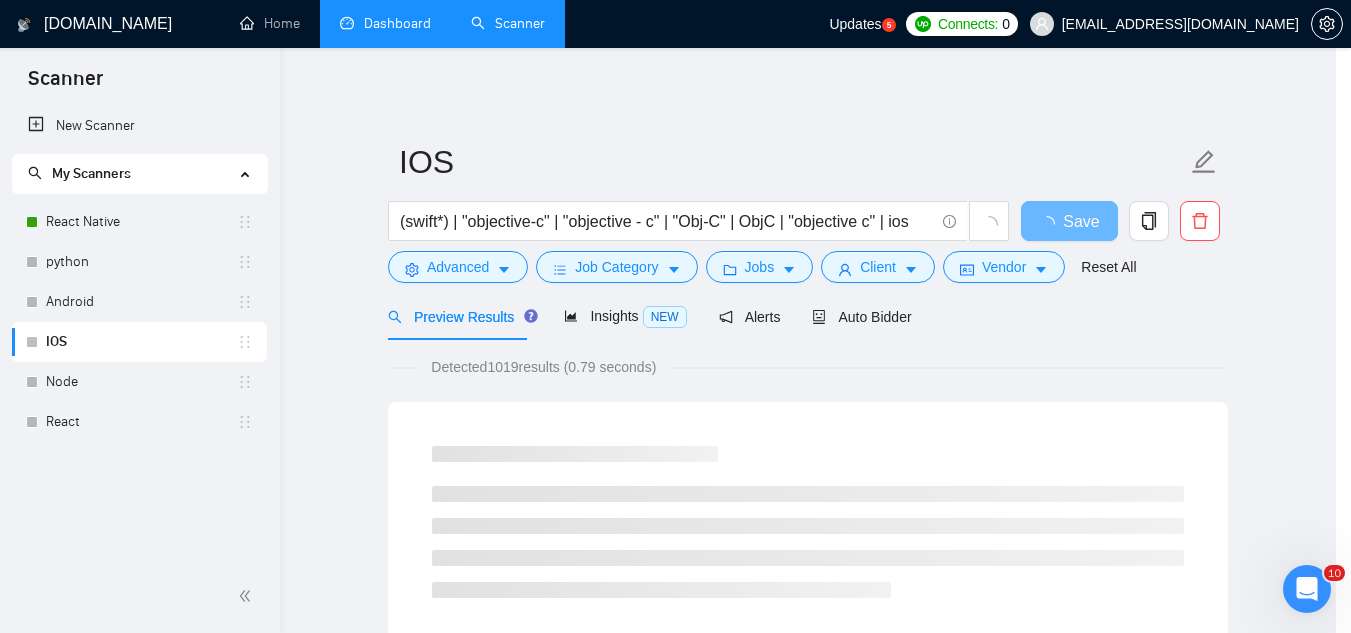 scroll, scrollTop: 99, scrollLeft: 0, axis: vertical 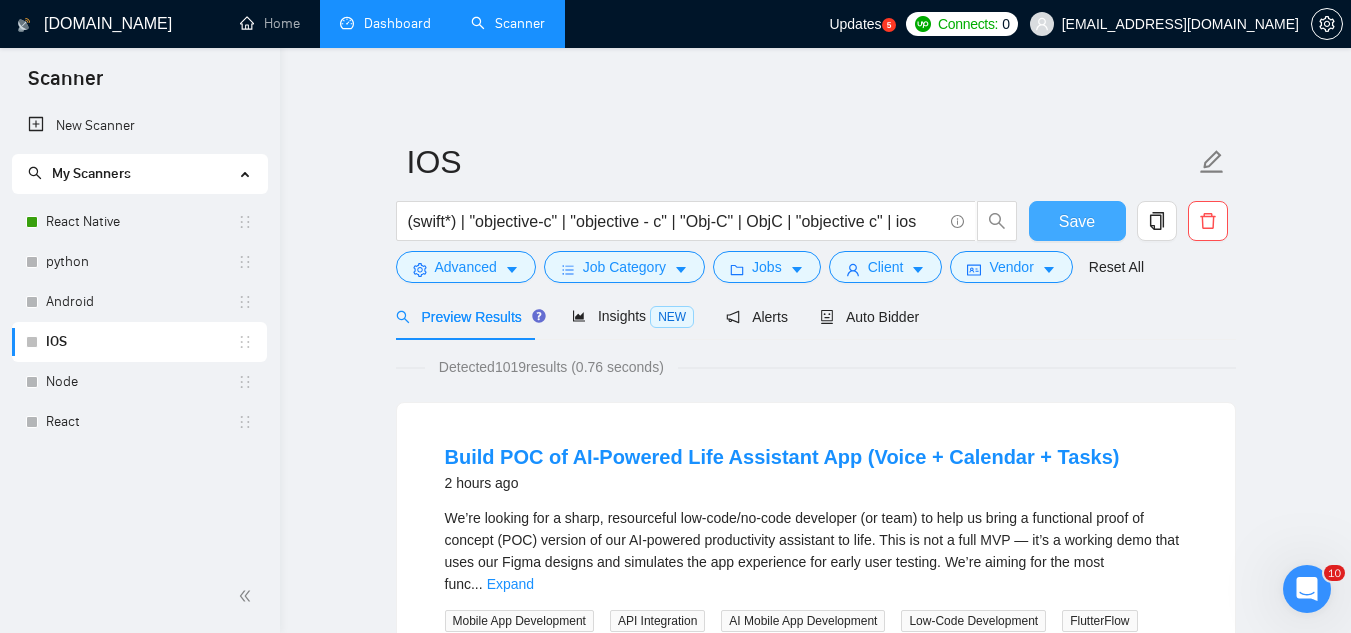 click on "Save" at bounding box center (1077, 221) 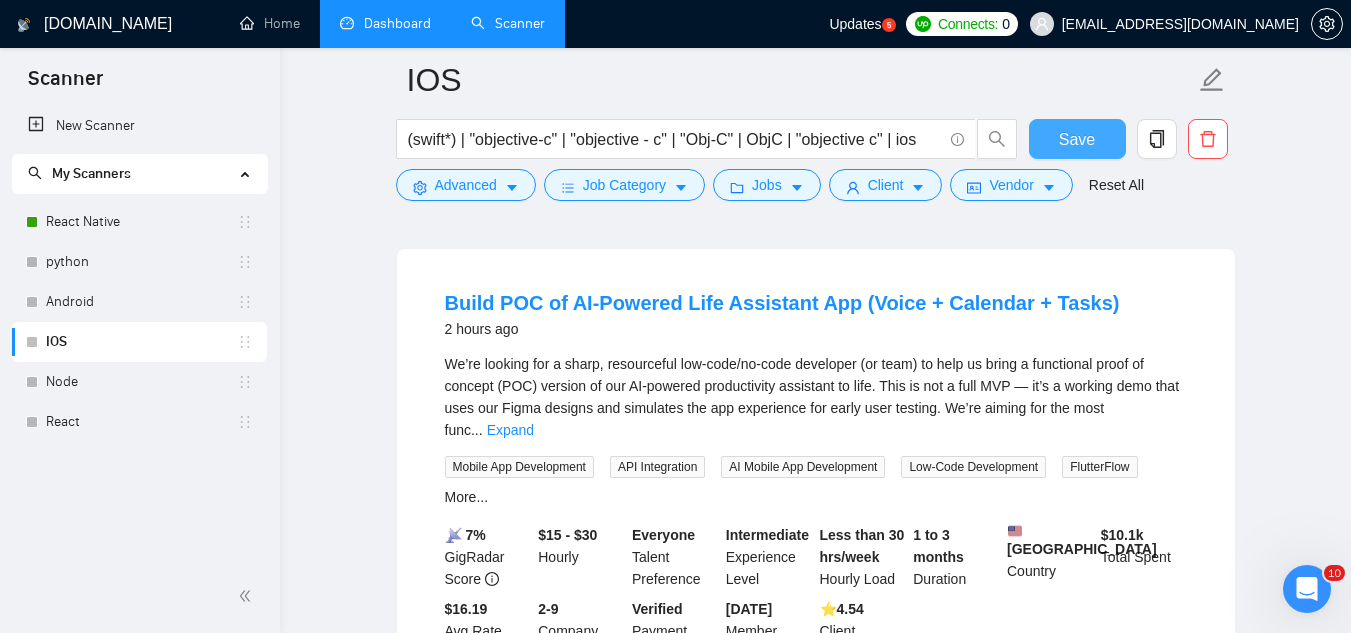 scroll, scrollTop: 0, scrollLeft: 0, axis: both 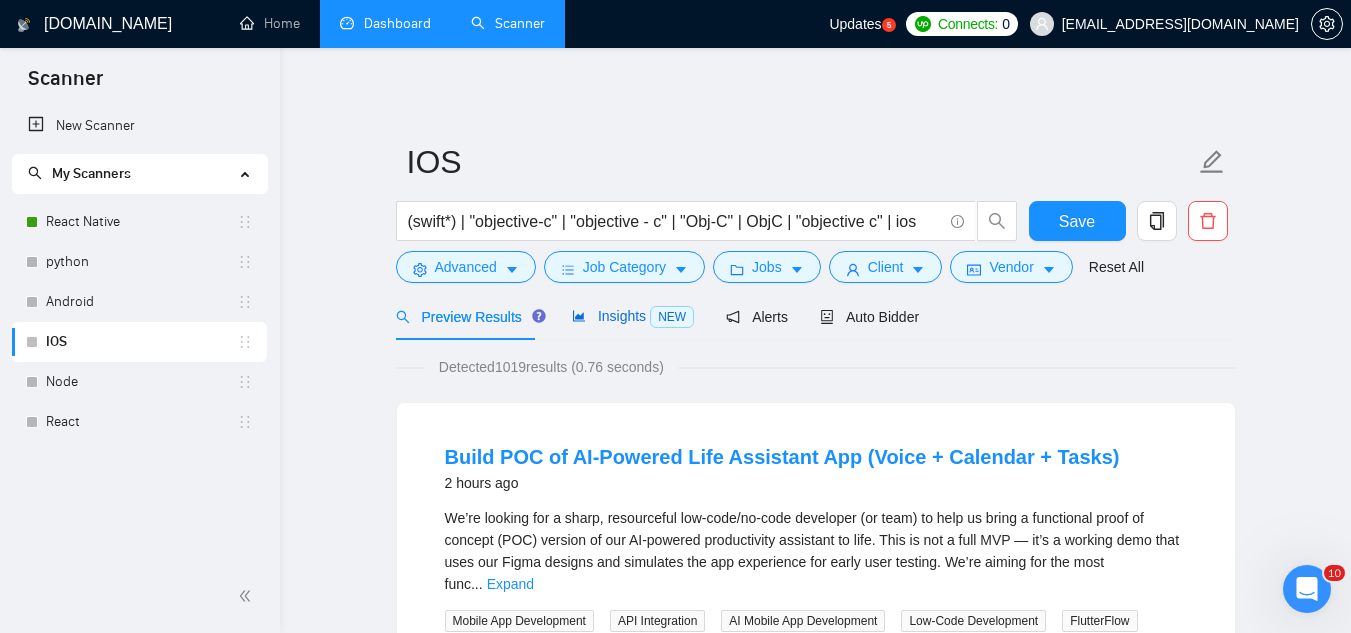 click 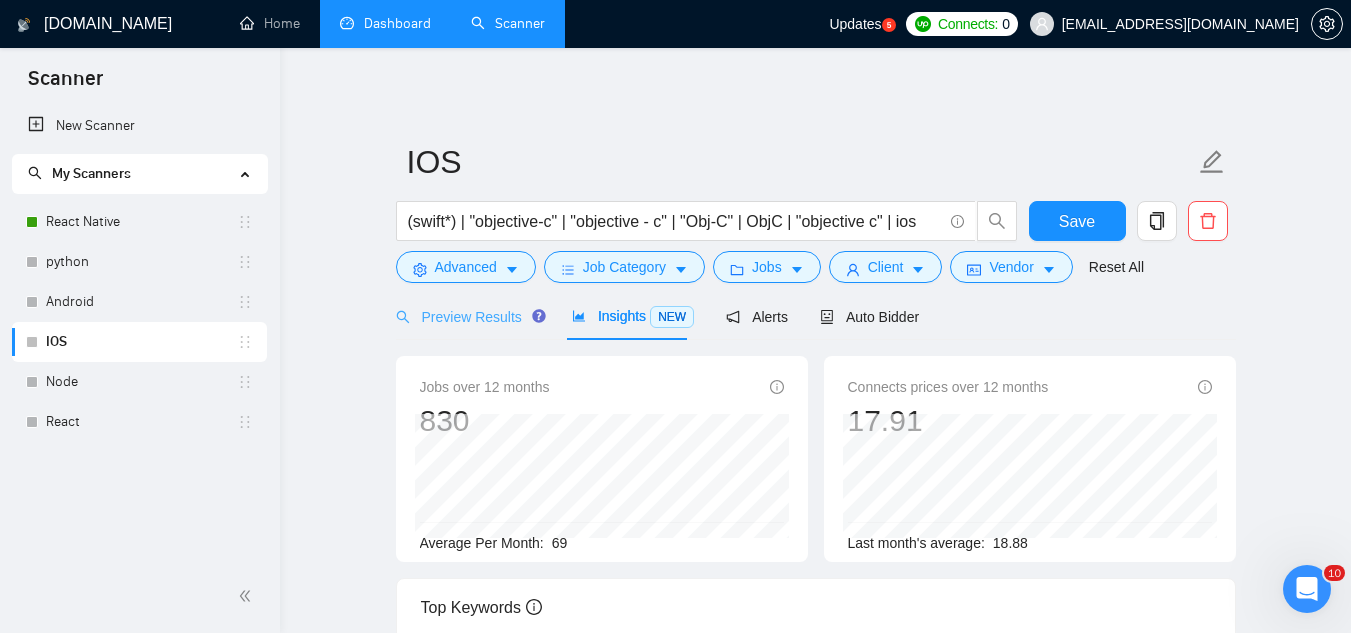 click on "Preview Results" at bounding box center [468, 316] 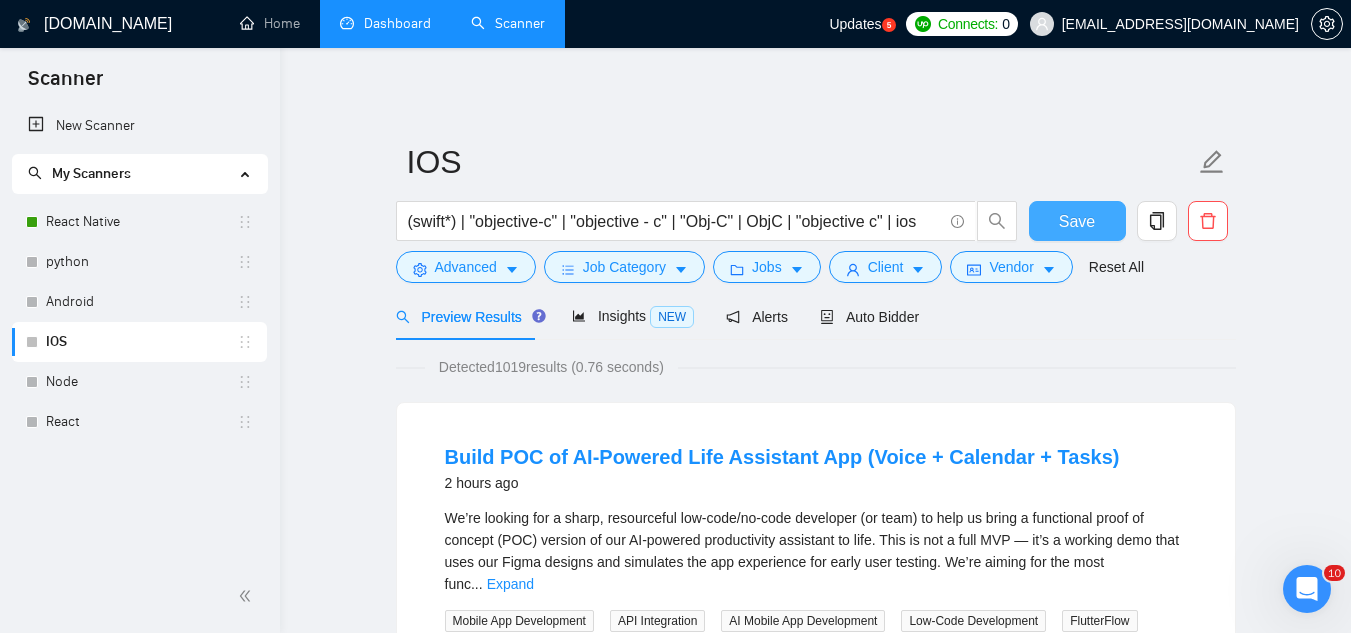 click on "Save" at bounding box center (1077, 221) 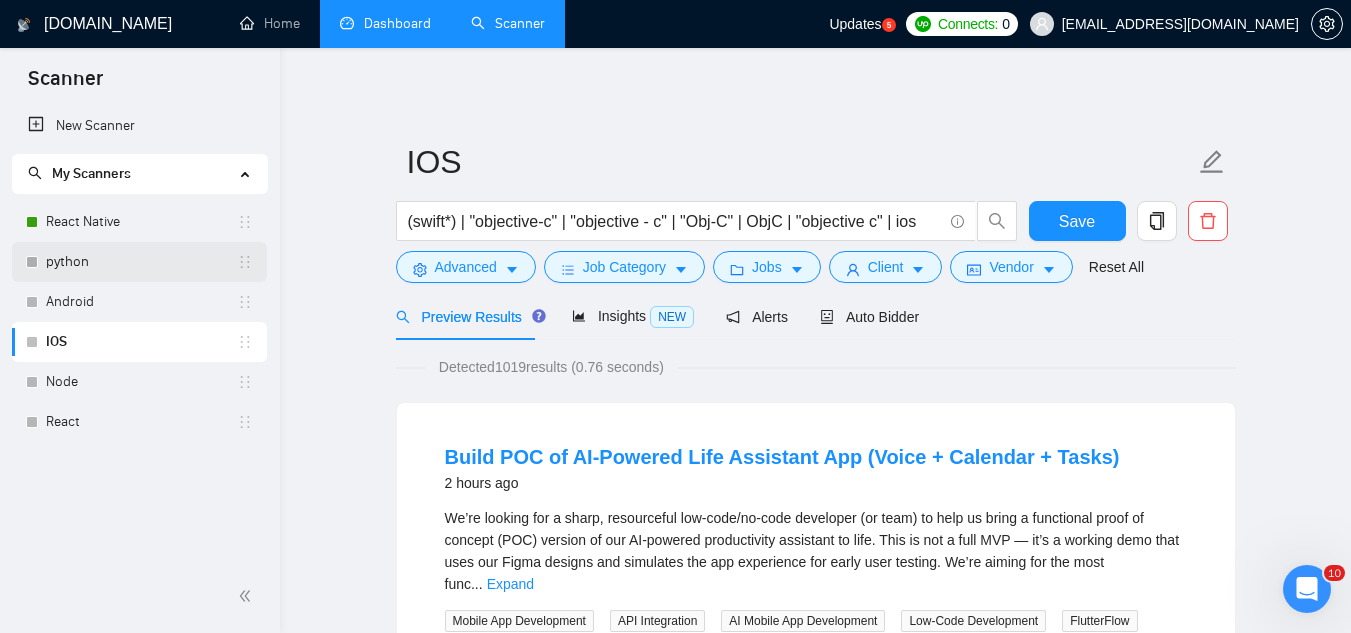 click on "python" at bounding box center (141, 262) 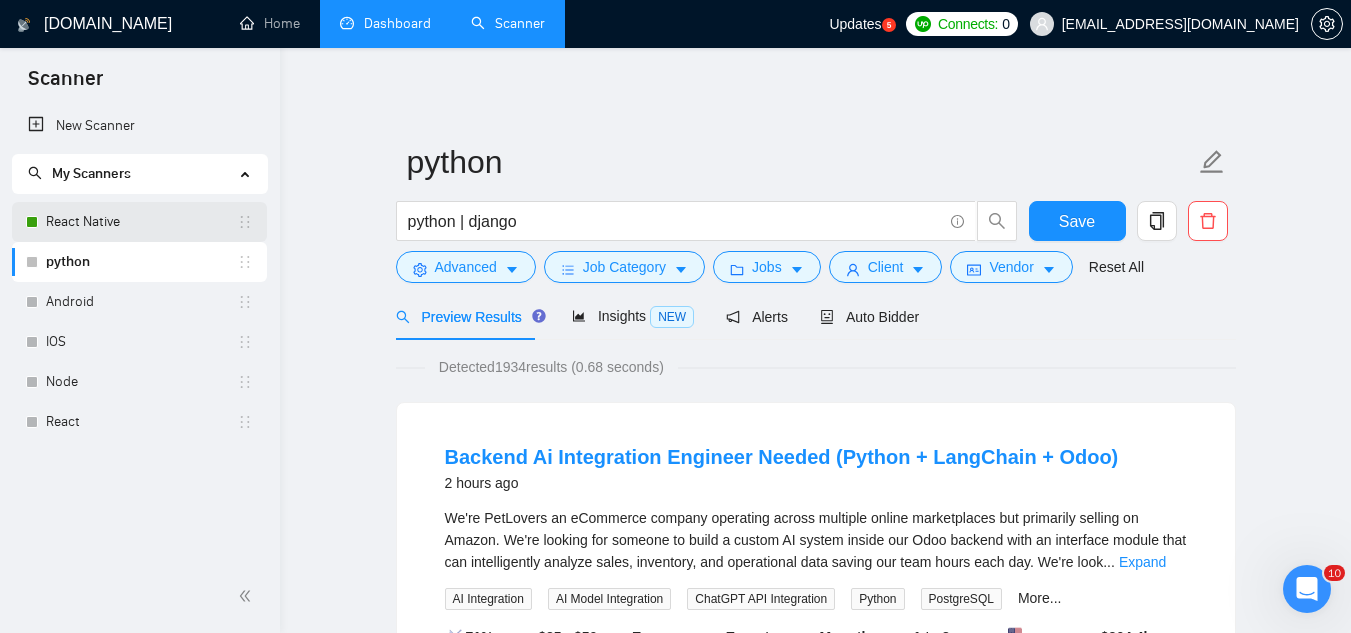 click on "React Native" at bounding box center [141, 222] 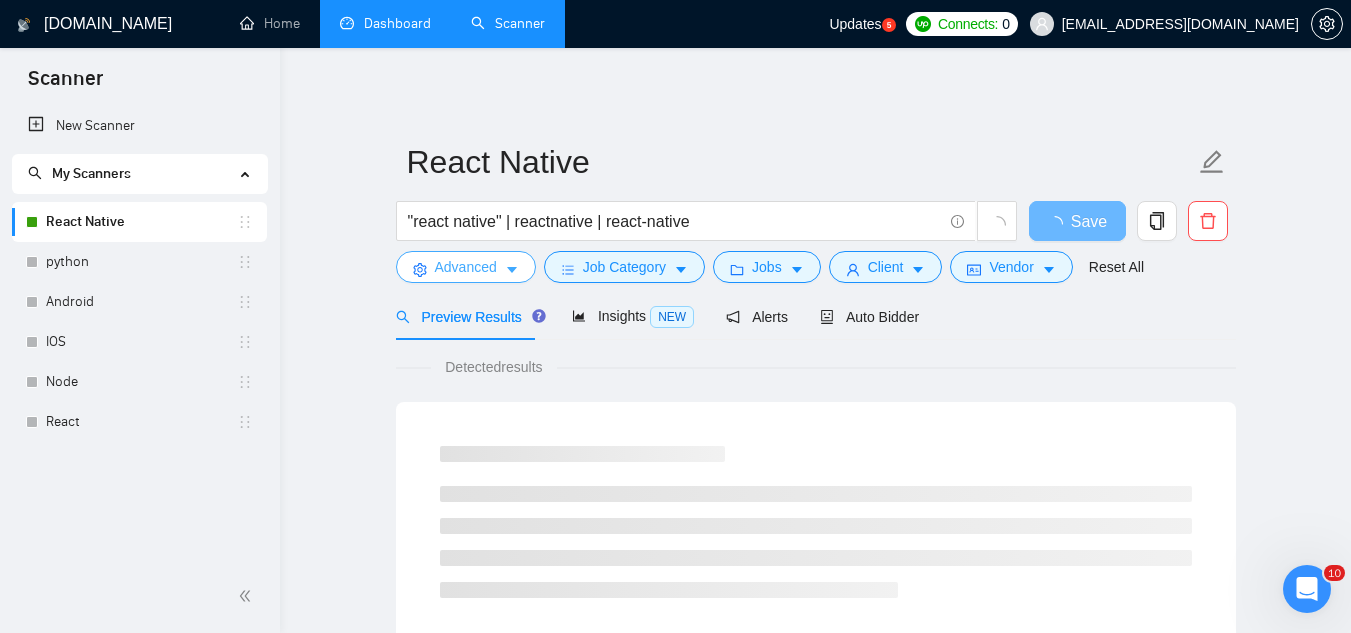 click on "Advanced" at bounding box center (466, 267) 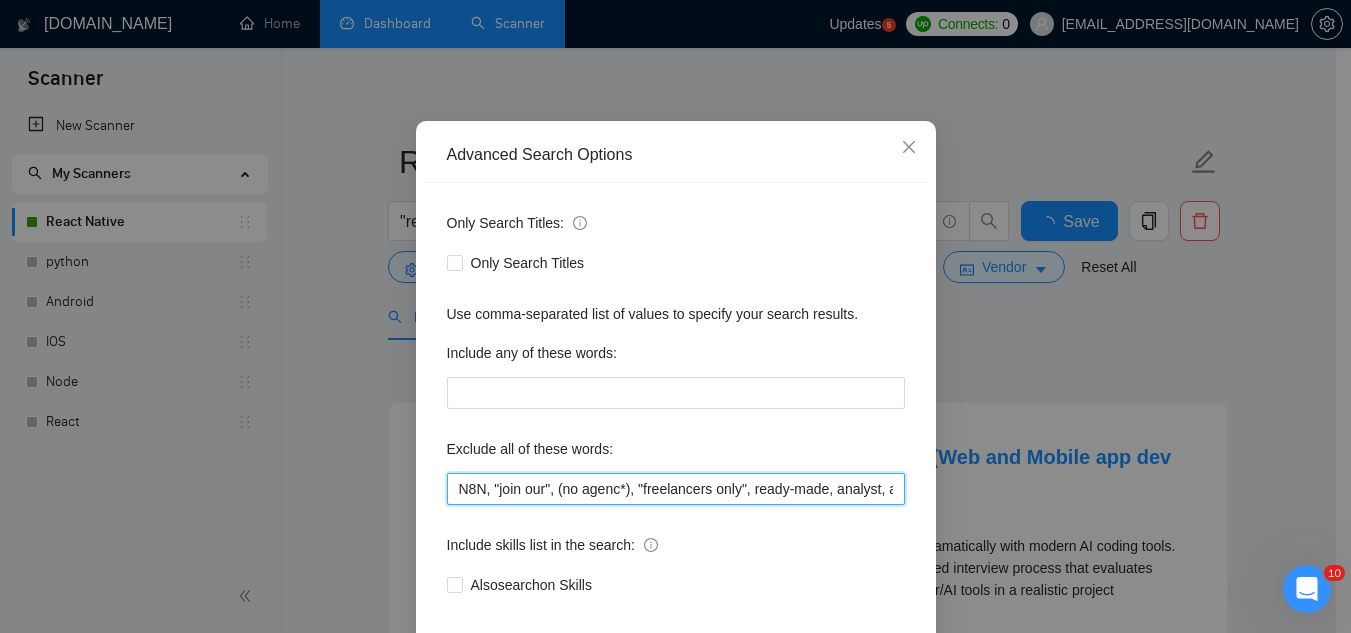 click on "N8N, "join our", (no agenc*), "freelancers only", ready-made, analyst, analytic*, coach, QA, tester, "product design", tutor, mentor, wordpress, WP, safari, electronic, chip*, animation*, game, designer, "Data Scientist", "data analyst", sport*, gambling, "vending machine", audit, "OS Widgets", "iOS Watch", "Smart Wearable", writer" at bounding box center (676, 489) 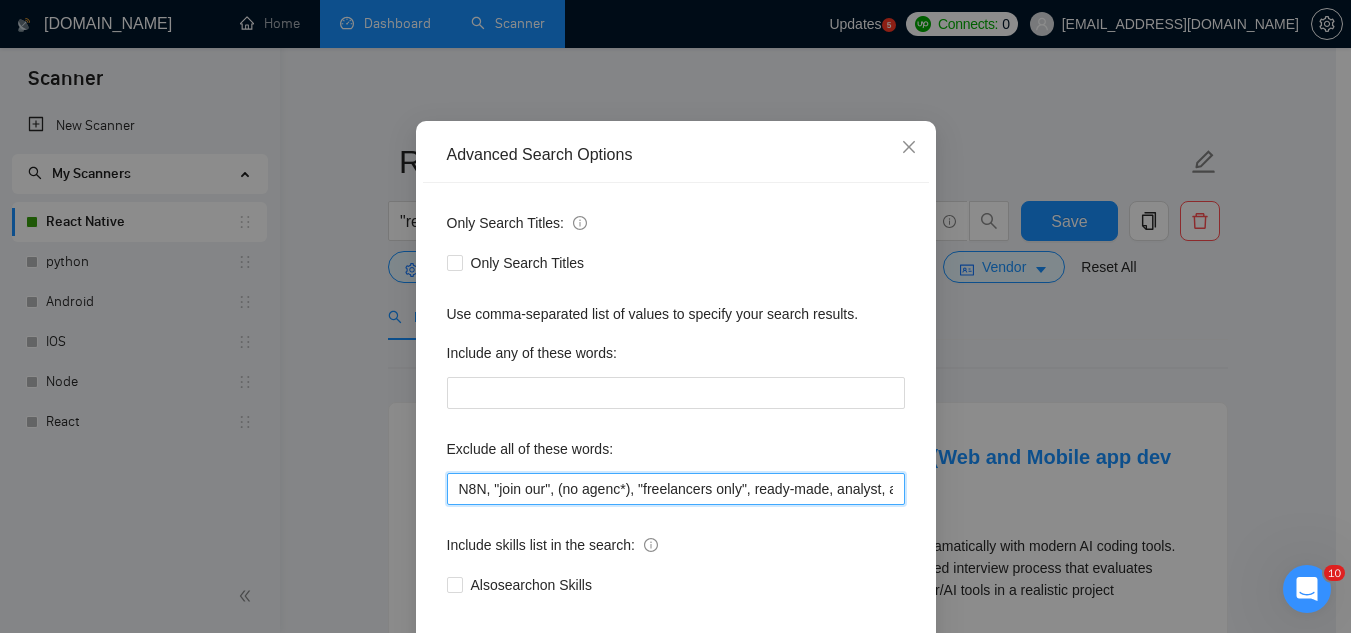 click on "N8N, "join our", (no agenc*), "freelancers only", ready-made, analyst, analytic*, coach, QA, tester, "product design", tutor, mentor, wordpress, WP, safari, electronic, chip*, animation*, game, designer, "Data Scientist", "data analyst", sport*, gambling, "vending machine", audit, "OS Widgets", "iOS Watch", "Smart Wearable", writer" at bounding box center (676, 489) 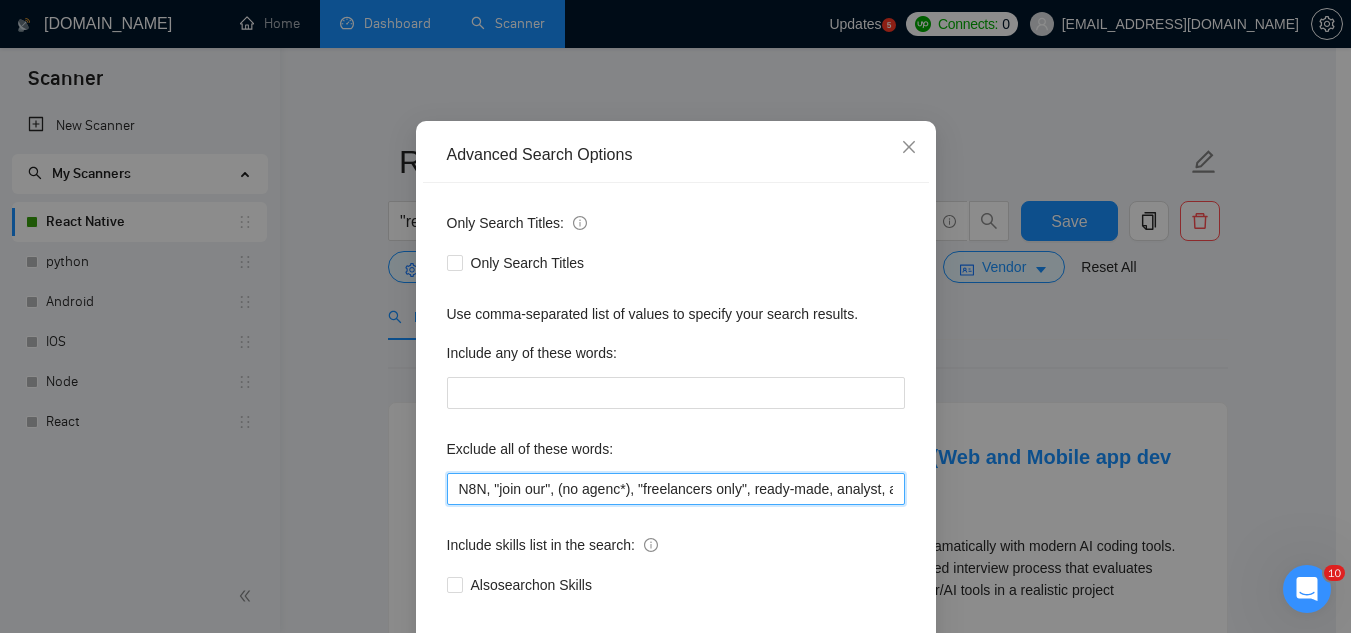 click on "N8N, "join our", (no agenc*), "freelancers only", ready-made, analyst, analytic*, coach, QA, tester, "product design", tutor, mentor, wordpress, WP, safari, electronic, chip*, animation*, game, designer, "Data Scientist", "data analyst", sport*, gambling, "vending machine", audit, "OS Widgets", "iOS Watch", "Smart Wearable", writer" at bounding box center (676, 489) 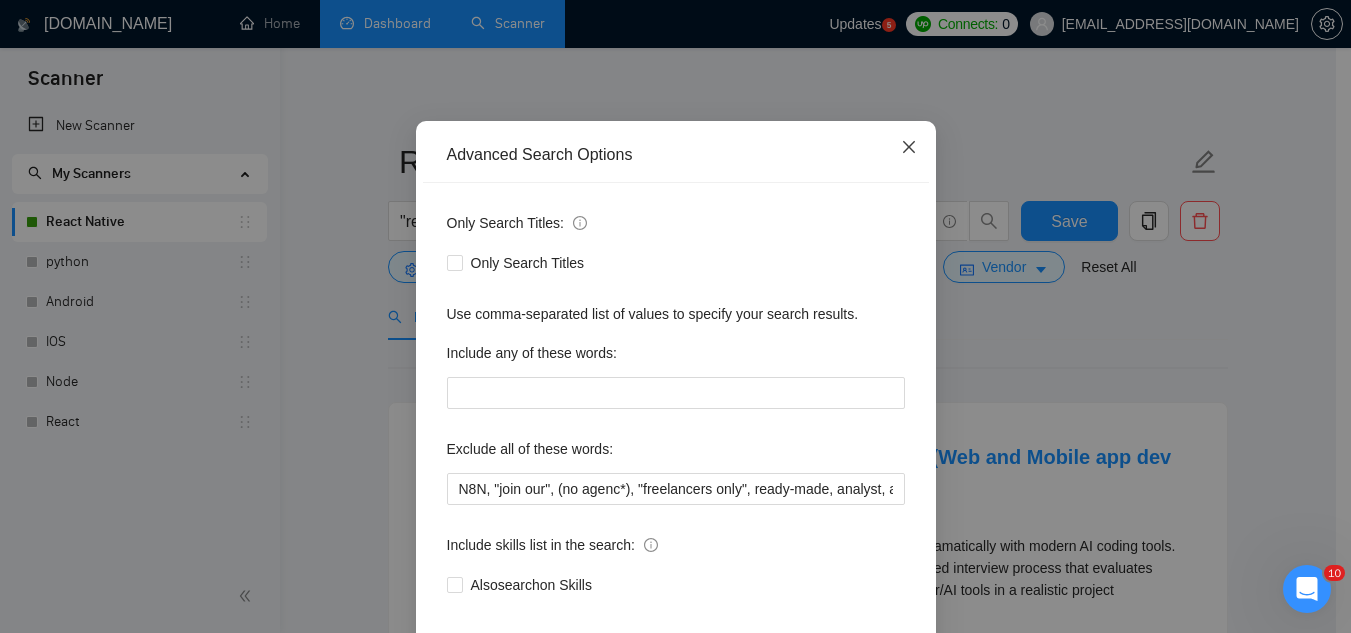 click 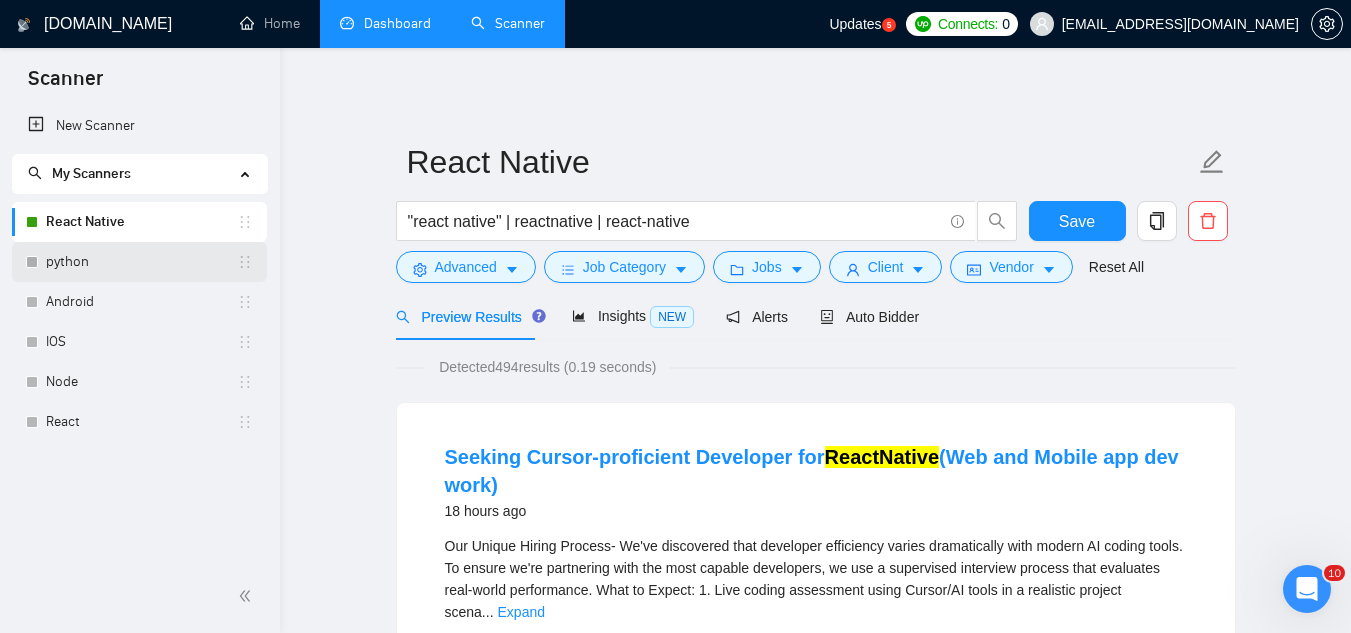click on "python" at bounding box center (139, 262) 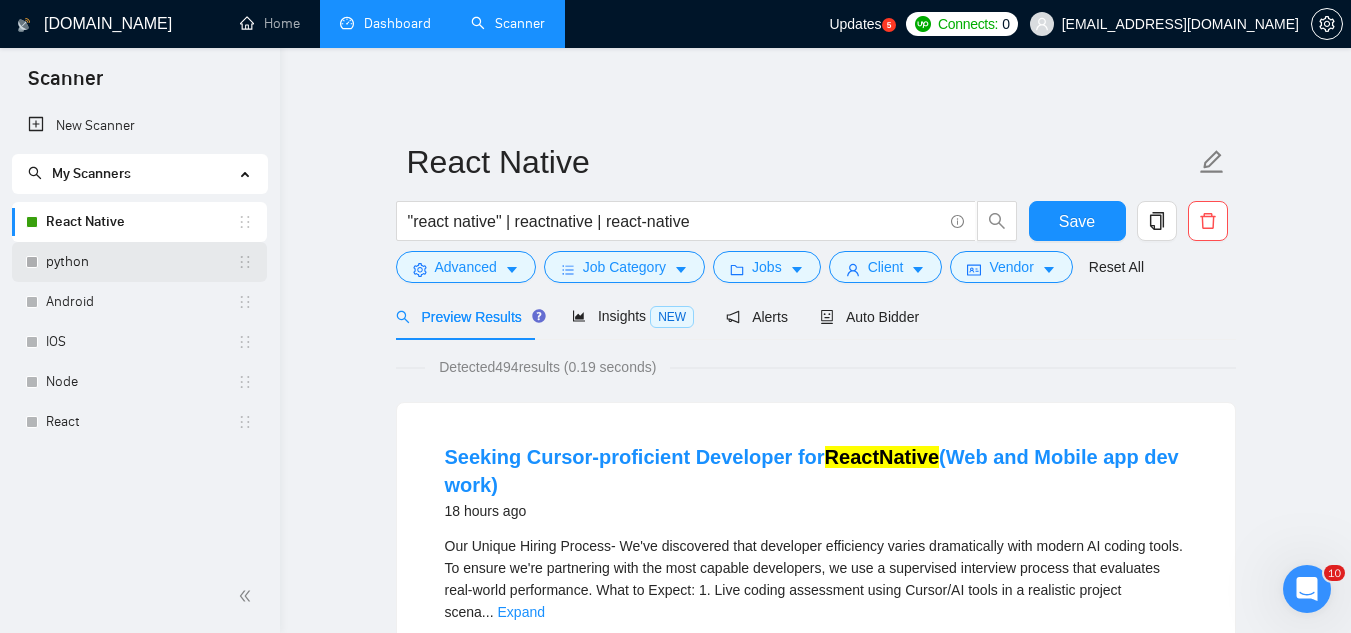 click on "python" at bounding box center (141, 262) 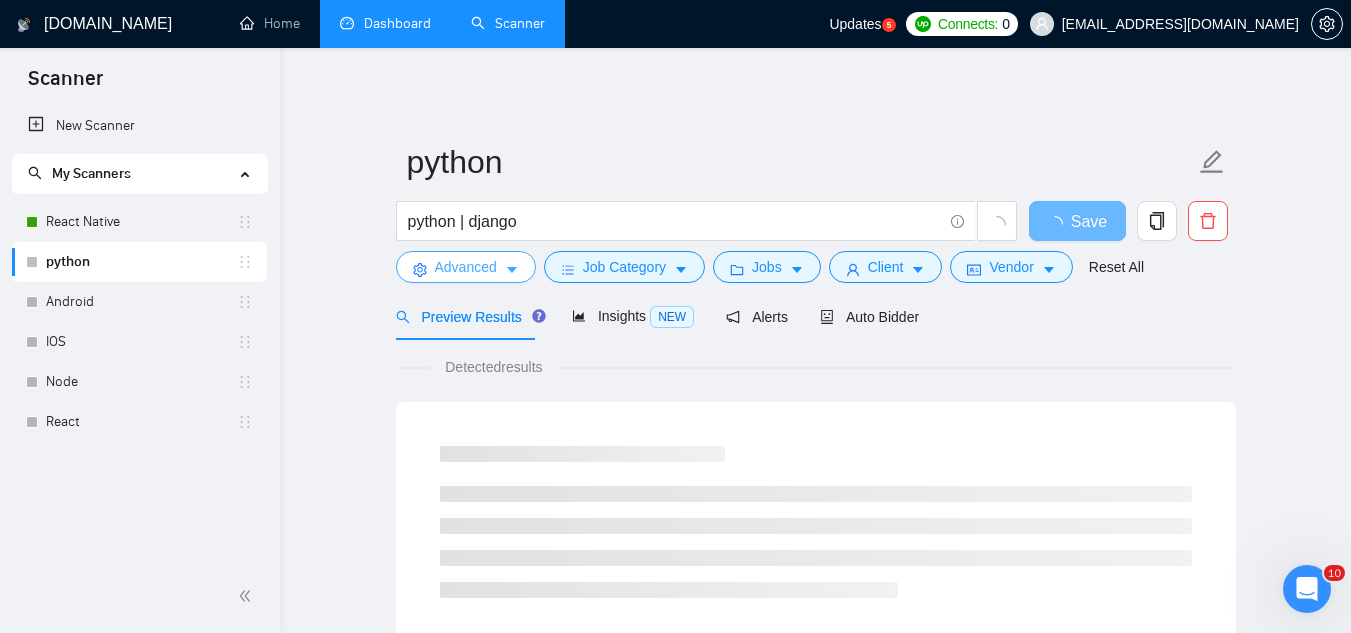 click on "Advanced" at bounding box center [466, 267] 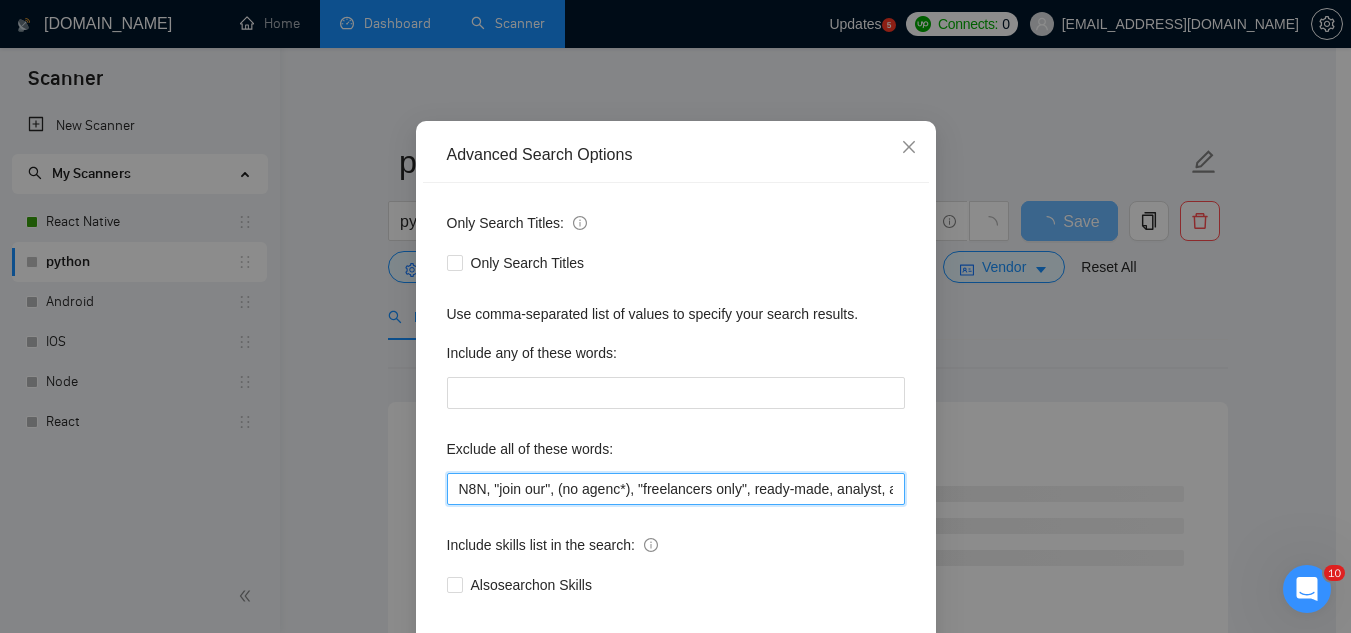 click on "N8N, "join our", (no agenc*), "freelancers only", ready-made, analyst, analytic*, coach, QA, tester, "product design", tutor, mentor, wordpress, WP, safari, electronic, chip*, animation*, game, designer, "Data Scientist", "data analyst", sport*, gambling," at bounding box center (676, 489) 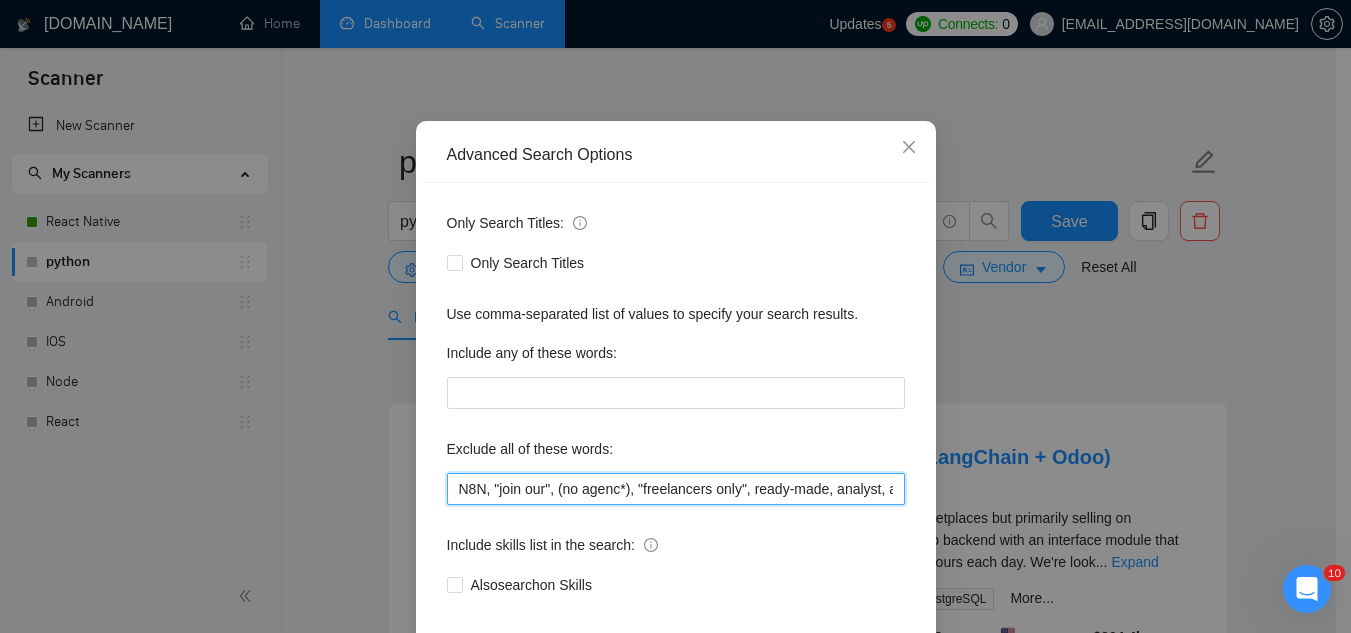 click on "N8N, "join our", (no agenc*), "freelancers only", ready-made, analyst, analytic*, coach, QA, tester, "product design", tutor, mentor, wordpress, WP, safari, electronic, chip*, animation*, game, designer, "Data Scientist", "data analyst", sport*, gambling," at bounding box center [676, 489] 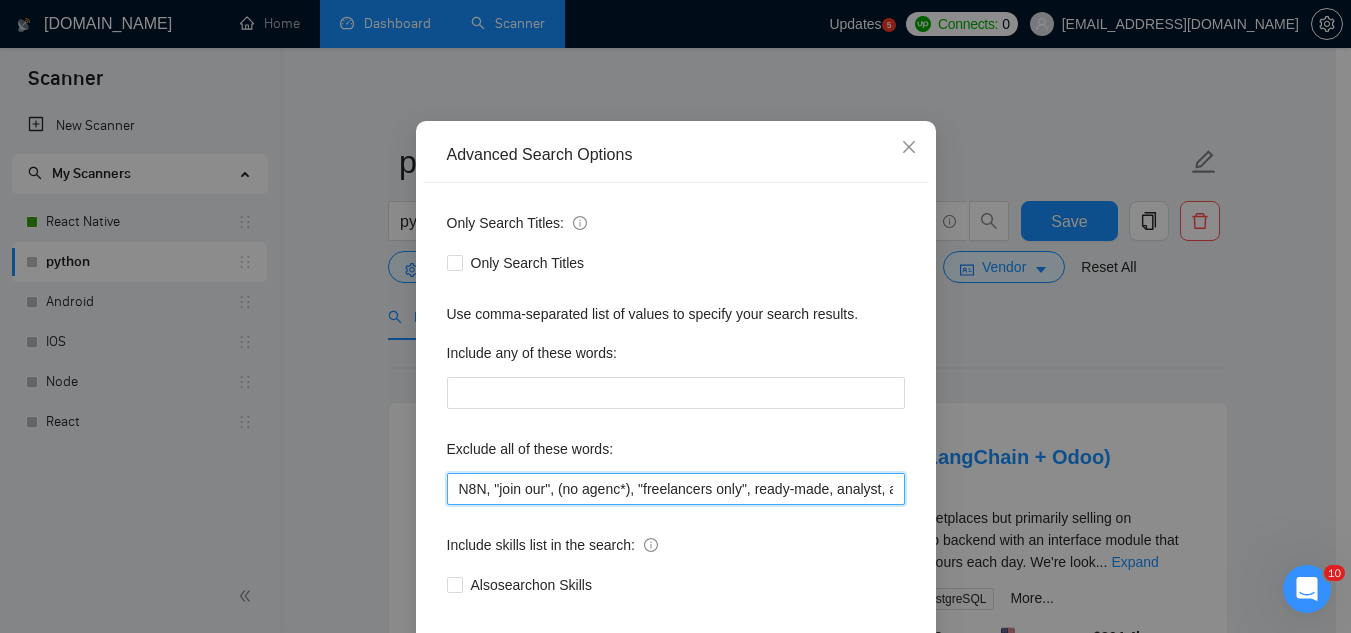 click on "N8N, "join our", (no agenc*), "freelancers only", ready-made, analyst, analytic*, coach, QA, tester, "product design", tutor, mentor, wordpress, WP, safari, electronic, chip*, animation*, game, designer, "Data Scientist", "data analyst", sport*, gambling," at bounding box center (676, 489) 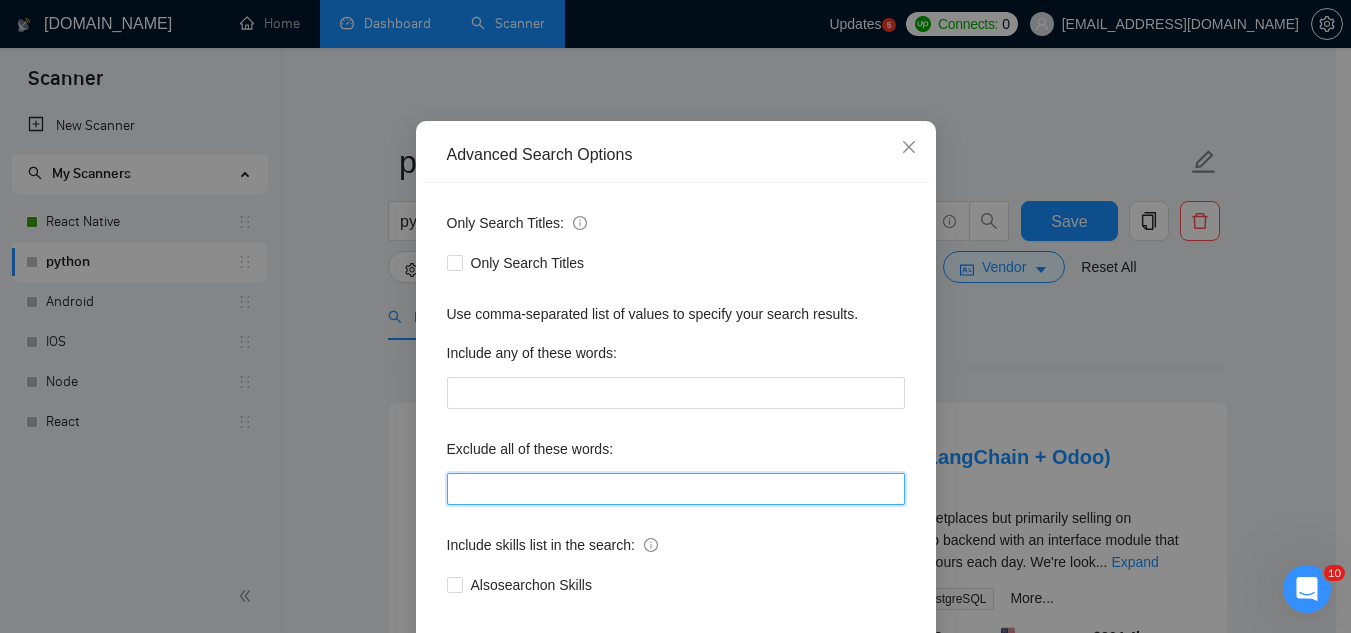 paste on "N8N, "join our", (no agenc*), "freelancers only", ready-made, analyst, analytic*, coach, QA, tester, "product design", tutor, mentor, wordpress, WP, safari, electronic, chip*, animation*, game, designer, "Data Scientist", "data analyst", sport*, gambling, "vending machine", audit, "OS Widgets", "iOS Watch", "Smart Wearable", writer" 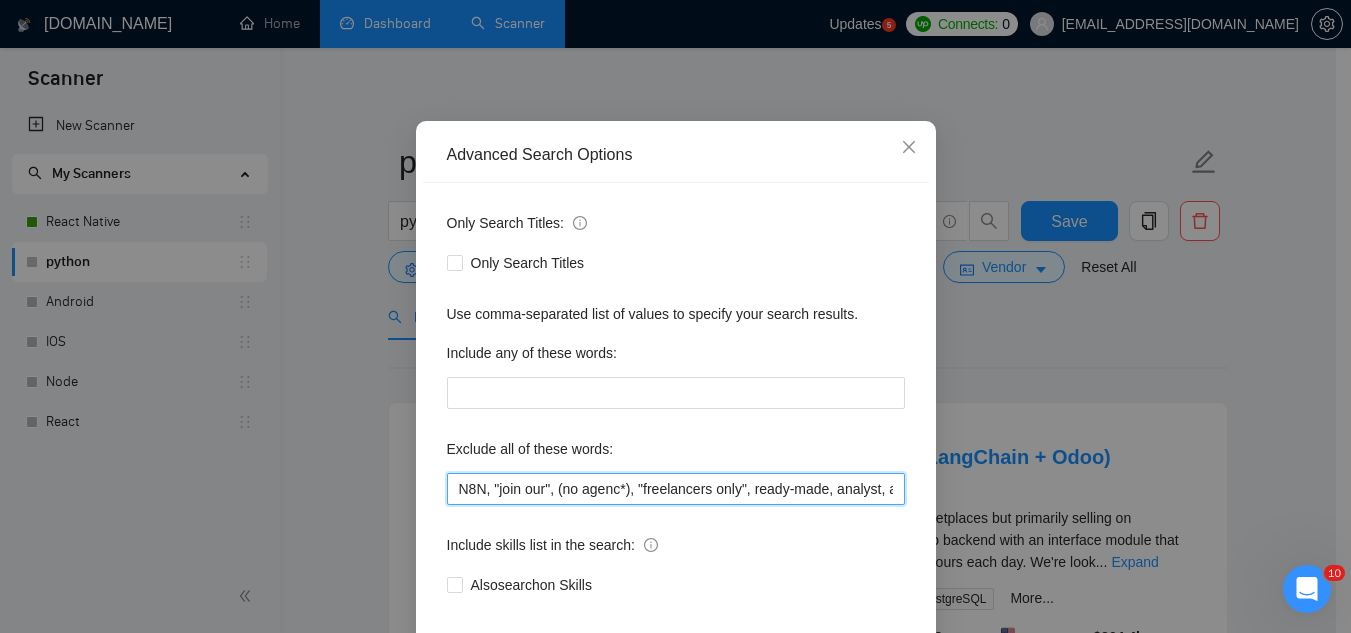 scroll, scrollTop: 0, scrollLeft: 1572, axis: horizontal 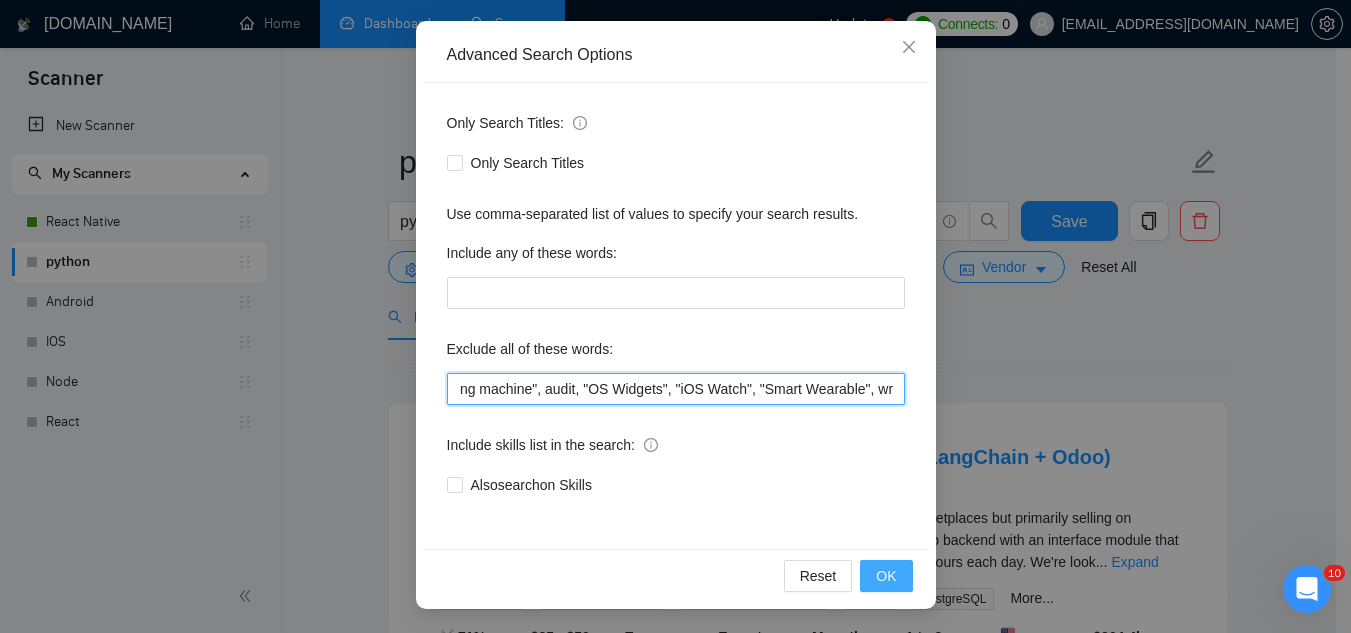 type on "N8N, "join our", (no agenc*), "freelancers only", ready-made, analyst, analytic*, coach, QA, tester, "product design", tutor, mentor, wordpress, WP, safari, electronic, chip*, animation*, game, designer, "Data Scientist", "data analyst", sport*, gambling, "vending machine", audit, "OS Widgets", "iOS Watch", "Smart Wearable", writer" 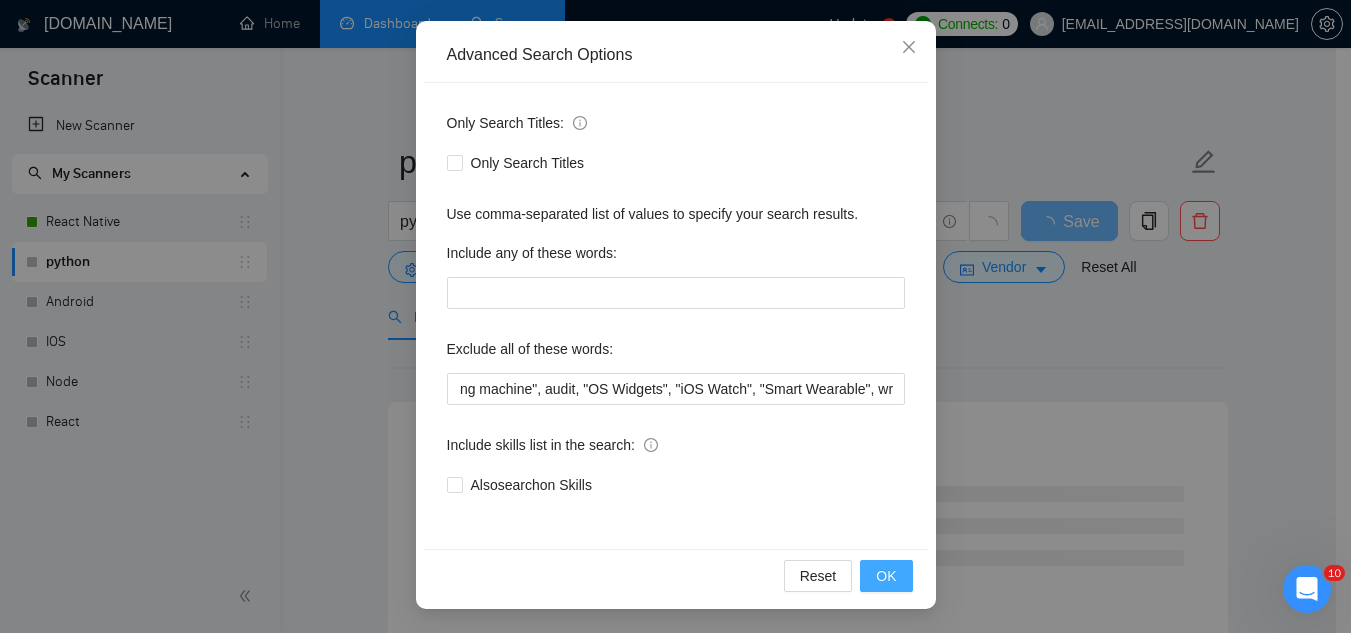 click on "OK" at bounding box center (886, 576) 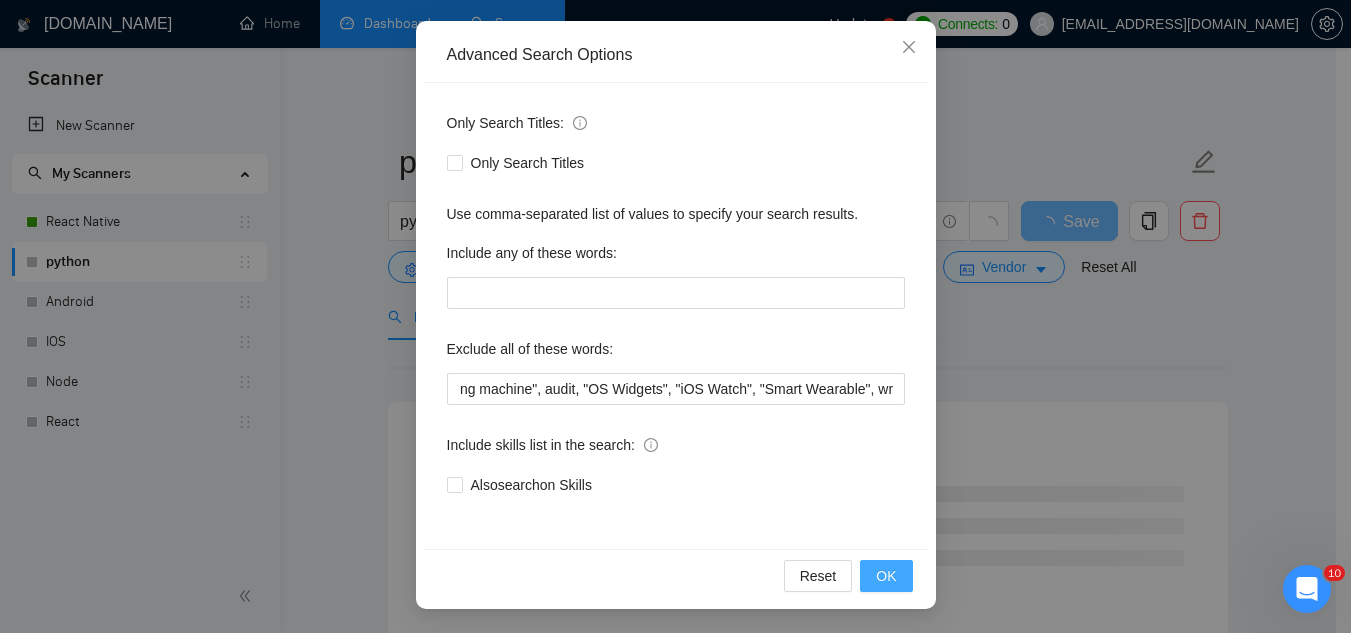 scroll, scrollTop: 0, scrollLeft: 0, axis: both 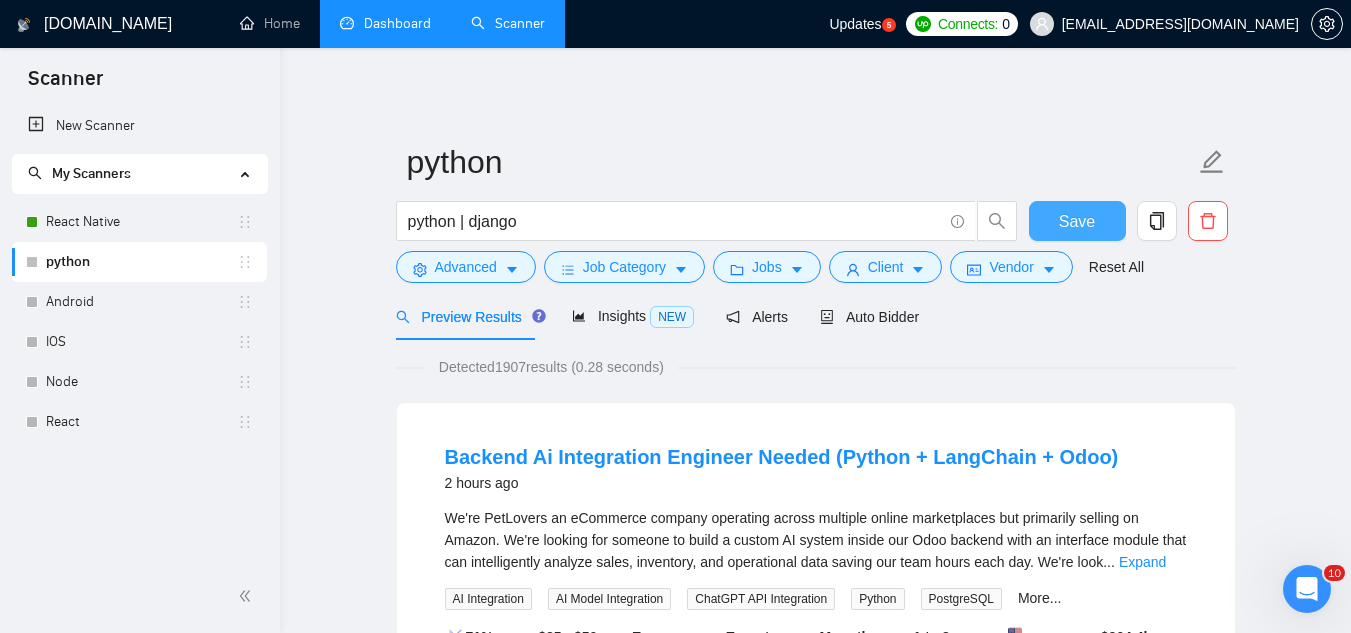 click on "Save" at bounding box center [1077, 221] 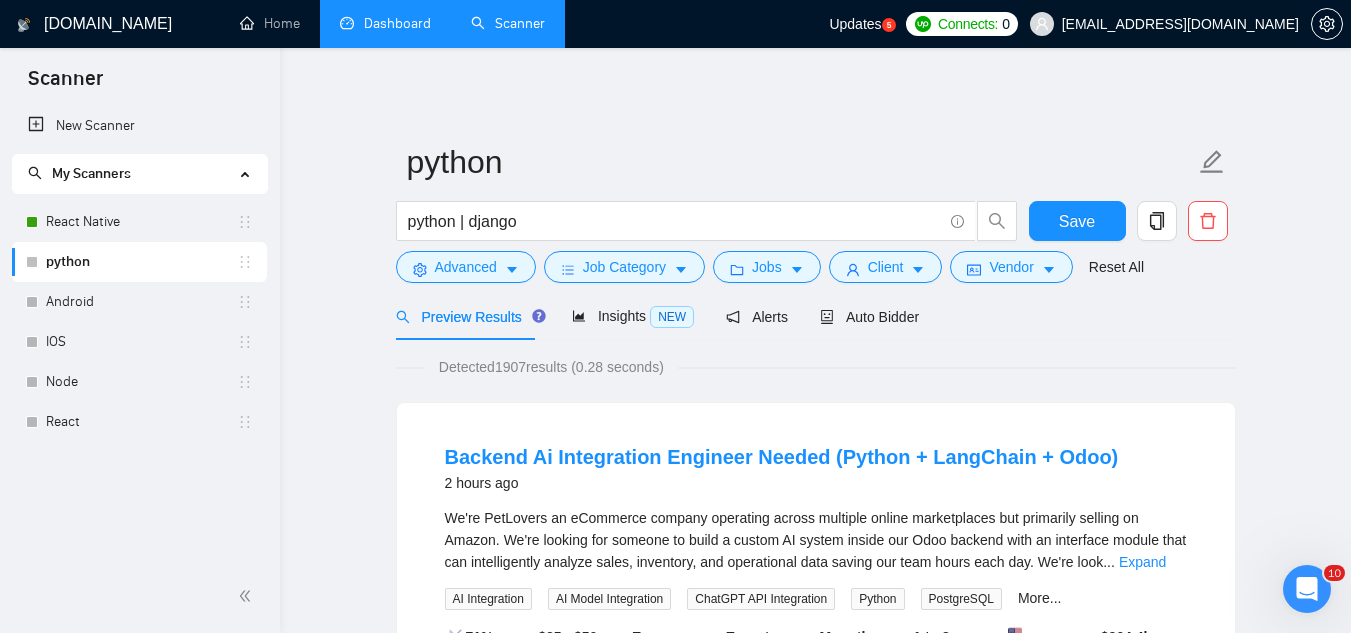 click on "[EMAIL_ADDRESS][DOMAIN_NAME]" at bounding box center (1180, 24) 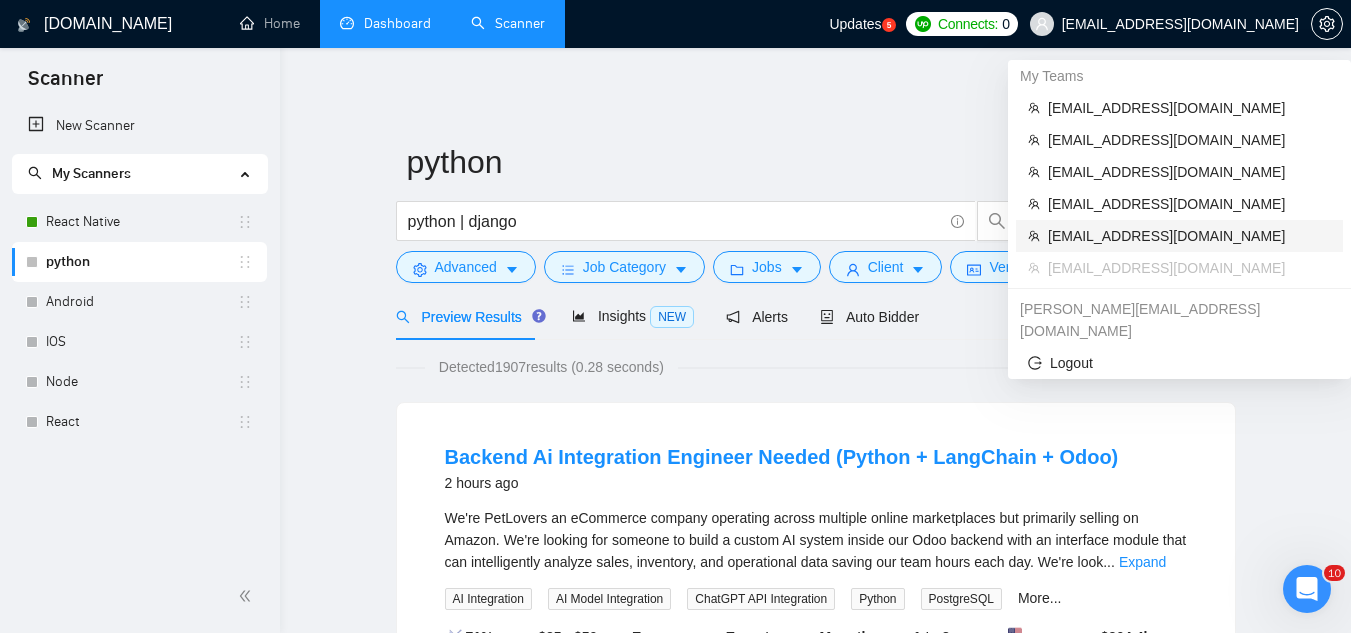 click on "[EMAIL_ADDRESS][DOMAIN_NAME]" at bounding box center (1189, 236) 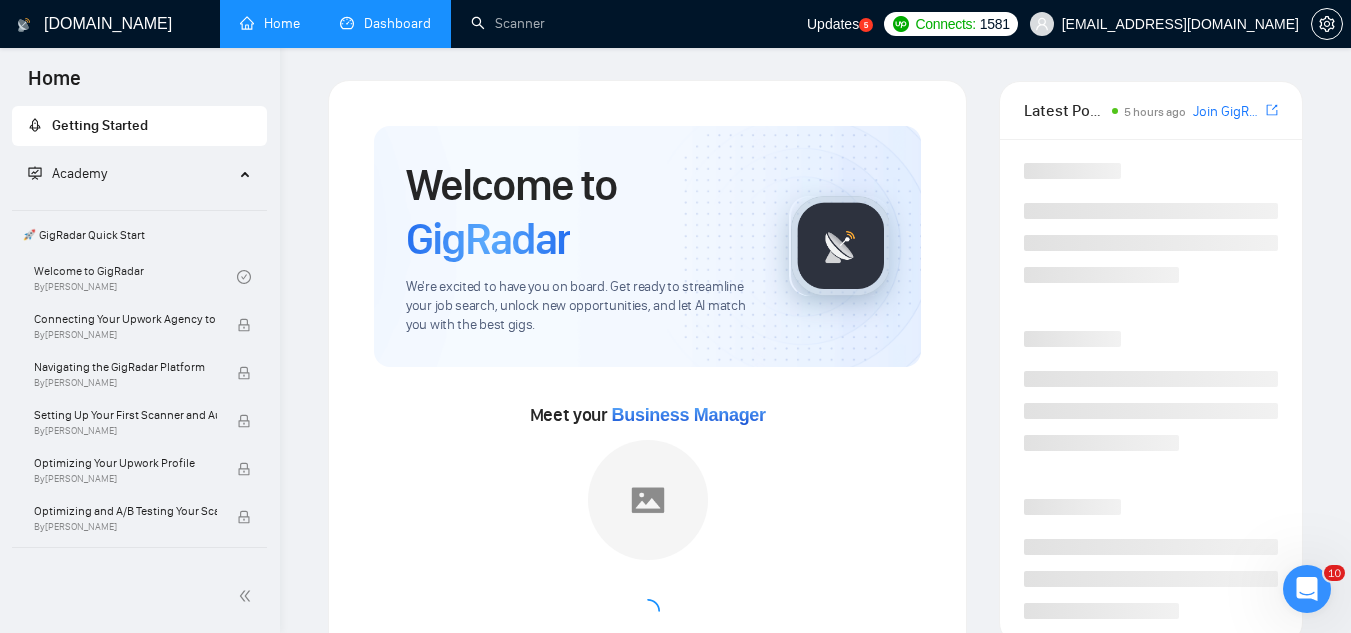 click on "Dashboard" at bounding box center [385, 23] 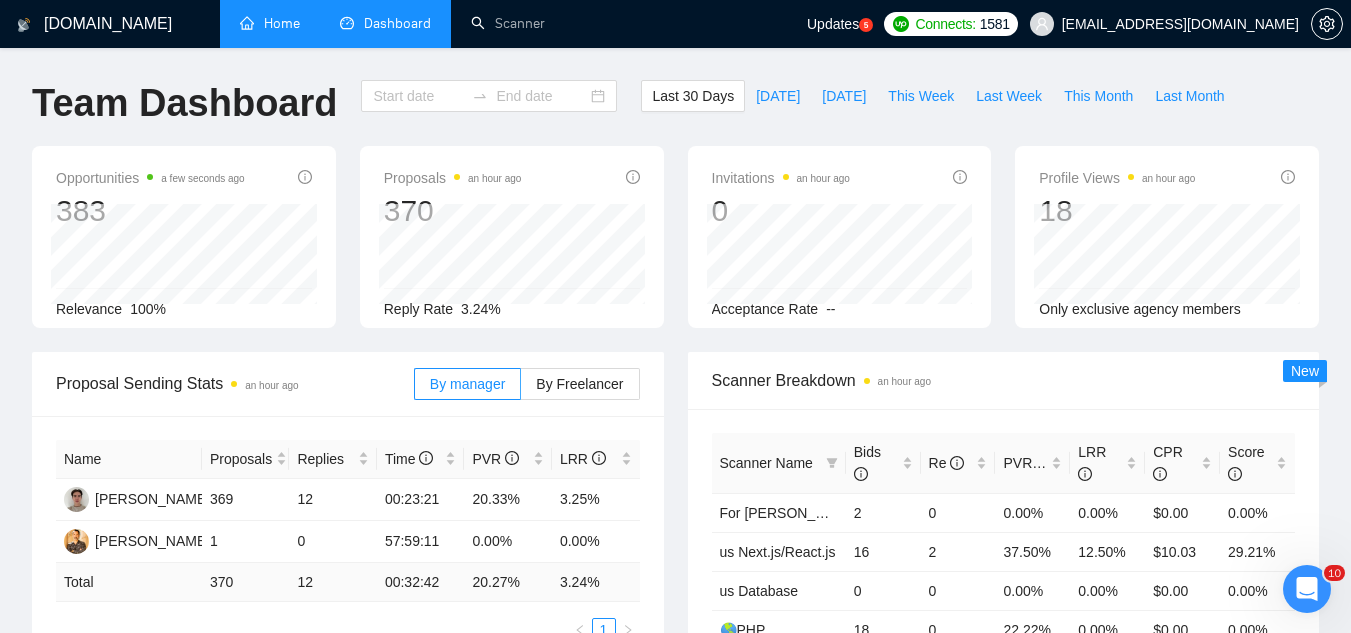 type on "[DATE]" 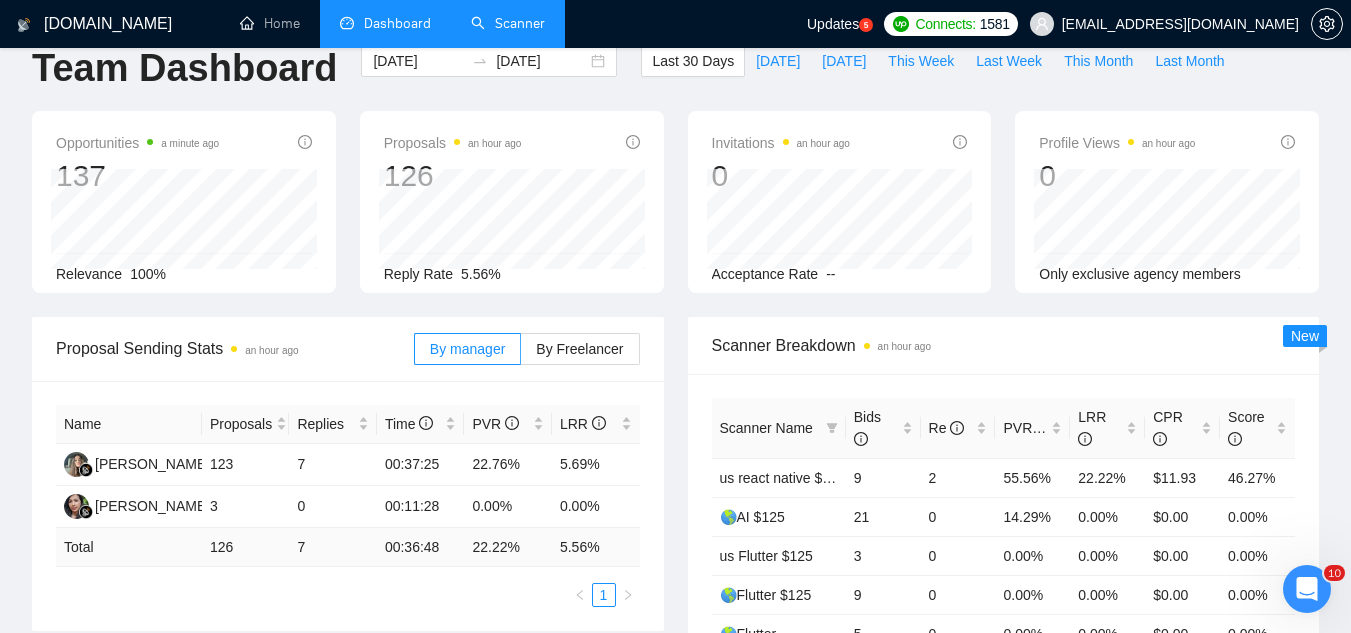 scroll, scrollTop: 0, scrollLeft: 0, axis: both 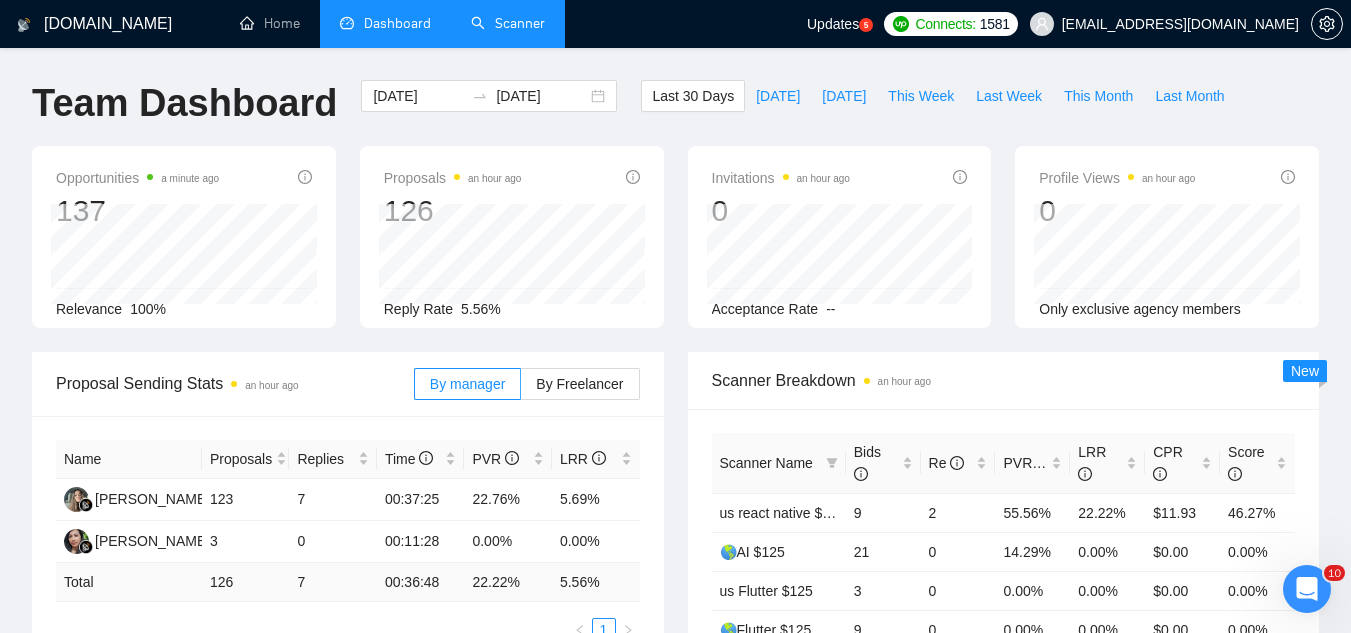 click on "Scanner" at bounding box center [508, 23] 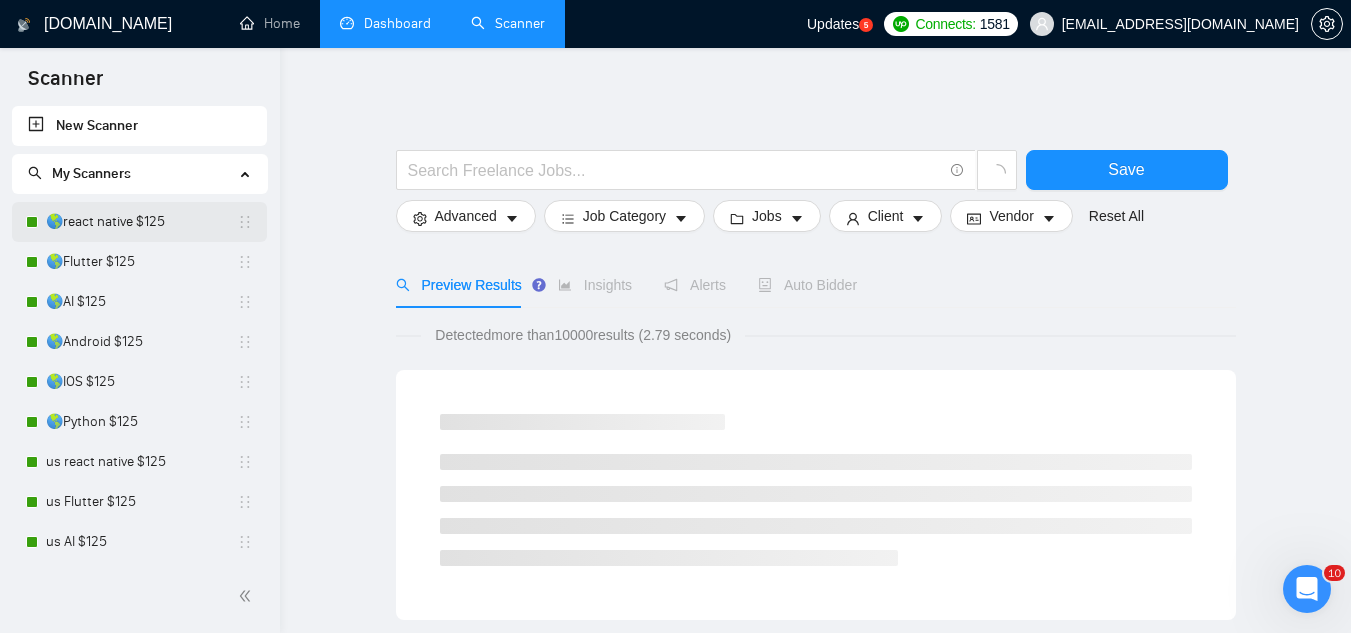 click on "🌎react native $125" at bounding box center (141, 222) 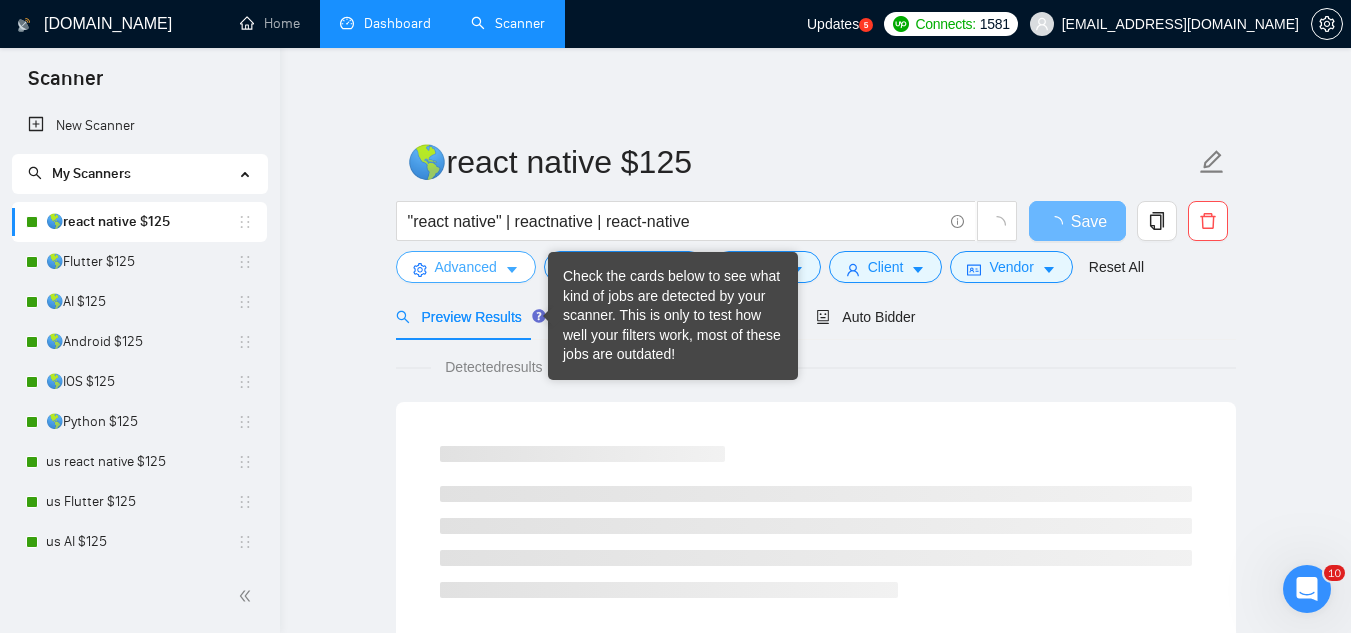 click on "Advanced" at bounding box center [466, 267] 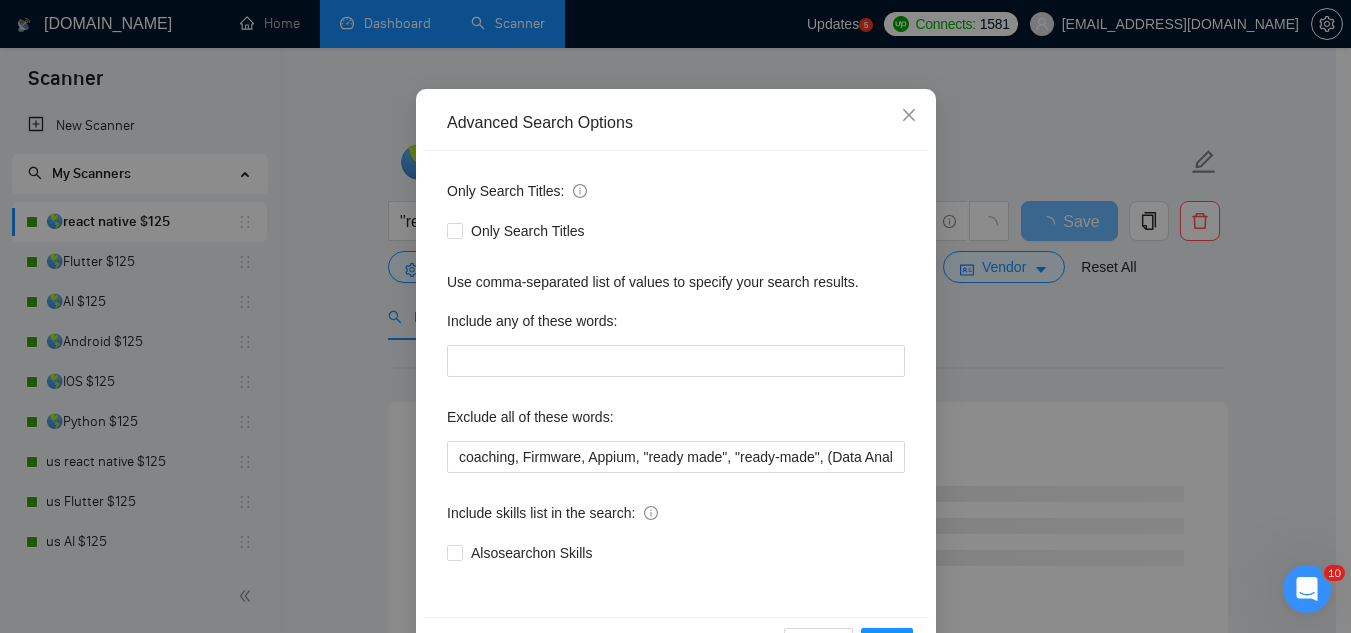 scroll, scrollTop: 198, scrollLeft: 0, axis: vertical 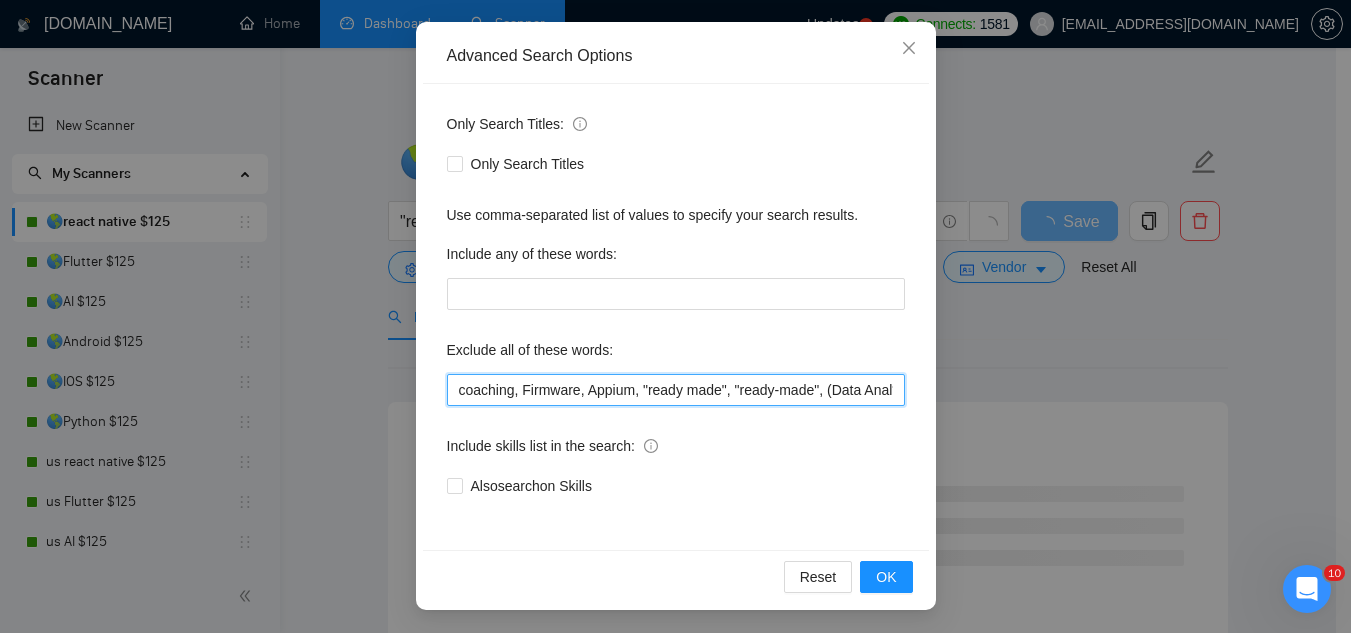 click on "coaching, Firmware, Appium, "ready made", "ready-made", (Data Anal*), consultation, QA, Tester, CTO, "Contract Chief Technology Officer", CPU, sport*, betting, Fantas*, "[URL]", (Data Scien*), (marketing analyt*), (predictive analyt*), mentor, BI, "Power BI", train*, "to join our", "on-site", onsite, "hardware engineer", tutor, "Fractional CTO", SEO, (Video Edit*), "outbound calling", Buscamos, experto, Founding, freelancer*, "join our team", (no agenc*)," at bounding box center [676, 390] 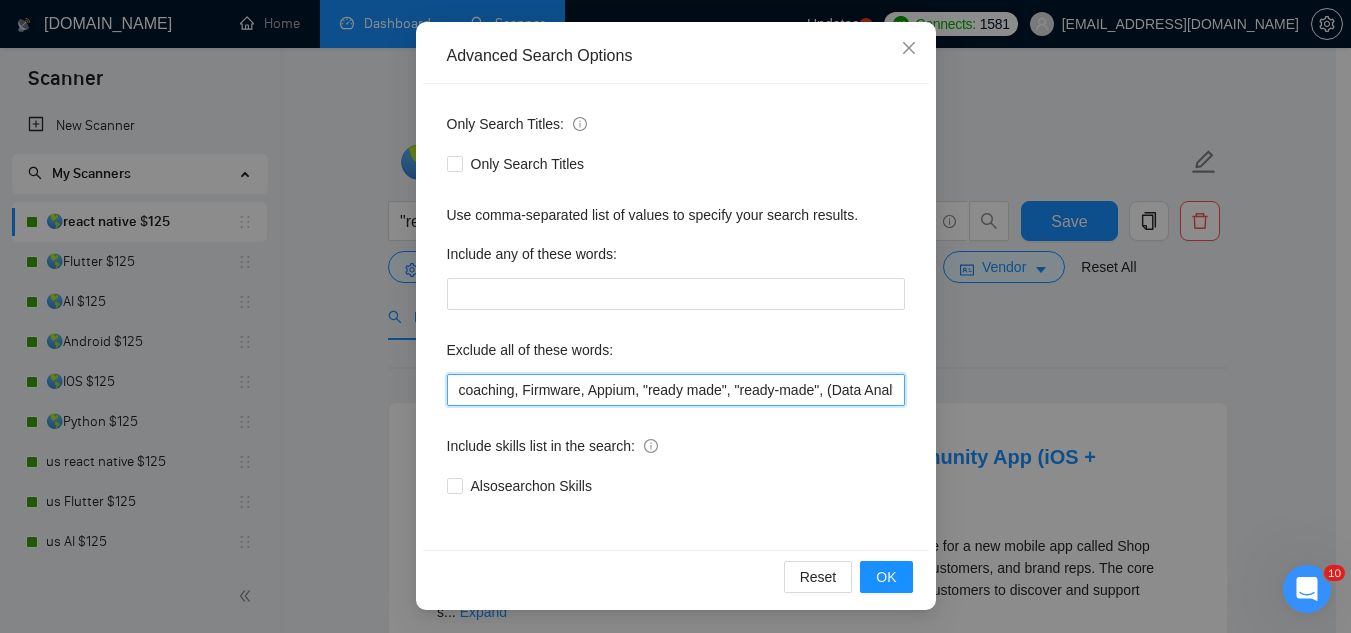 paste on "proxy" 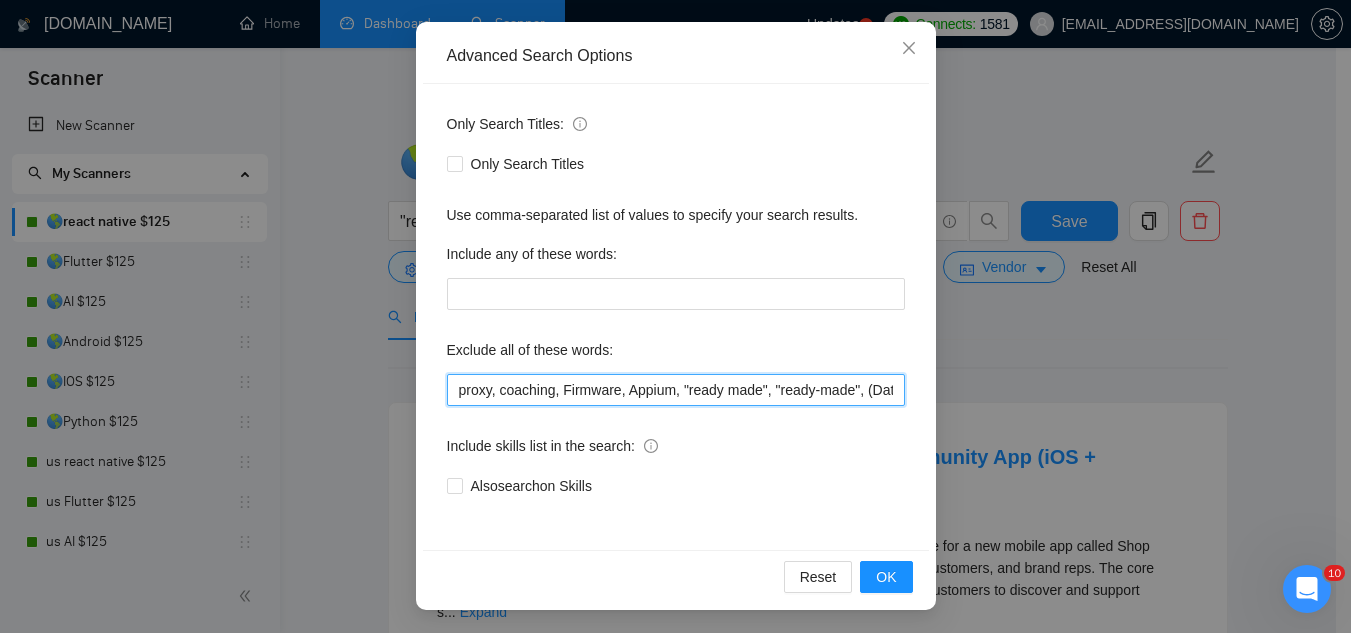 paste on "appium" 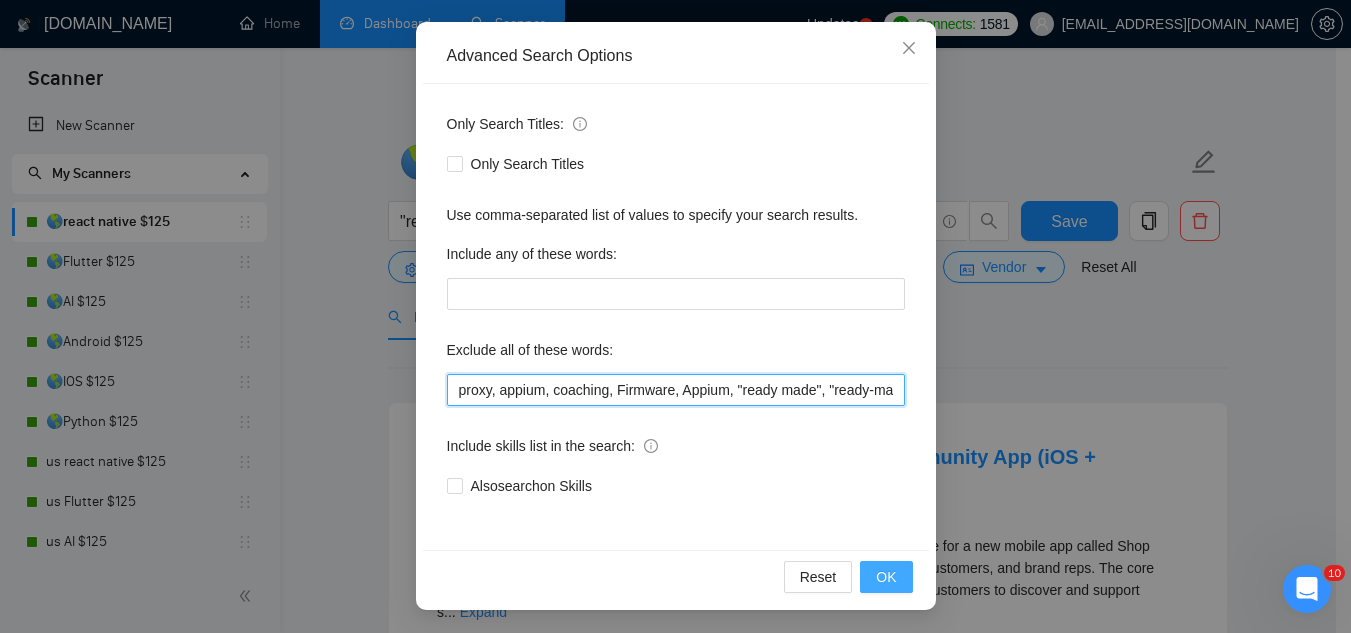 type on "proxy, appium, coaching, Firmware, Appium, "ready made", "ready-made", (Data Anal*), consultation, QA, Tester, CTO, "Contract Chief Technology Officer", CPU, sport*, betting, Fantas*, "[URL]", (Data Scien*), (marketing analyt*), (predictive analyt*), mentor, BI, "Power BI", train*, "to join our", "on-site", onsite, "hardware engineer", tutor, "Fractional CTO", SEO, (Video Edit*), "outbound calling", Buscamos, experto, Founding, freelancer*, "join our team", (no agenc*)," 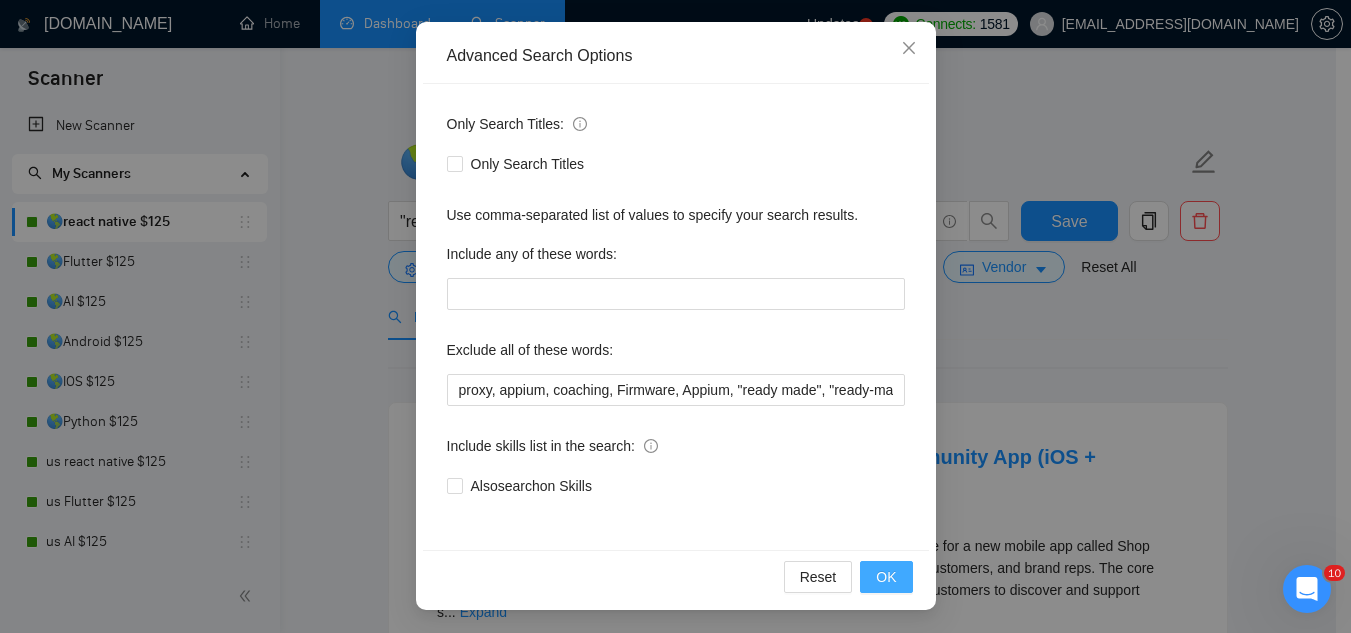 click on "OK" at bounding box center [886, 577] 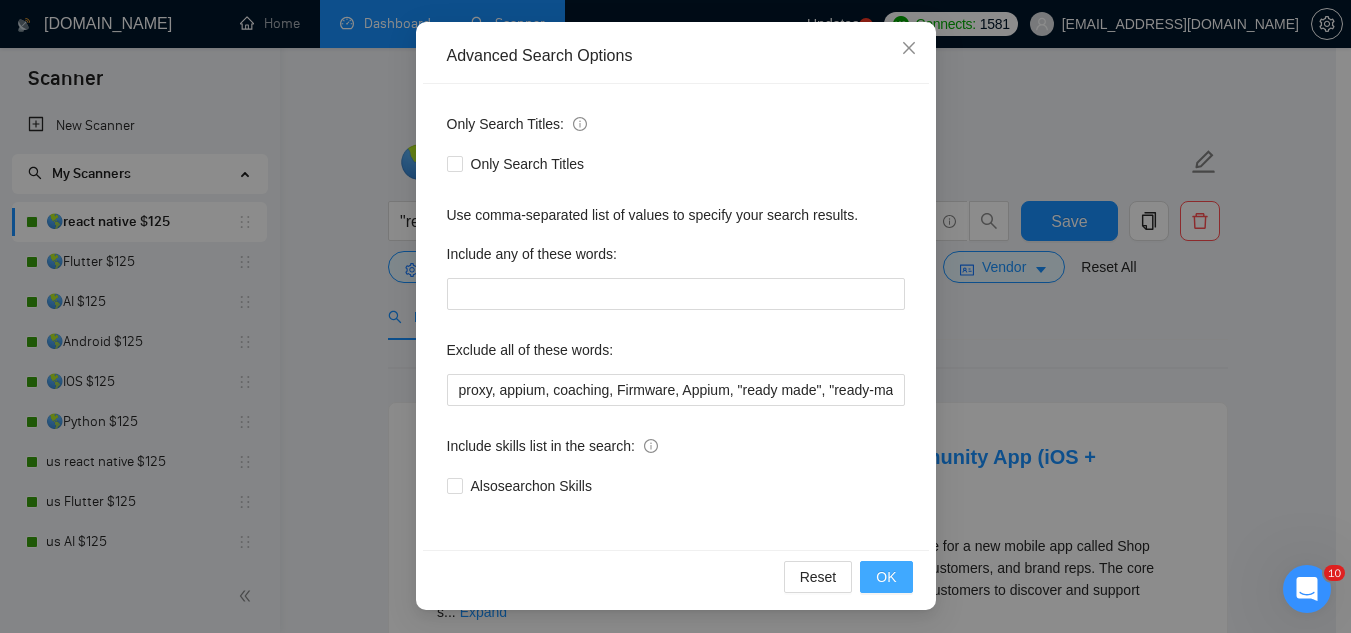 scroll, scrollTop: 99, scrollLeft: 0, axis: vertical 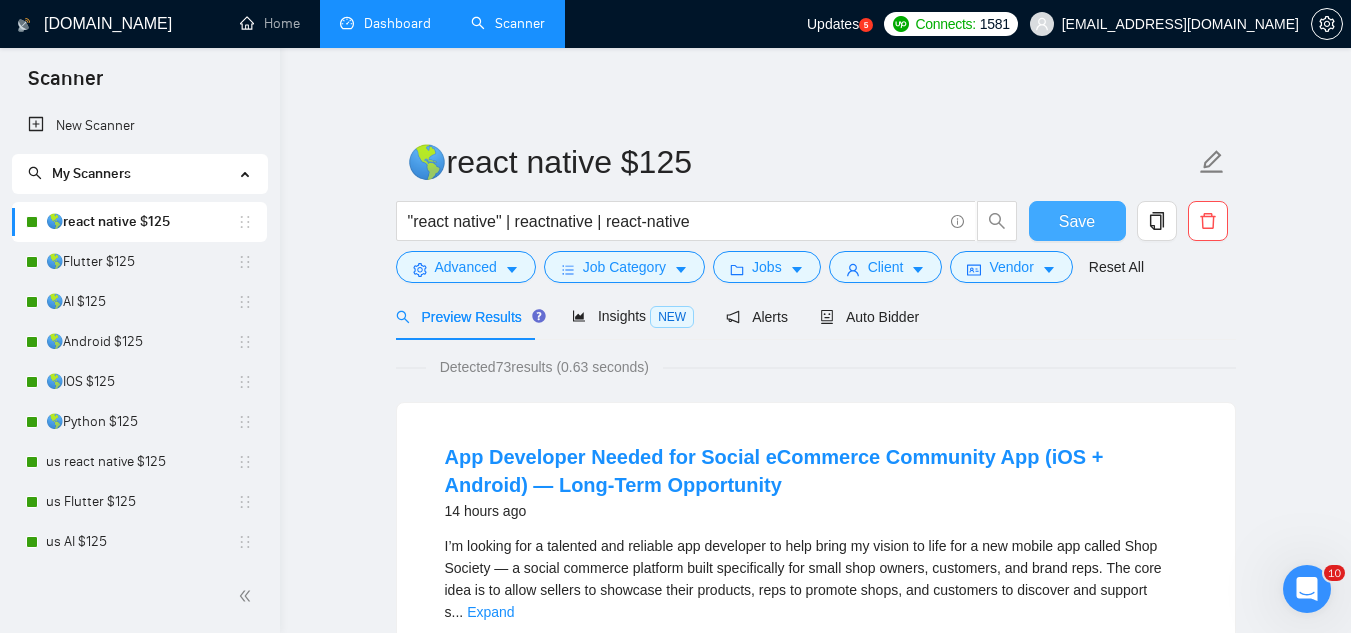 click on "Save" at bounding box center (1077, 221) 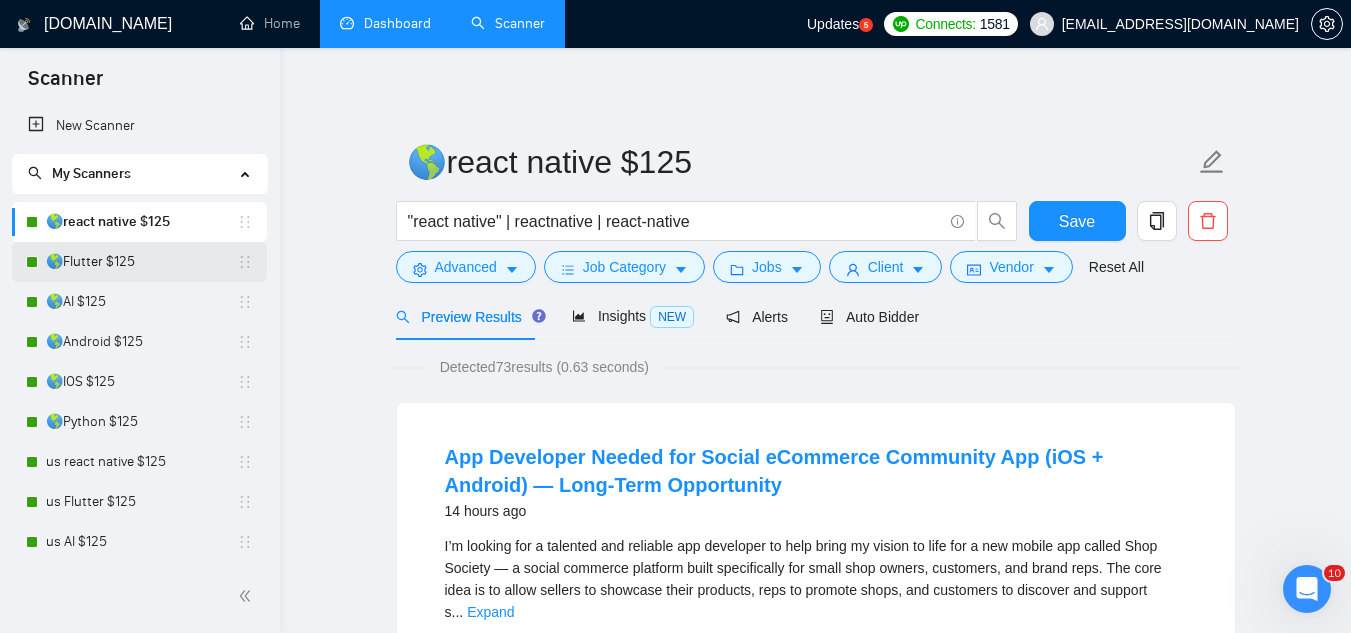 click on "🌎Flutter $125" at bounding box center (141, 262) 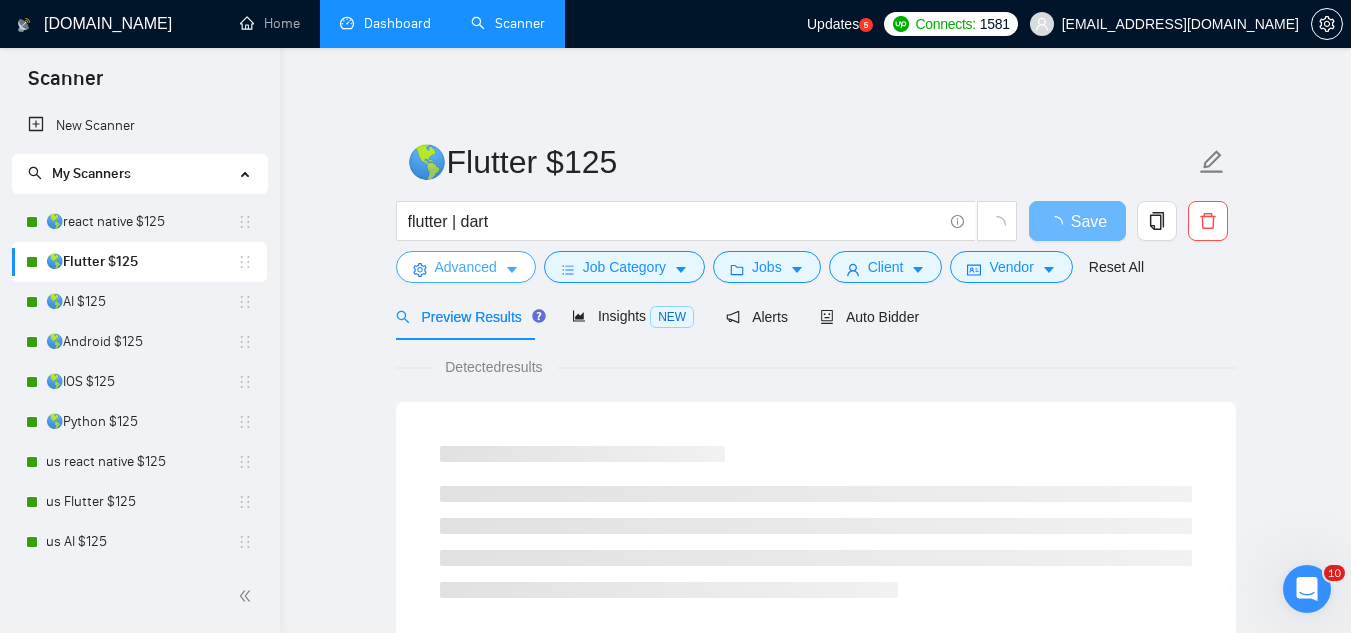 click on "Advanced" at bounding box center (466, 267) 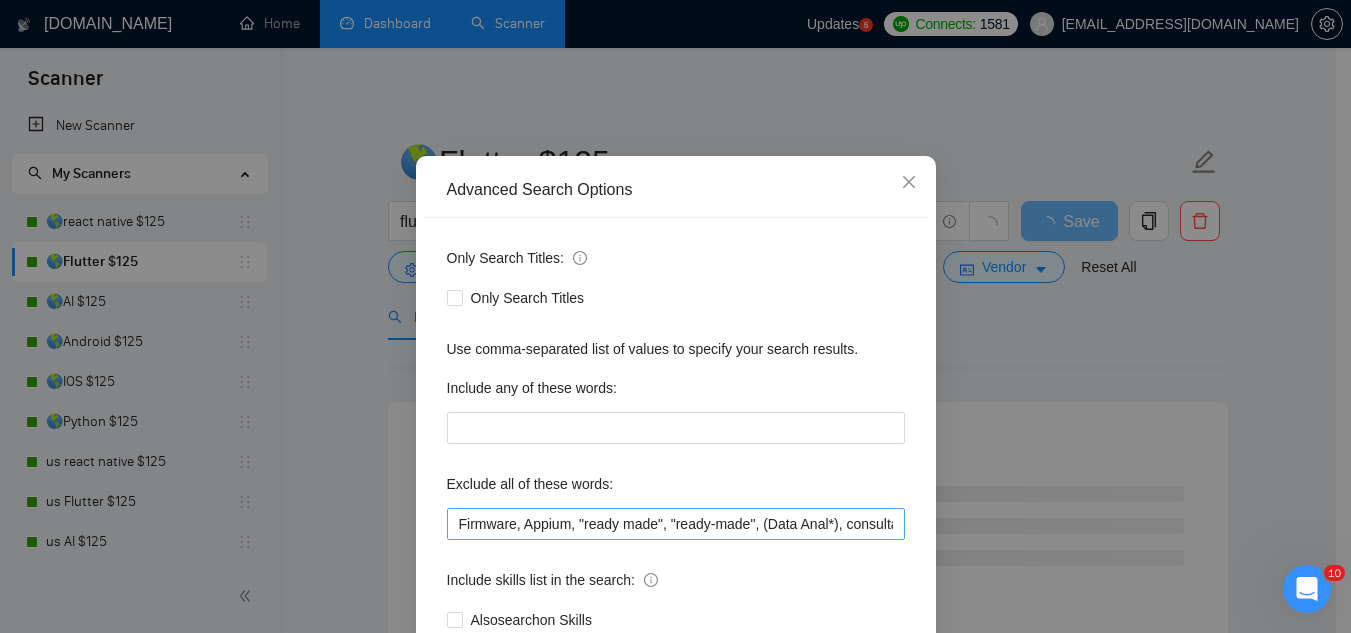 scroll, scrollTop: 100, scrollLeft: 0, axis: vertical 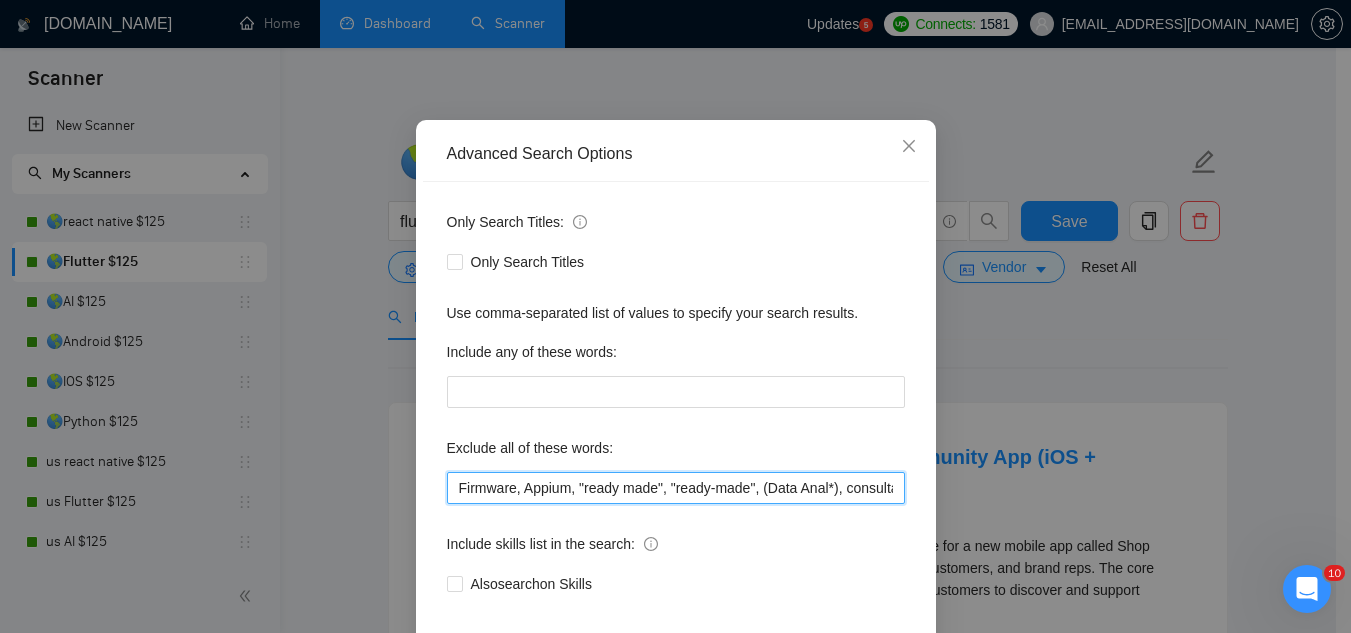 click on "Firmware, Appium, "ready made", "ready-made", (Data Anal*), consultation, QA, Tester, CTO, "Contract Chief Technology Officer", CPU, sport*, betting, Fantas*, "[URL]", (Data Scien*), (marketing analyt*), (predictive analyt*), mentor, BI, "Power BI", train*, "to join our", "on-site", onsite, "hardware engineer", tutor, "Fractional CTO", SEO, (Video Edit*), "outbound calling", Buscamos, experto, Founding, freelancer*, "join our team", (no agenc*)," at bounding box center (676, 488) 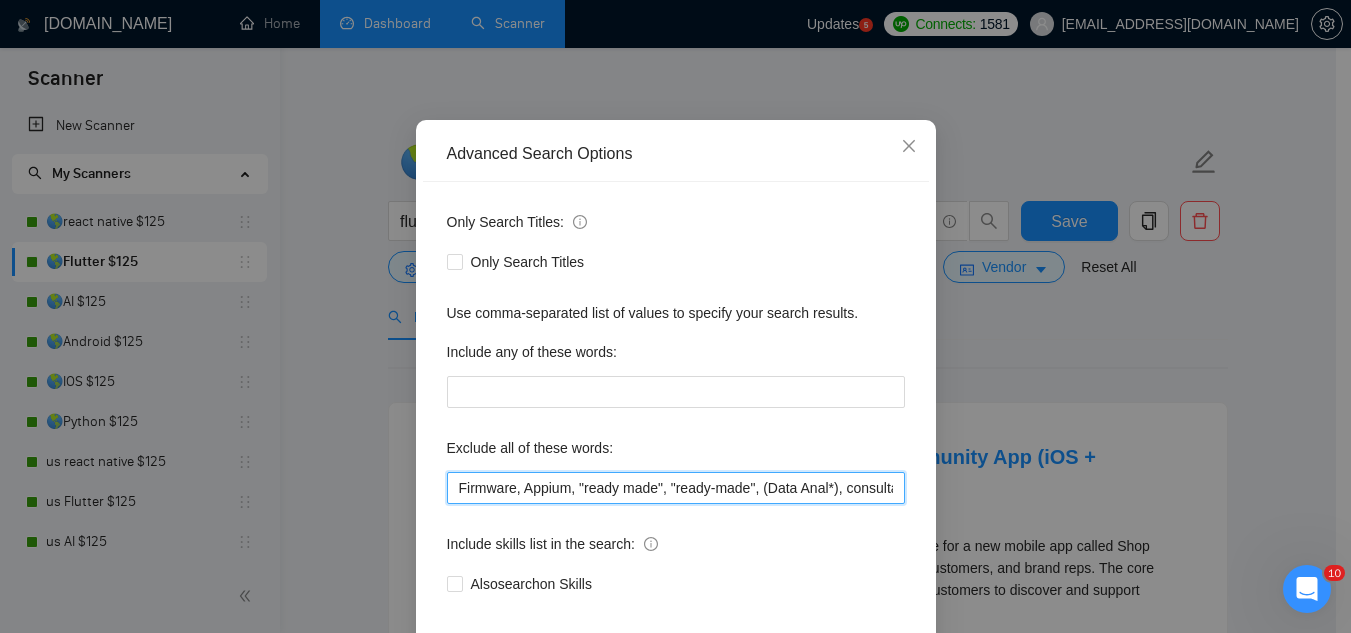 paste on "proxy, appium," 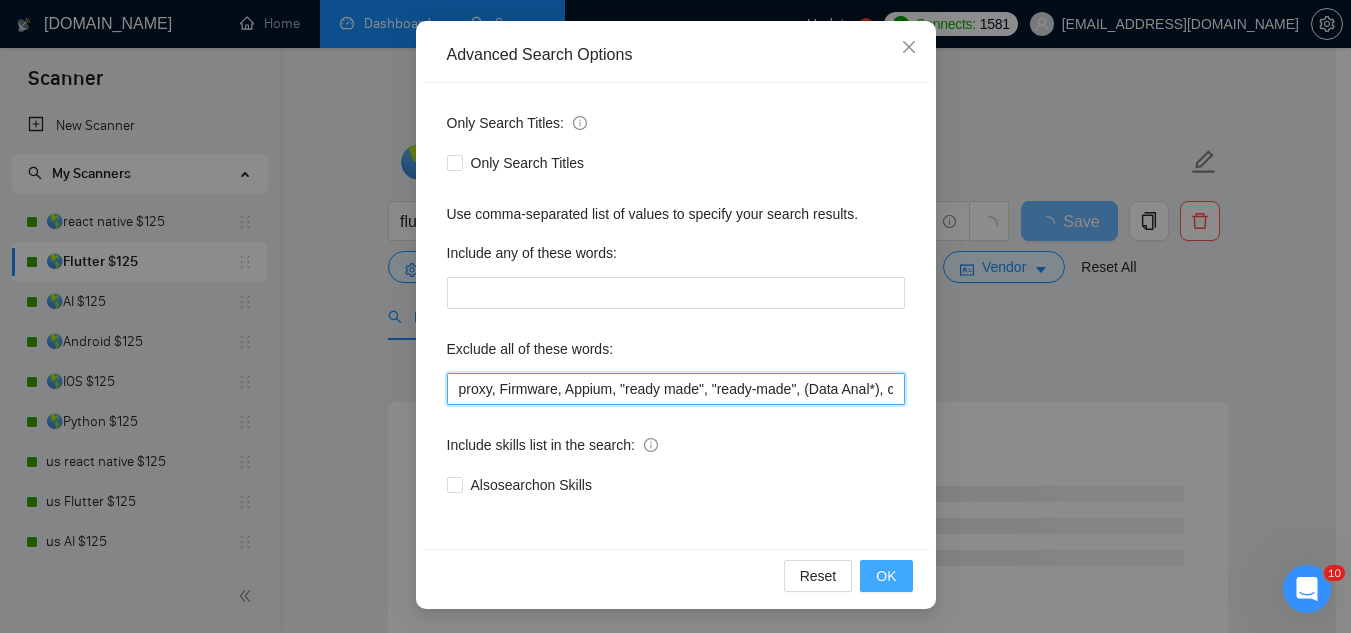 type on "proxy, Firmware, Appium, "ready made", "ready-made", (Data Anal*), consultation, QA, Tester, CTO, "Contract Chief Technology Officer", CPU, sport*, betting, Fantas*, "[URL]", (Data Scien*), (marketing analyt*), (predictive analyt*), mentor, BI, "Power BI", train*, "to join our", "on-site", onsite, "hardware engineer", tutor, "Fractional CTO", SEO, (Video Edit*), "outbound calling", Buscamos, experto, Founding, freelancer*, "join our team", (no agenc*)," 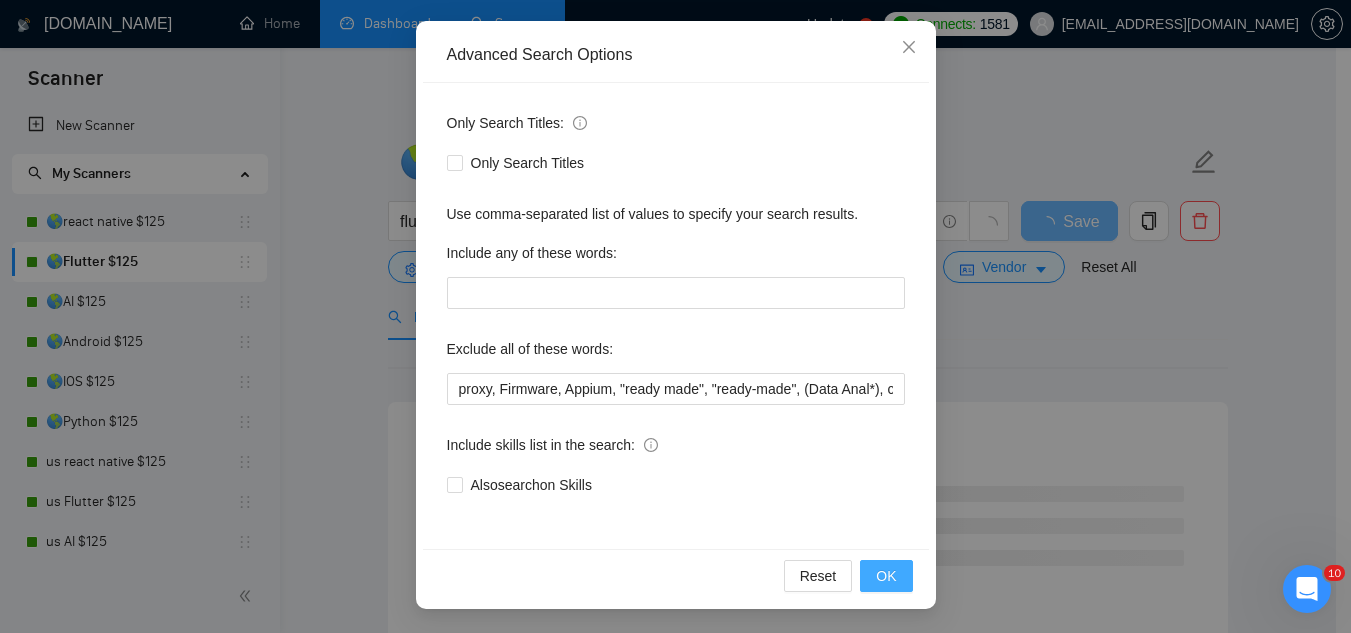 click on "OK" at bounding box center [886, 576] 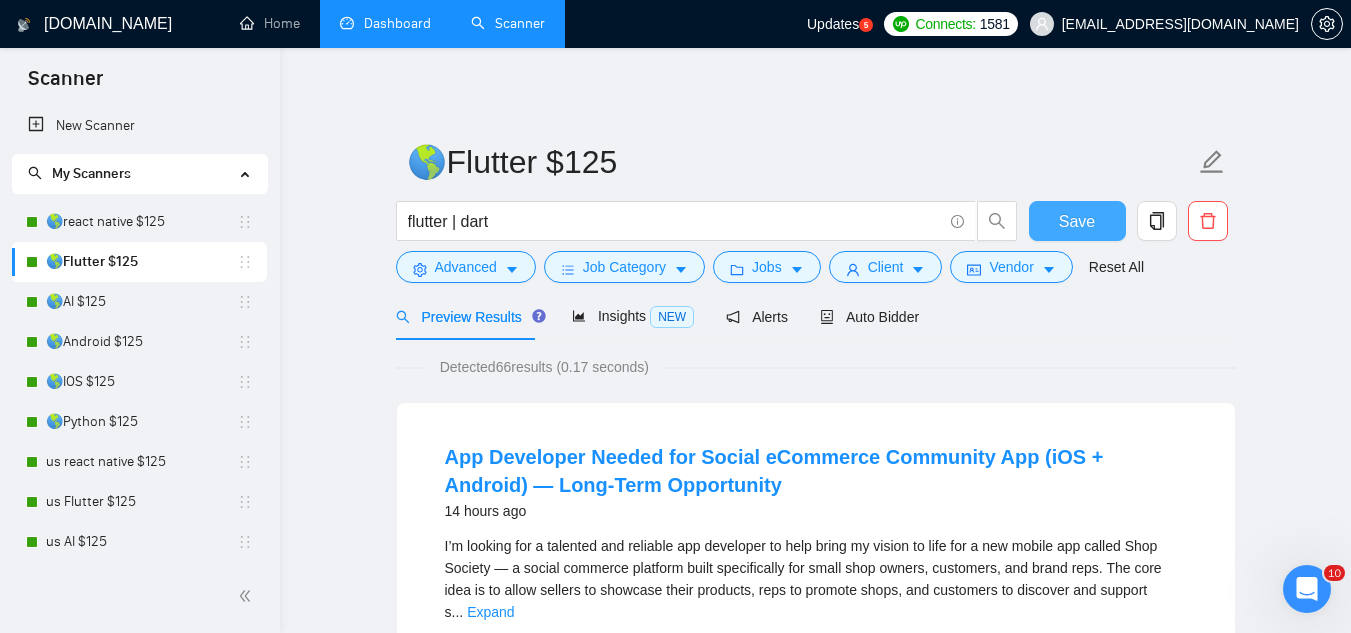 click on "Save" at bounding box center (1077, 221) 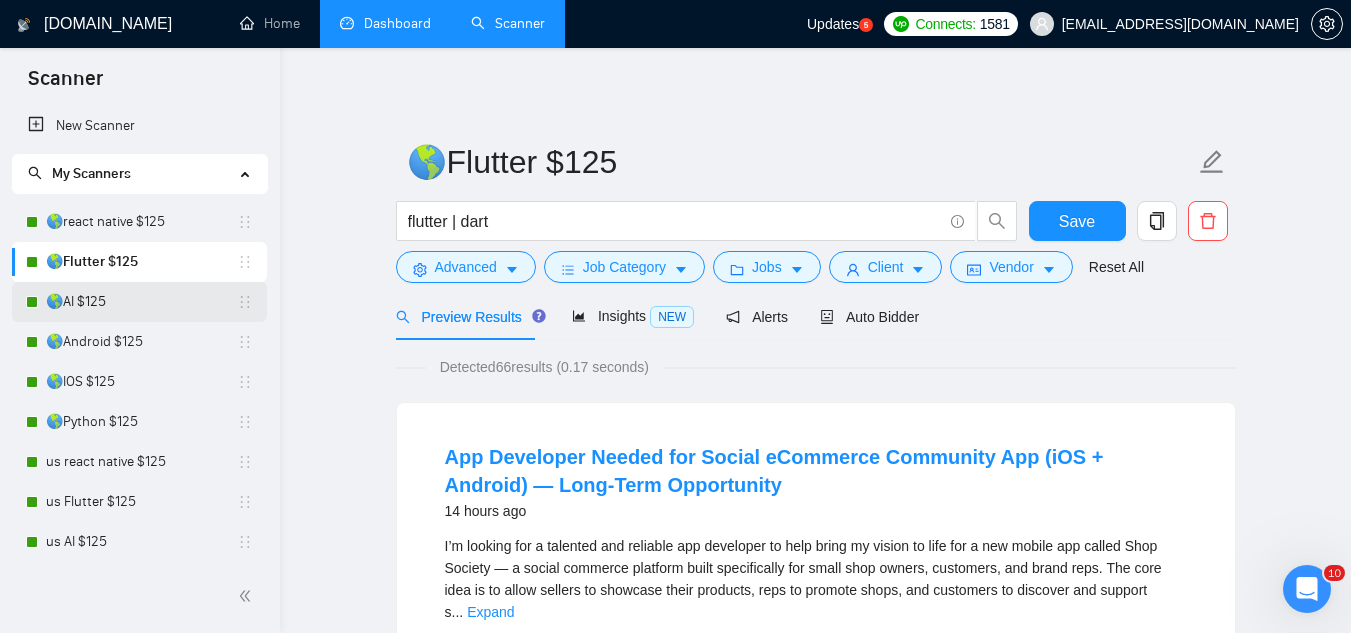 click on "🌎AI $125" at bounding box center [141, 302] 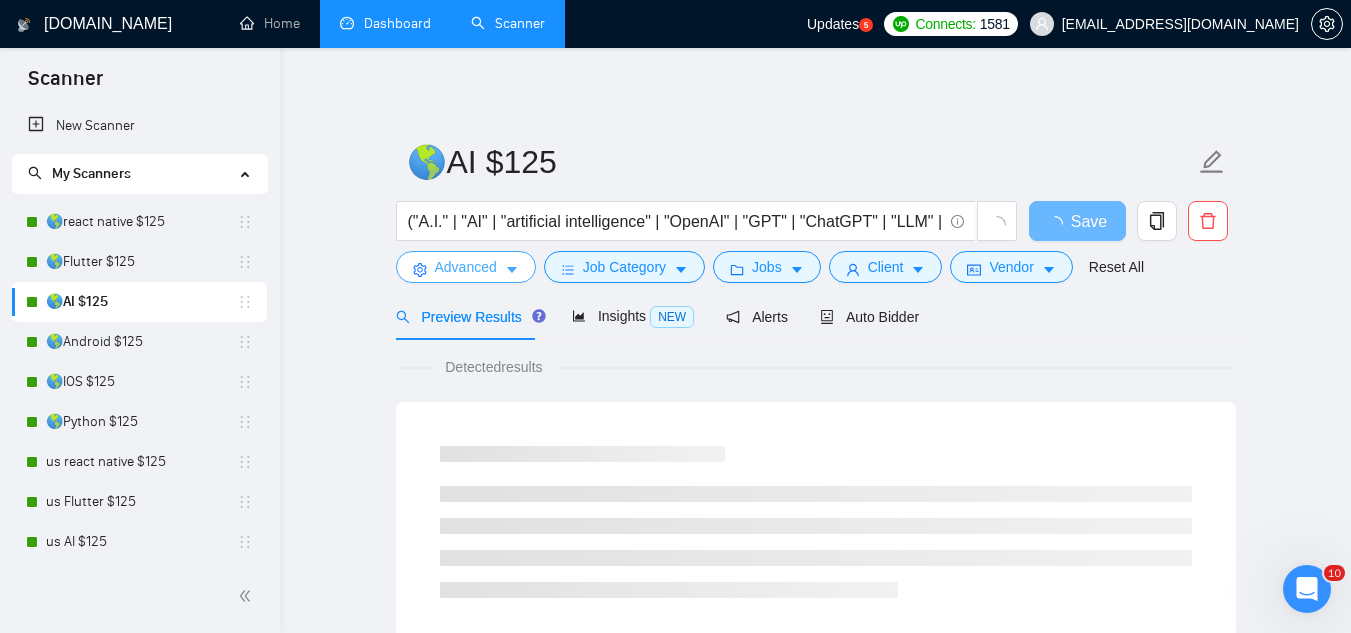 click on "Advanced" at bounding box center (466, 267) 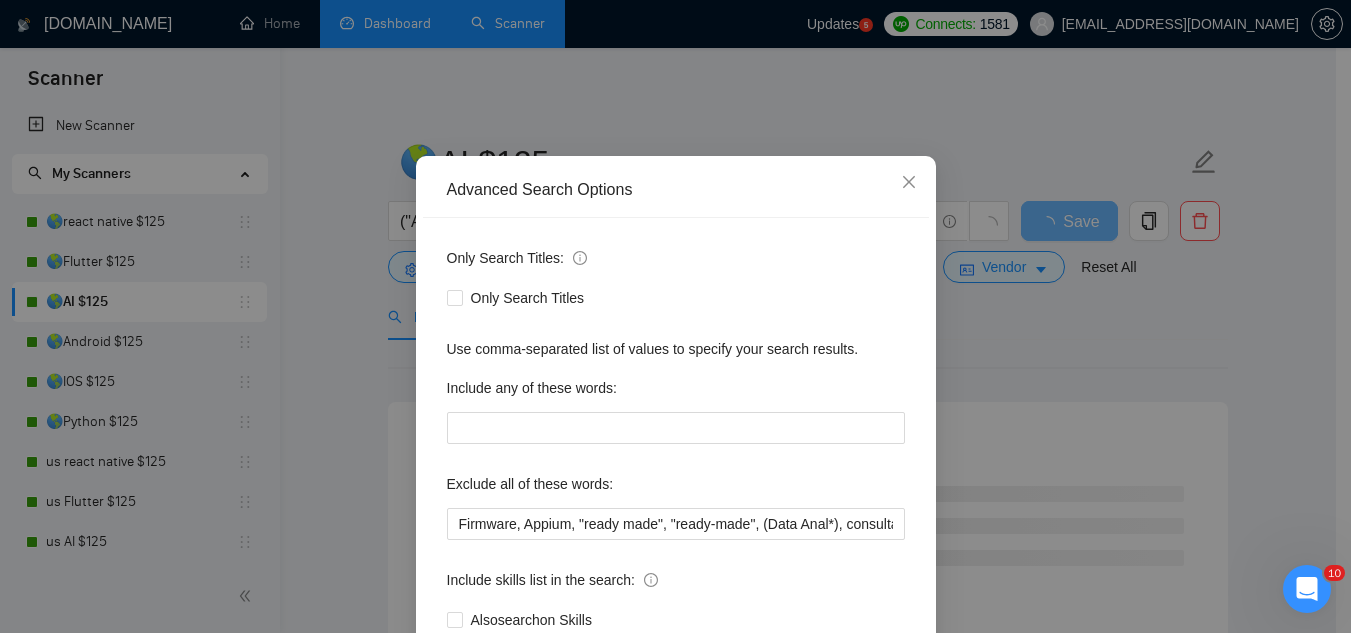scroll, scrollTop: 100, scrollLeft: 0, axis: vertical 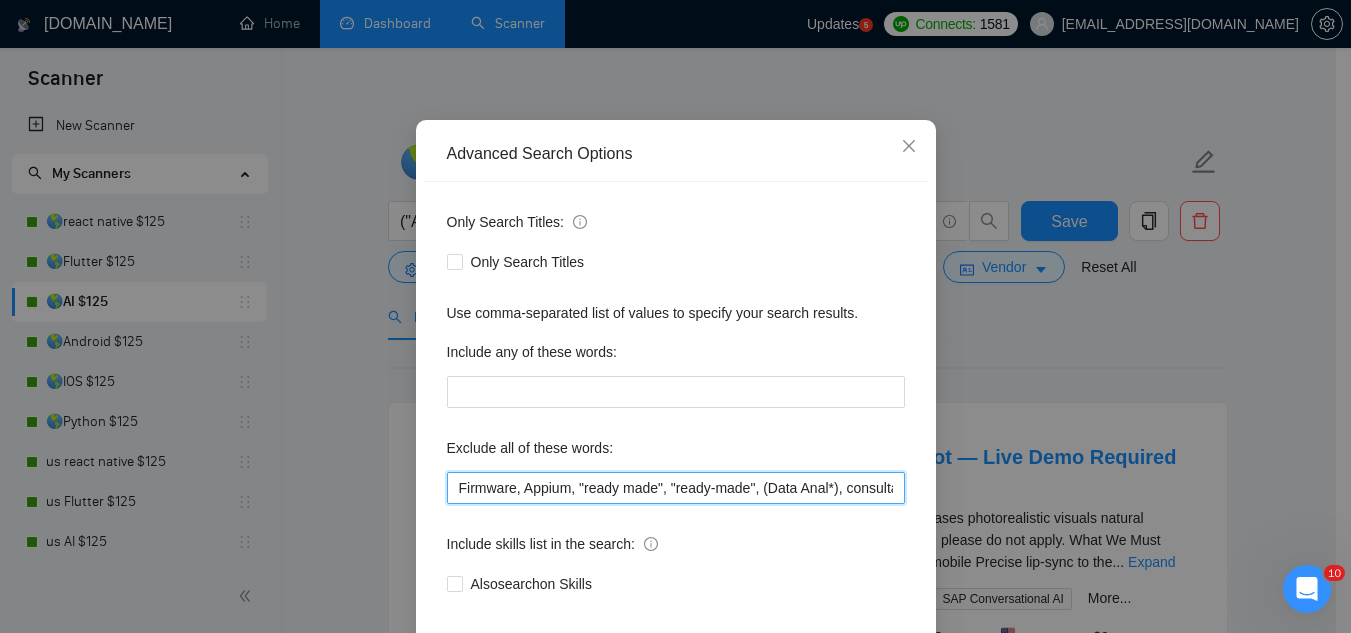 click on "Firmware, Appium, "ready made", "ready-made", (Data Anal*), consultation, QA, Tester, CTO, "Contract Chief Technology Officer", CPU, sport*, betting, Fantas*, "[URL]", (Data Scien*), (marketing analyt*), (predictive analyt*), mentor, BI, "Power BI", train*, tutor, "hardware engineer", designer, "UI/UX Designer", "to join our remote team", SEO, (Video Edit*), (outbound call*), Buscamos, experto, Founding, freelancer*, "join our team", (no agenc*)," at bounding box center (676, 488) 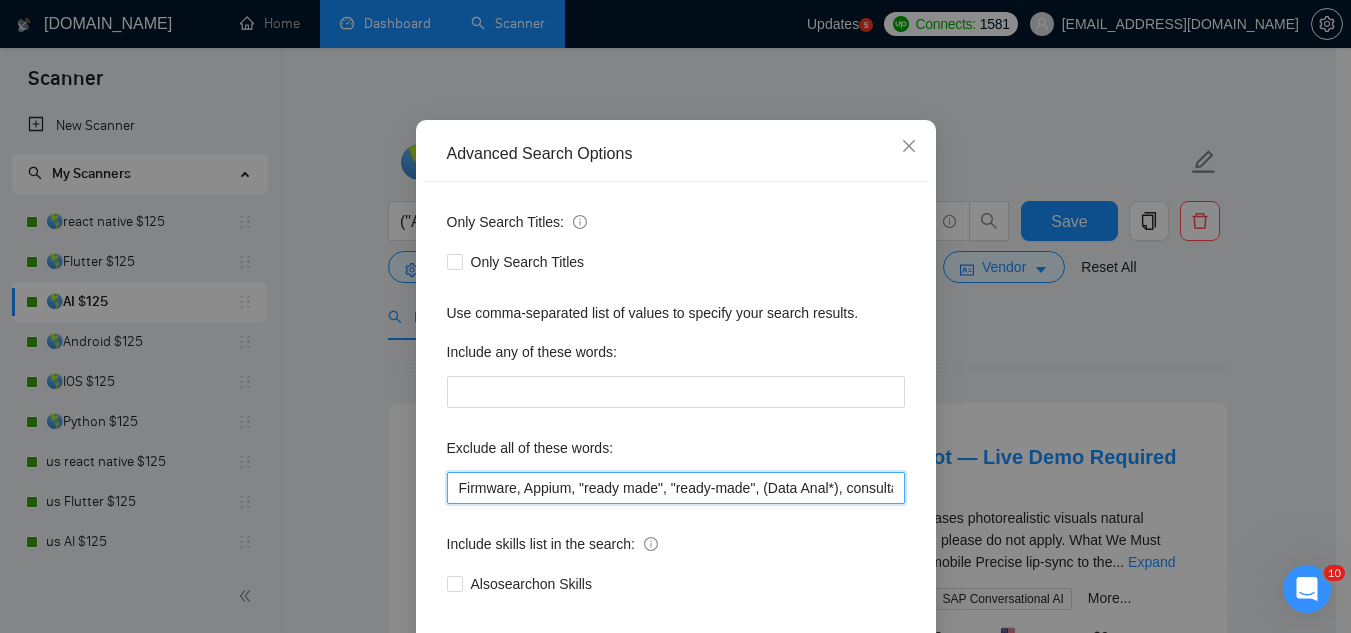paste on "proxy, appium," 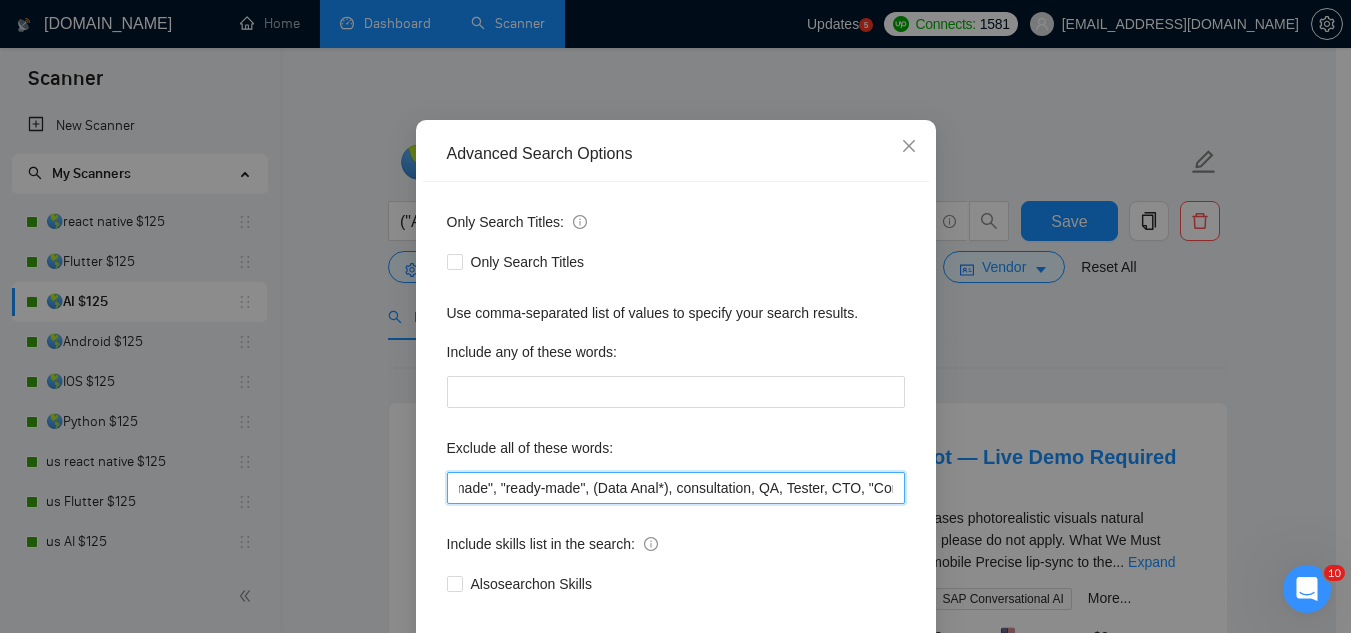 scroll, scrollTop: 0, scrollLeft: 235, axis: horizontal 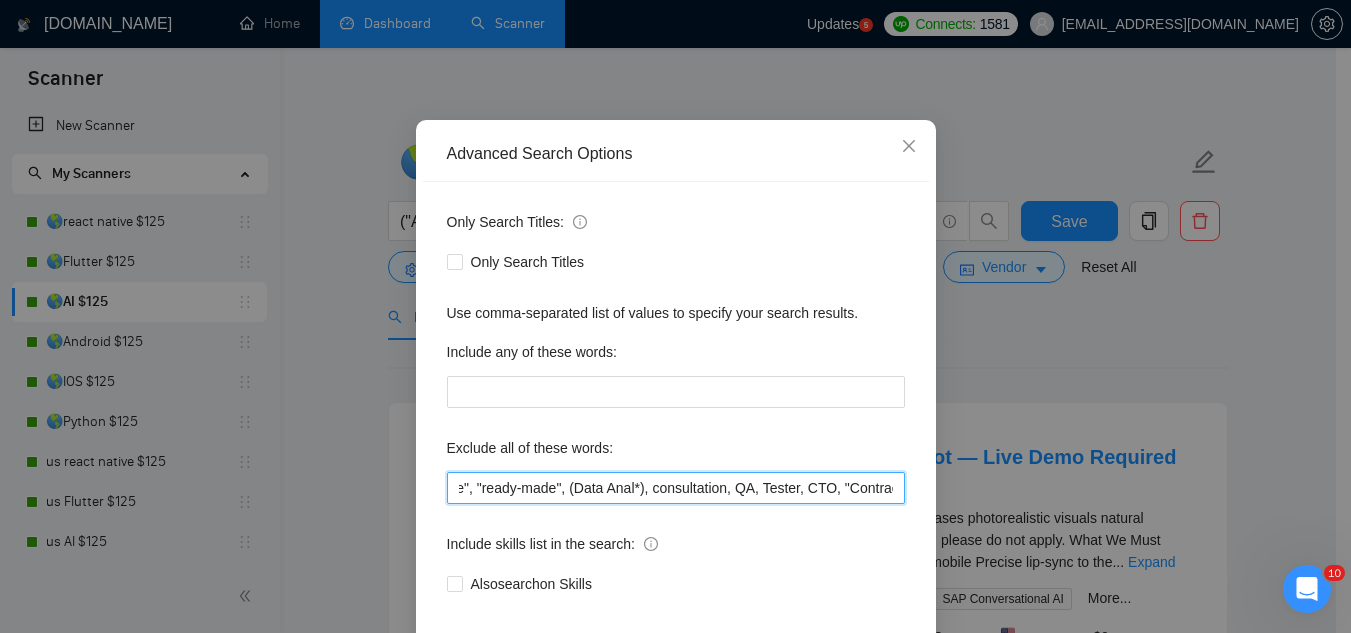 type on "proxy, Firmware, Appium, "ready made", "ready-made", (Data Anal*), consultation, QA, Tester, CTO, "Contract Chief Technology Officer", CPU, sport*, betting, Fantas*, "[URL]", (Data Scien*), (marketing analyt*), (predictive analyt*), mentor, BI, "Power BI", train*, tutor, "hardware engineer", designer, "UI/UX Designer", "to join our remote team", SEO, (Video Edit*), (outbound call*), Buscamos, experto, Founding, freelancer*, "join our team", (no agenc*)," 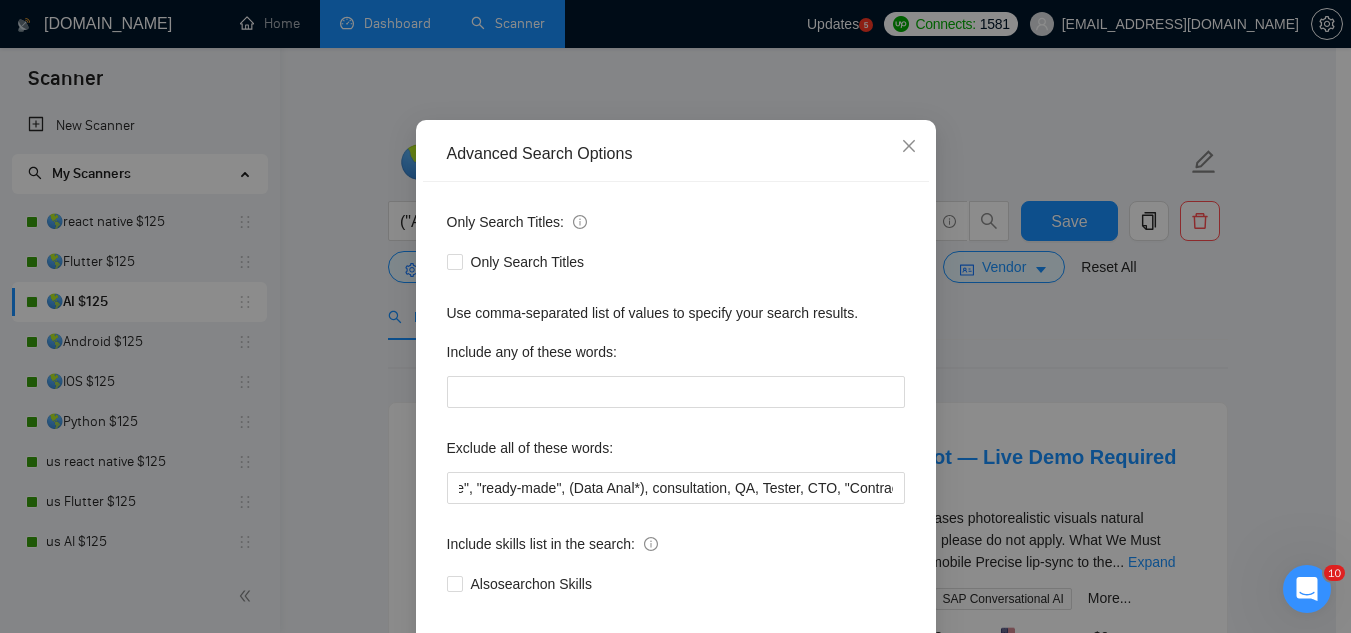 scroll, scrollTop: 0, scrollLeft: 0, axis: both 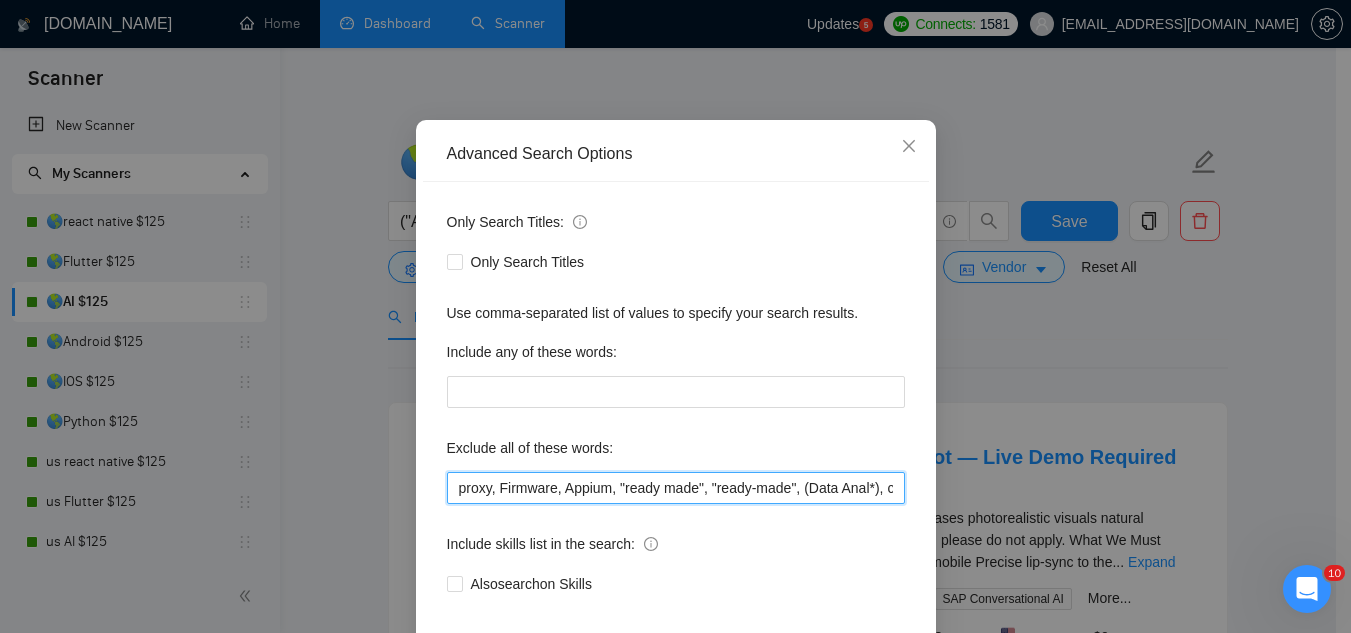 click on "proxy, Firmware, Appium, "ready made", "ready-made", (Data Anal*), consultation, QA, Tester, CTO, "Contract Chief Technology Officer", CPU, sport*, betting, Fantas*, "[URL]", (Data Scien*), (marketing analyt*), (predictive analyt*), mentor, BI, "Power BI", train*, tutor, "hardware engineer", designer, "UI/UX Designer", "to join our remote team", SEO, (Video Edit*), (outbound call*), Buscamos, experto, Founding, freelancer*, "join our team", (no agenc*)," at bounding box center [676, 488] 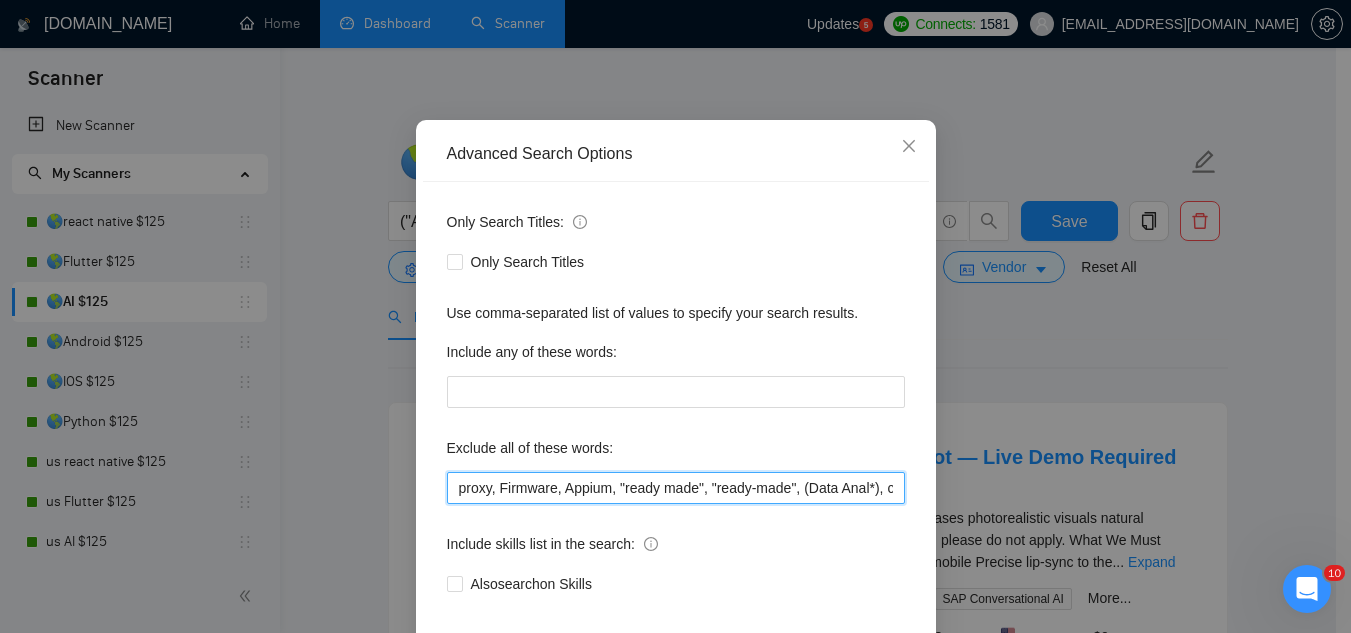 click on "proxy, Firmware, Appium, "ready made", "ready-made", (Data Anal*), consultation, QA, Tester, CTO, "Contract Chief Technology Officer", CPU, sport*, betting, Fantas*, "[URL]", (Data Scien*), (marketing analyt*), (predictive analyt*), mentor, BI, "Power BI", train*, tutor, "hardware engineer", designer, "UI/UX Designer", "to join our remote team", SEO, (Video Edit*), (outbound call*), Buscamos, experto, Founding, freelancer*, "join our team", (no agenc*)," at bounding box center [676, 488] 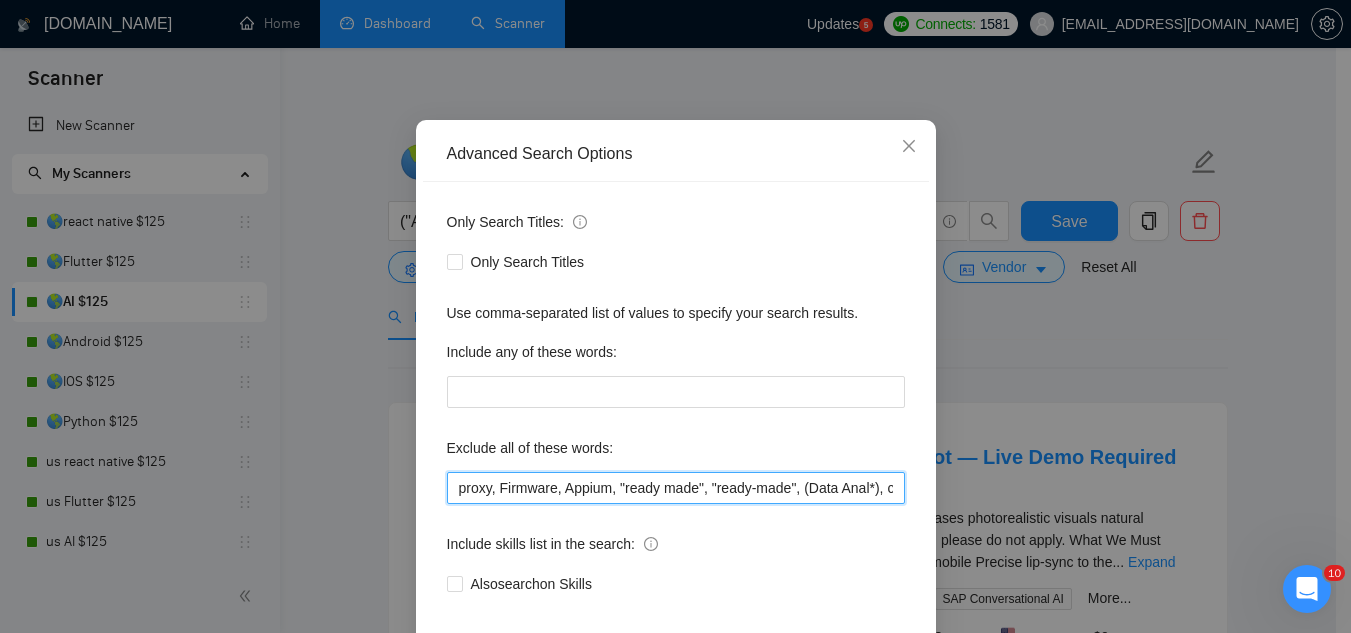 scroll, scrollTop: 199, scrollLeft: 0, axis: vertical 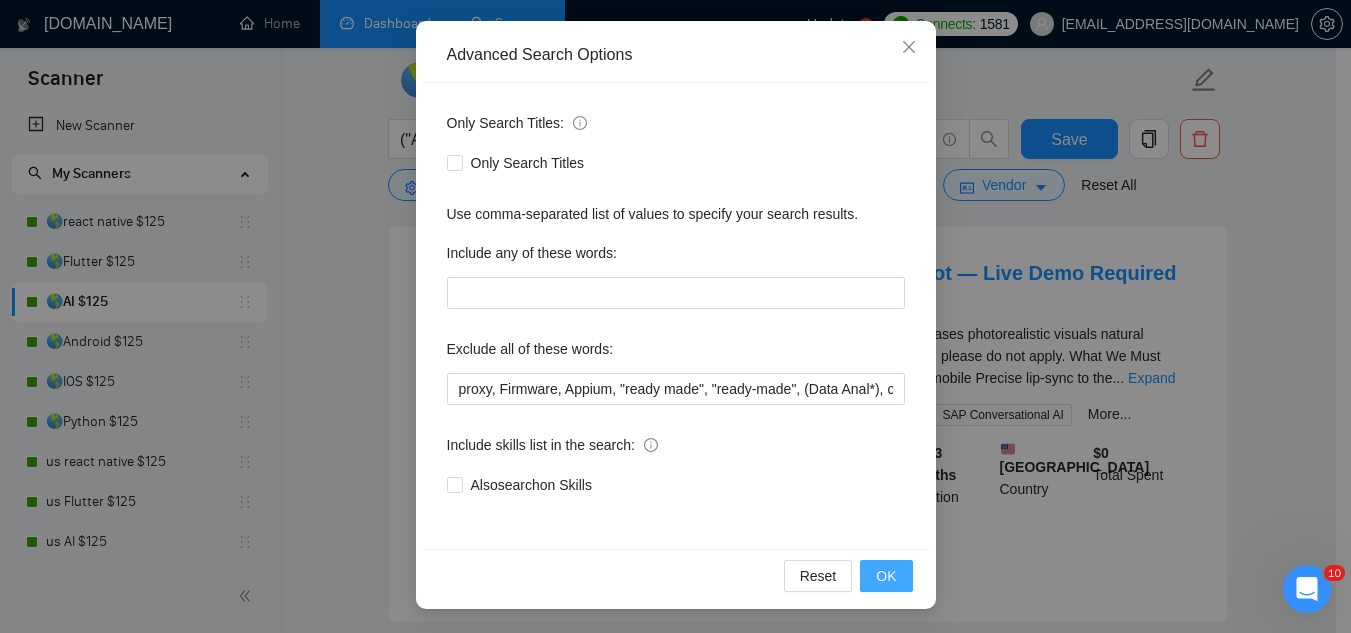 click on "OK" at bounding box center (886, 576) 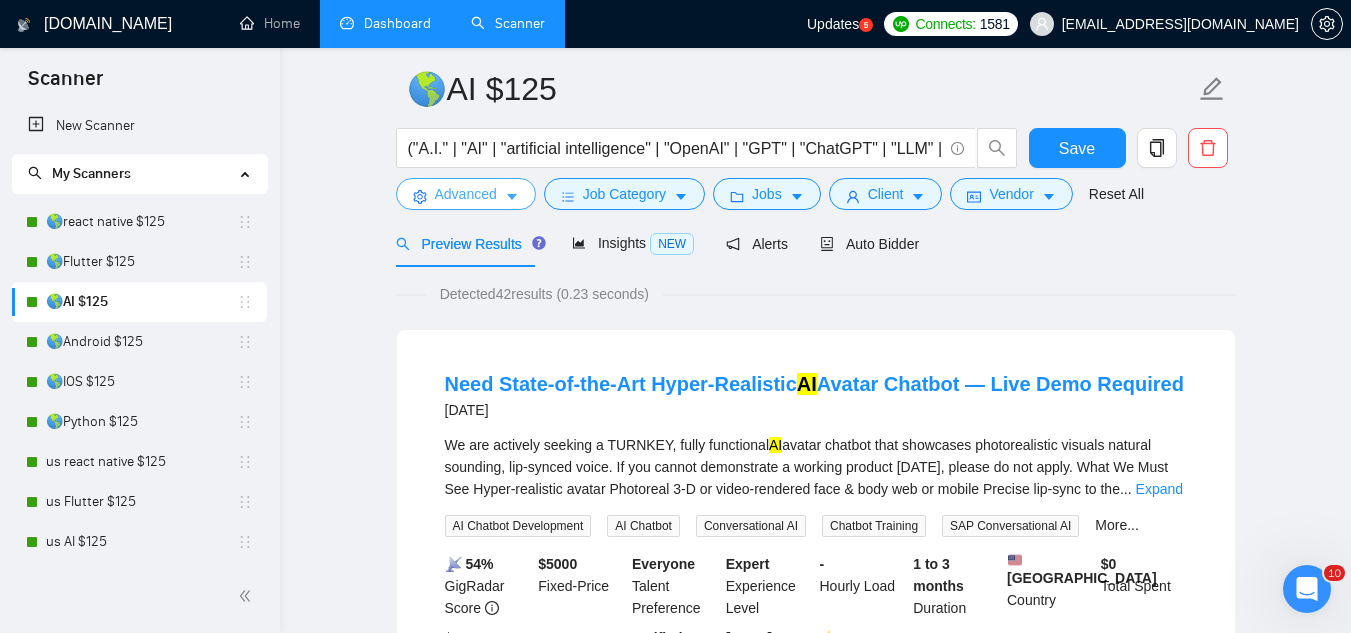 scroll, scrollTop: 0, scrollLeft: 0, axis: both 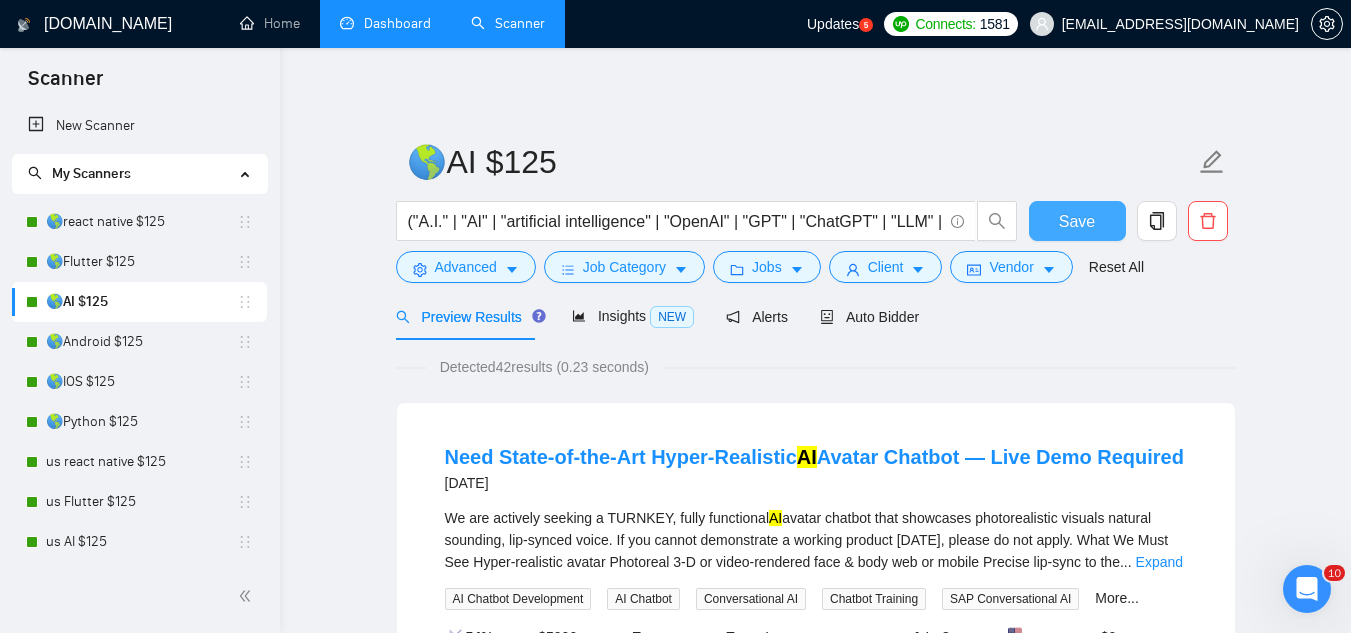 click on "Save" at bounding box center [1077, 221] 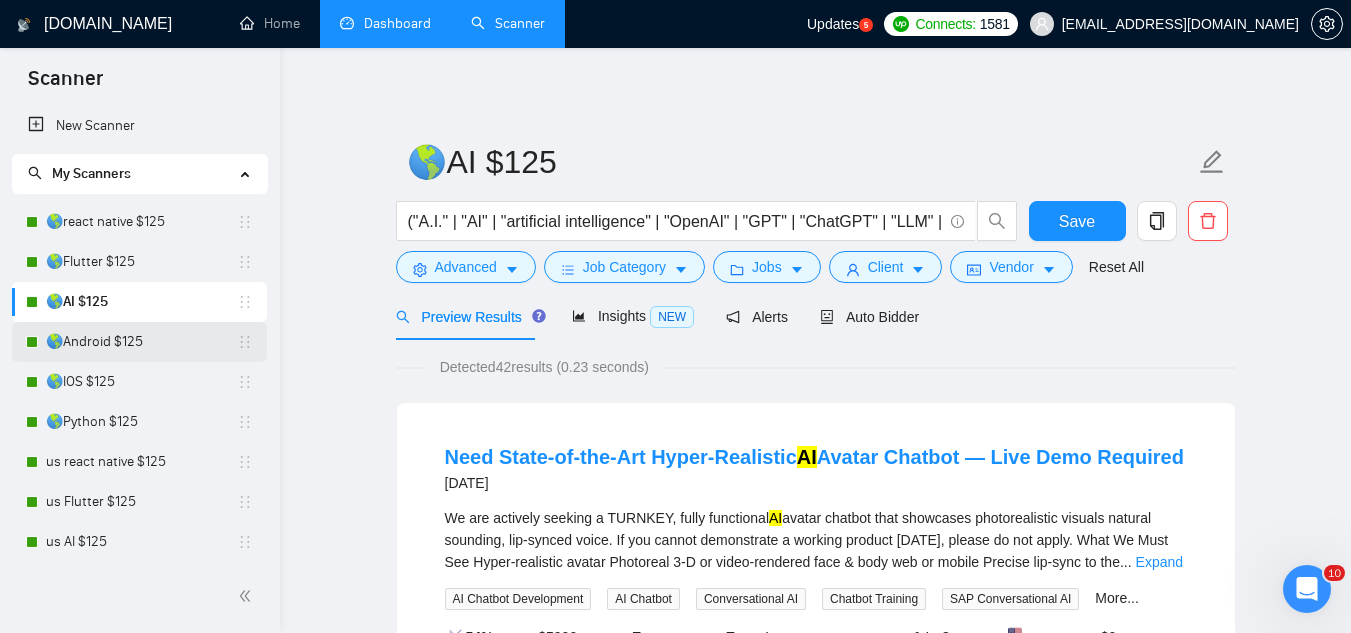 click on "🌎Android $125" at bounding box center [141, 342] 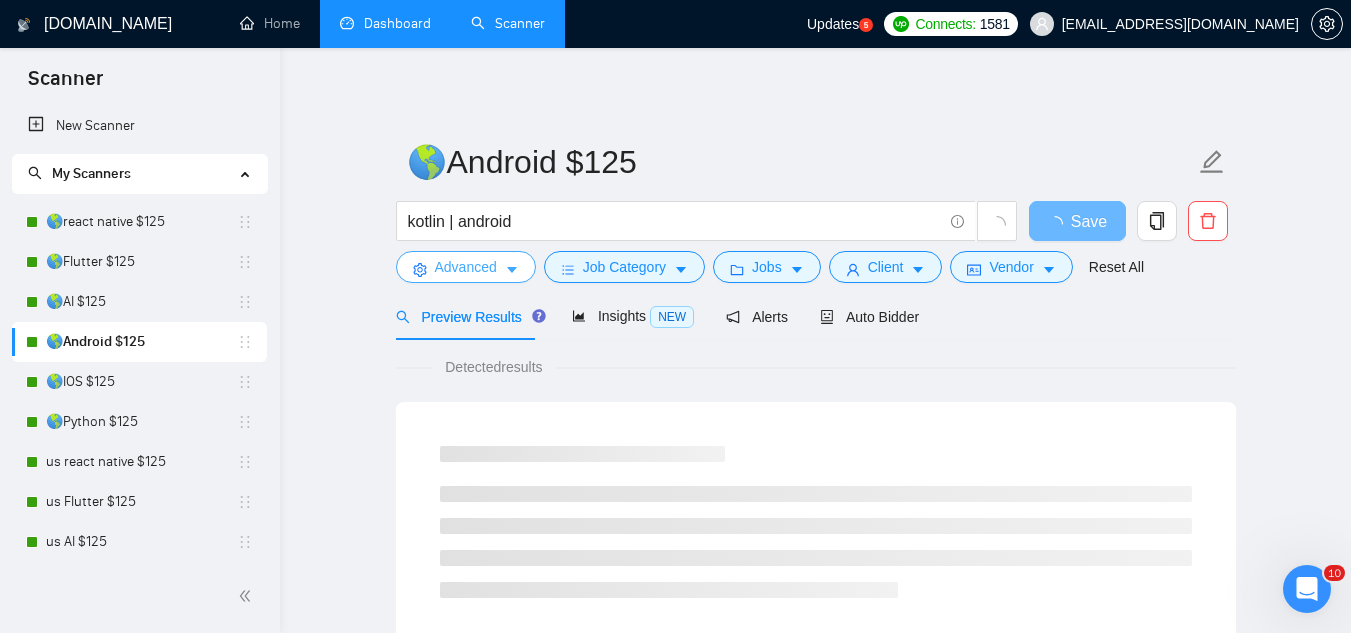 click on "Advanced" at bounding box center (466, 267) 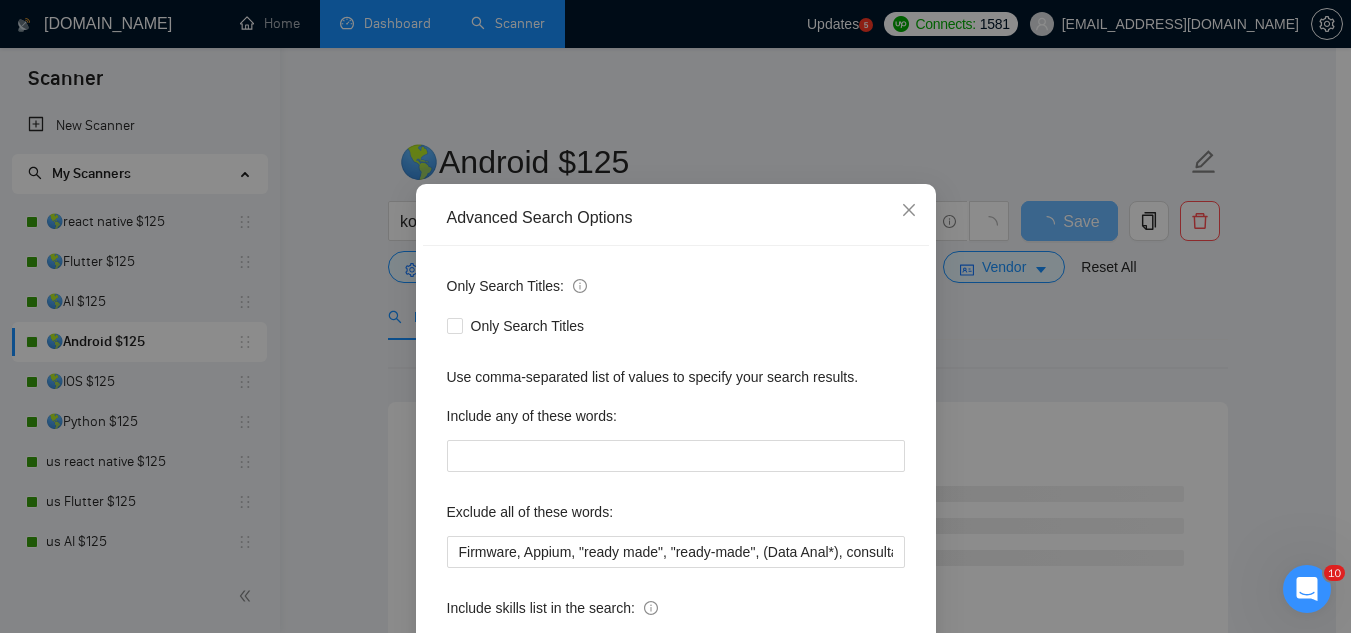 scroll, scrollTop: 100, scrollLeft: 0, axis: vertical 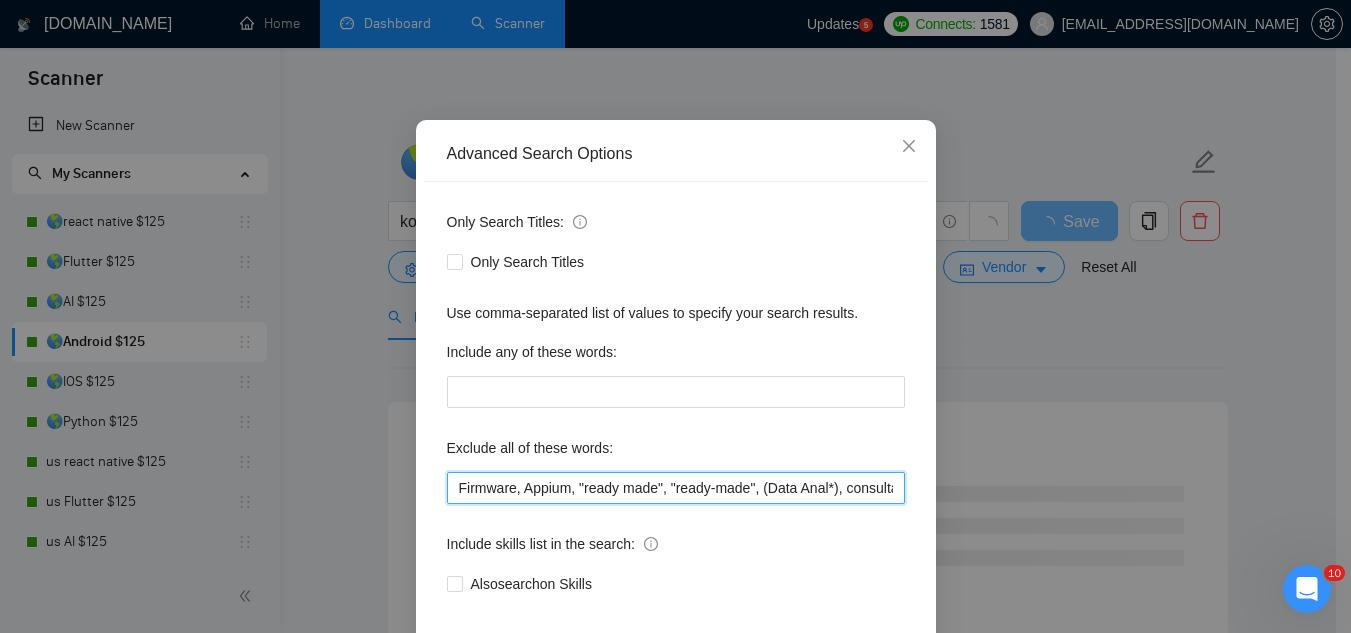 click on "Firmware, Appium, "ready made", "ready-made", (Data Anal*), consultation, QA, Tester, CTO, "Contract Chief Technology Officer", CPU, sport*, betting, Fantas*, "[URL]", (Data Scien*), (marketing analyt*), (predictive analyt*), mentor, BI, "Power BI", train*, tutor, "hardware engineer", designer, "UI/UX Designer", "to join our remote team", SEO, (Video Edit*), "outbound calling", Buscamos, experto, Founding, freelancer*, "join our team", (no agenc*)," at bounding box center [676, 488] 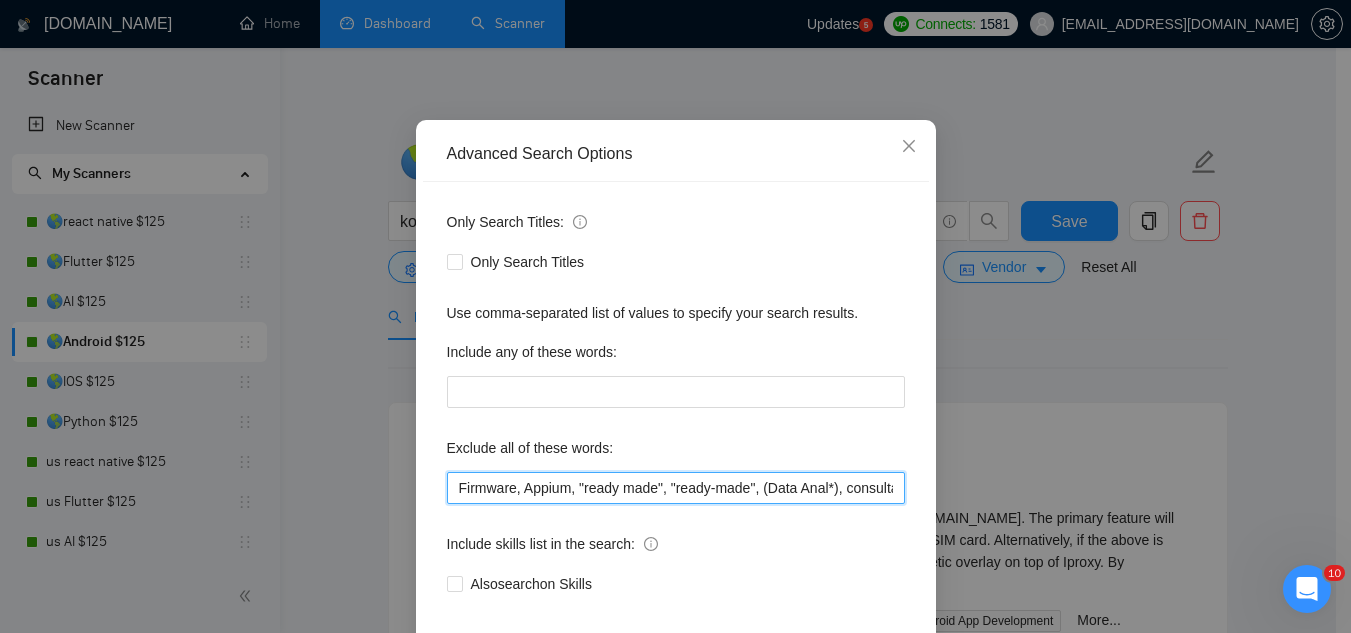 paste on "proxy, Firmware, Appium," 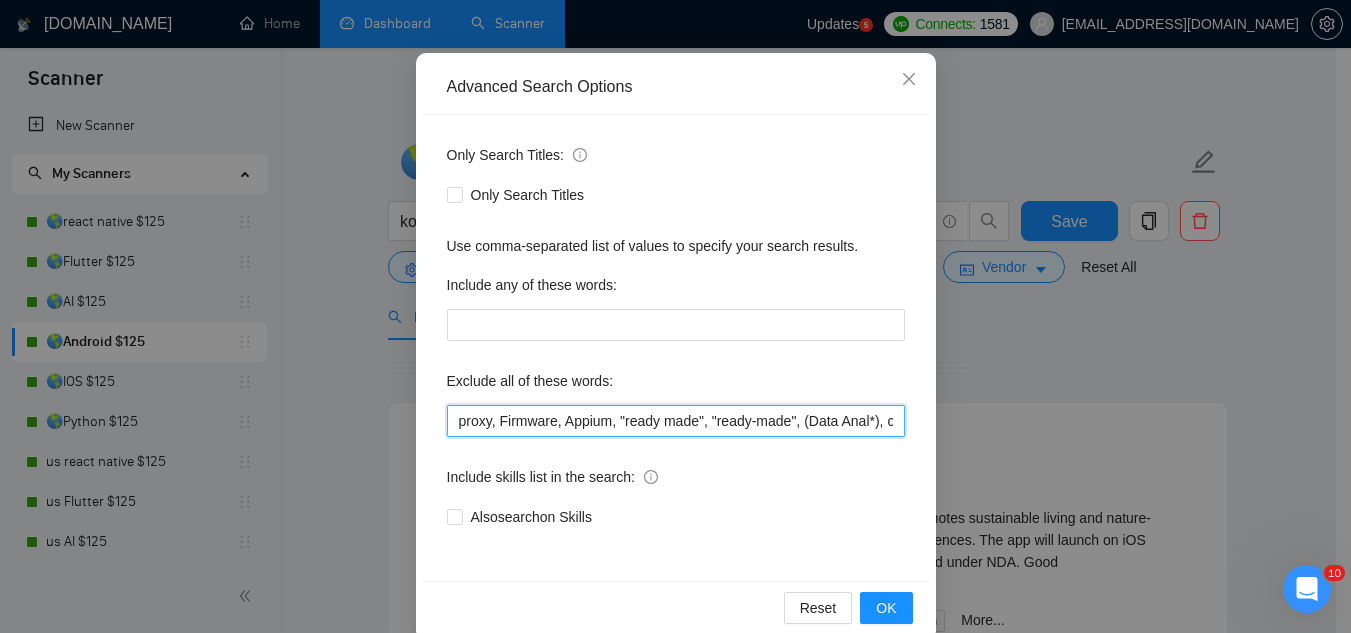 scroll, scrollTop: 199, scrollLeft: 0, axis: vertical 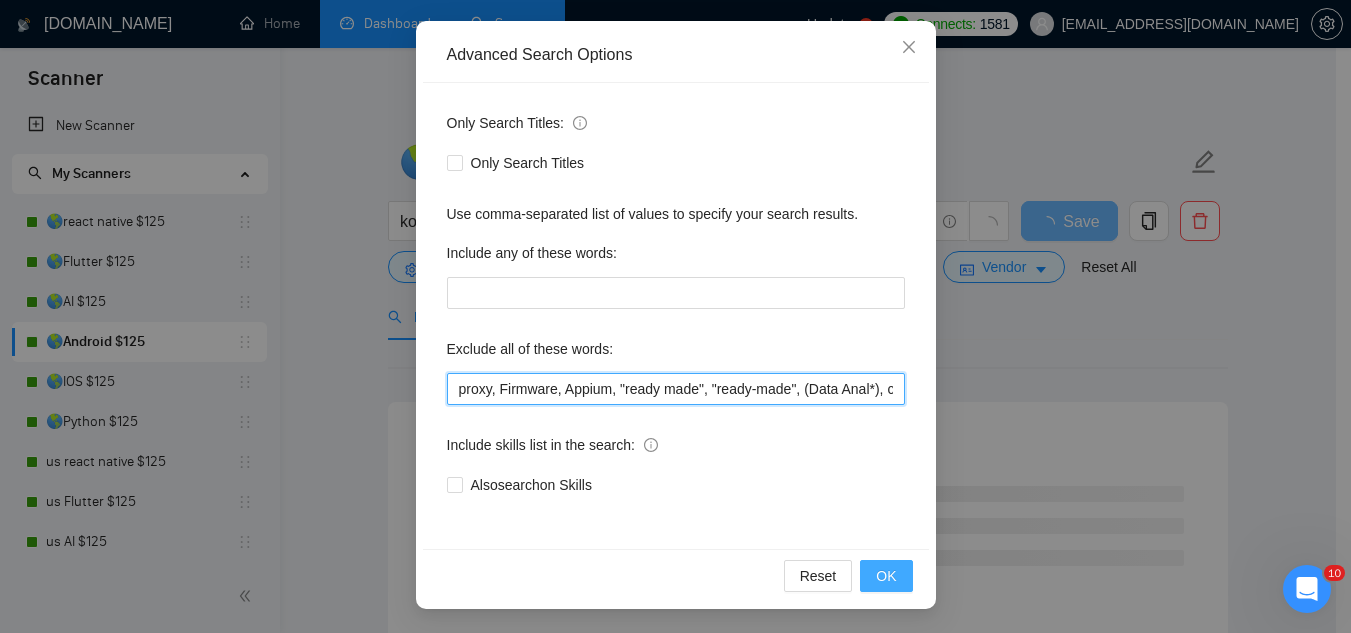 type on "proxy, Firmware, Appium, "ready made", "ready-made", (Data Anal*), consultation, QA, Tester, CTO, "Contract Chief Technology Officer", CPU, sport*, betting, Fantas*, "[URL]", (Data Scien*), (marketing analyt*), (predictive analyt*), mentor, BI, "Power BI", train*, tutor, "hardware engineer", designer, "UI/UX Designer", "to join our remote team", SEO, (Video Edit*), "outbound calling", Buscamos, experto, Founding, freelancer*, "join our team", (no agenc*)," 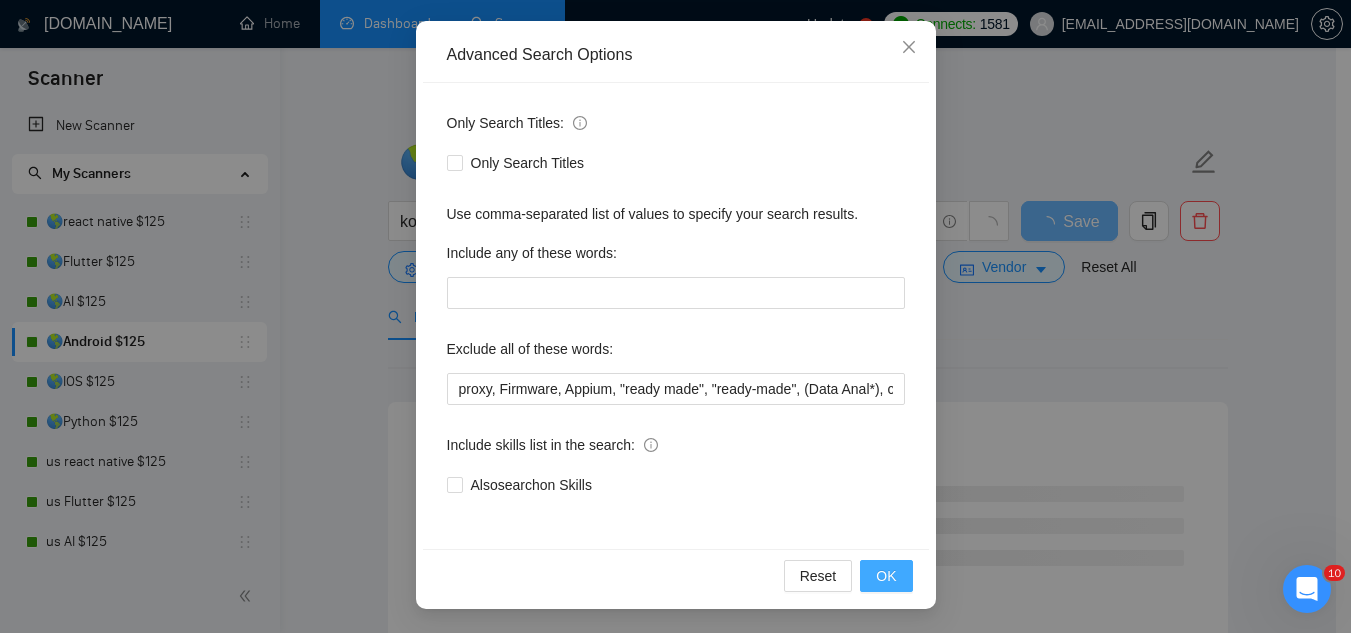 click on "OK" at bounding box center [886, 576] 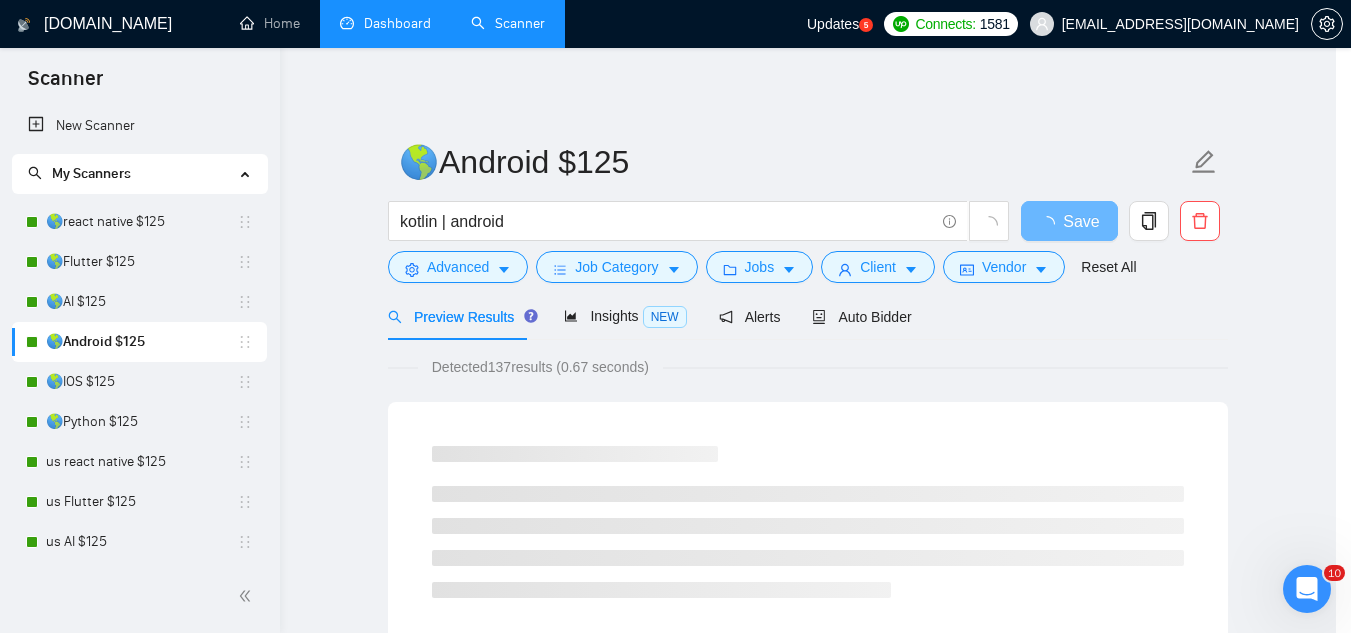 scroll, scrollTop: 99, scrollLeft: 0, axis: vertical 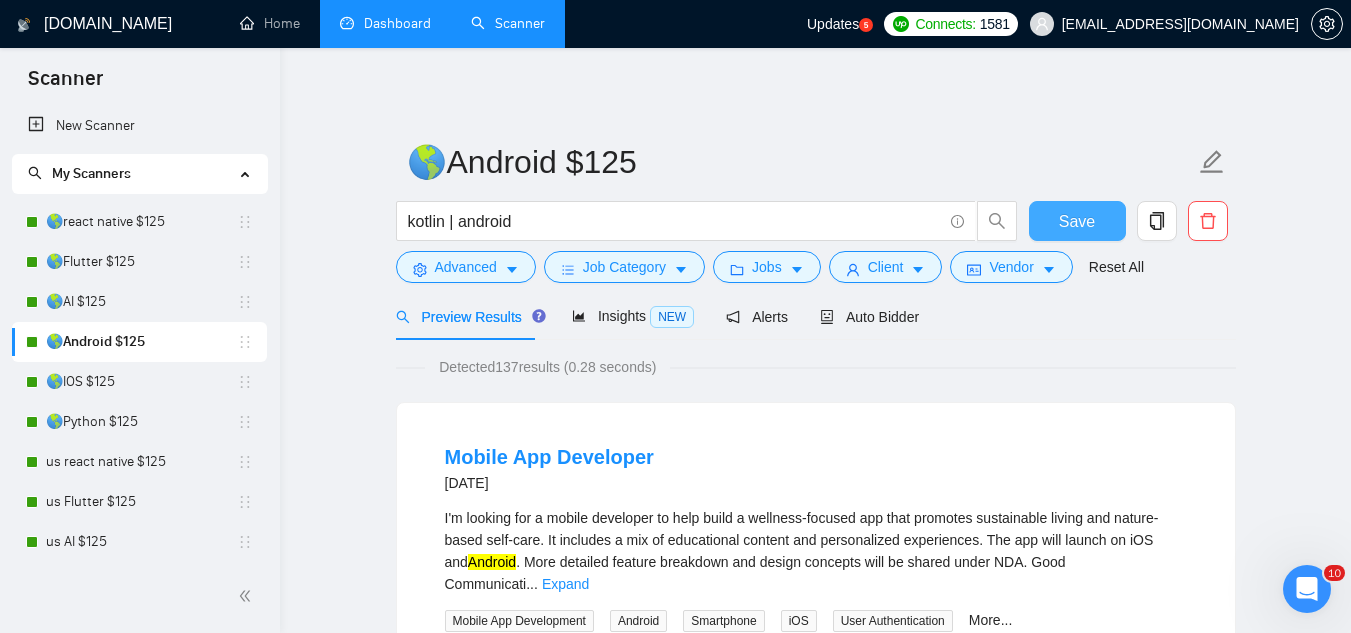 click on "Save" at bounding box center [1077, 221] 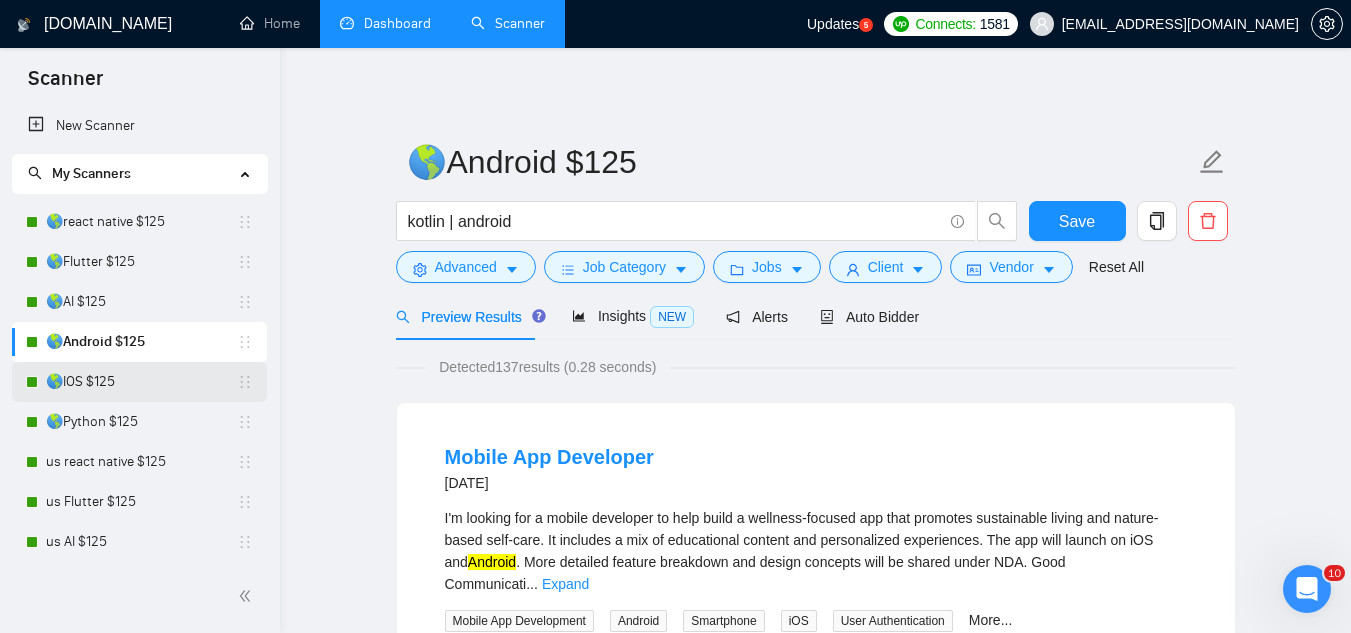 click on "🌎IOS $125" at bounding box center [141, 382] 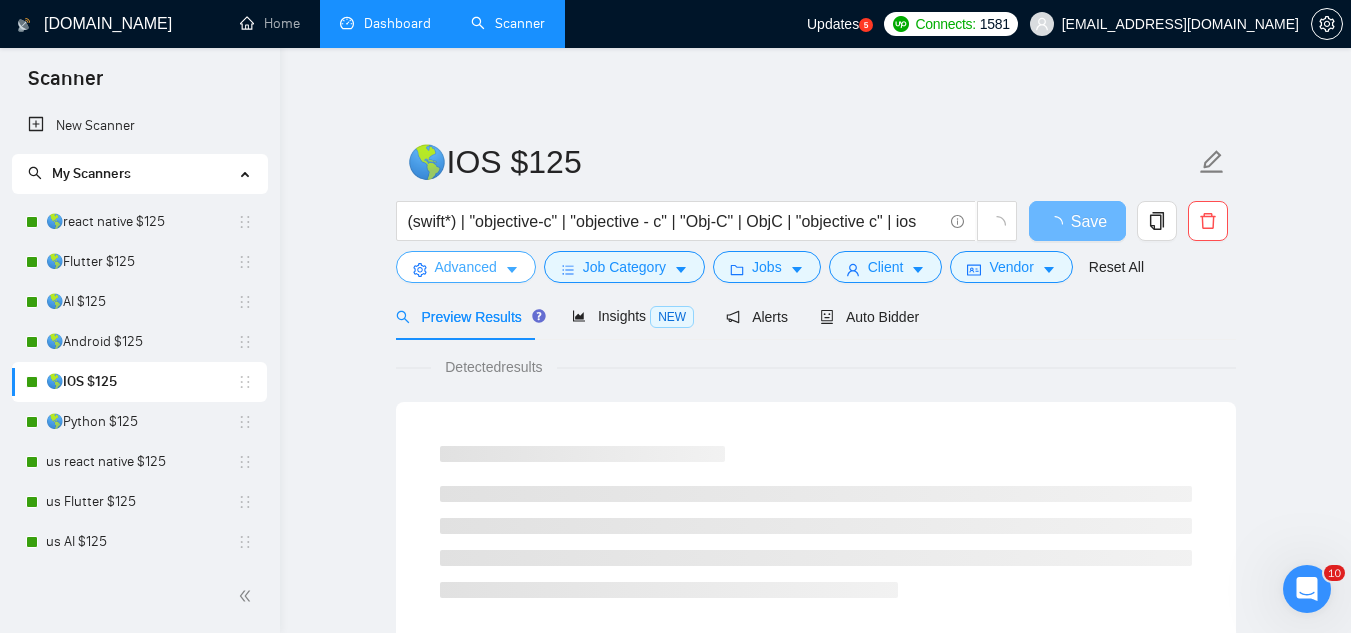click on "Advanced" at bounding box center (466, 267) 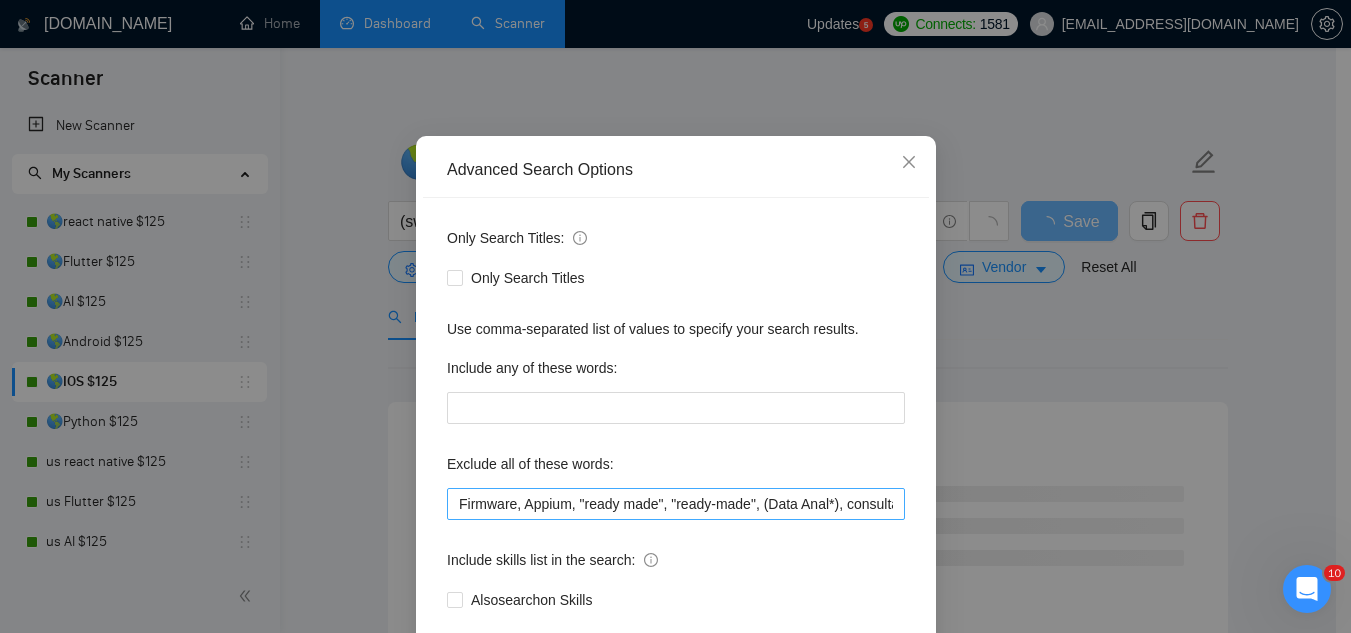 scroll, scrollTop: 199, scrollLeft: 0, axis: vertical 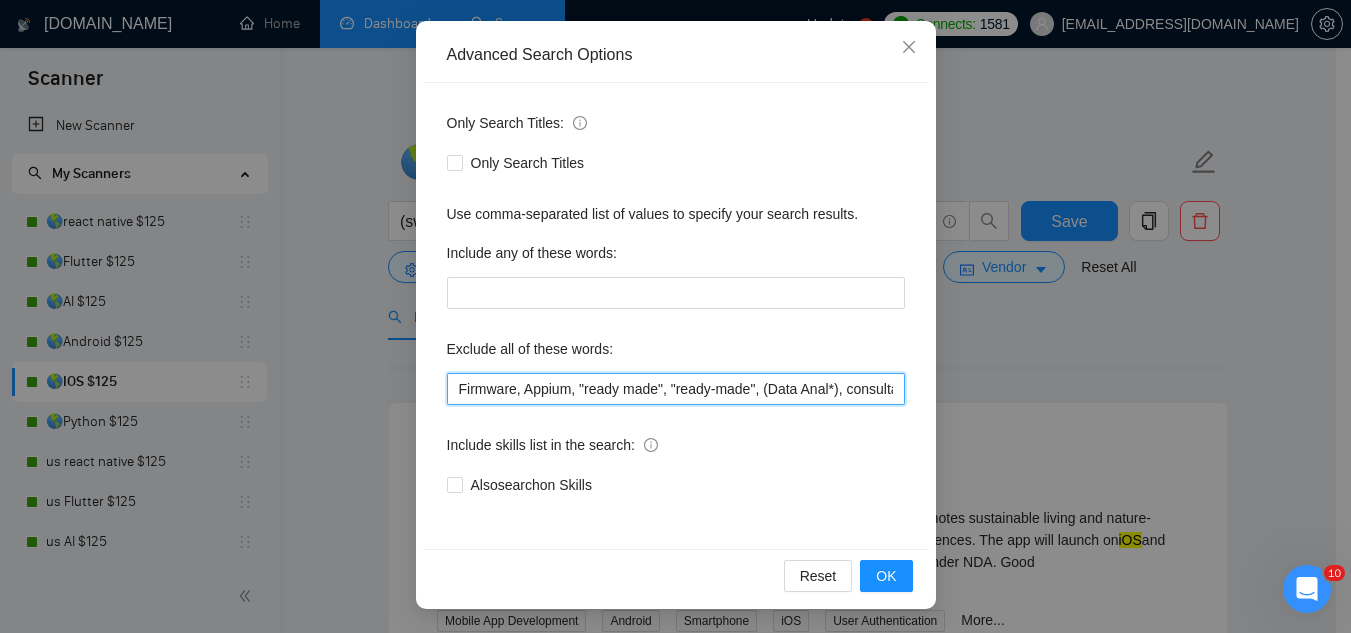 click on "Firmware, Appium, "ready made", "ready-made", (Data Anal*), consultation, QA, Tester, CTO, "Contract Chief Technology Officer", CPU, sport*, betting, Fantas*, "[URL]", (Data Scien*), (marketing analyt*), (predictive analyt*), mentor, BI, "Power BI", train*, tutor, "hardware engineer", designer, "UI/UX Designer", "to join our remote team", SEO, (Video Edit*), "outbound calling", Buscamos, experto, Founding, freelancer*, "join our team", (no agenc*)," at bounding box center [676, 389] 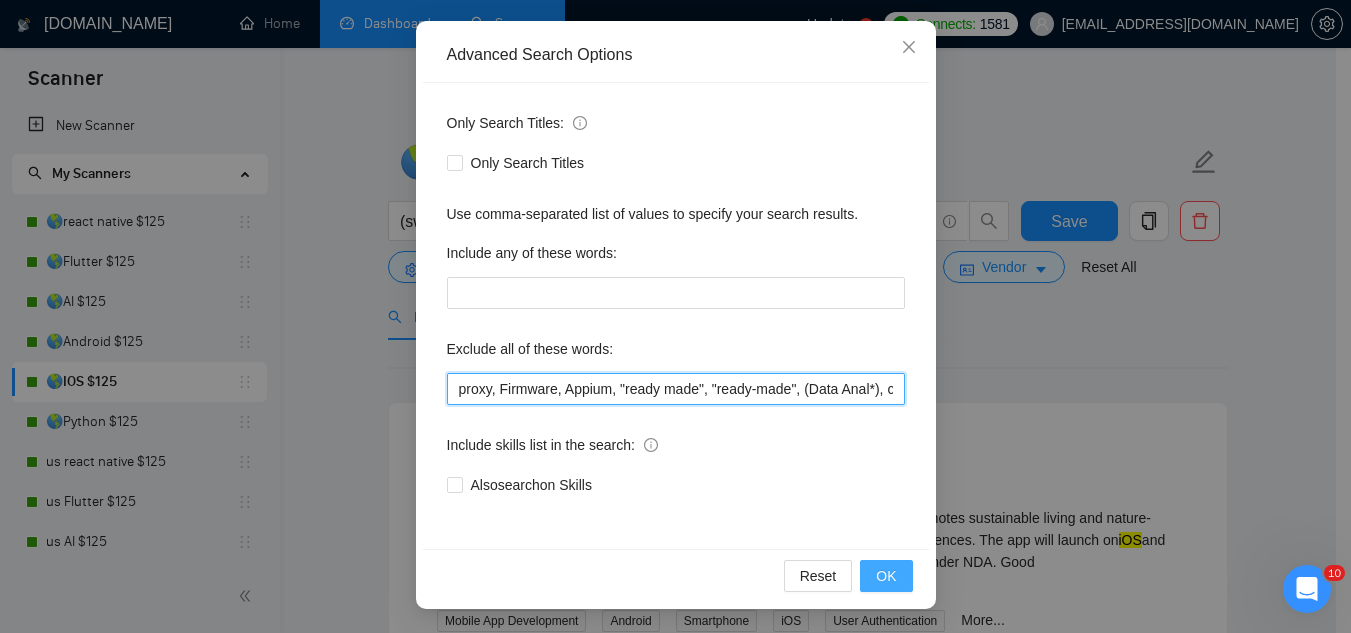 type on "proxy, Firmware, Appium, "ready made", "ready-made", (Data Anal*), consultation, QA, Tester, CTO, "Contract Chief Technology Officer", CPU, sport*, betting, Fantas*, "[URL]", (Data Scien*), (marketing analyt*), (predictive analyt*), mentor, BI, "Power BI", train*, tutor, "hardware engineer", designer, "UI/UX Designer", "to join our remote team", SEO, (Video Edit*), "outbound calling", Buscamos, experto, Founding, freelancer*, "join our team", (no agenc*)," 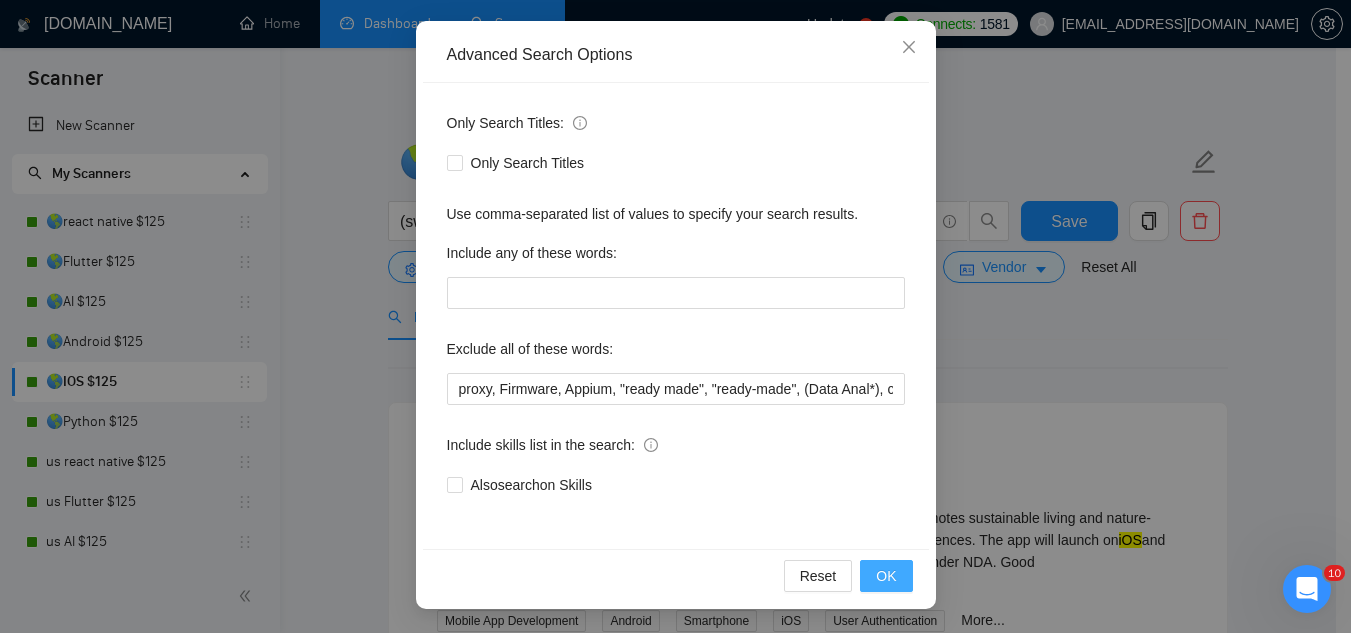 click on "OK" at bounding box center [886, 576] 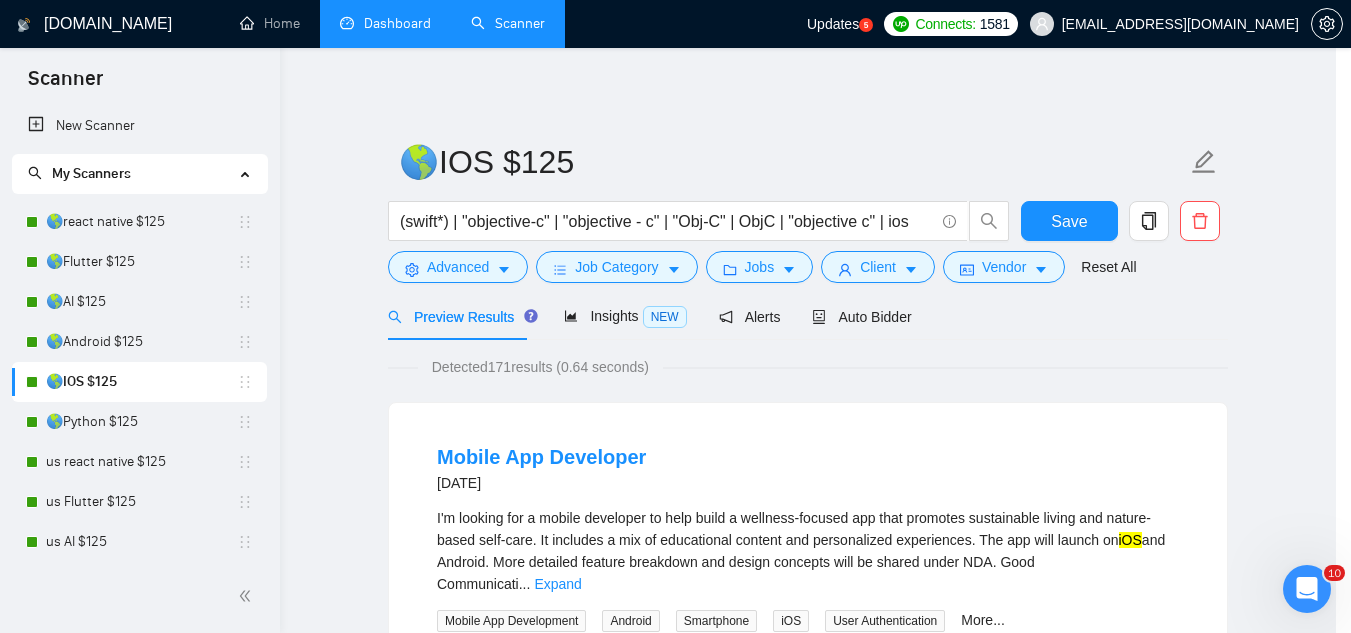 scroll, scrollTop: 99, scrollLeft: 0, axis: vertical 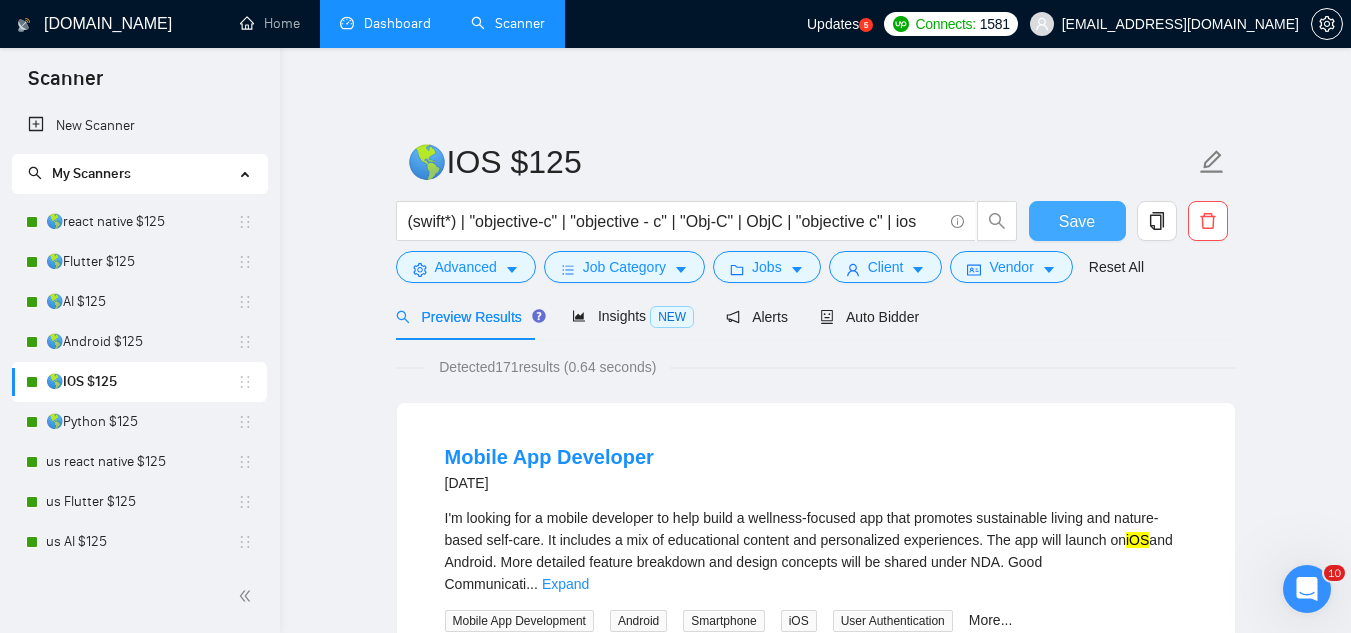 click on "Save" at bounding box center [1077, 221] 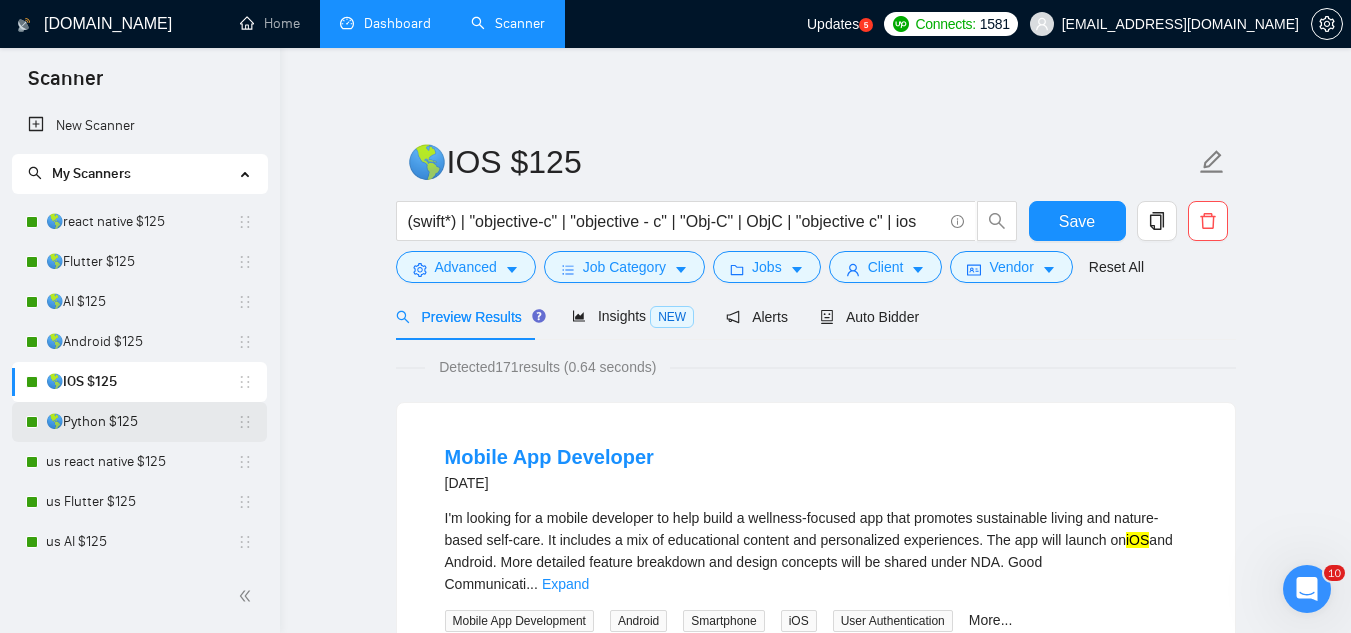 click on "🌎Python $125" at bounding box center [141, 422] 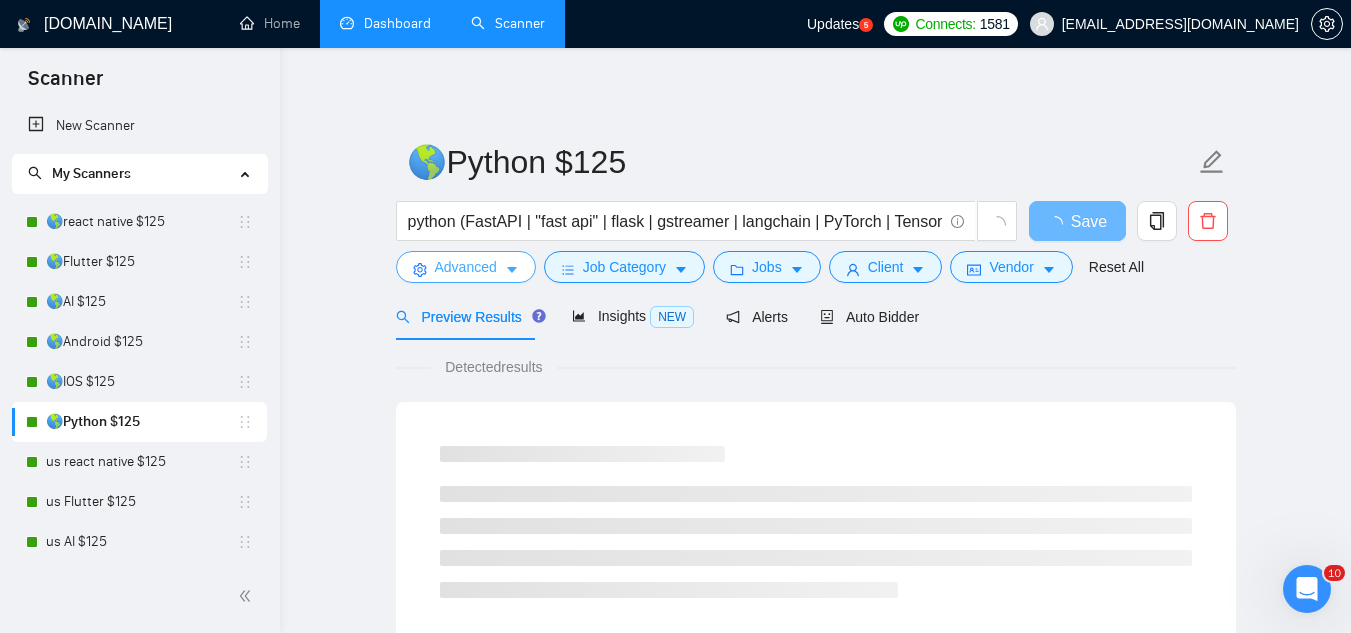 click on "Advanced" at bounding box center (466, 267) 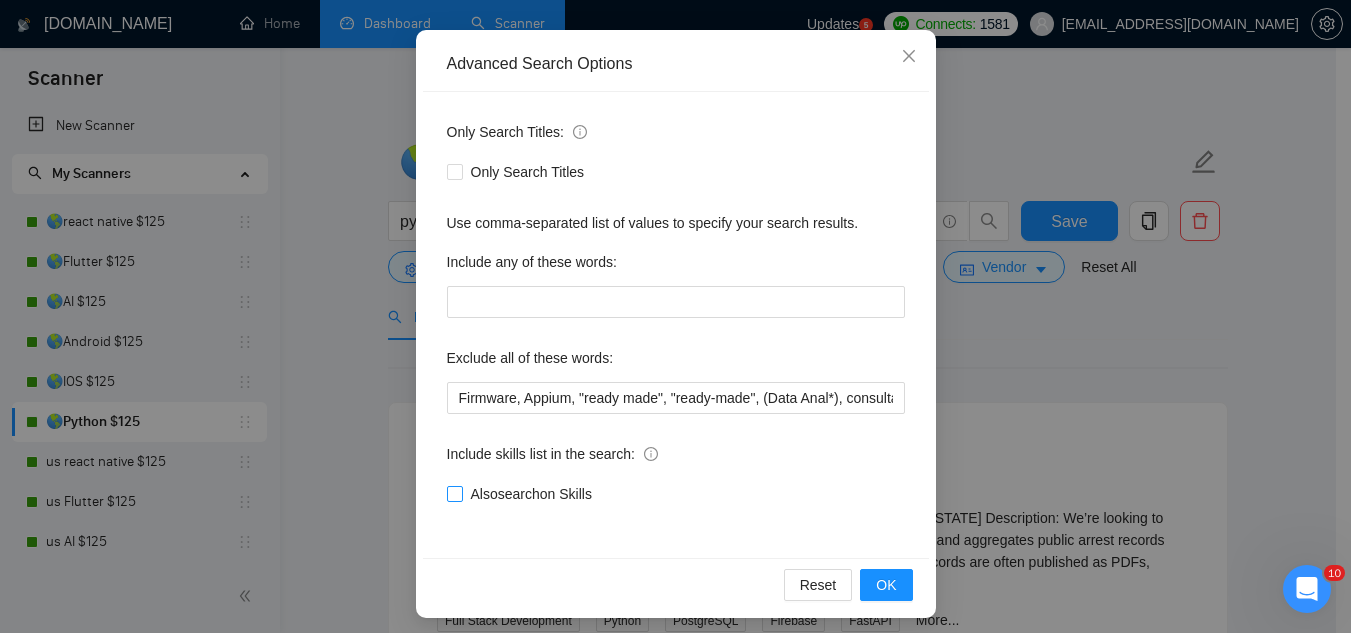 scroll, scrollTop: 199, scrollLeft: 0, axis: vertical 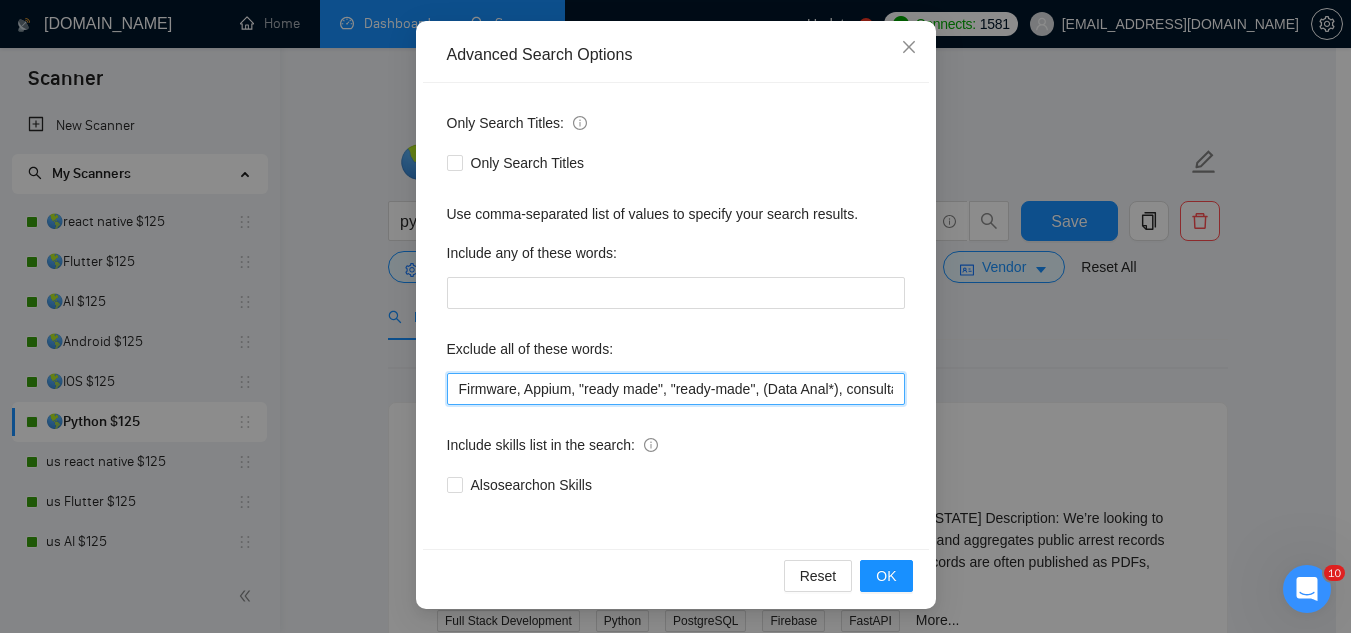 click on "Firmware, Appium, "ready made", "ready-made", (Data Anal*), consultation, QA, Tester, CTO, "Contract Chief Technology Officer", CPU, sport*, betting, Fantas*, "[URL]", (Data Scien*), (marketing analyt*), (predictive analyt*), mentor, BI, "Power BI", train*, tutor, "hardware engineer", designer, "UI/UX Designer", "to join our remote team", SEO, (Video Edit*), "outbound calling", Buscamos, experto, Founding, freelancer*, "join our team", (no agenc*)," at bounding box center [676, 389] 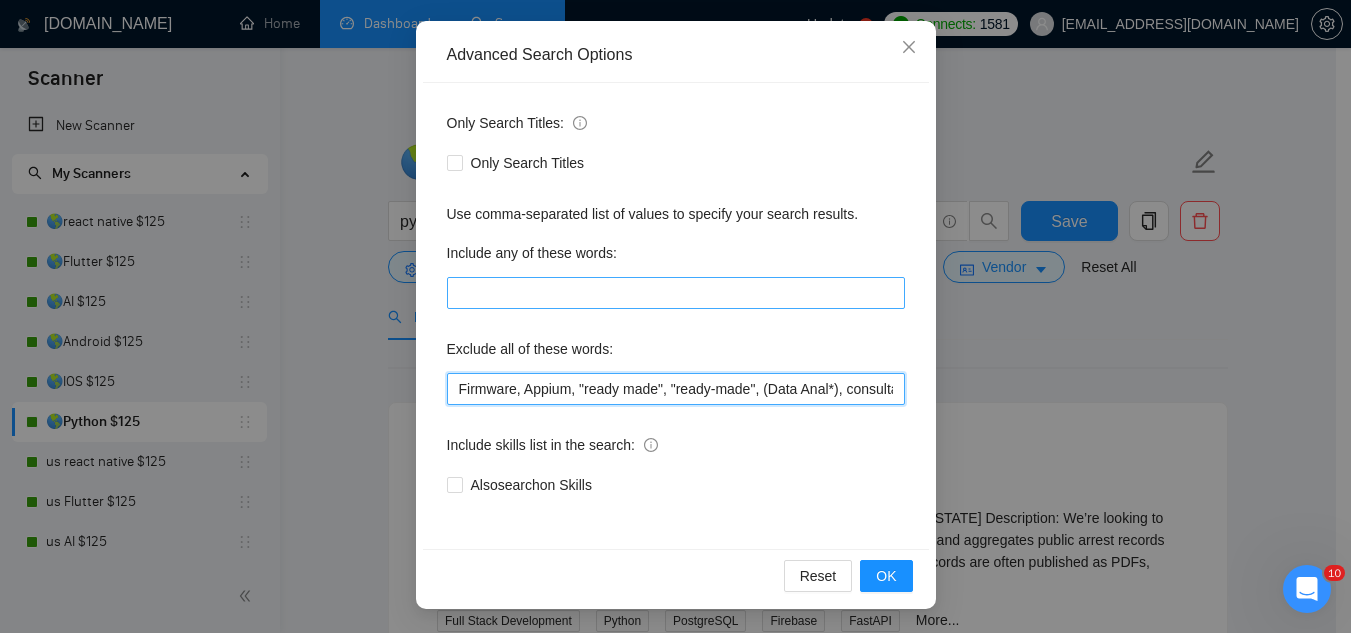 paste on "proxy," 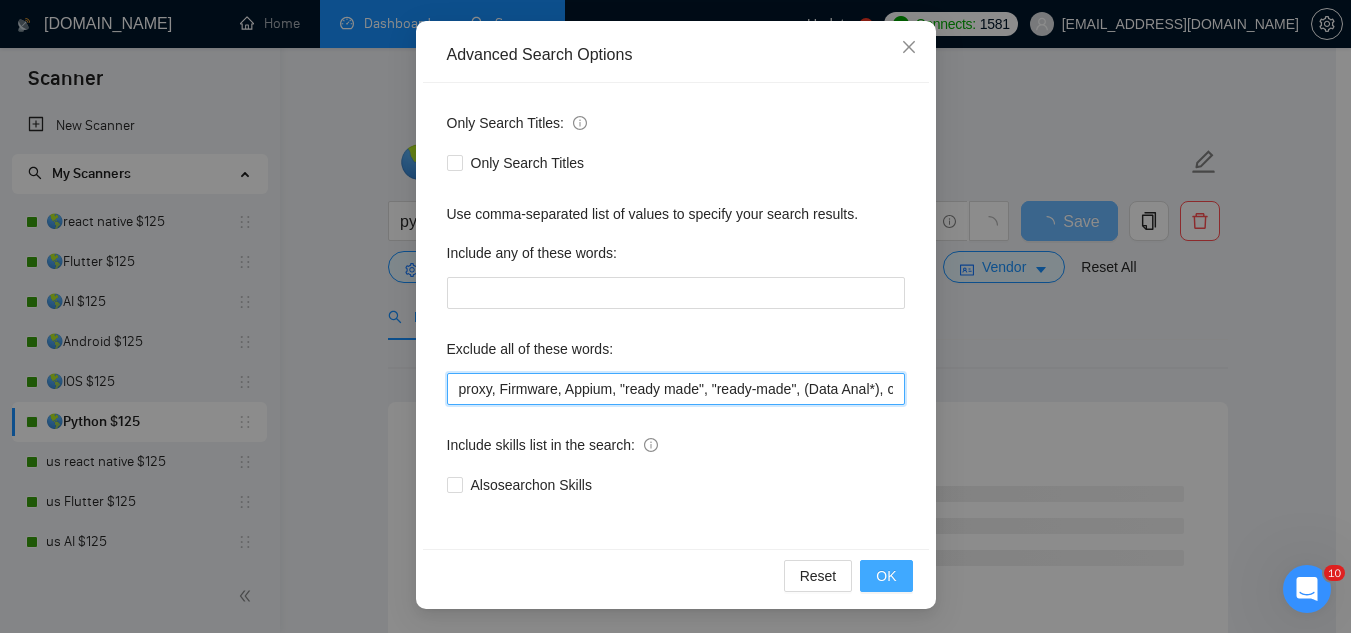 type on "proxy, Firmware, Appium, "ready made", "ready-made", (Data Anal*), consultation, QA, Tester, CTO, "Contract Chief Technology Officer", CPU, sport*, betting, Fantas*, "[URL]", (Data Scien*), (marketing analyt*), (predictive analyt*), mentor, BI, "Power BI", train*, tutor, "hardware engineer", designer, "UI/UX Designer", "to join our remote team", SEO, (Video Edit*), "outbound calling", Buscamos, experto, Founding, freelancer*, "join our team", (no agenc*)," 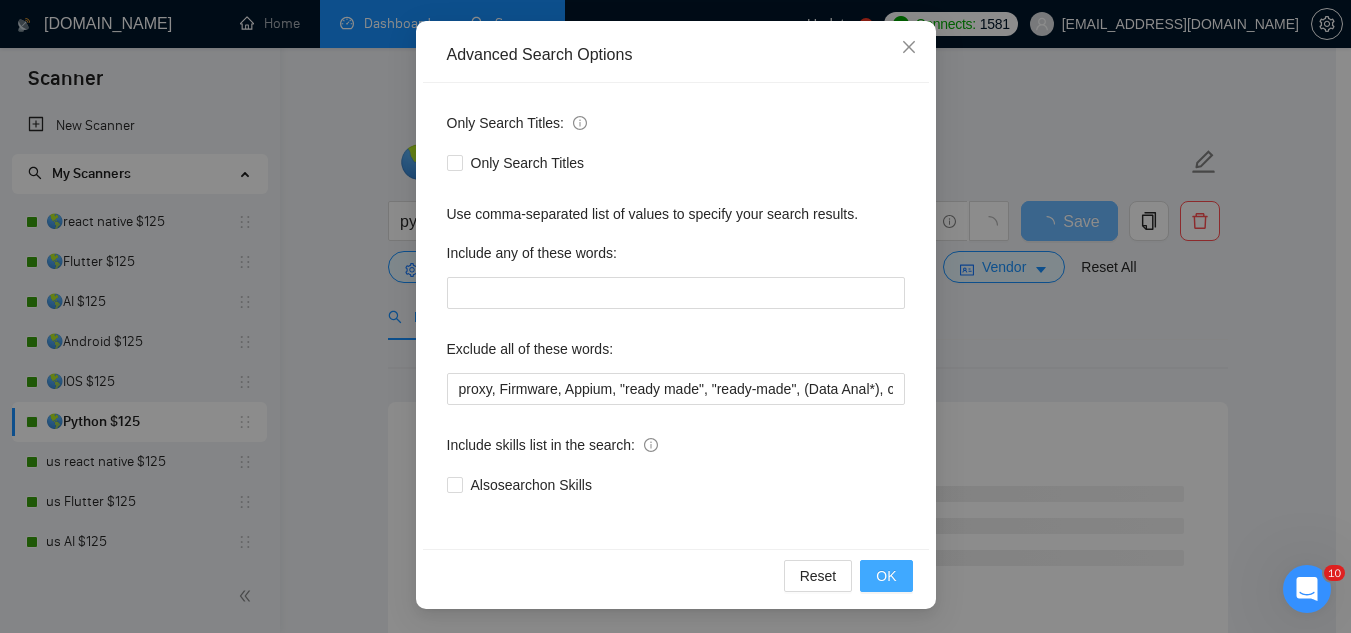 click on "OK" at bounding box center [886, 576] 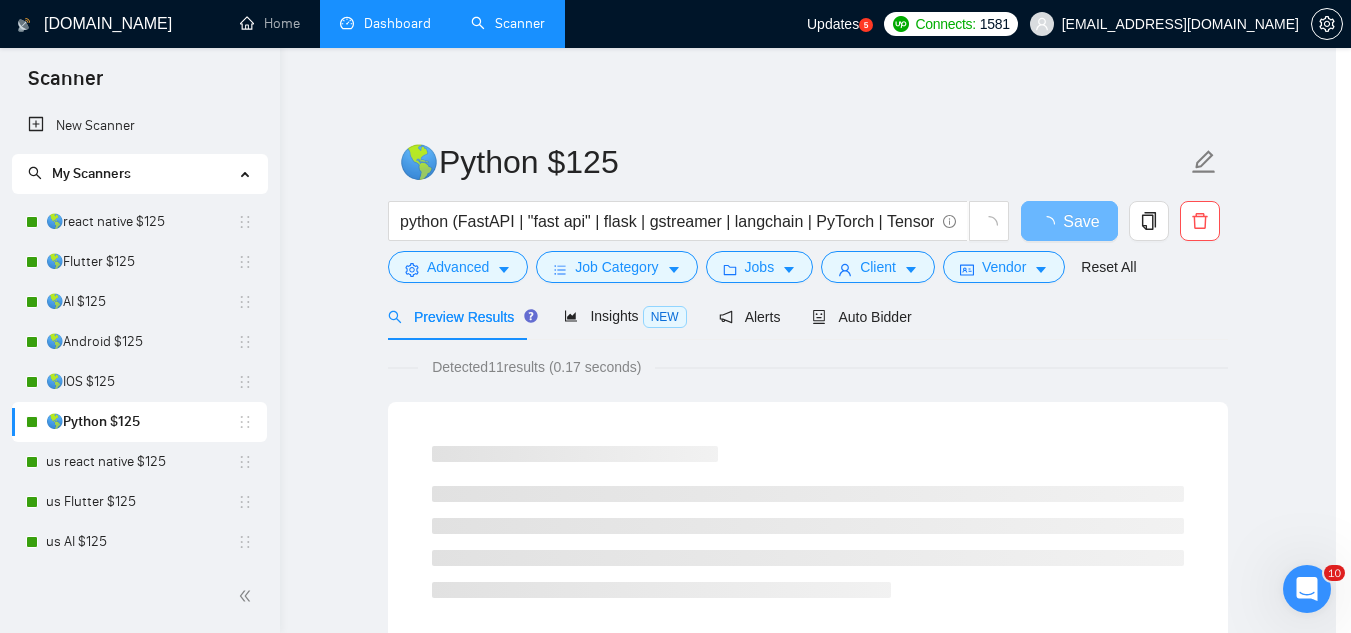 scroll, scrollTop: 99, scrollLeft: 0, axis: vertical 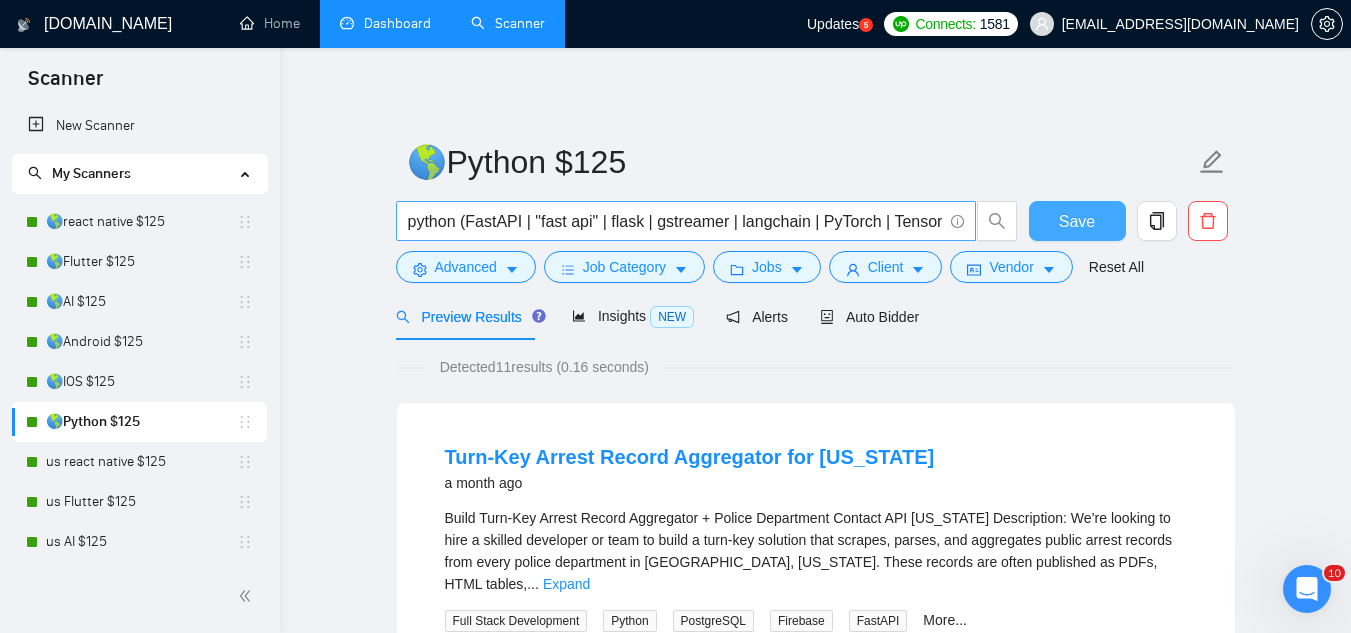 drag, startPoint x: 1063, startPoint y: 211, endPoint x: 973, endPoint y: 221, distance: 90.55385 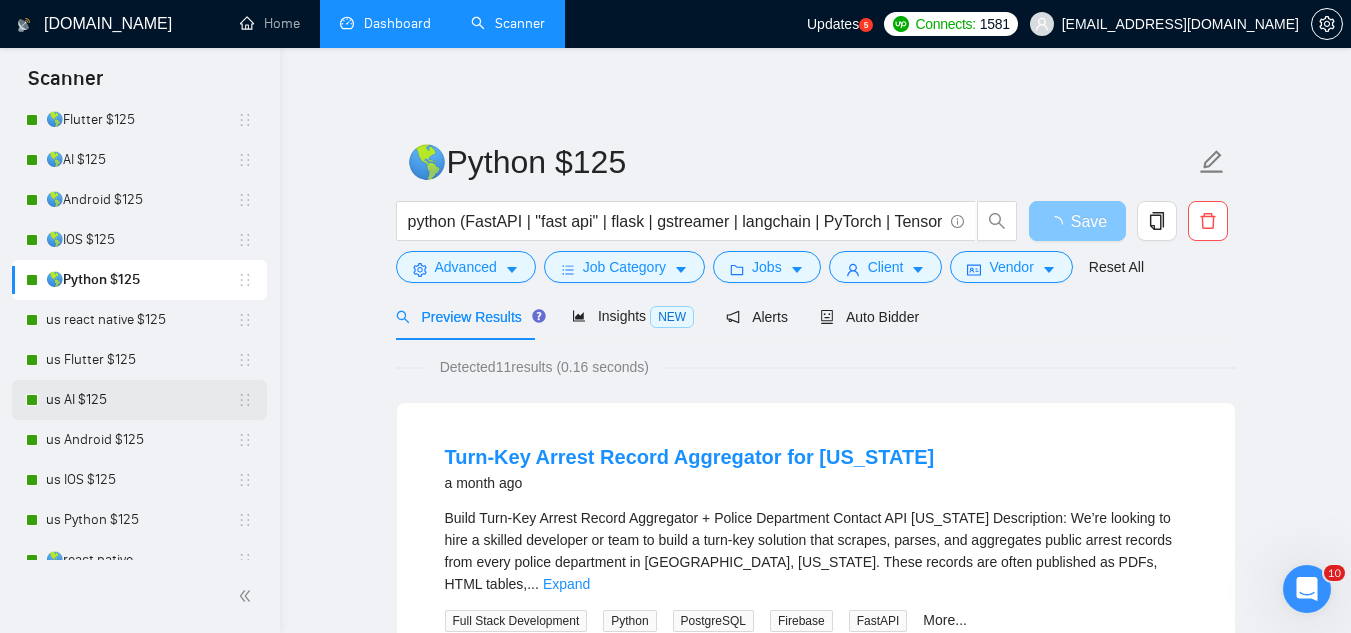 scroll, scrollTop: 200, scrollLeft: 0, axis: vertical 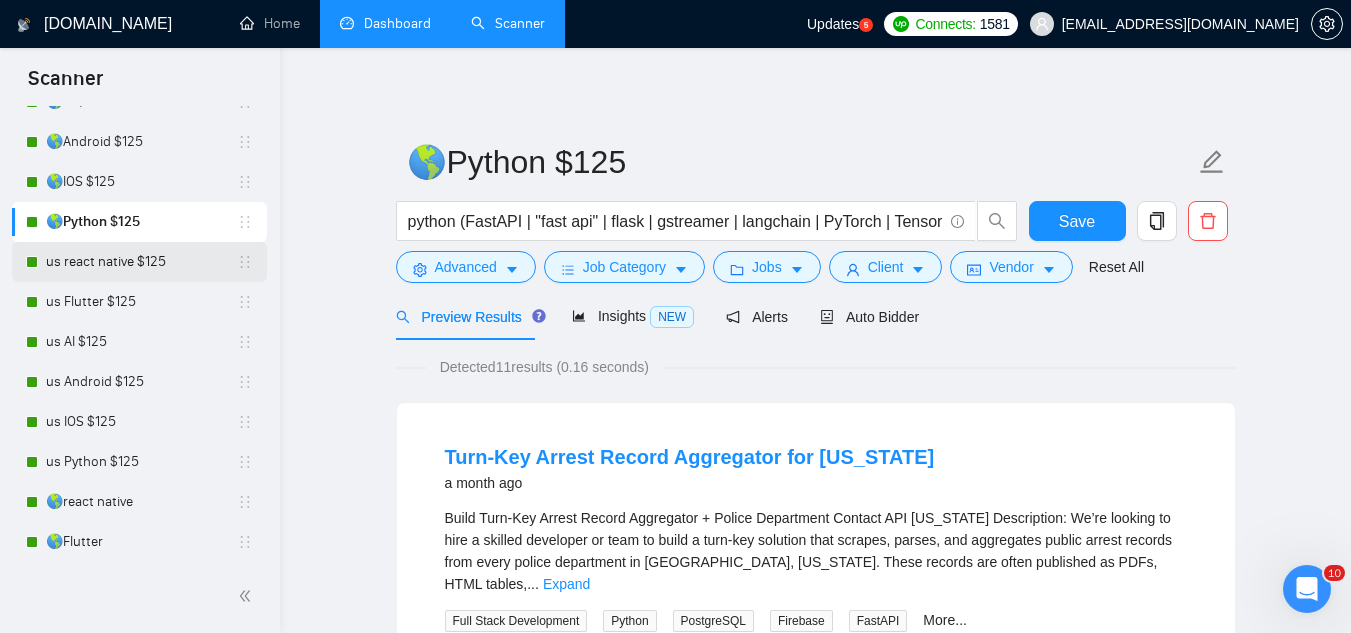click on "us react native $125" at bounding box center [141, 262] 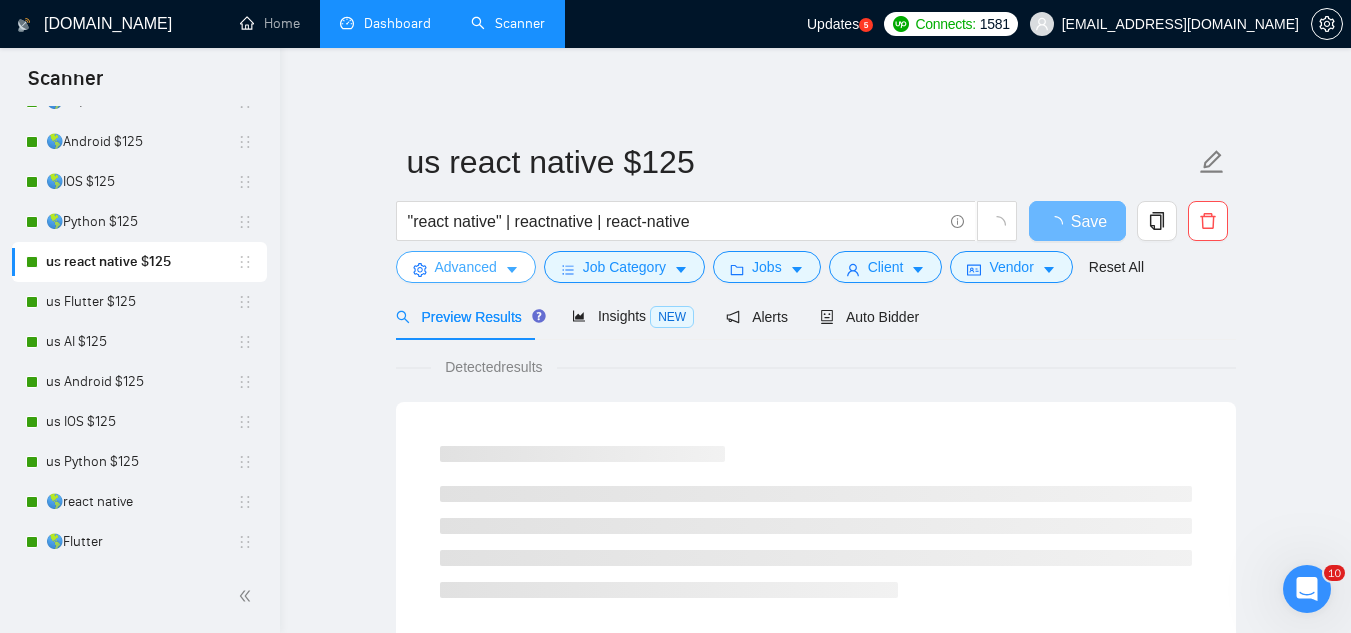 click on "Advanced" at bounding box center [466, 267] 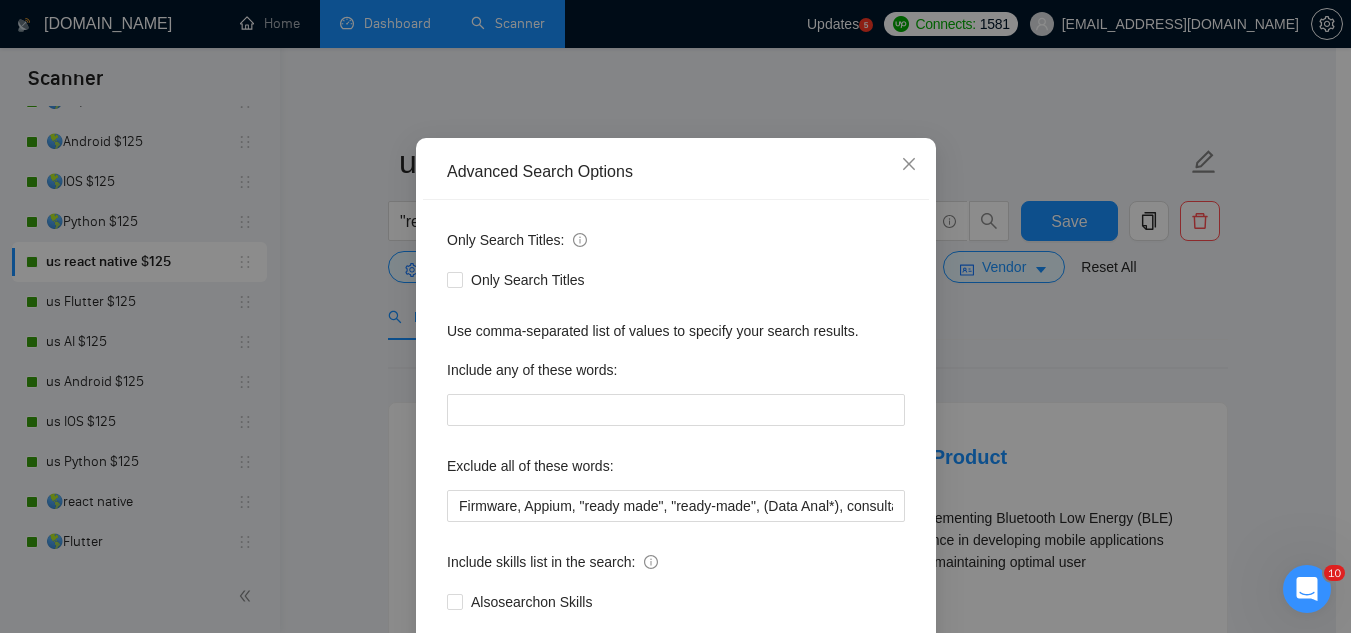 scroll, scrollTop: 193, scrollLeft: 0, axis: vertical 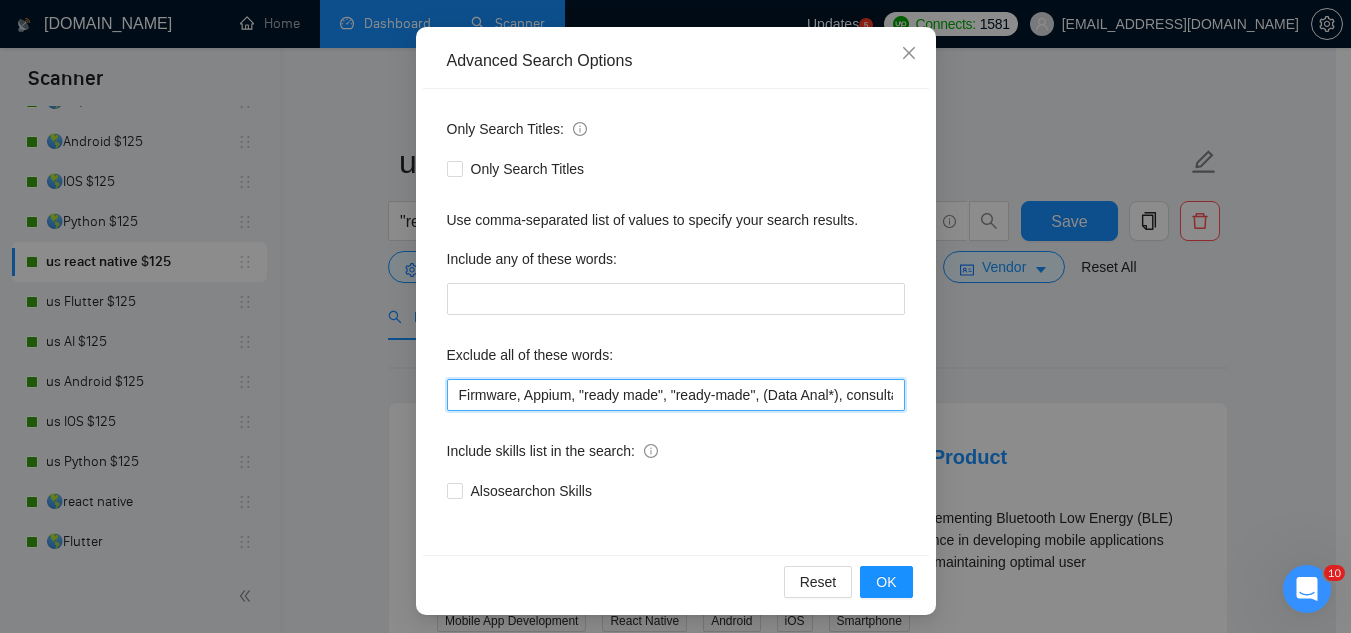 click on "Firmware, Appium, "ready made", "ready-made", (Data Anal*), consultation, QA, Tester, CTO, "Contract Chief Technology Officer", CPU, sport*, betting, Fantas*, "[URL]", (Data Scien*), (marketing analyt*), (predictive analyt*), mentor, BI, "Power BI", train*, tutor, "to join our", "on-site", onsite, "Fractional CTO", SEO, (Video Edit*), "outbound calling", Buscamos, experto, Founding, freelancer*, "join our team", (no agenc*)," at bounding box center [676, 395] 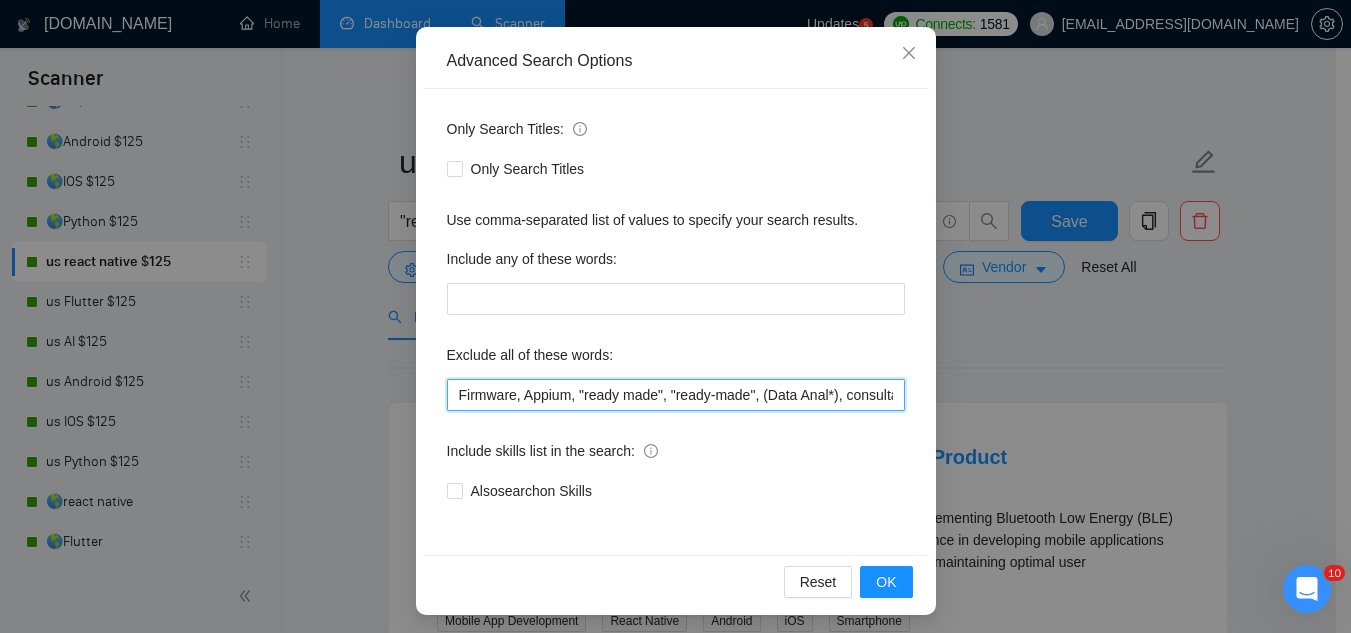 paste on "proxy," 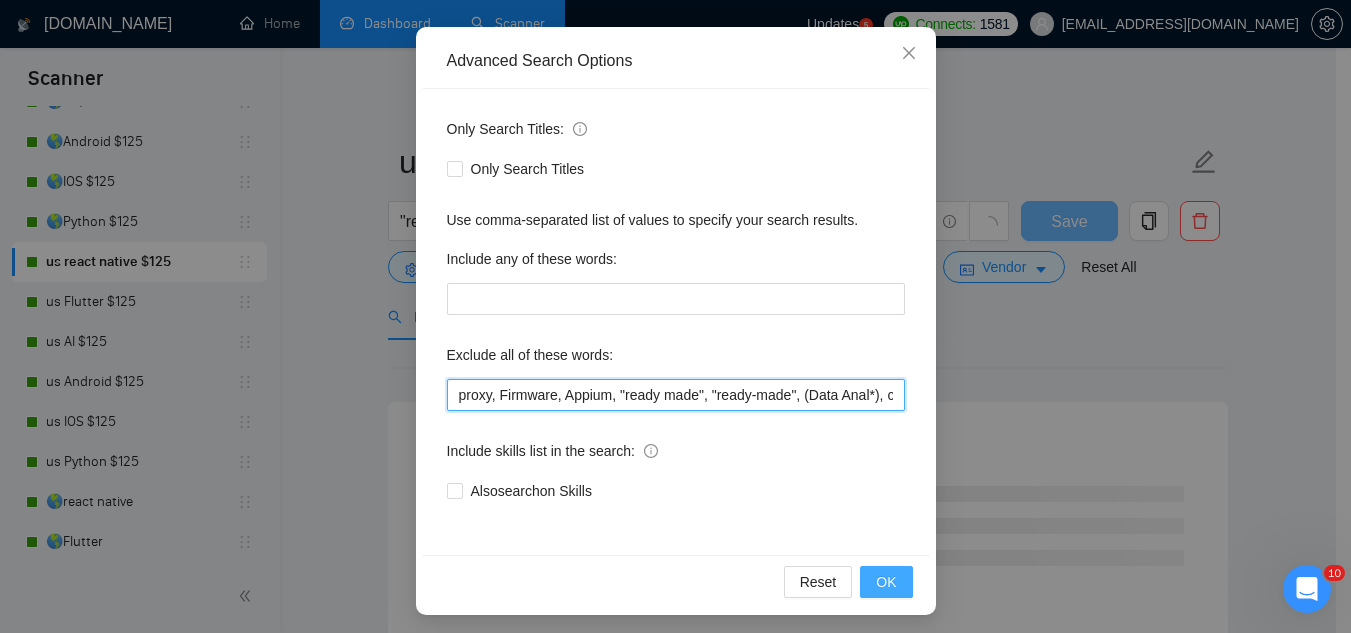 type on "proxy, Firmware, Appium, "ready made", "ready-made", (Data Anal*), consultation, QA, Tester, CTO, "Contract Chief Technology Officer", CPU, sport*, betting, Fantas*, "[URL]", (Data Scien*), (marketing analyt*), (predictive analyt*), mentor, BI, "Power BI", train*, tutor, "to join our", "on-site", onsite, "Fractional CTO", SEO, (Video Edit*), "outbound calling", Buscamos, experto, Founding, freelancer*, "join our team", (no agenc*)," 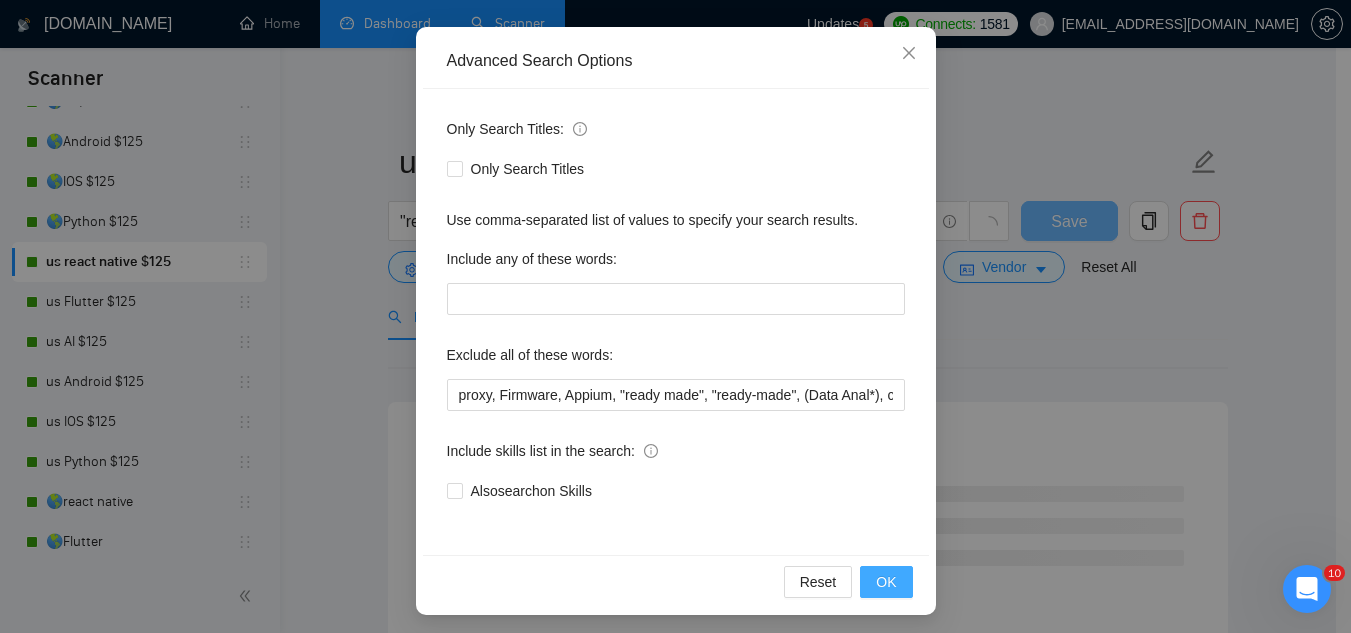 click on "OK" at bounding box center (886, 582) 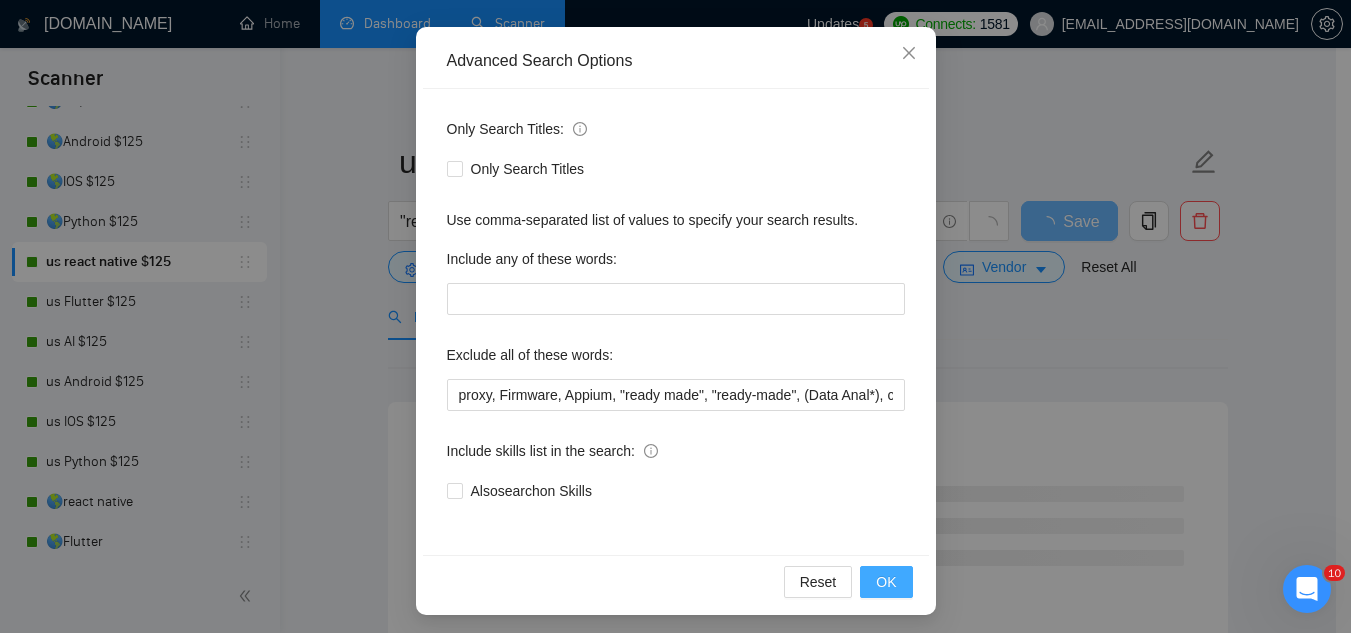 scroll, scrollTop: 99, scrollLeft: 0, axis: vertical 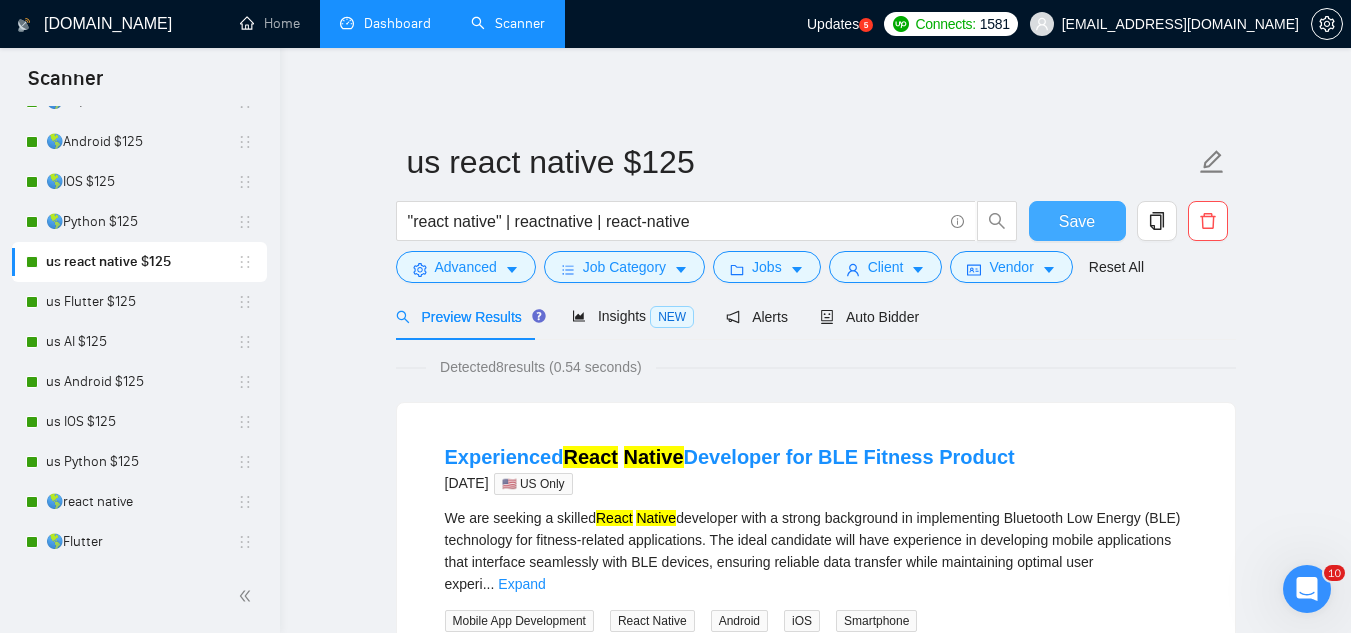 click on "Save" at bounding box center [1077, 221] 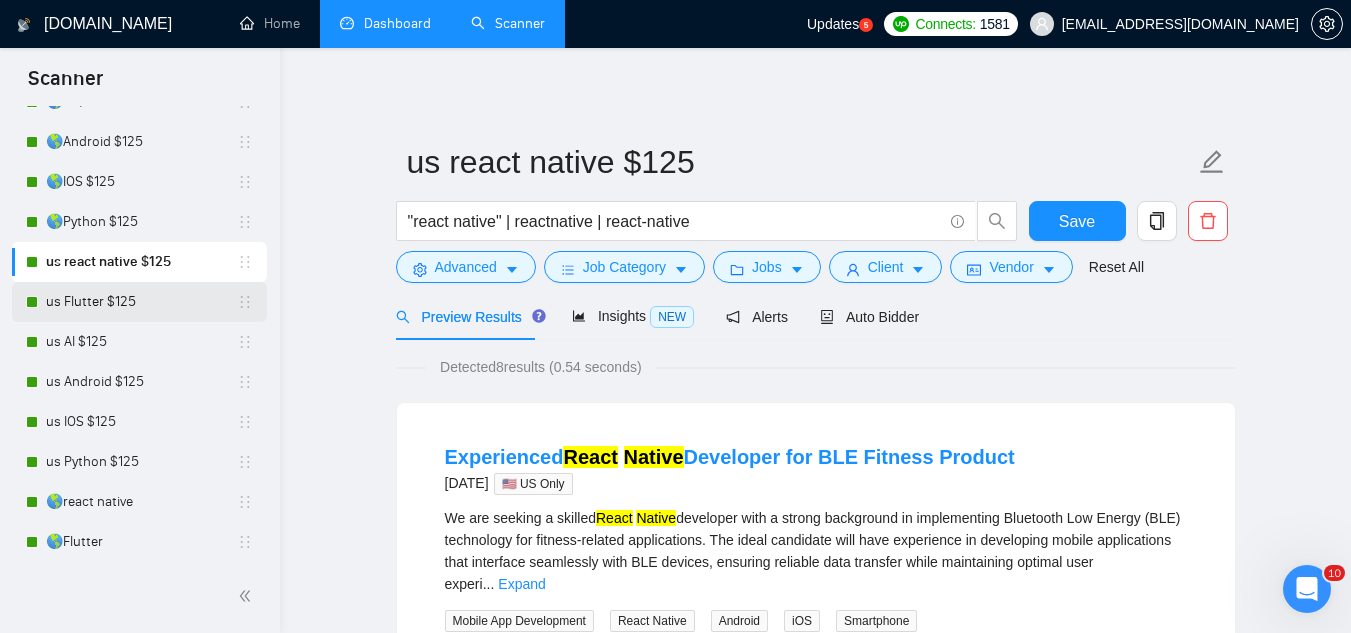 click on "us Flutter $125" at bounding box center [141, 302] 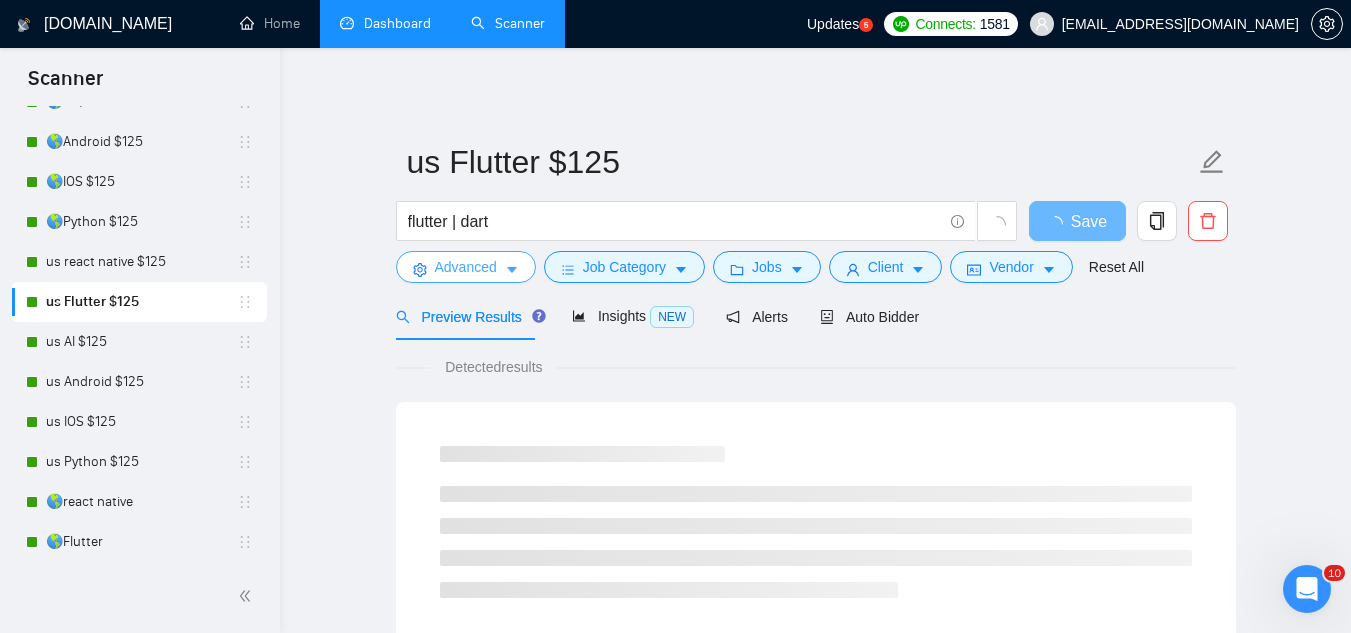 click on "Advanced" at bounding box center (466, 267) 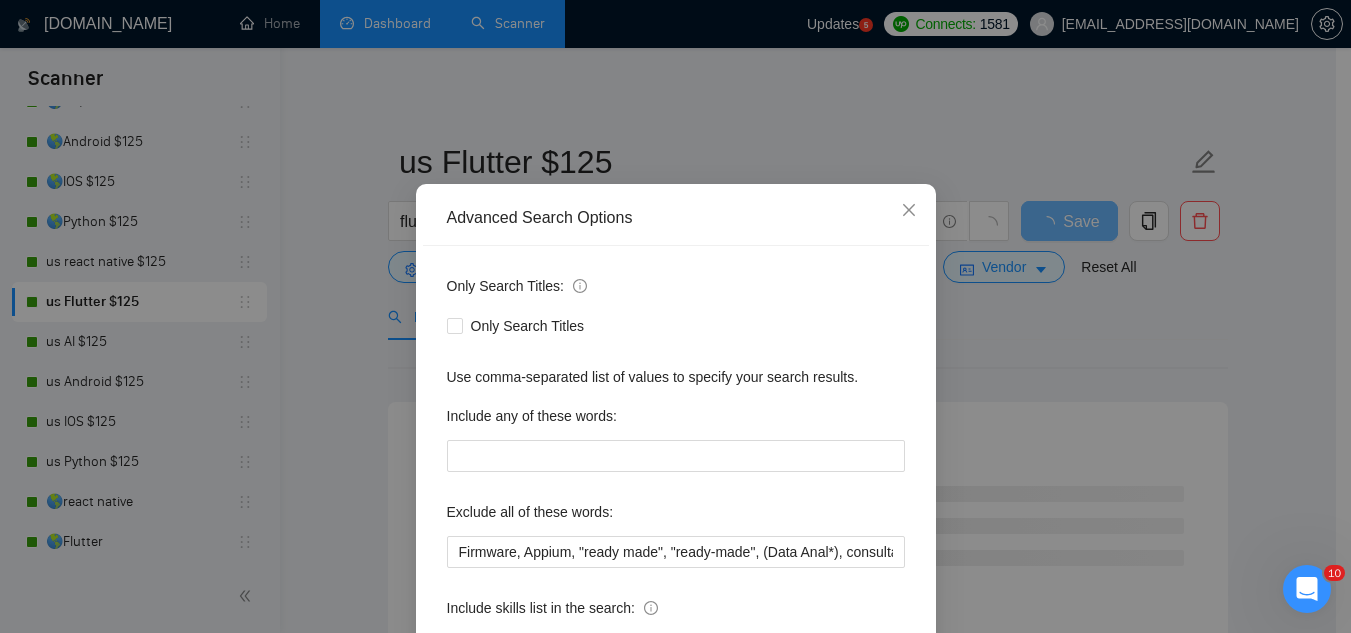 scroll, scrollTop: 100, scrollLeft: 0, axis: vertical 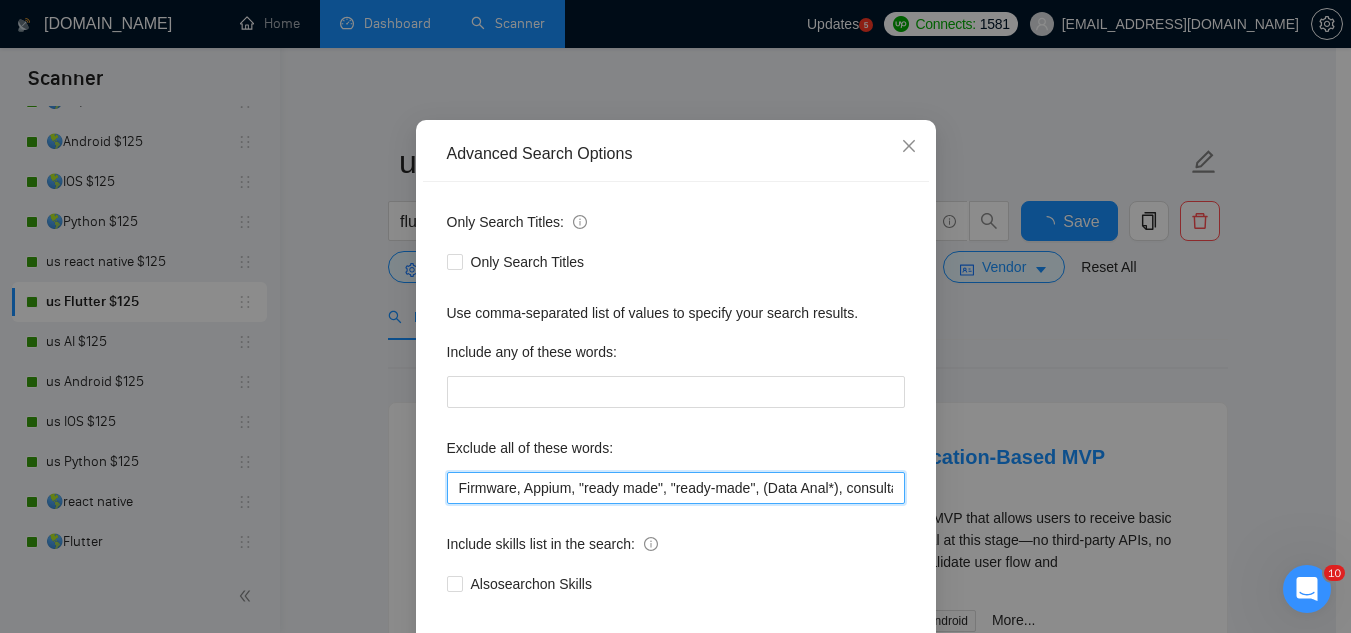click on "Firmware, Appium, "ready made", "ready-made", (Data Anal*), consultation, QA, Tester, CTO, "Contract Chief Technology Officer", CPU, sport*, betting, Fantas*, "[URL]", (Data Scien*), (marketing analyt*), (predictive analyt*), mentor, BI, "Power BI", train*, tutor, "to join our", "on-site", onsite, "Fractional CTO", SEO, (Video Edit*), "outbound calling", Buscamos, experto, Founding, freelancer*, "join our team", (no agenc*)," at bounding box center [676, 488] 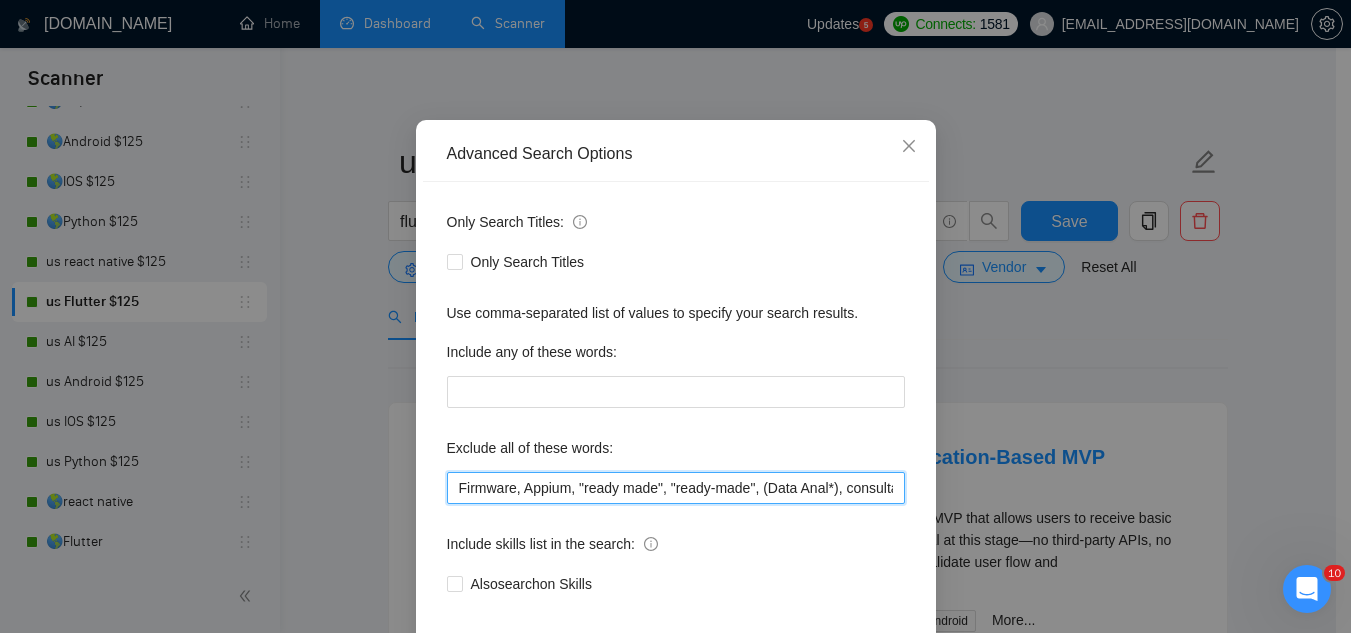 paste on "proxy," 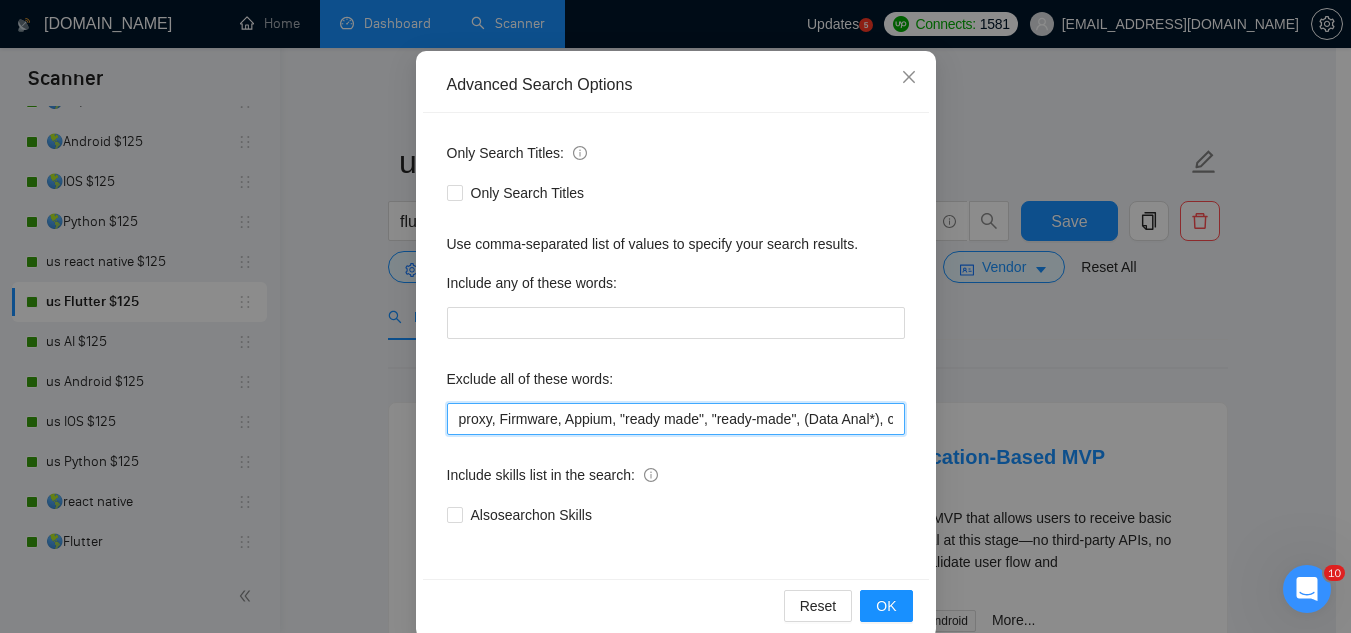 scroll, scrollTop: 199, scrollLeft: 0, axis: vertical 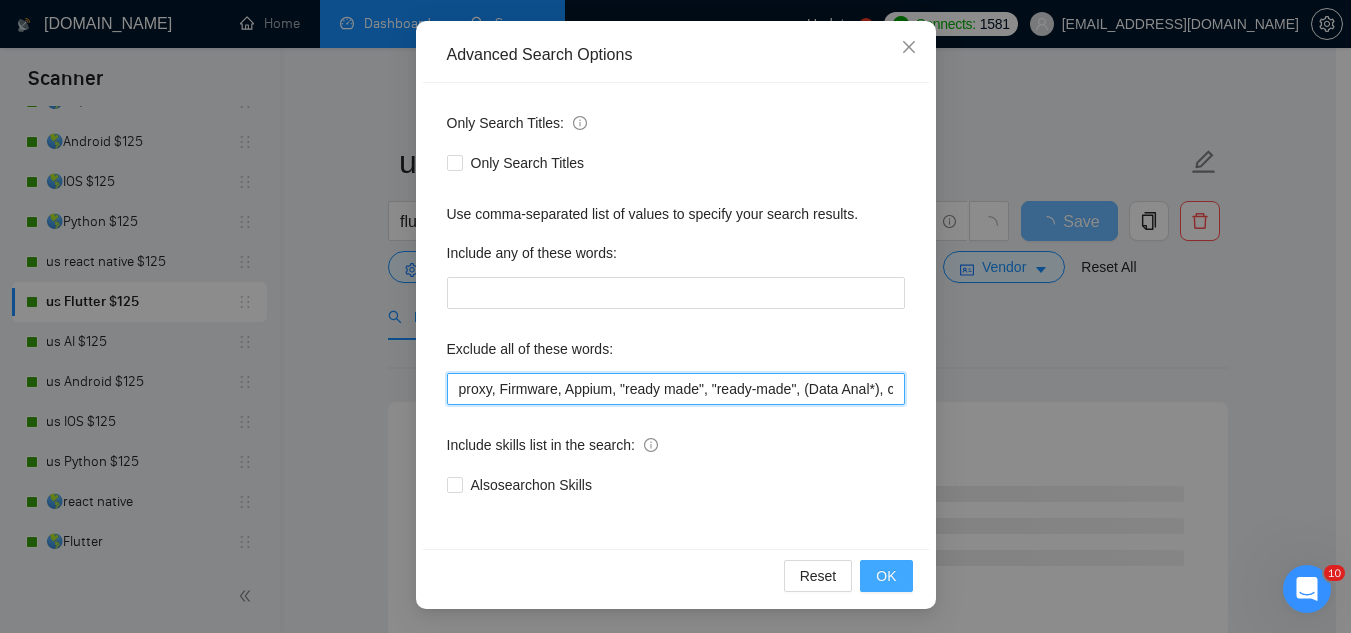 type on "proxy, Firmware, Appium, "ready made", "ready-made", (Data Anal*), consultation, QA, Tester, CTO, "Contract Chief Technology Officer", CPU, sport*, betting, Fantas*, "[URL]", (Data Scien*), (marketing analyt*), (predictive analyt*), mentor, BI, "Power BI", train*, tutor, "to join our", "on-site", onsite, "Fractional CTO", SEO, (Video Edit*), "outbound calling", Buscamos, experto, Founding, freelancer*, "join our team", (no agenc*)," 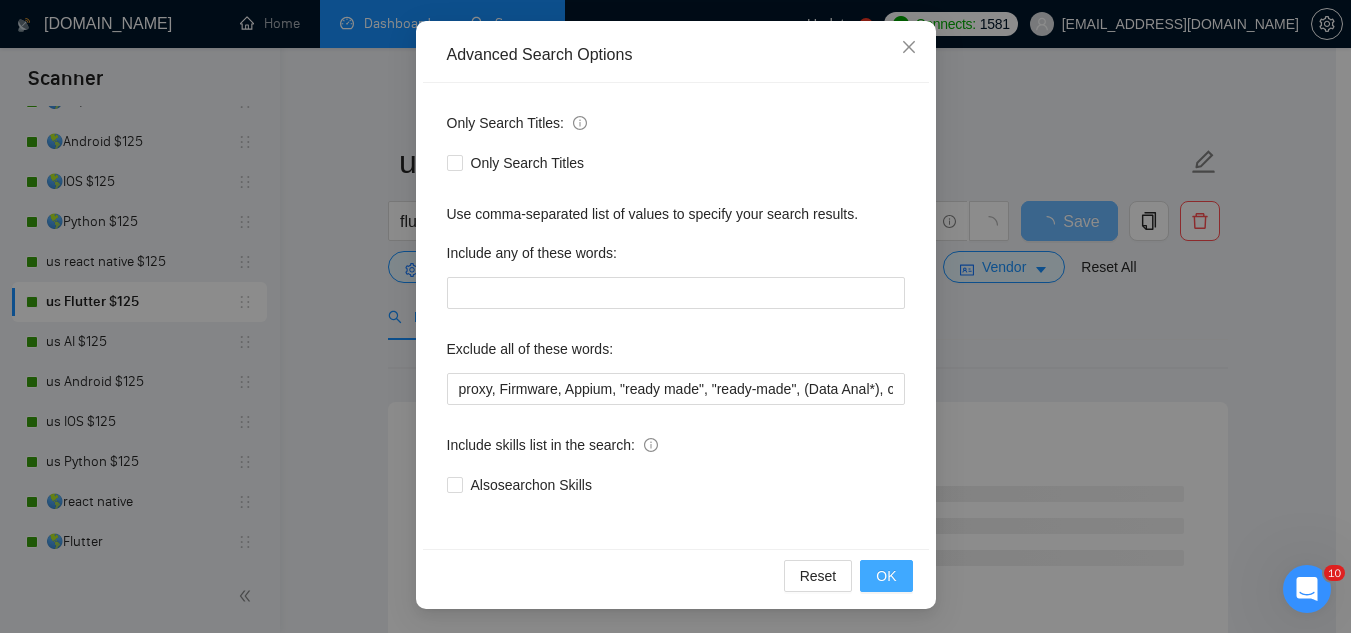 click on "OK" at bounding box center [886, 576] 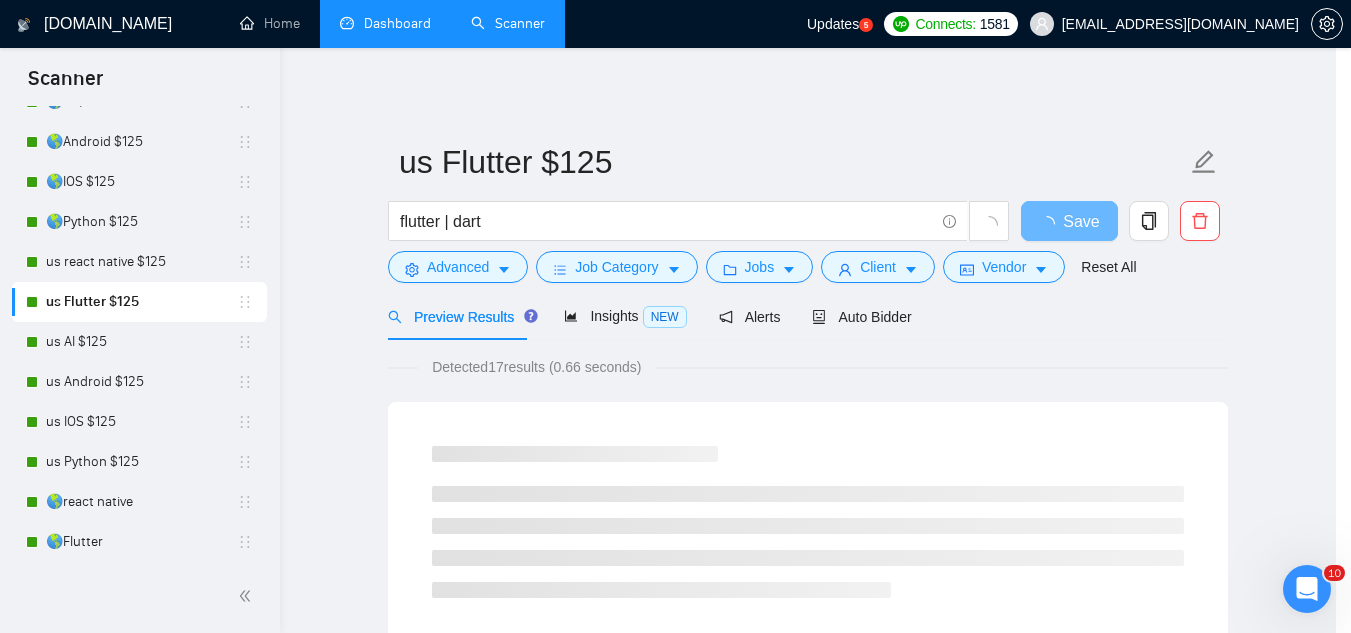scroll, scrollTop: 99, scrollLeft: 0, axis: vertical 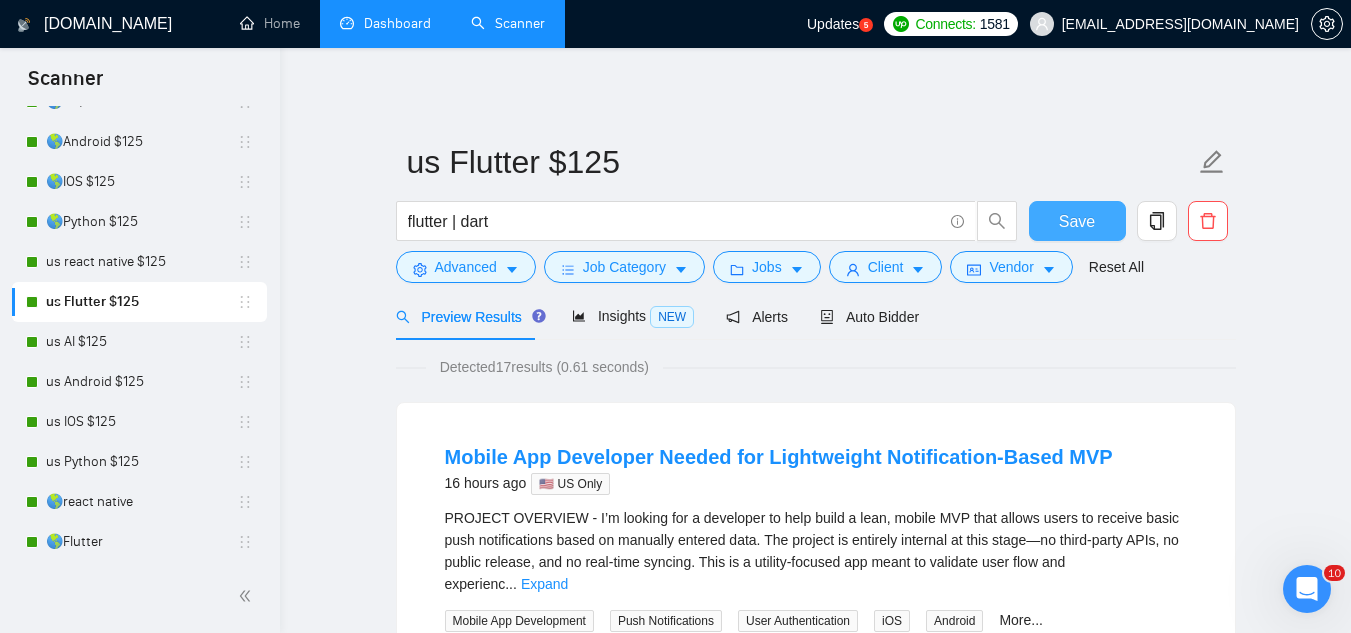 click on "Save" at bounding box center [1077, 221] 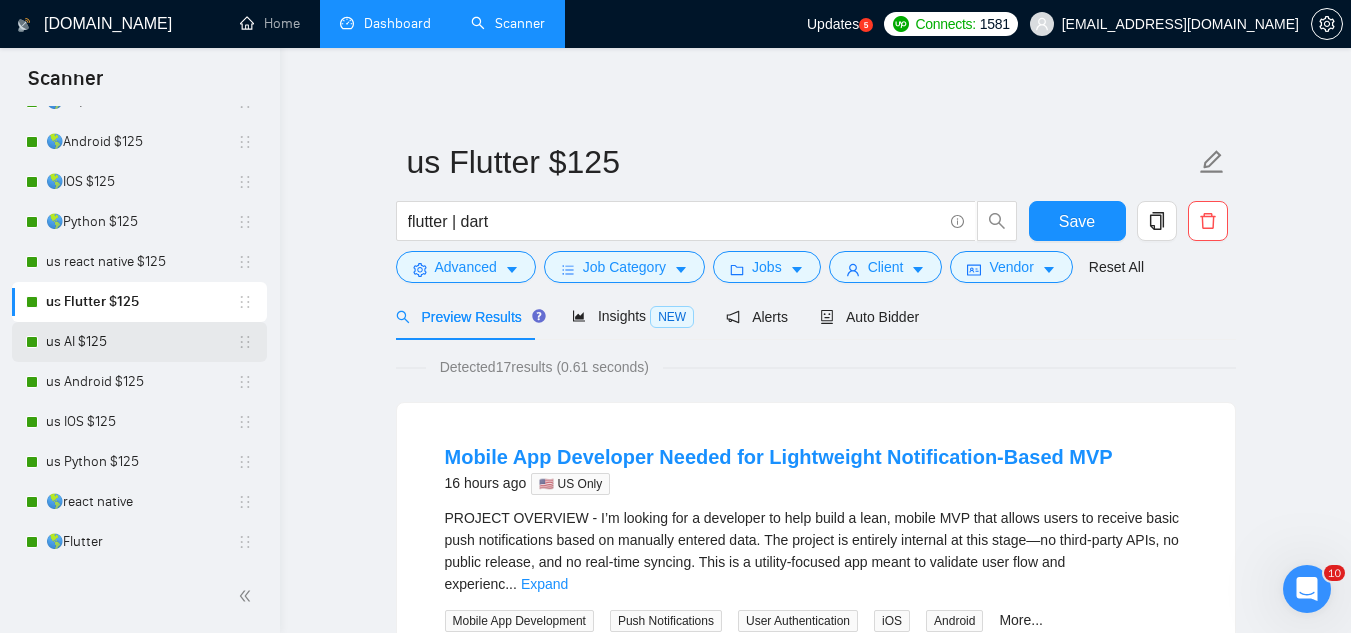 click on "us AI $125" at bounding box center (141, 342) 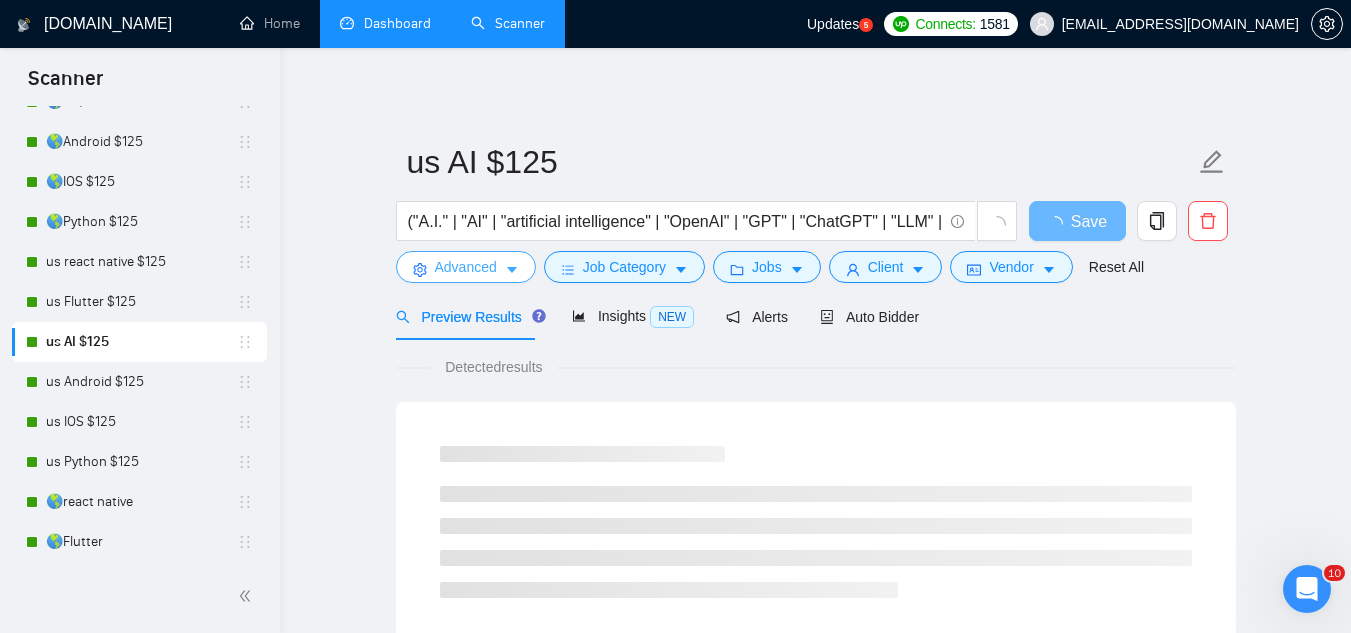 click on "Advanced" at bounding box center (466, 267) 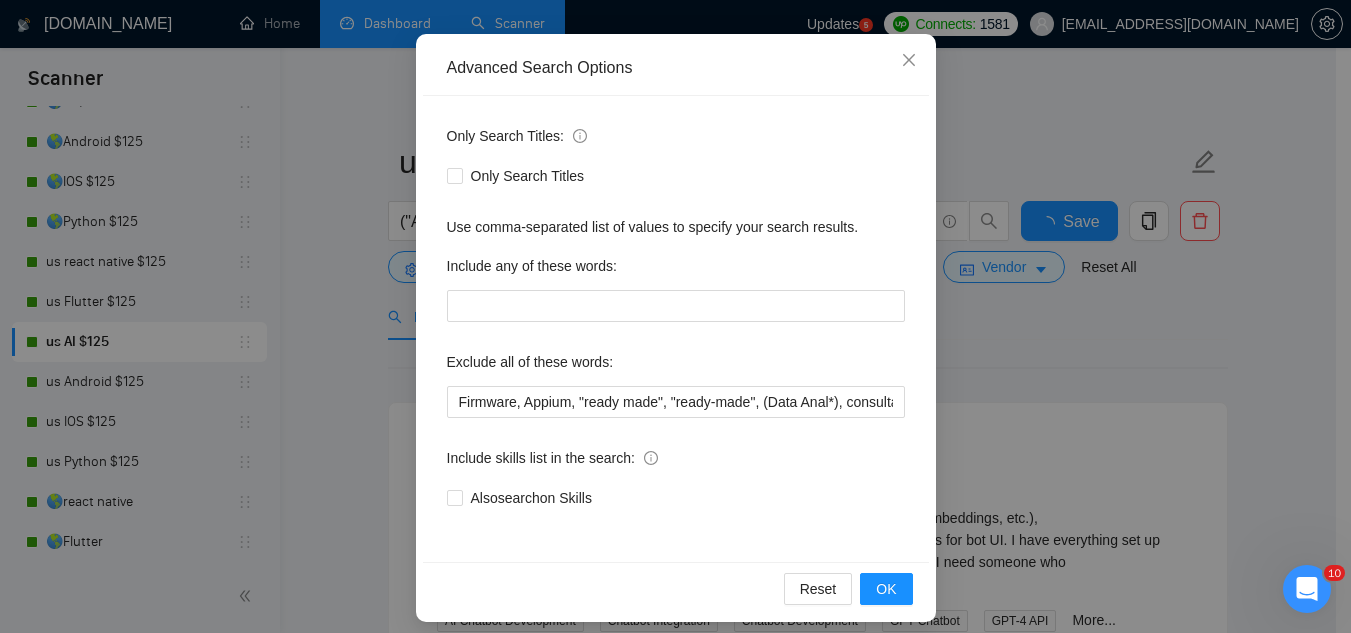 scroll, scrollTop: 199, scrollLeft: 0, axis: vertical 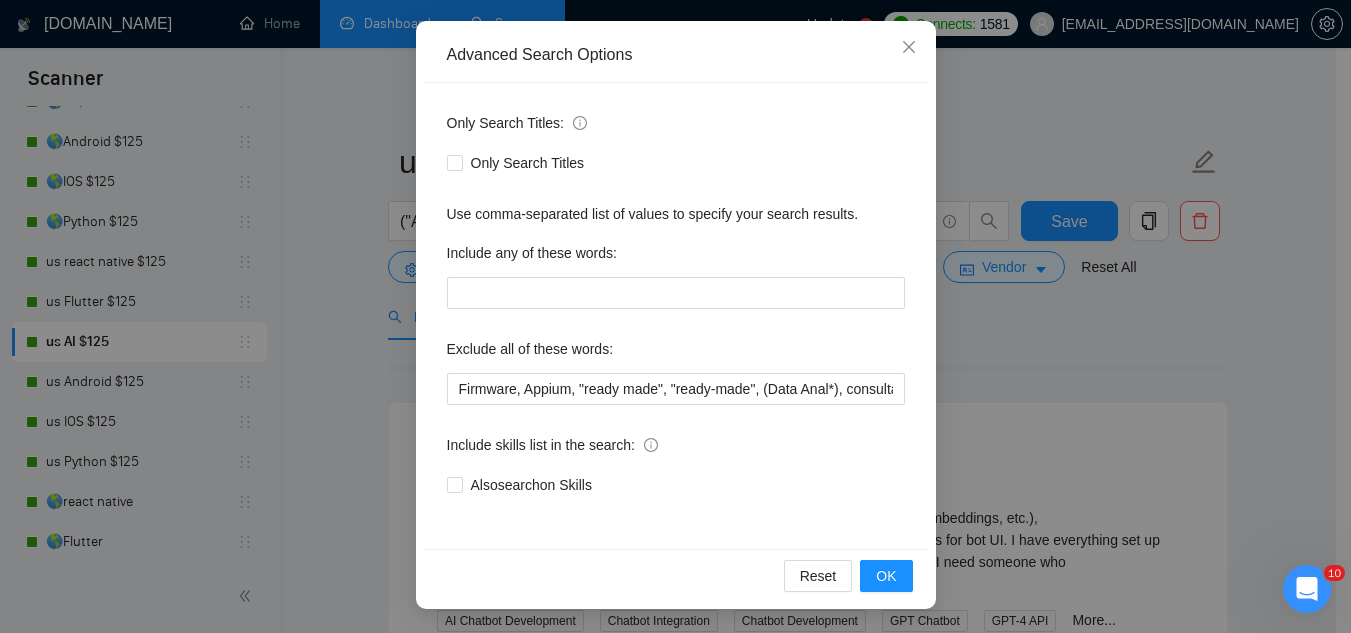 click on "Only Search Titles:   Only Search Titles Use comma-separated list of values to specify your search results. Include any of these words: Exclude all of these words: Firmware, Appium, "ready made", "ready-made", (Data Anal*), consultation, QA, Tester, CTO, "Contract Chief Technology Officer", CPU, sport*, betting, Fantas*, "[URL]", (Data Scien*), (marketing analyt*), (predictive analyt*), mentor, BI, "Power BI", train*, tutor, VA, CTO, tester, UI/UX, "Designer/", "hardware engineer", designer, "UI/UX Designer", "to join our remote team", SEO, (Video Edit*), (outbound call*), Buscamos, experto, Founding, freelancer*, "join our team", (no agenc*), Include skills list in the search:   Also  search  on Skills" at bounding box center [676, 316] 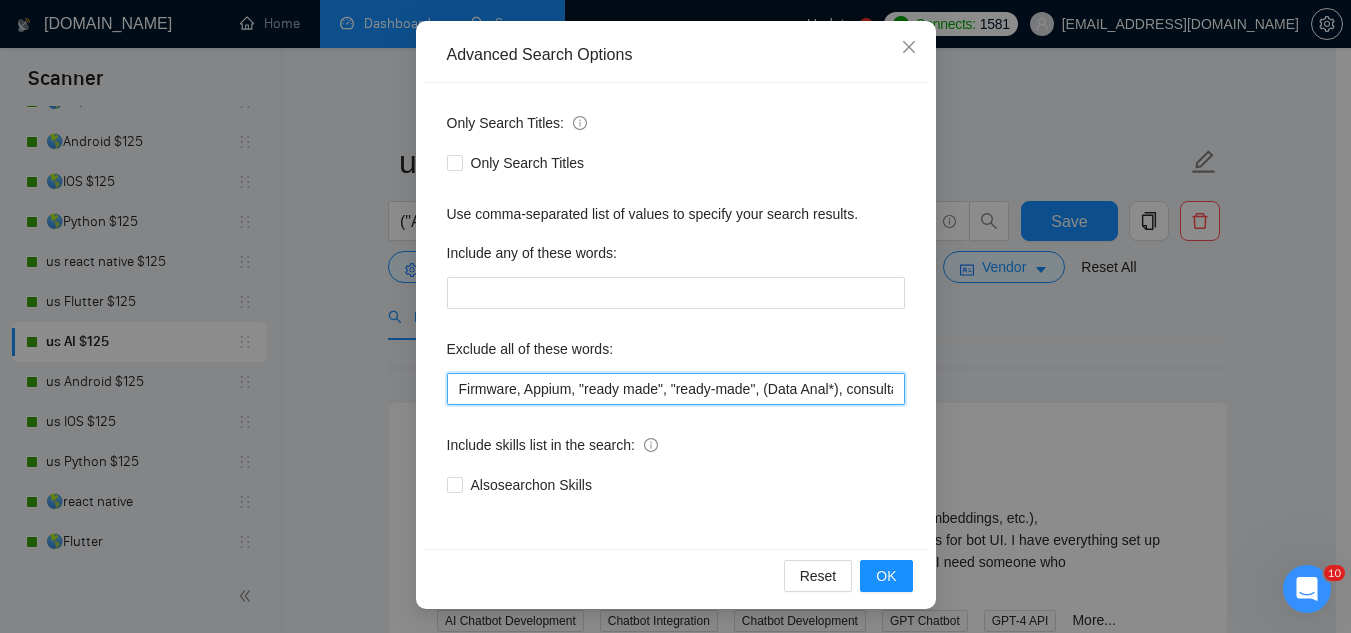 click on "Firmware, Appium, "ready made", "ready-made", (Data Anal*), consultation, QA, Tester, CTO, "Contract Chief Technology Officer", CPU, sport*, betting, Fantas*, "[URL]", (Data Scien*), (marketing analyt*), (predictive analyt*), mentor, BI, "Power BI", train*, tutor, VA, CTO, tester, UI/UX, "Designer/", "hardware engineer", designer, "UI/UX Designer", "to join our remote team", SEO, (Video Edit*), (outbound call*), Buscamos, experto, Founding, freelancer*, "join our team", (no agenc*)," at bounding box center (676, 389) 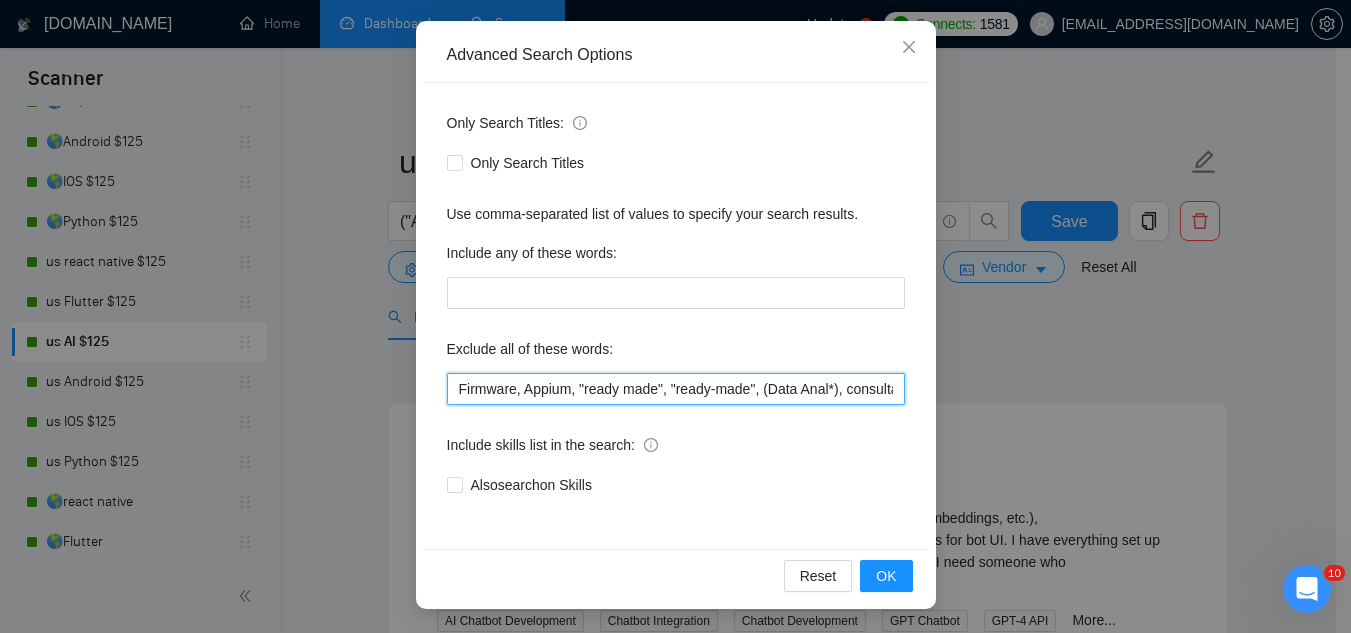 paste on "proxy," 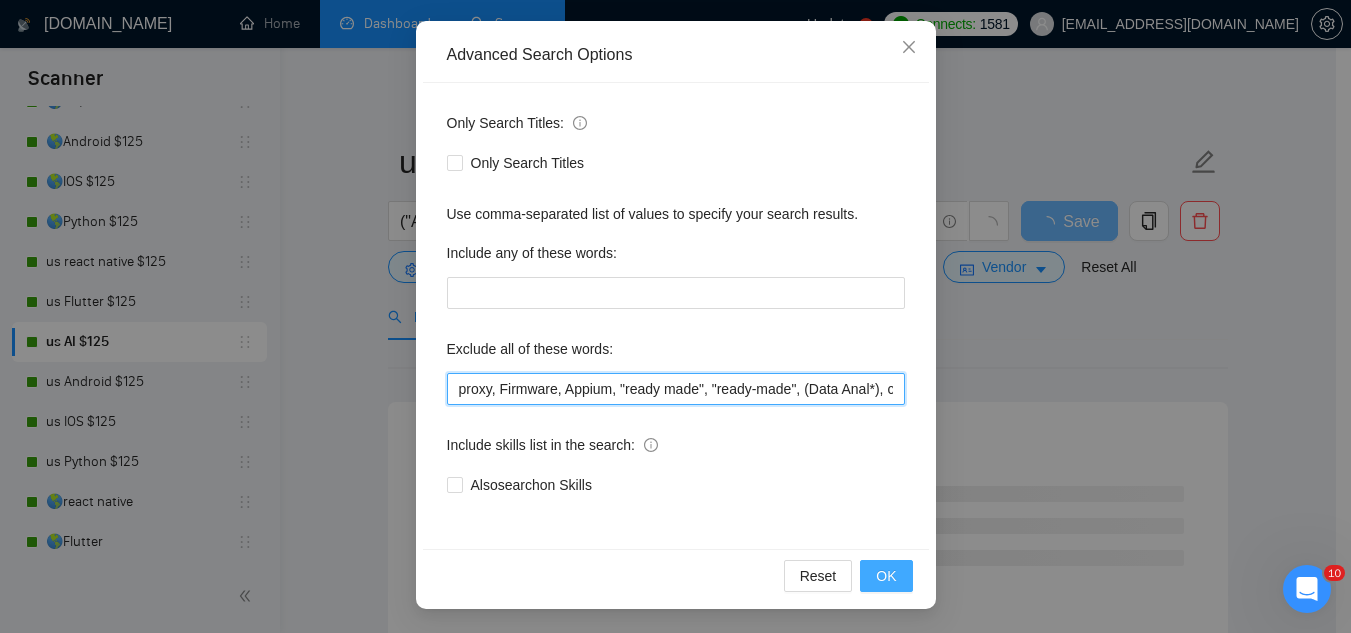 type on "proxy, Firmware, Appium, "ready made", "ready-made", (Data Anal*), consultation, QA, Tester, CTO, "Contract Chief Technology Officer", CPU, sport*, betting, Fantas*, "[URL]", (Data Scien*), (marketing analyt*), (predictive analyt*), mentor, BI, "Power BI", train*, tutor, VA, CTO, tester, UI/UX, "Designer/", "hardware engineer", designer, "UI/UX Designer", "to join our remote team", SEO, (Video Edit*), (outbound call*), Buscamos, experto, Founding, freelancer*, "join our team", (no agenc*)," 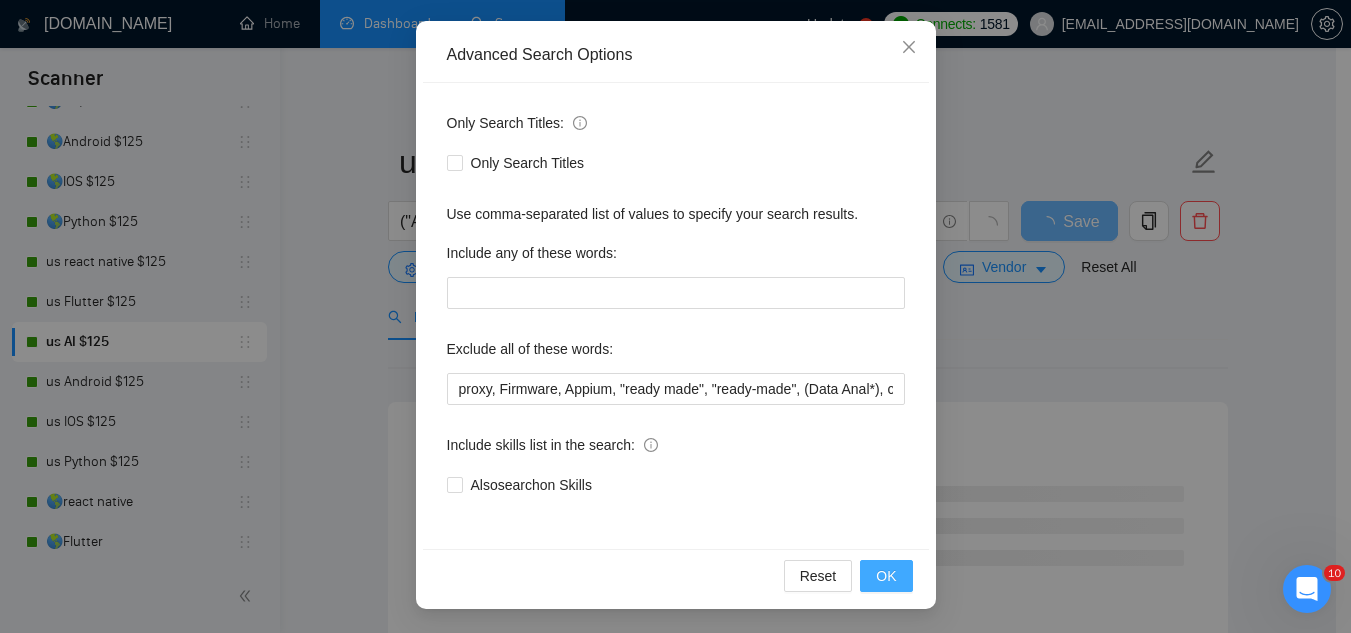 click on "OK" at bounding box center [886, 576] 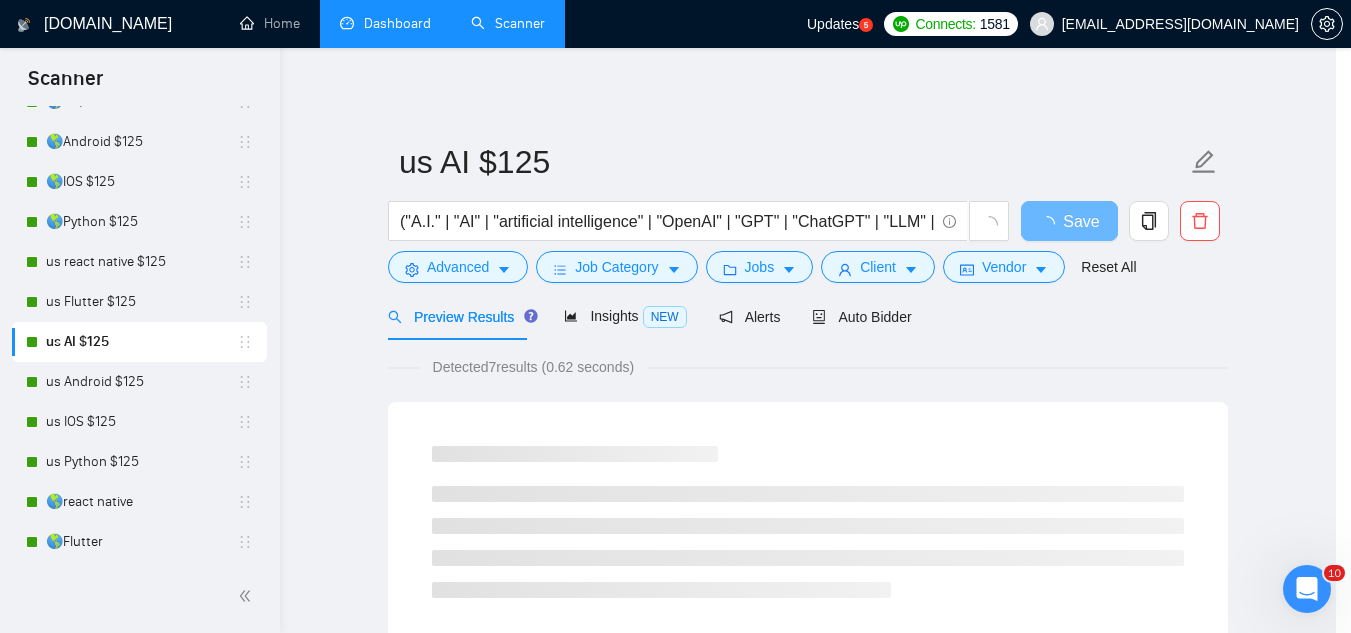 scroll, scrollTop: 99, scrollLeft: 0, axis: vertical 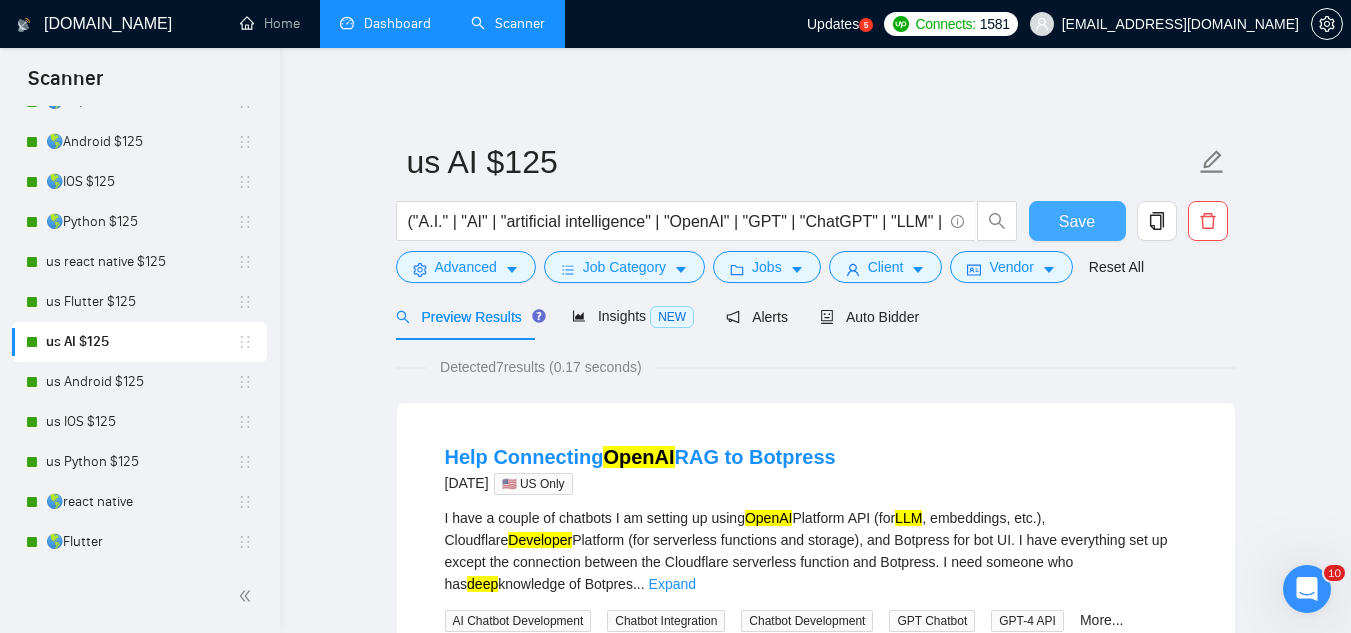 click on "Save" at bounding box center [1077, 221] 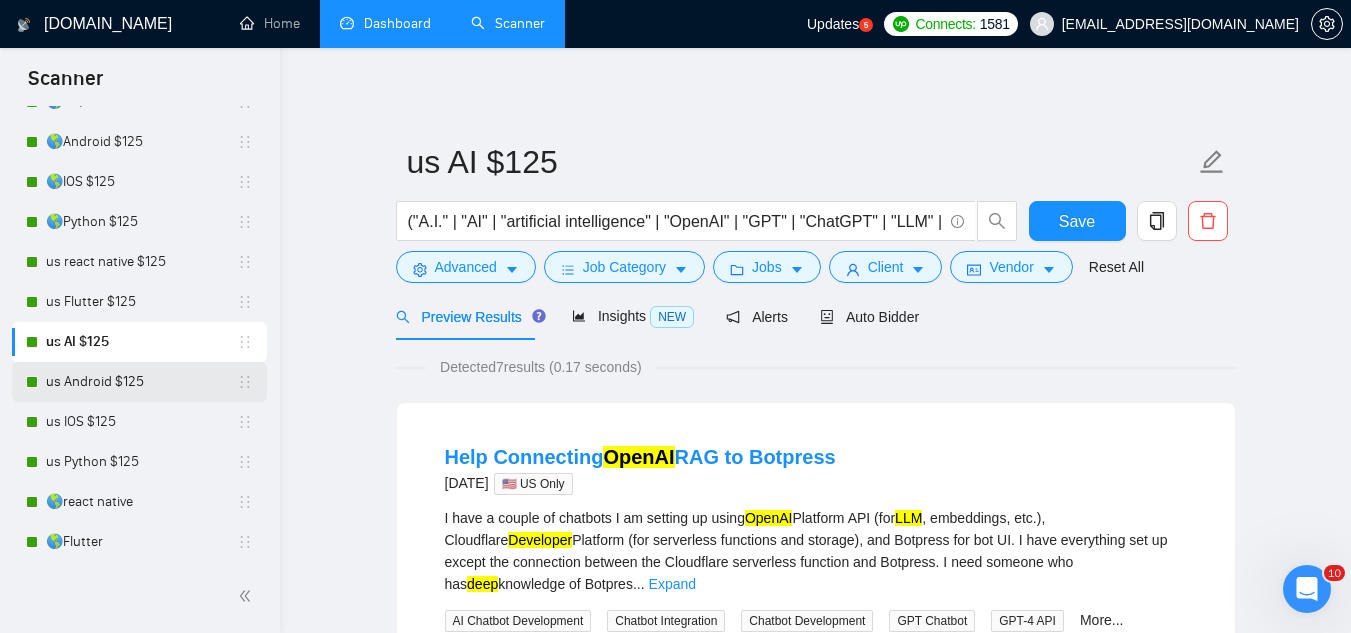 click on "us Android $125" at bounding box center [141, 382] 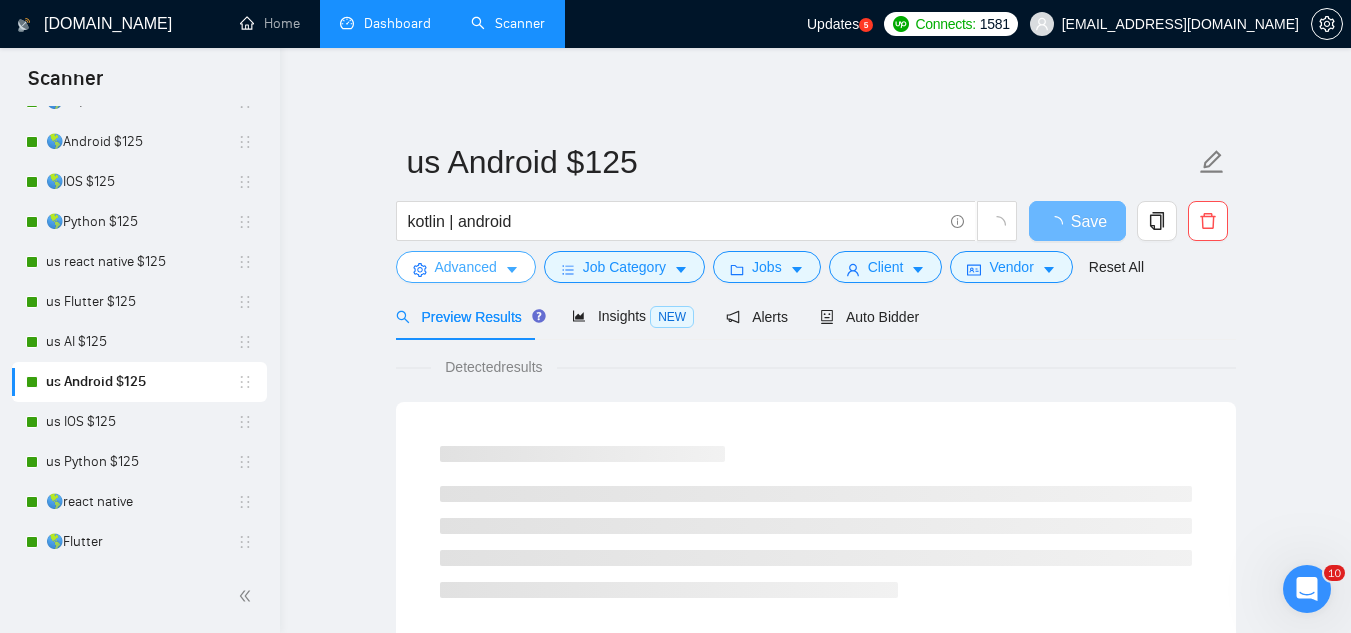 click on "Advanced" at bounding box center (466, 267) 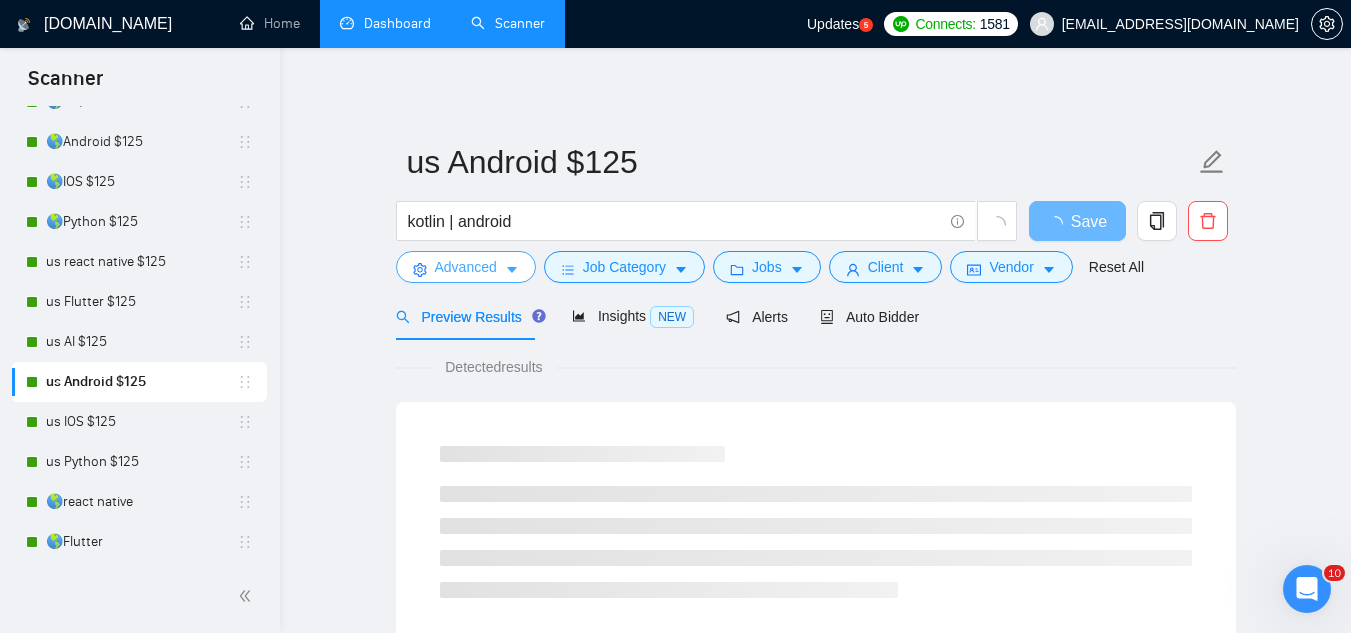 click on "Advanced Search Options Only Search Titles:   Only Search Titles Use comma-separated list of values to specify your search results. Include any of these words: Exclude all of these words: Firmware, Appium, "ready made", "ready-made", (Data Anal*), consultation, QA, Tester, CTO, "Contract Chief Technology Officer", CPU, sport*, betting, Fantas*, "[URL]", (Data Scien*), (marketing analyt*), (predictive analyt*), mentor, BI, "Power BI", train*, tutor, UI, "hardware engineer", designer, "UI/UX Designer", "to join our remote team", SEO, (Video Edit*), "outbound calling", Buscamos, experto, Founding, freelancer*, "join our team", (no agenc*), Include skills list in the search:   Also  search  on Skills Reset OK" at bounding box center [675, 633] 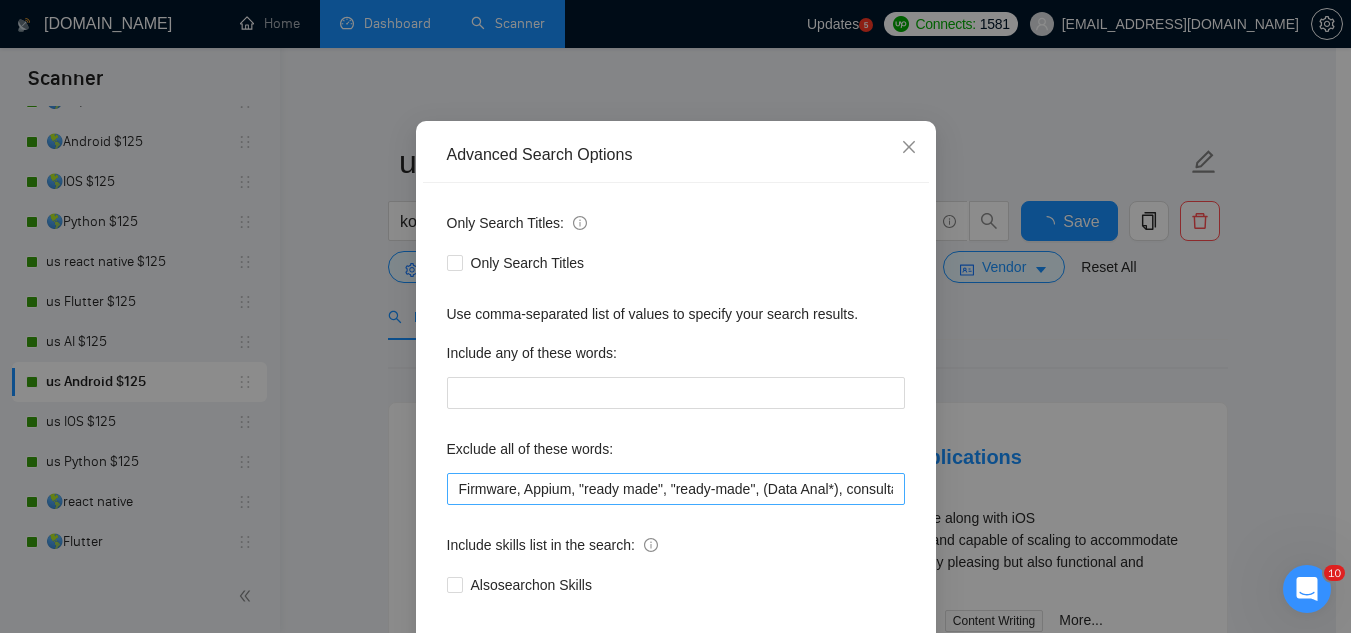 scroll, scrollTop: 100, scrollLeft: 0, axis: vertical 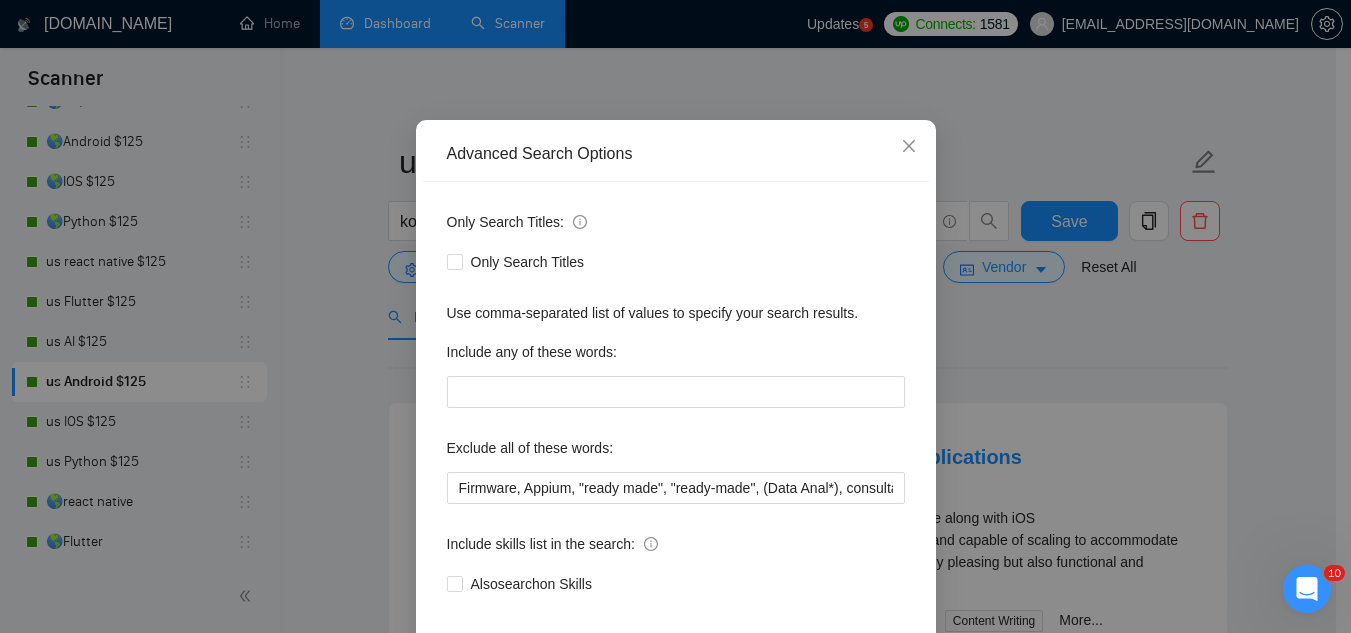 click on "Only Search Titles:   Only Search Titles Use comma-separated list of values to specify your search results. Include any of these words: Exclude all of these words: Firmware, Appium, "ready made", "ready-made", (Data Anal*), consultation, QA, Tester, CTO, "Contract Chief Technology Officer", CPU, sport*, betting, Fantas*, "[URL]", (Data Scien*), (marketing analyt*), (predictive analyt*), mentor, BI, "Power BI", train*, tutor, UI, "hardware engineer", designer, "UI/UX Designer", "to join our remote team", SEO, (Video Edit*), "outbound calling", Buscamos, experto, Founding, freelancer*, "join our team", (no agenc*), Include skills list in the search:   Also  search  on Skills" at bounding box center (676, 415) 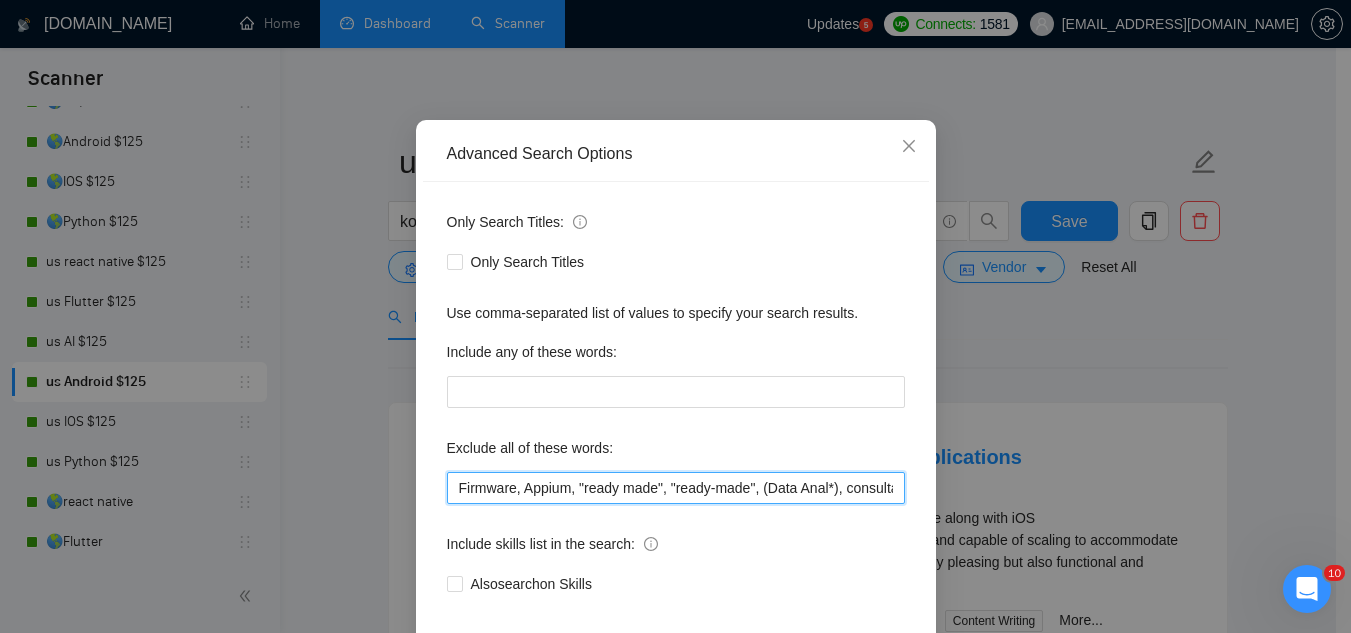 click on "Firmware, Appium, "ready made", "ready-made", (Data Anal*), consultation, QA, Tester, CTO, "Contract Chief Technology Officer", CPU, sport*, betting, Fantas*, "[URL]", (Data Scien*), (marketing analyt*), (predictive analyt*), mentor, BI, "Power BI", train*, tutor, UI, "hardware engineer", designer, "UI/UX Designer", "to join our remote team", SEO, (Video Edit*), "outbound calling", Buscamos, experto, Founding, freelancer*, "join our team", (no agenc*)," at bounding box center (676, 488) 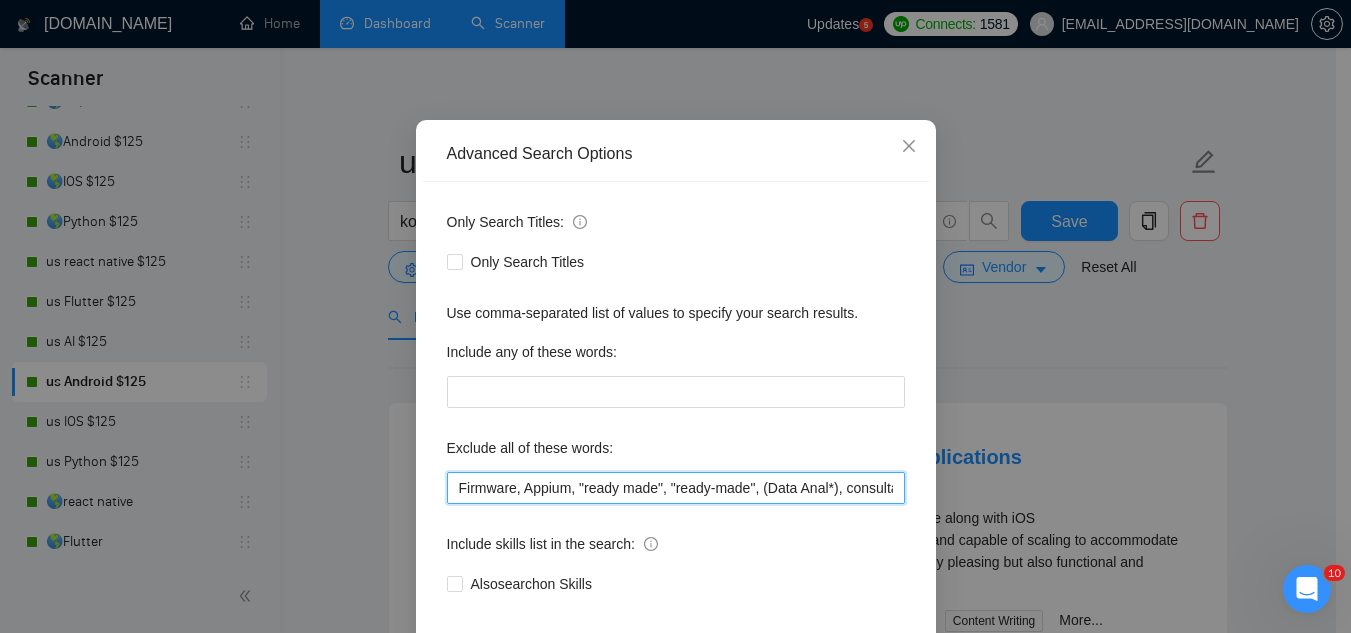 paste on "proxy," 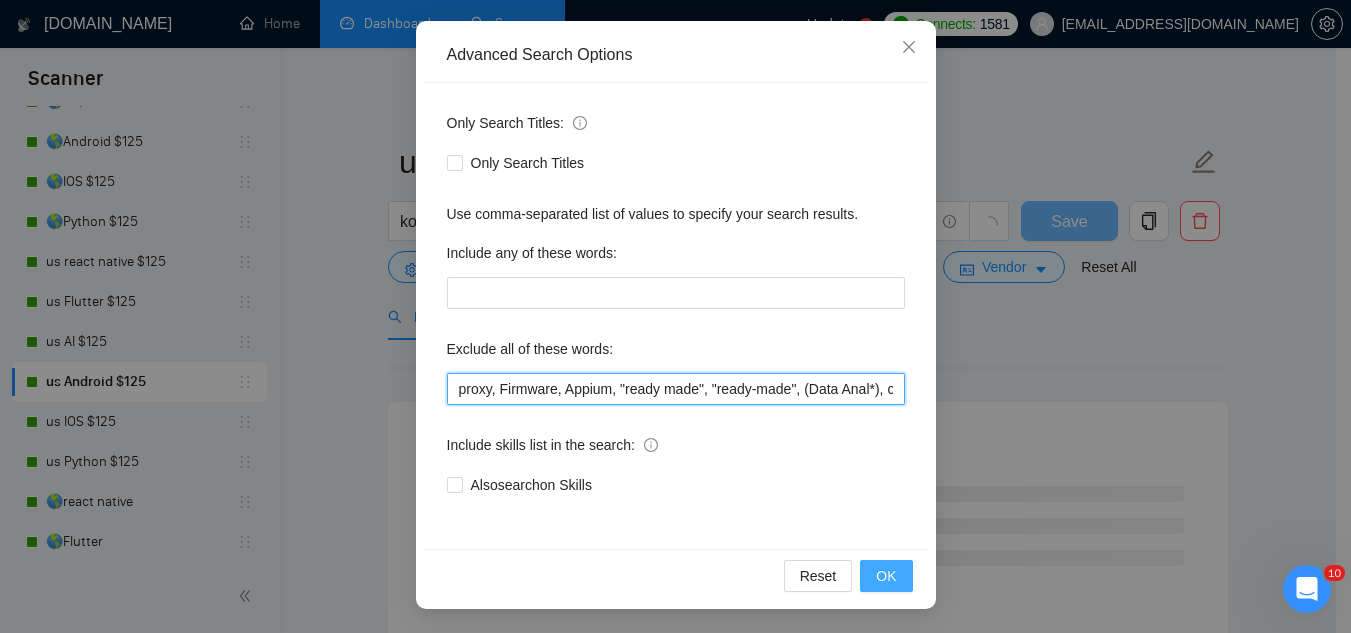 type on "proxy, Firmware, Appium, "ready made", "ready-made", (Data Anal*), consultation, QA, Tester, CTO, "Contract Chief Technology Officer", CPU, sport*, betting, Fantas*, "[URL]", (Data Scien*), (marketing analyt*), (predictive analyt*), mentor, BI, "Power BI", train*, tutor, UI, "hardware engineer", designer, "UI/UX Designer", "to join our remote team", SEO, (Video Edit*), "outbound calling", Buscamos, experto, Founding, freelancer*, "join our team", (no agenc*)," 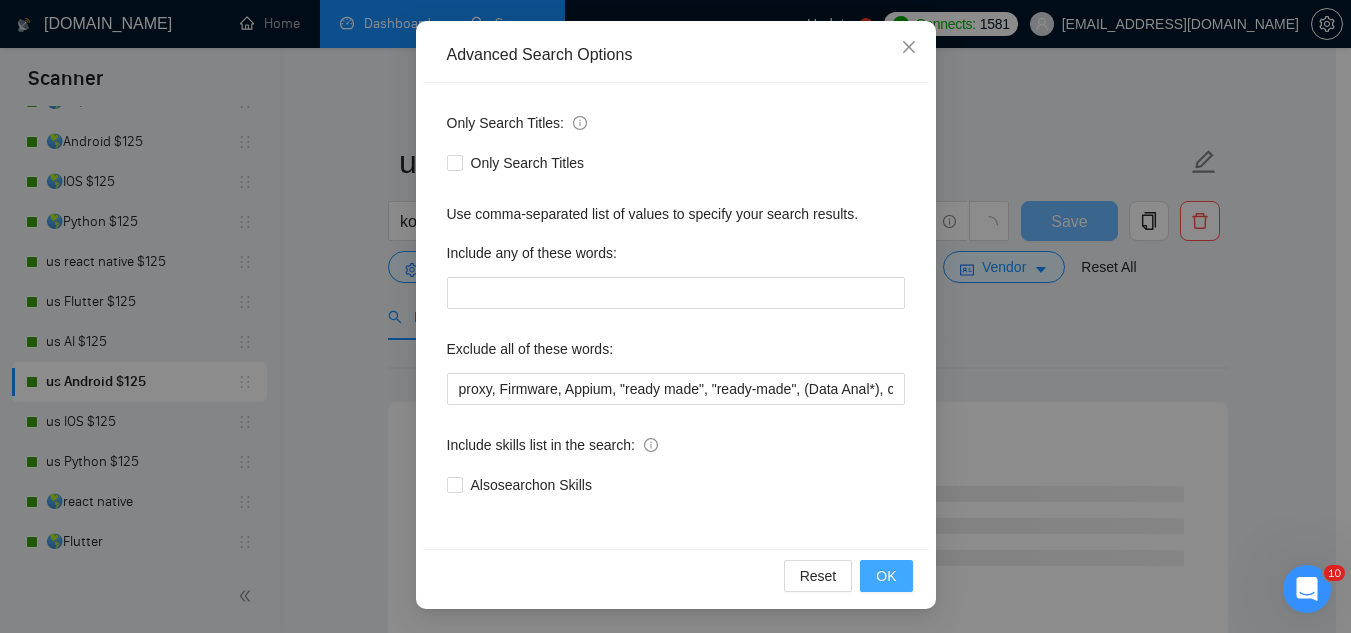 click on "OK" at bounding box center [886, 576] 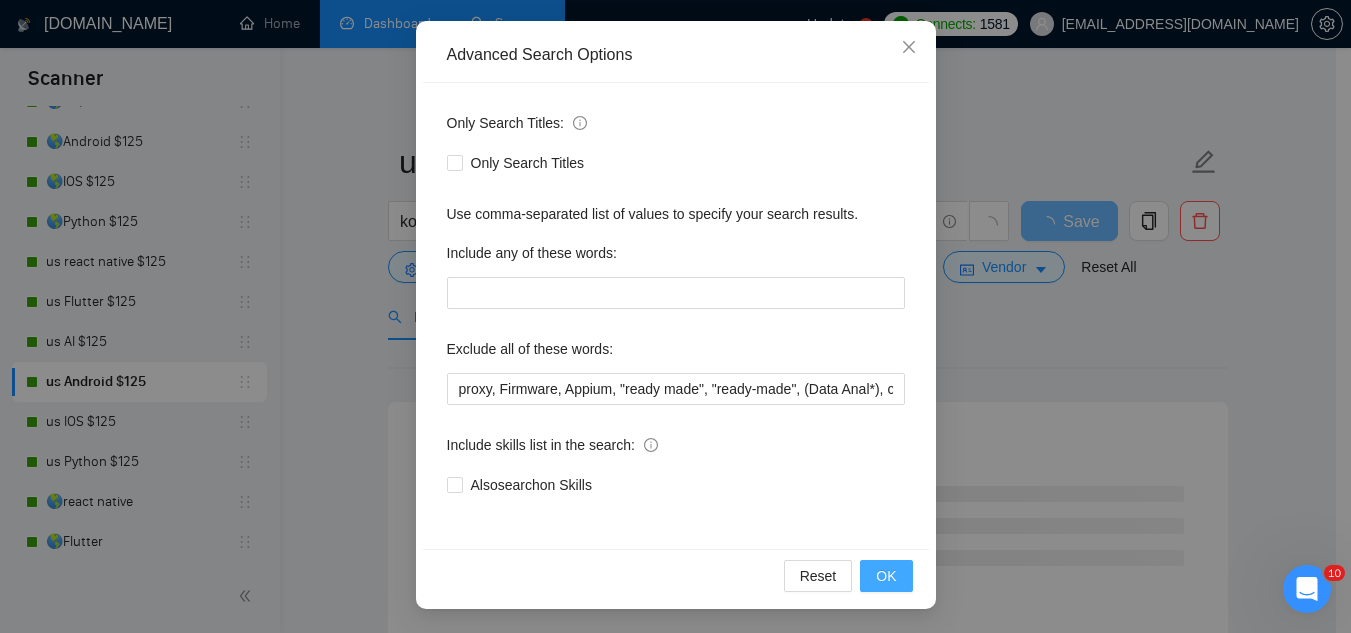 scroll, scrollTop: 99, scrollLeft: 0, axis: vertical 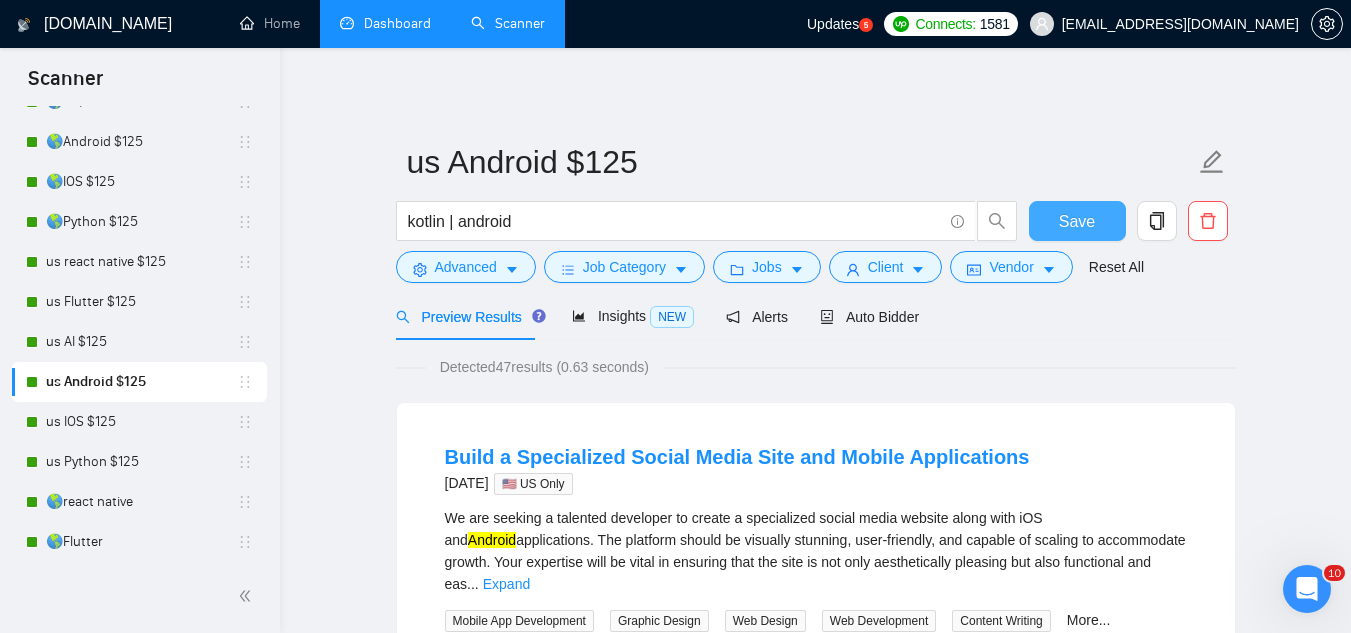 click on "Save" at bounding box center (1077, 221) 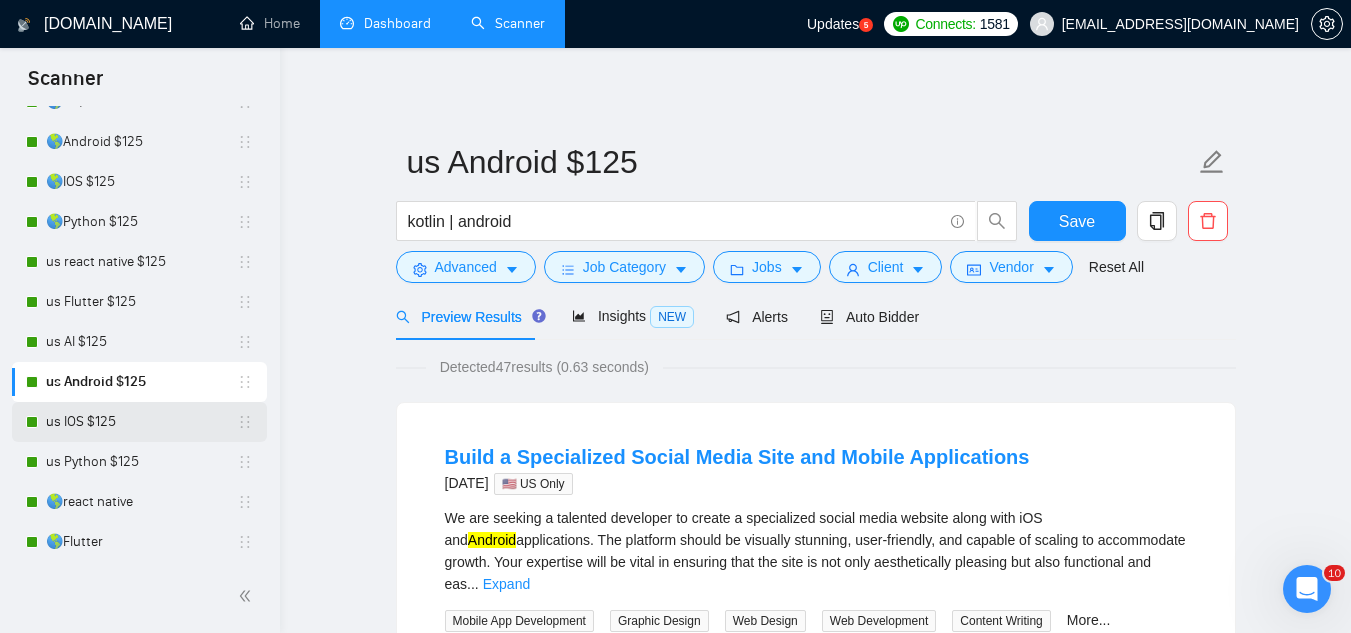 click on "us IOS $125" at bounding box center [141, 422] 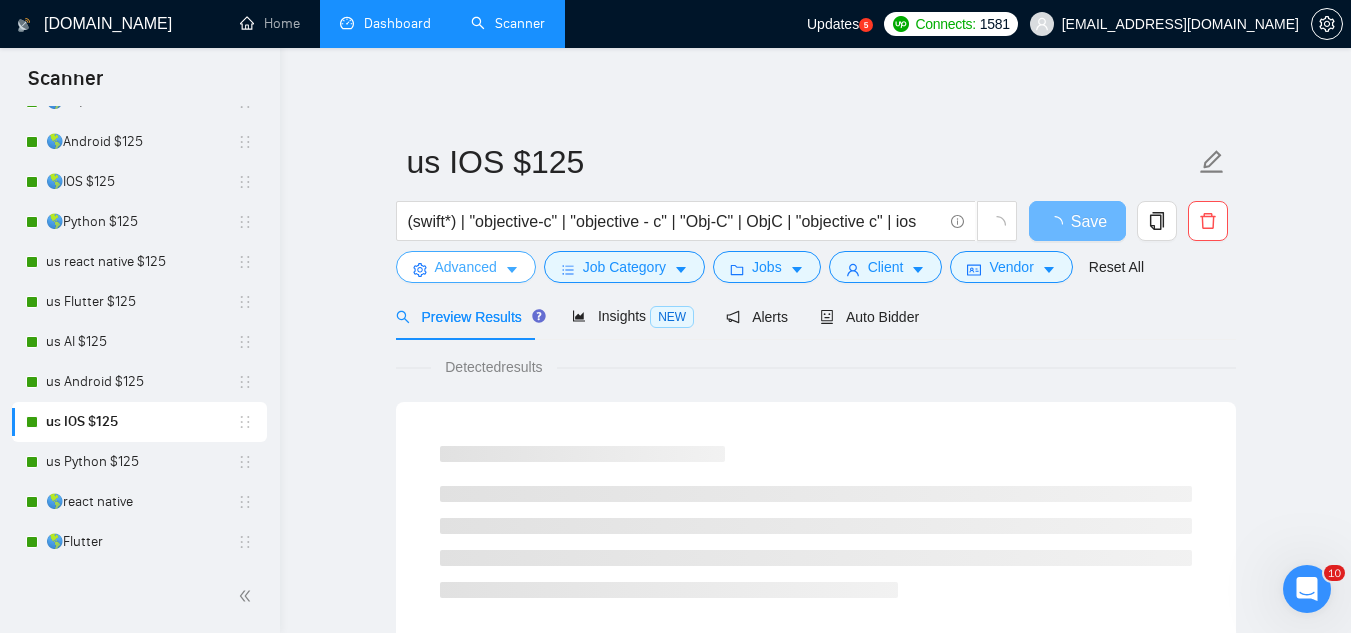 click on "Advanced" at bounding box center (466, 267) 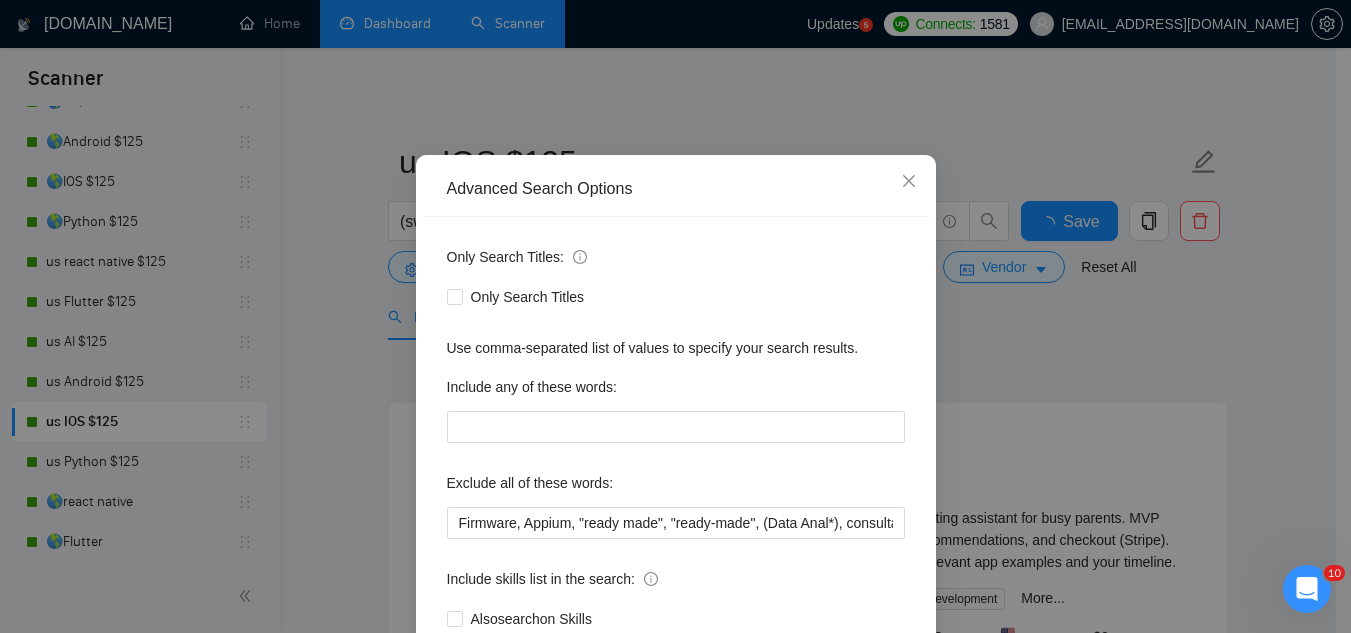 scroll, scrollTop: 100, scrollLeft: 0, axis: vertical 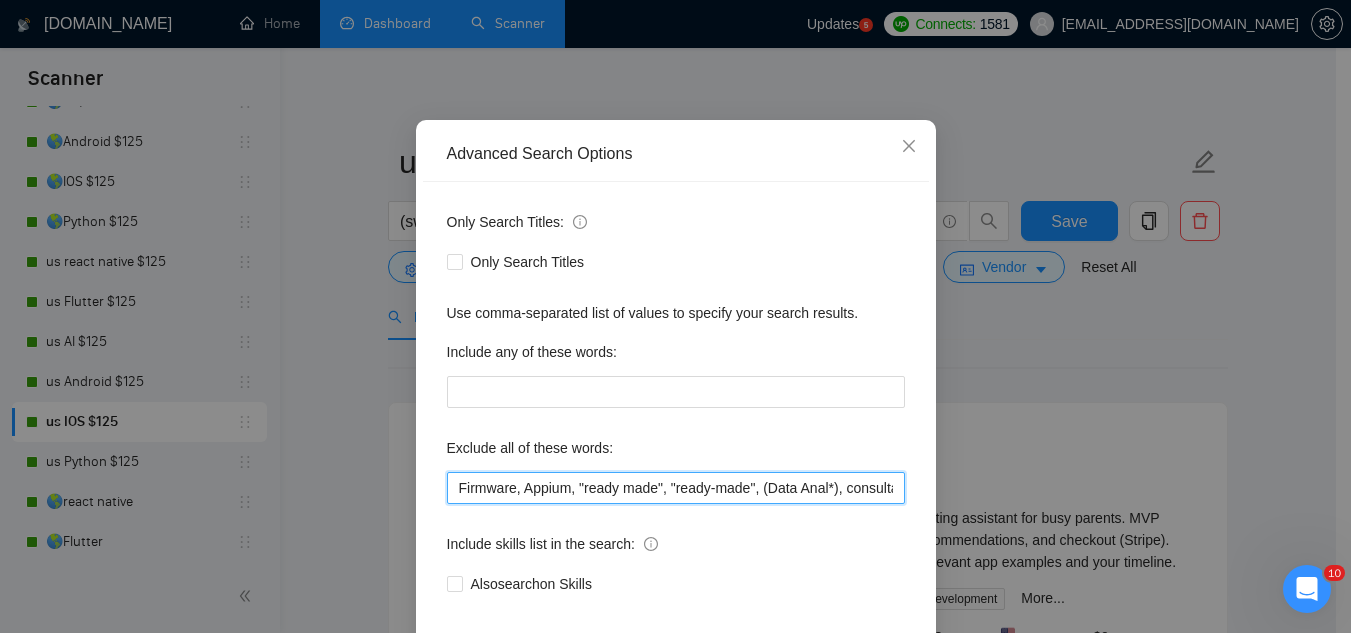 click on "Firmware, Appium, "ready made", "ready-made", (Data Anal*), consultation, QA, Tester, CTO, "Contract Chief Technology Officer", CPU, sport*, betting, Fantas*, "[URL]", (Data Scien*), (marketing analyt*), (predictive analyt*), mentor, BI, "Power BI", train*, tutor, "hardware engineer", designer, "UI/UX Designer", "to join our remote team", SEO, (Video Edit*), "outbound calling", Buscamos, experto, Founding, freelancer*, "join our team", (no agenc*)," at bounding box center (676, 488) 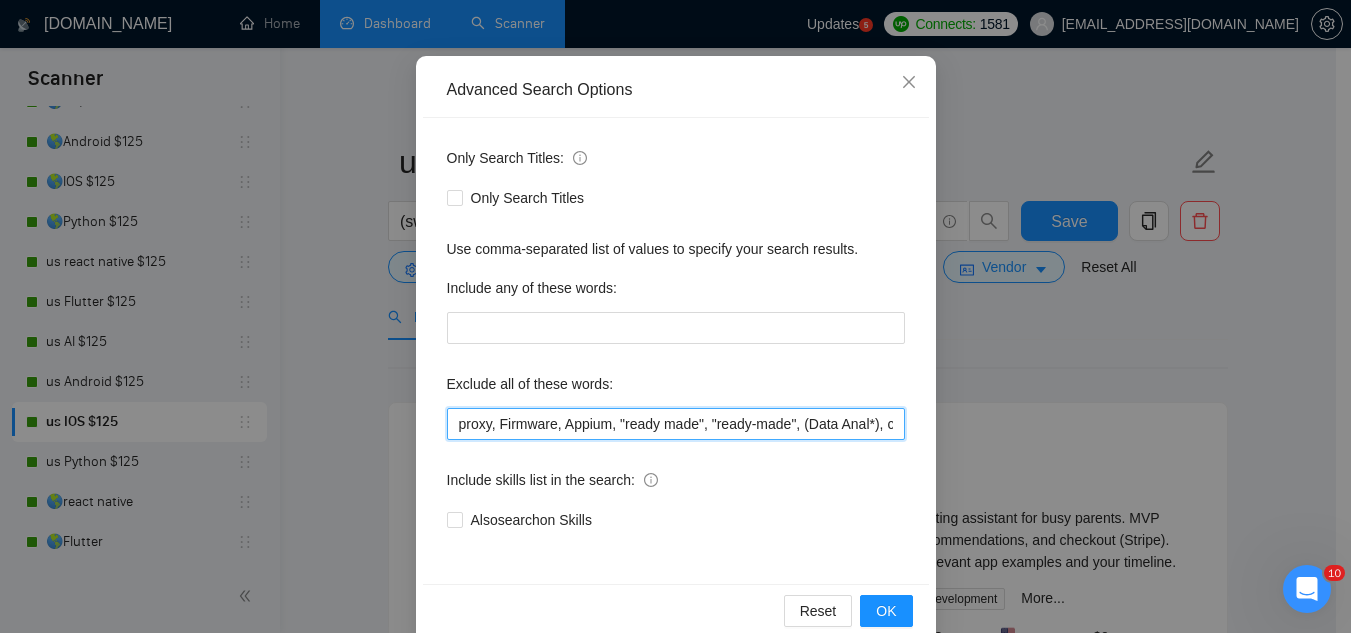 scroll, scrollTop: 199, scrollLeft: 0, axis: vertical 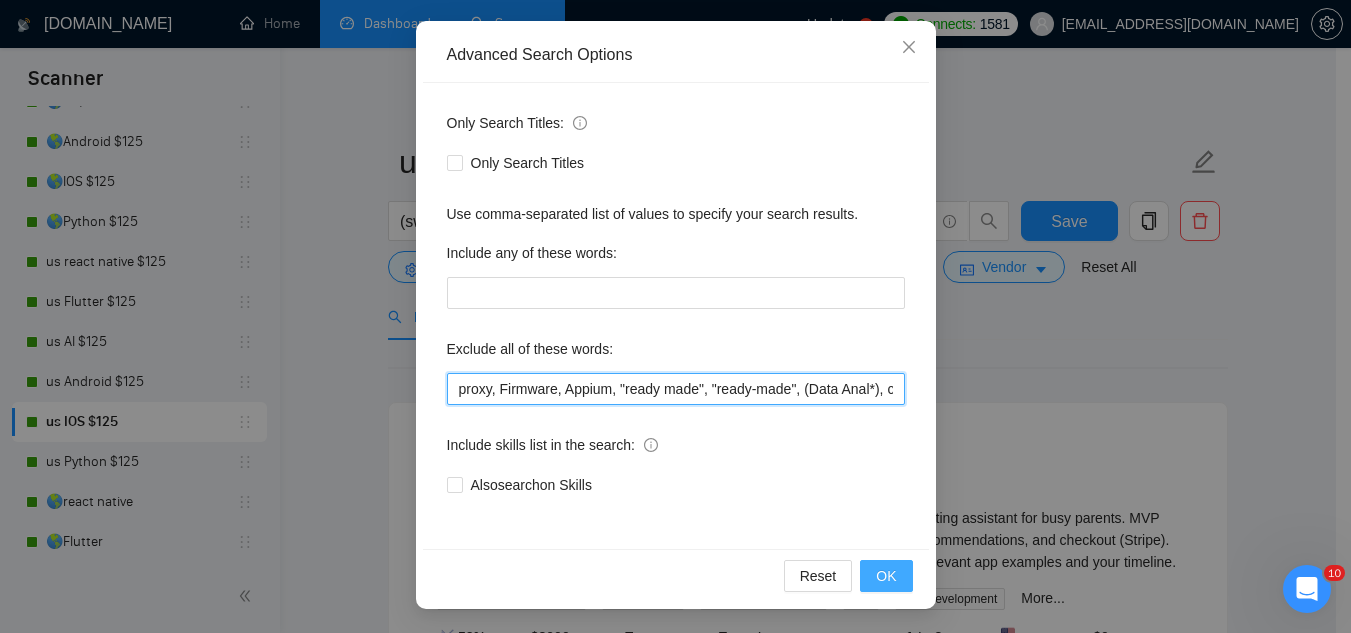 type on "proxy, Firmware, Appium, "ready made", "ready-made", (Data Anal*), consultation, QA, Tester, CTO, "Contract Chief Technology Officer", CPU, sport*, betting, Fantas*, "[URL]", (Data Scien*), (marketing analyt*), (predictive analyt*), mentor, BI, "Power BI", train*, tutor, "hardware engineer", designer, "UI/UX Designer", "to join our remote team", SEO, (Video Edit*), "outbound calling", Buscamos, experto, Founding, freelancer*, "join our team", (no agenc*)," 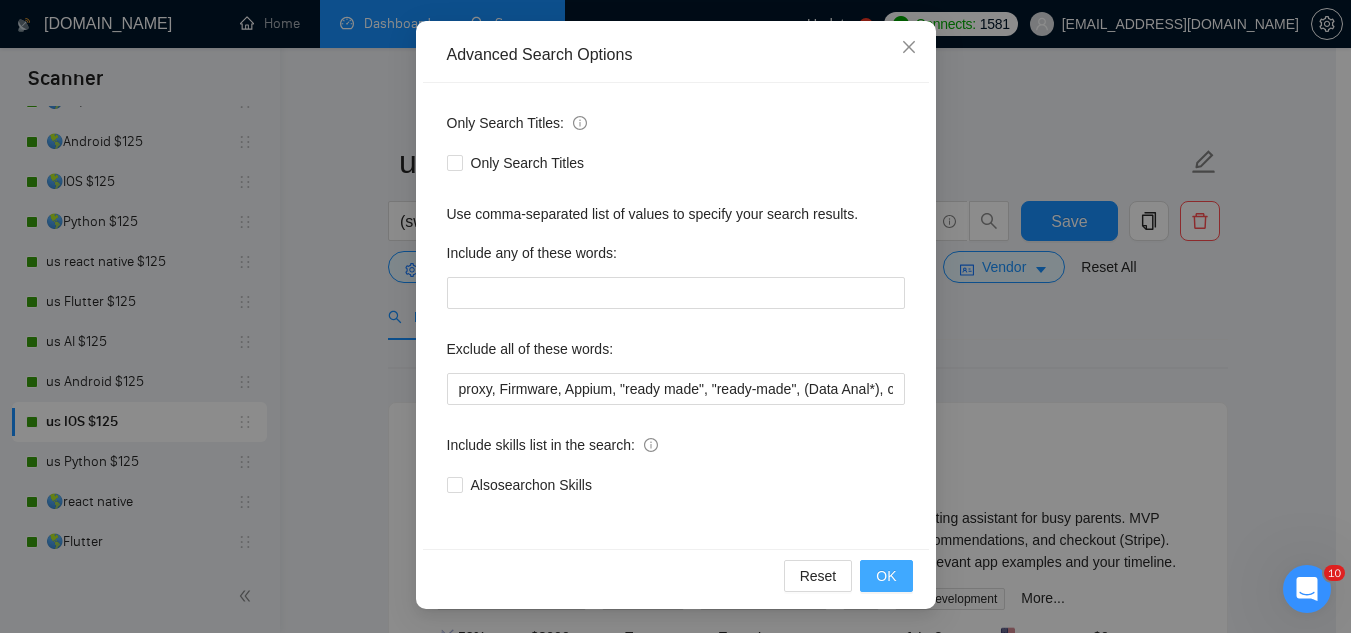 click on "OK" at bounding box center (886, 576) 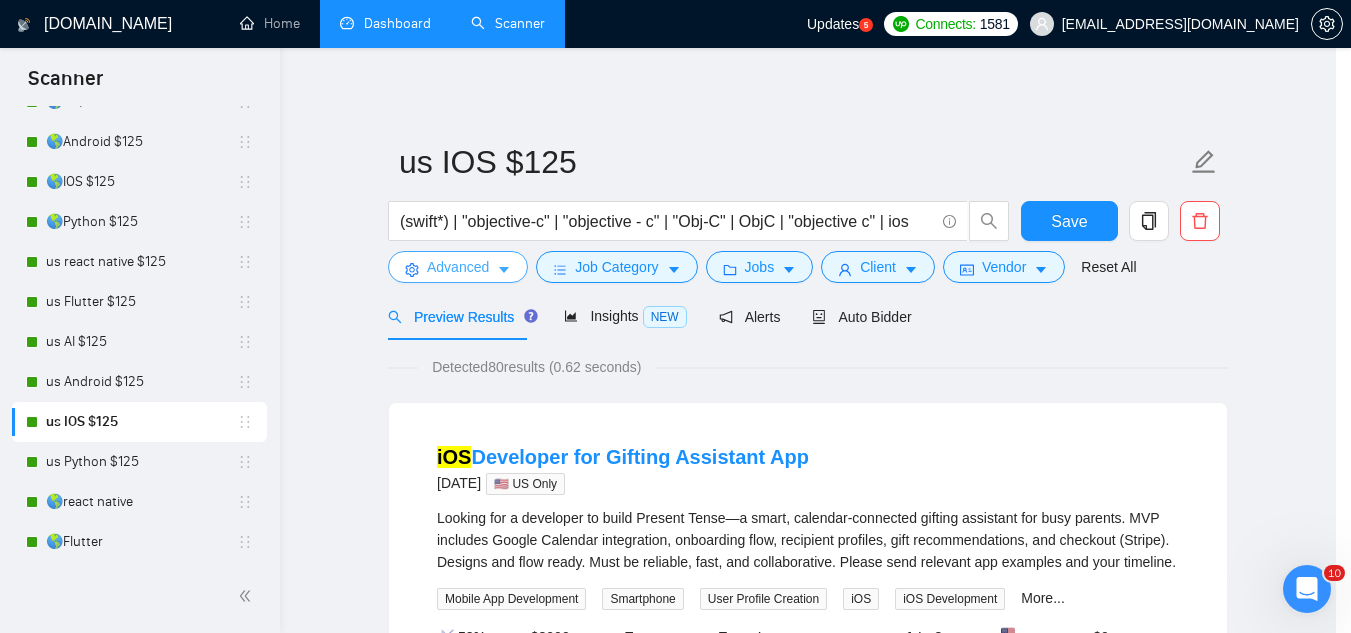 scroll, scrollTop: 0, scrollLeft: 0, axis: both 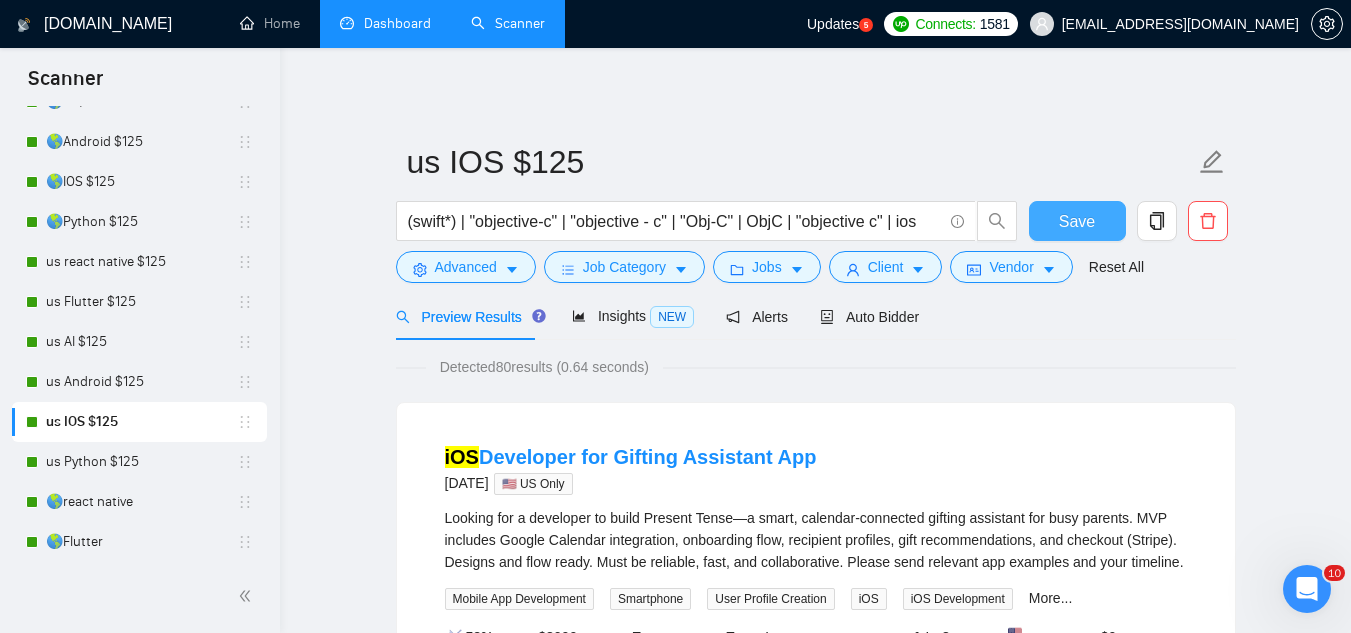click on "Save" at bounding box center (1077, 221) 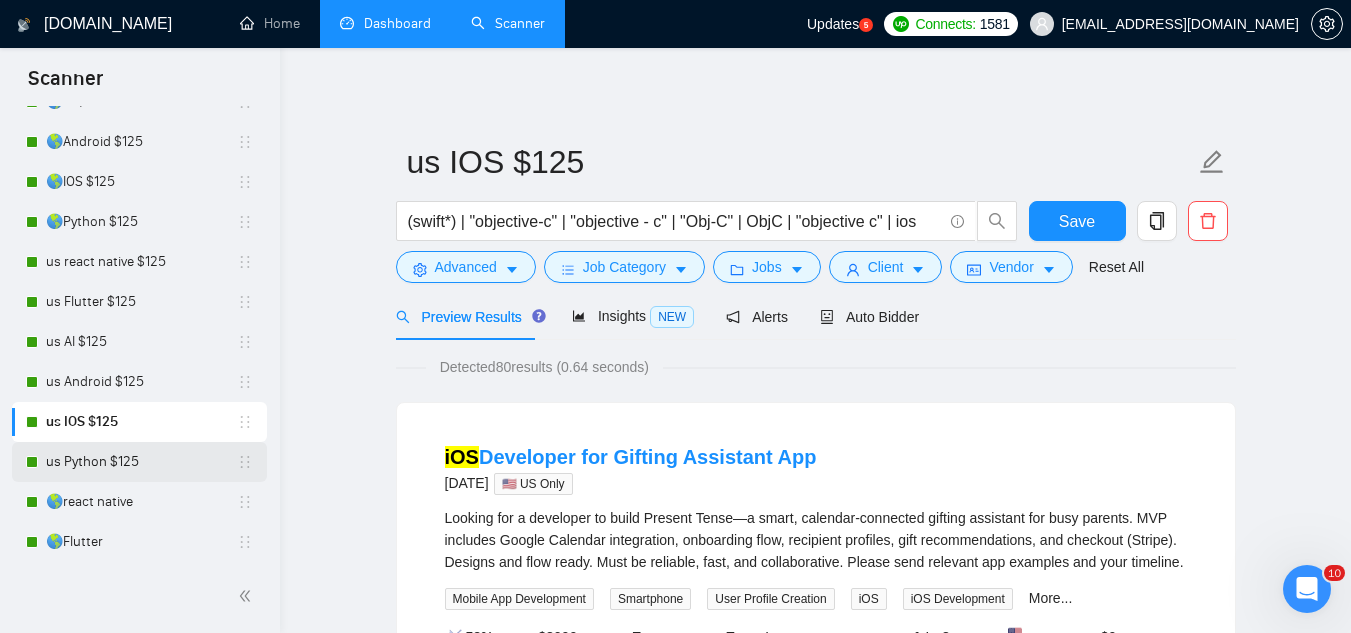 click on "us Python $125" at bounding box center (141, 462) 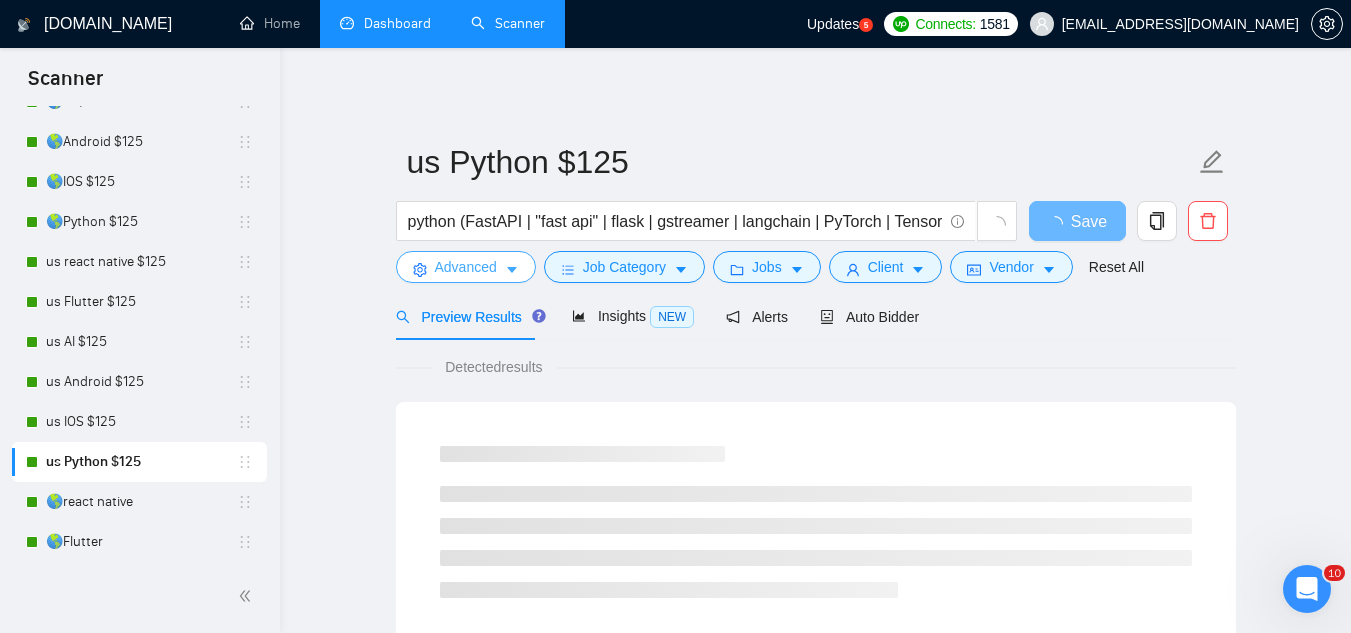 click on "Advanced" at bounding box center [466, 267] 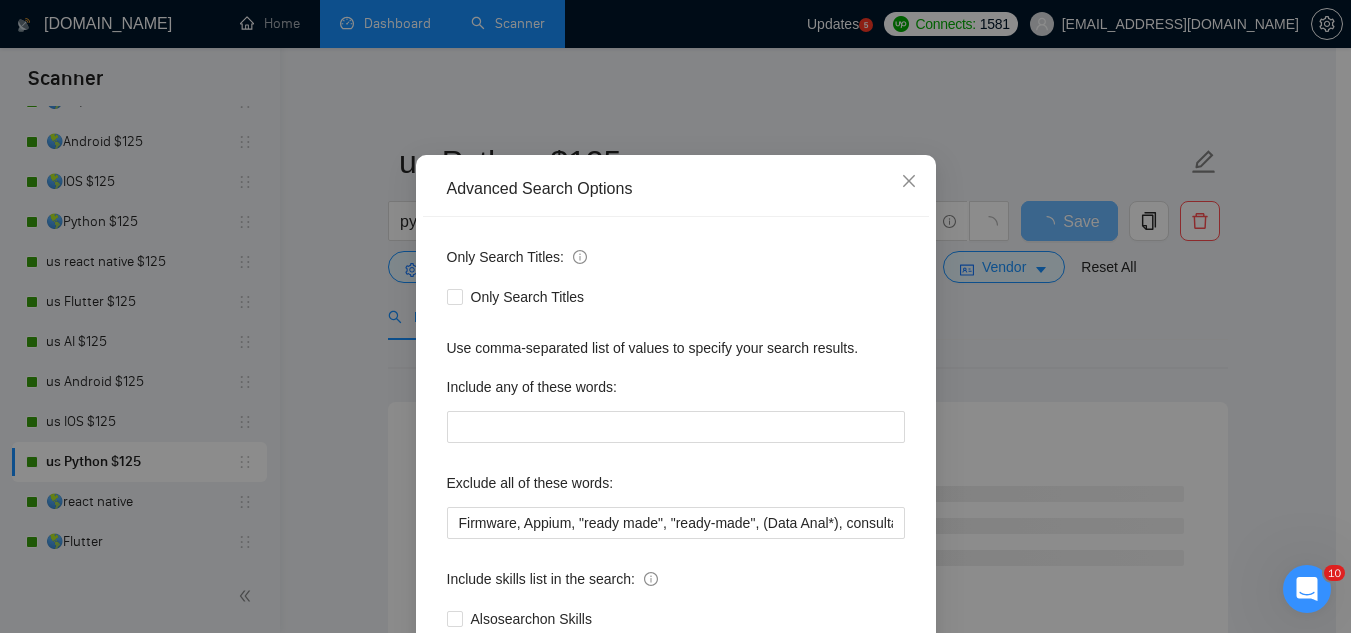 scroll, scrollTop: 100, scrollLeft: 0, axis: vertical 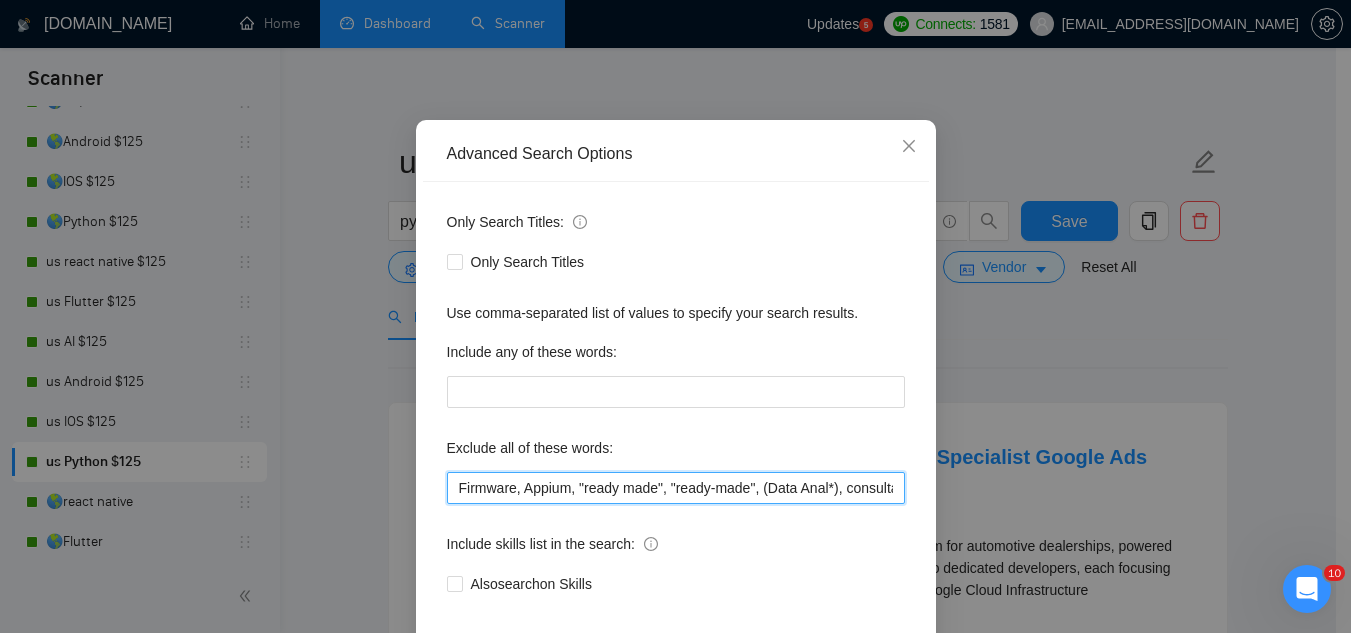 click on "Firmware, Appium, "ready made", "ready-made", (Data Anal*), consultation, QA, Tester, CTO, "Contract Chief Technology Officer", CPU, sport*, betting, Fantas*, "[URL]", (Data Scien*), (marketing analyt*), (predictive analyt*), mentor, BI, "Power BI", train*, "co-founder", "hardware engineer", designer, "UI/UX Designer", "to join our remote team", SEO, (Video Edit*), "outbound calling", Buscamos, experto, Founding, freelancer*, "join our team", (no agenc*)," at bounding box center [676, 488] 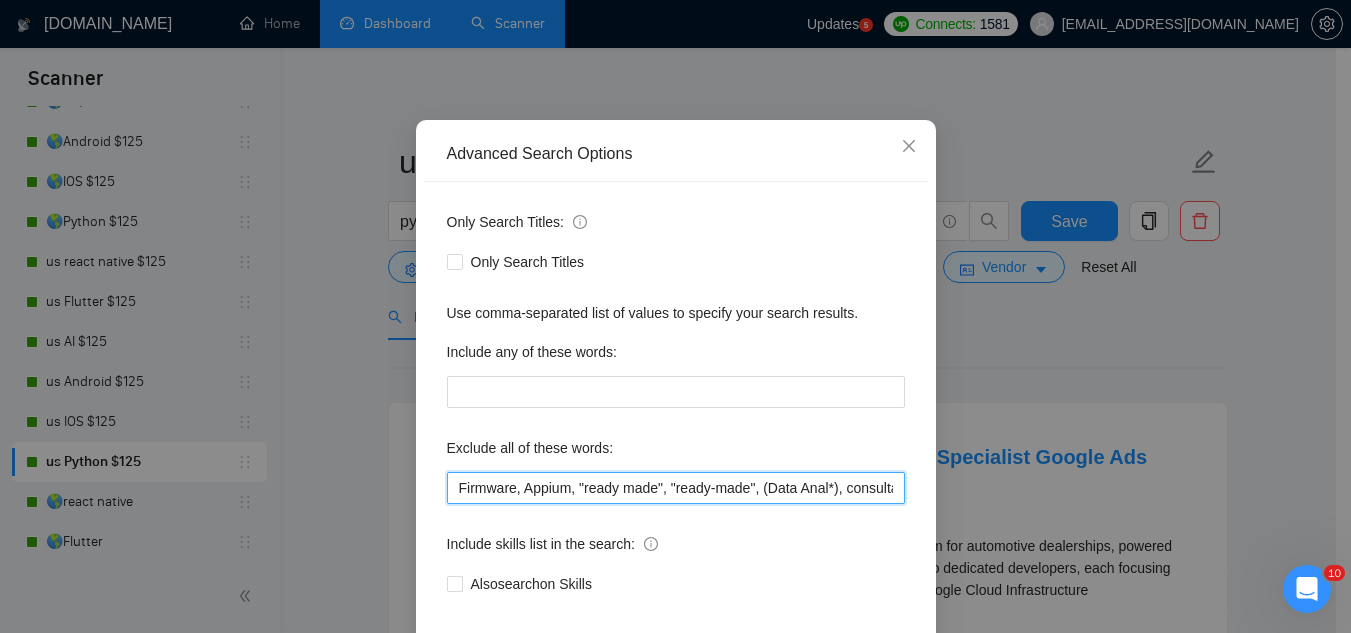 paste on "proxy," 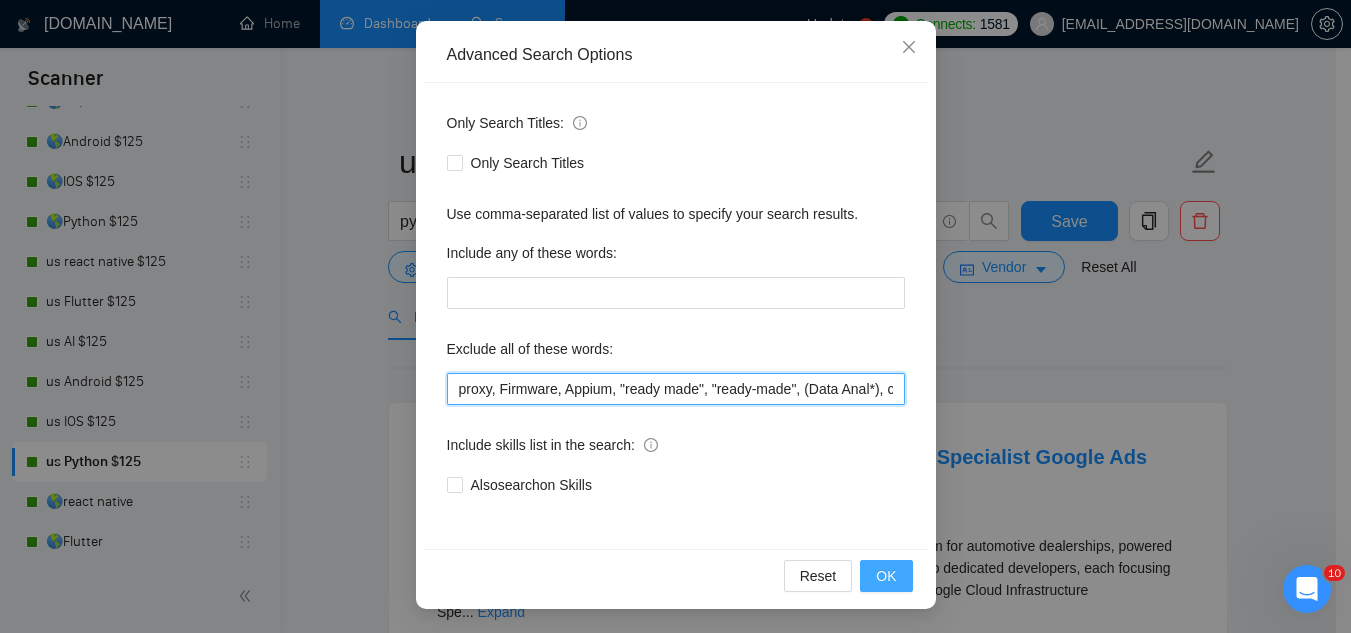 type on "proxy, Firmware, Appium, "ready made", "ready-made", (Data Anal*), consultation, QA, Tester, CTO, "Contract Chief Technology Officer", CPU, sport*, betting, Fantas*, "[URL]", (Data Scien*), (marketing analyt*), (predictive analyt*), mentor, BI, "Power BI", train*, "co-founder", "hardware engineer", designer, "UI/UX Designer", "to join our remote team", SEO, (Video Edit*), "outbound calling", Buscamos, experto, Founding, freelancer*, "join our team", (no agenc*)," 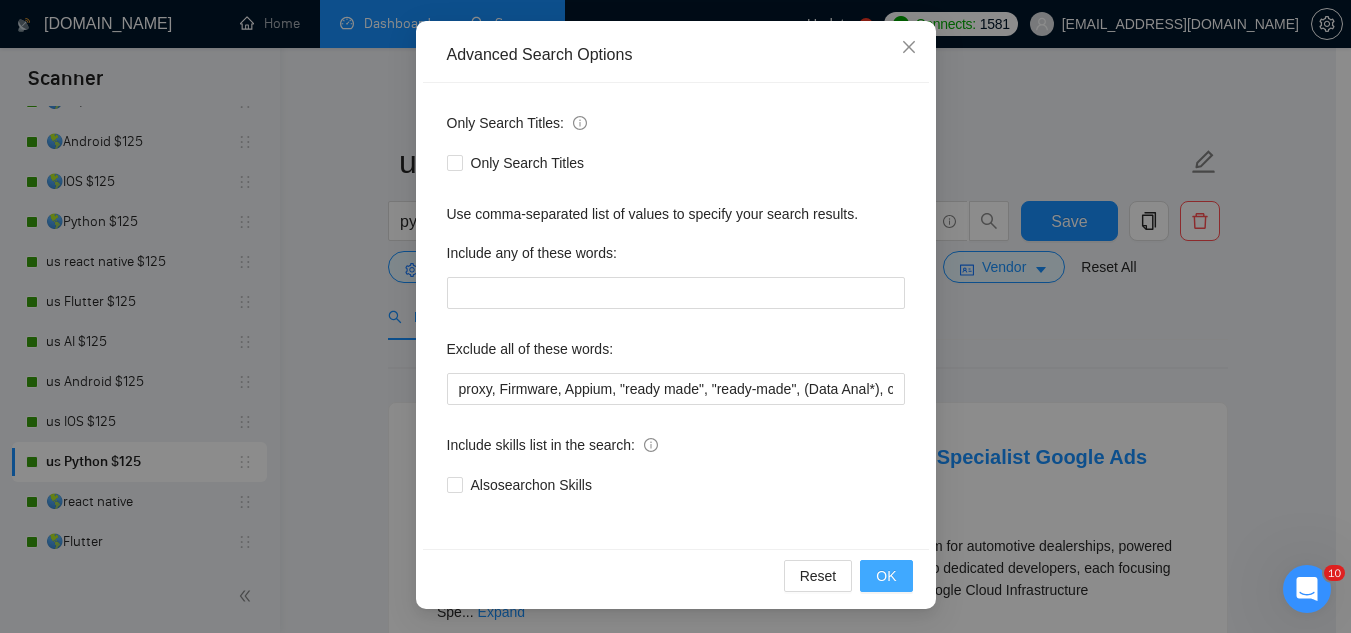 click on "OK" at bounding box center [886, 576] 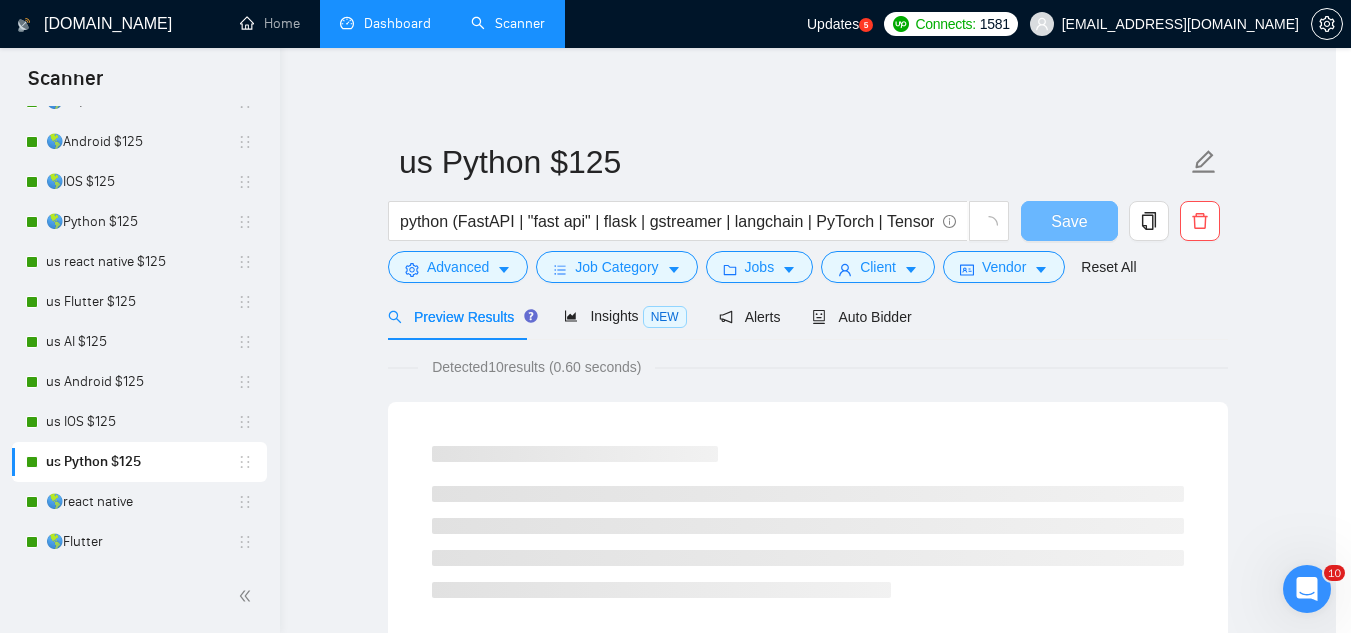 scroll, scrollTop: 99, scrollLeft: 0, axis: vertical 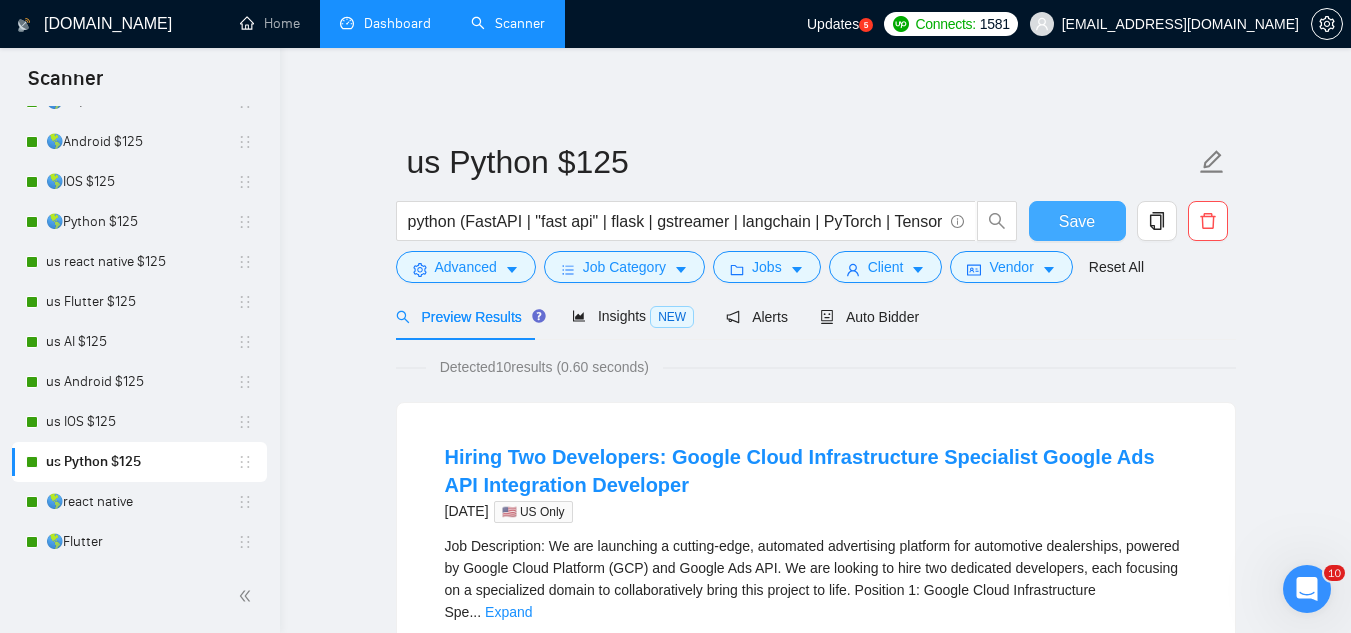 click on "Save" at bounding box center (1077, 221) 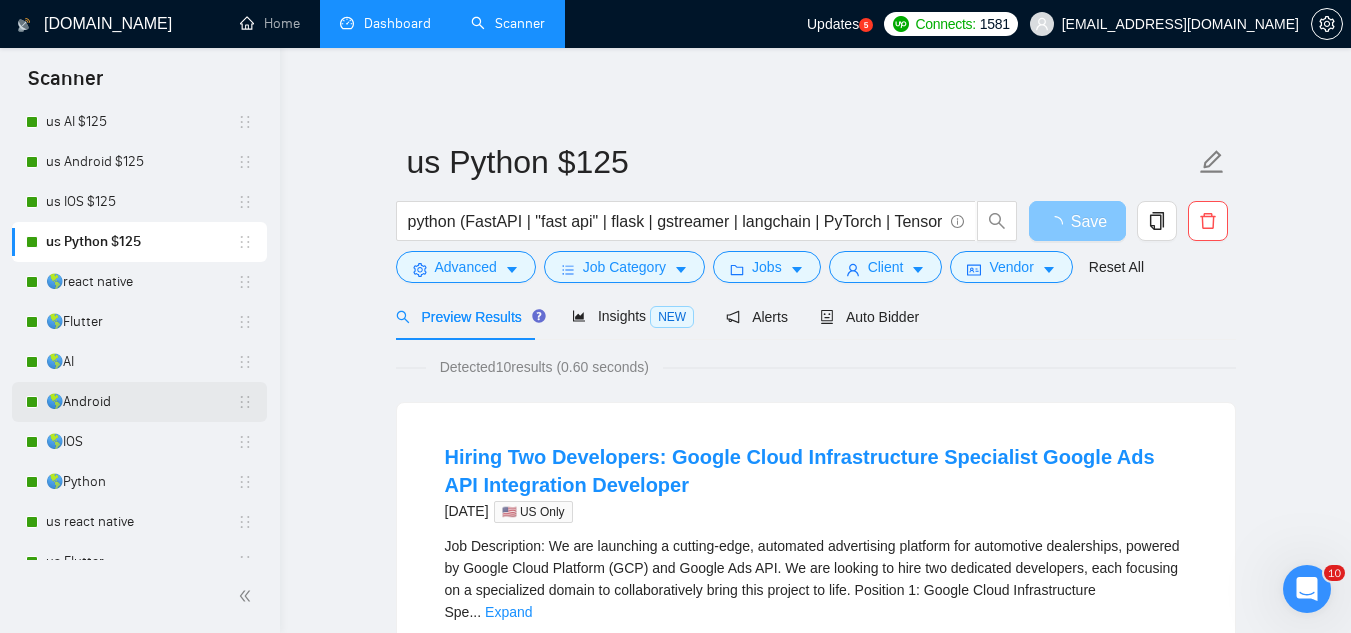 scroll, scrollTop: 500, scrollLeft: 0, axis: vertical 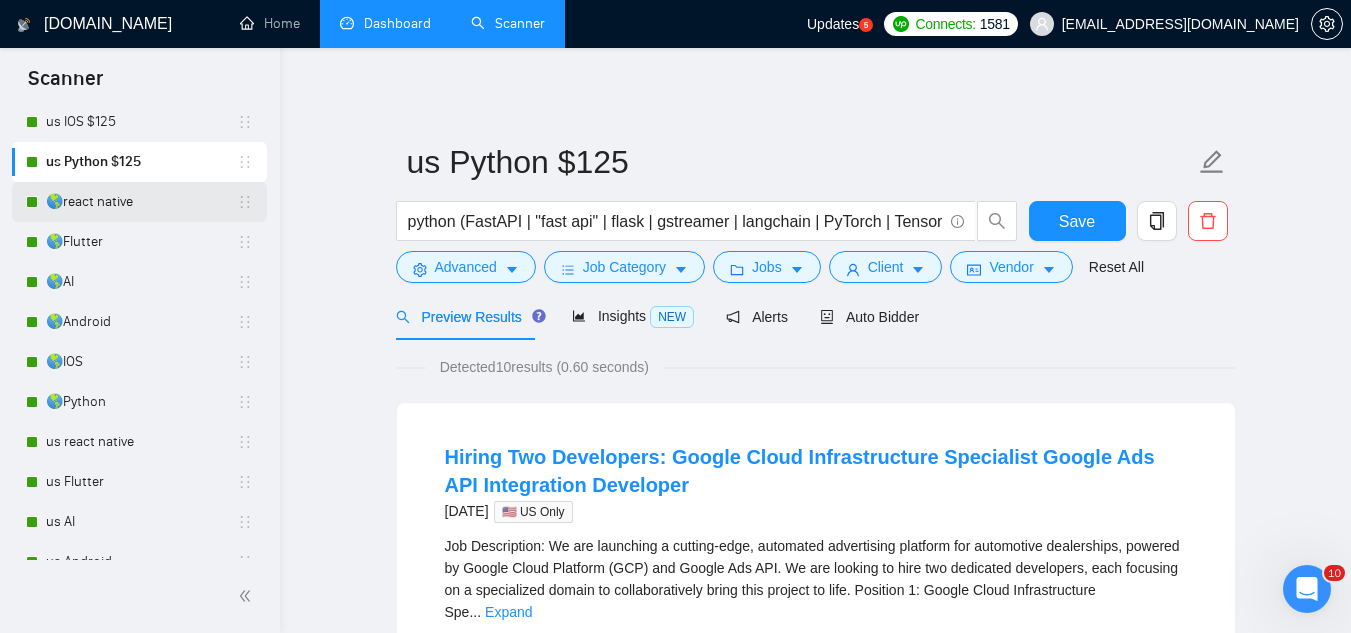 click on "🌎react native" at bounding box center (141, 202) 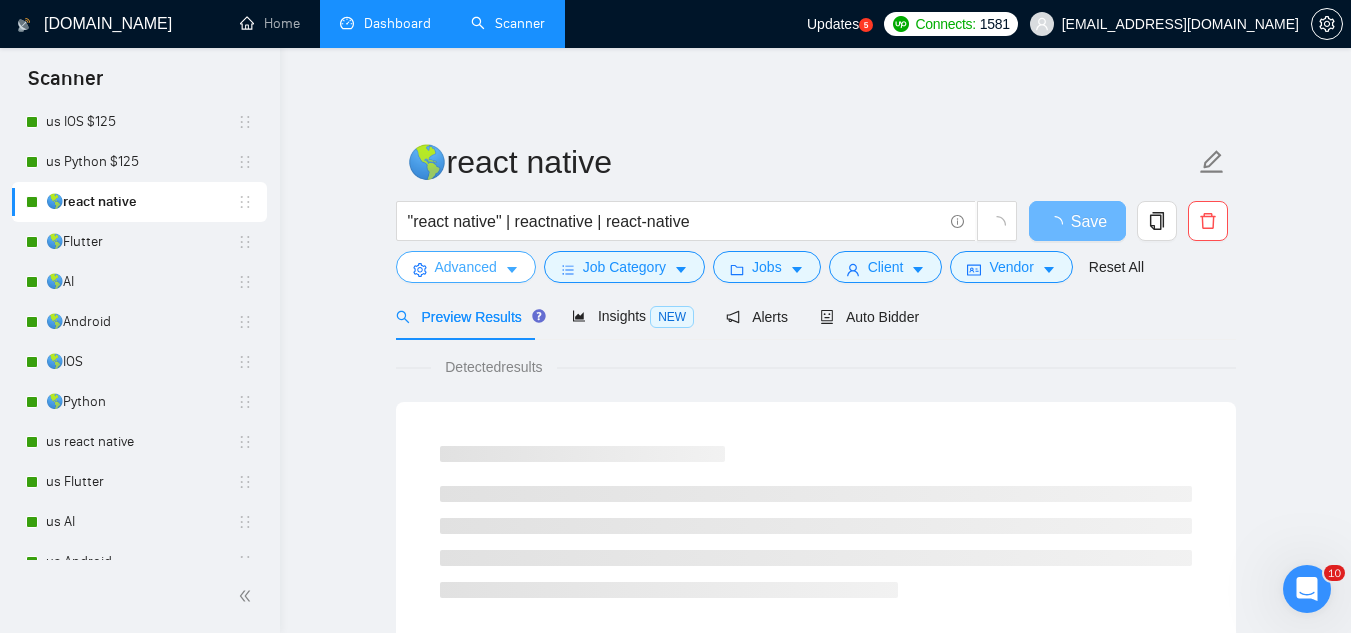 click on "Advanced" at bounding box center (466, 267) 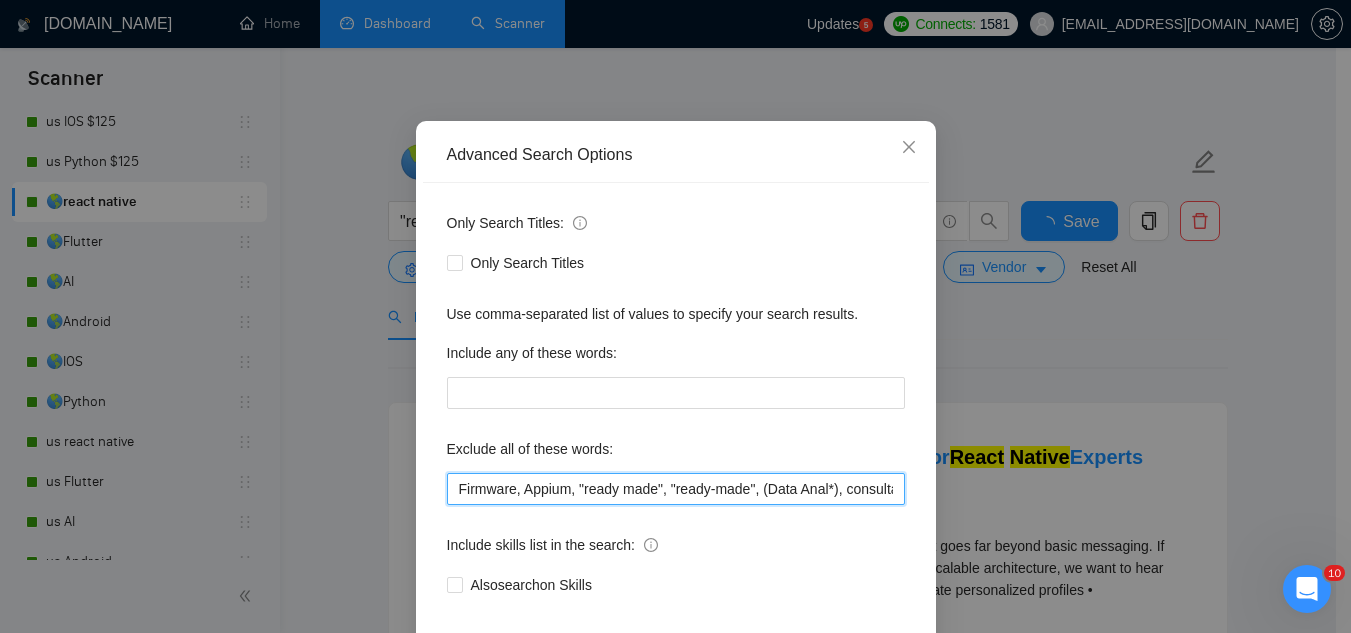 click on "Firmware, Appium, "ready made", "ready-made", (Data Anal*), consultation, QA, Tester, CTO, "Contract Chief Technology Officer", CPU, sport*, betting, Fantas*, "[URL]", (Data Scien*), (marketing analyt*), (predictive analyt*), mentor, BI, "Power BI", train*, "to join our", "on-site", onsite, "hardware engineer", tutor, "Fractional CTO", SEO, (Video Edit*), "outbound calling", Buscamos, experto, Founding, freelancer*, "join our team", (no agenc*)," at bounding box center (676, 489) 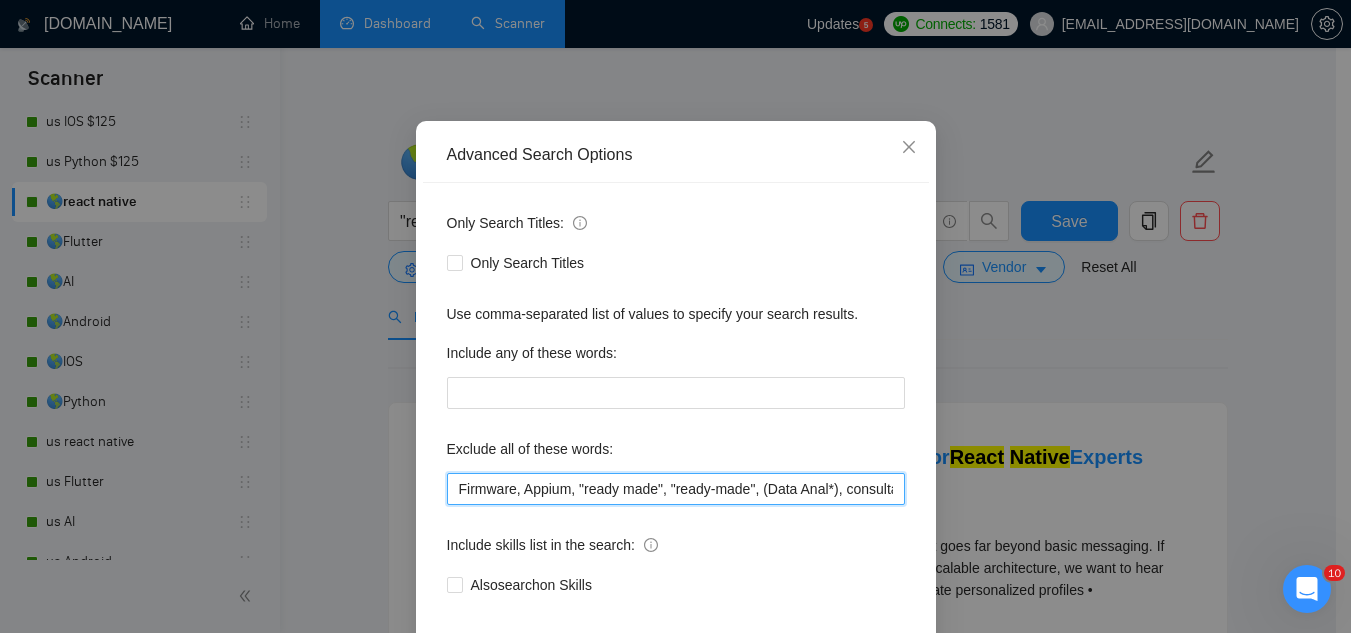 paste on "proxy," 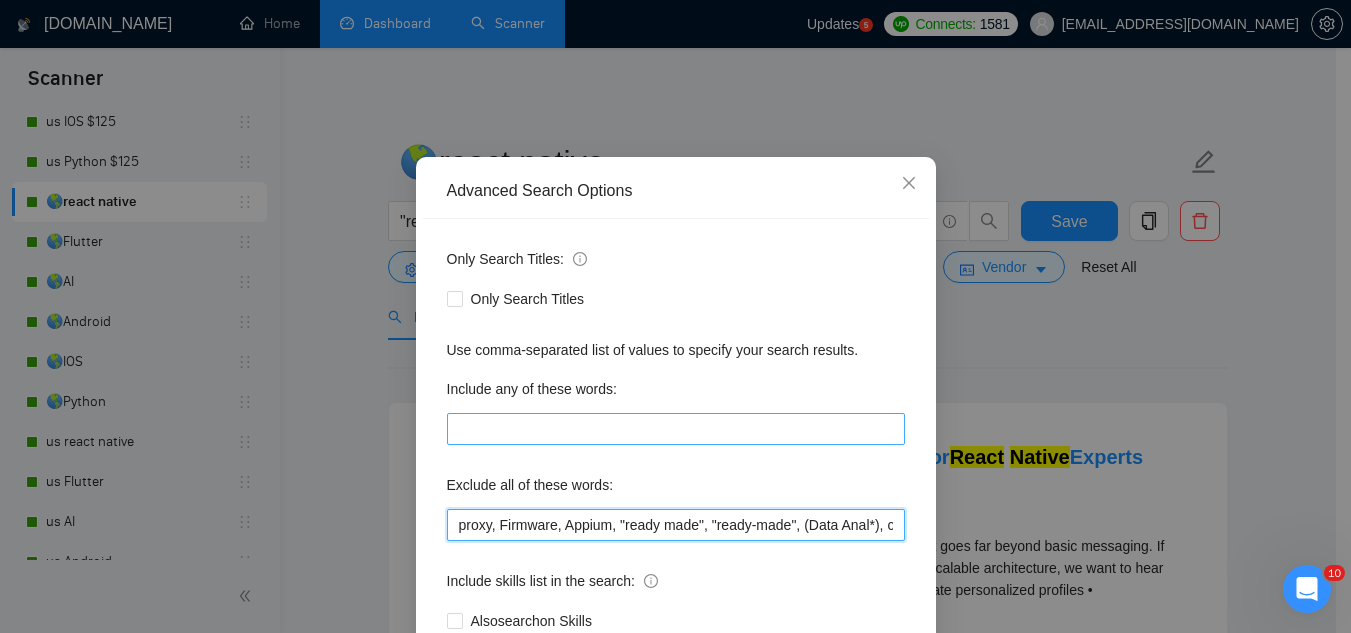 scroll, scrollTop: 199, scrollLeft: 0, axis: vertical 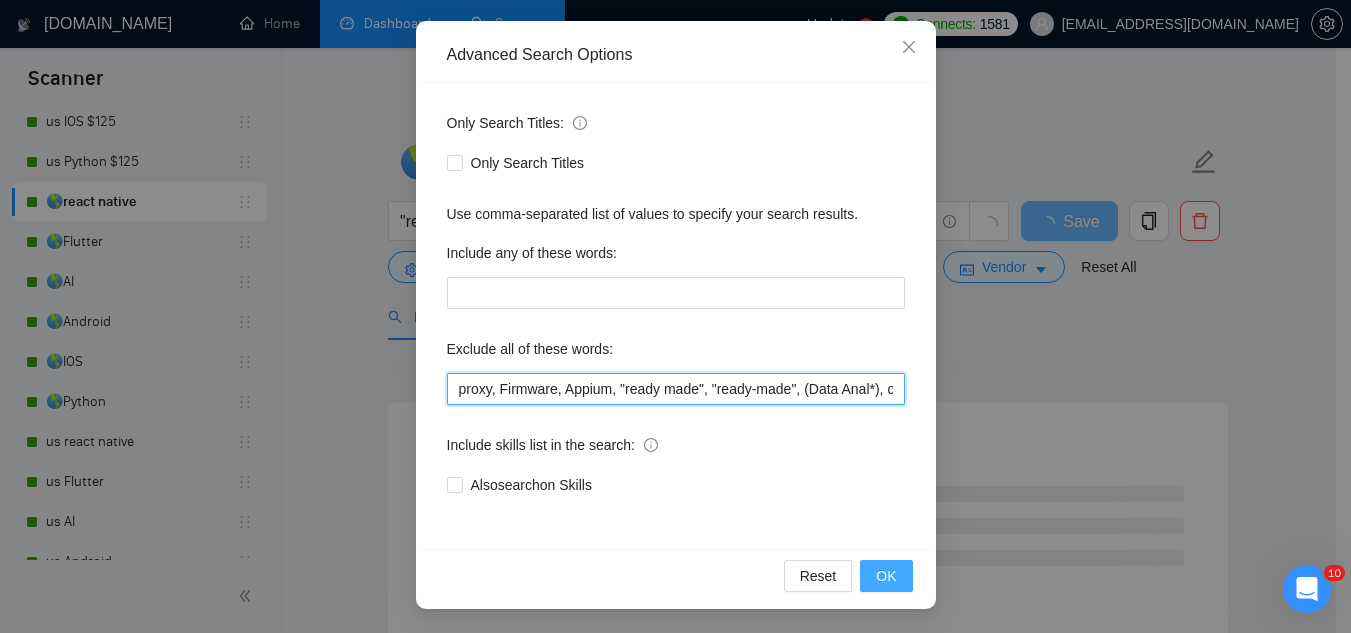 type on "proxy, Firmware, Appium, "ready made", "ready-made", (Data Anal*), consultation, QA, Tester, CTO, "Contract Chief Technology Officer", CPU, sport*, betting, Fantas*, "[URL]", (Data Scien*), (marketing analyt*), (predictive analyt*), mentor, BI, "Power BI", train*, "to join our", "on-site", onsite, "hardware engineer", tutor, "Fractional CTO", SEO, (Video Edit*), "outbound calling", Buscamos, experto, Founding, freelancer*, "join our team", (no agenc*)," 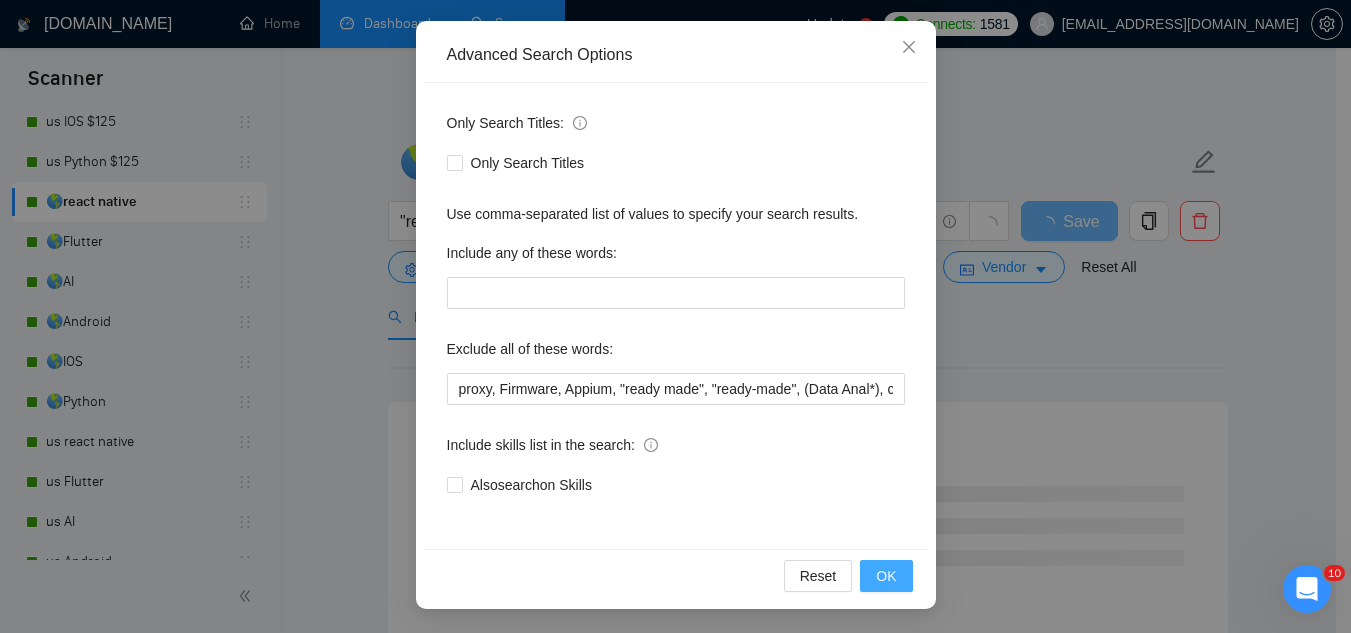 click on "OK" at bounding box center [886, 576] 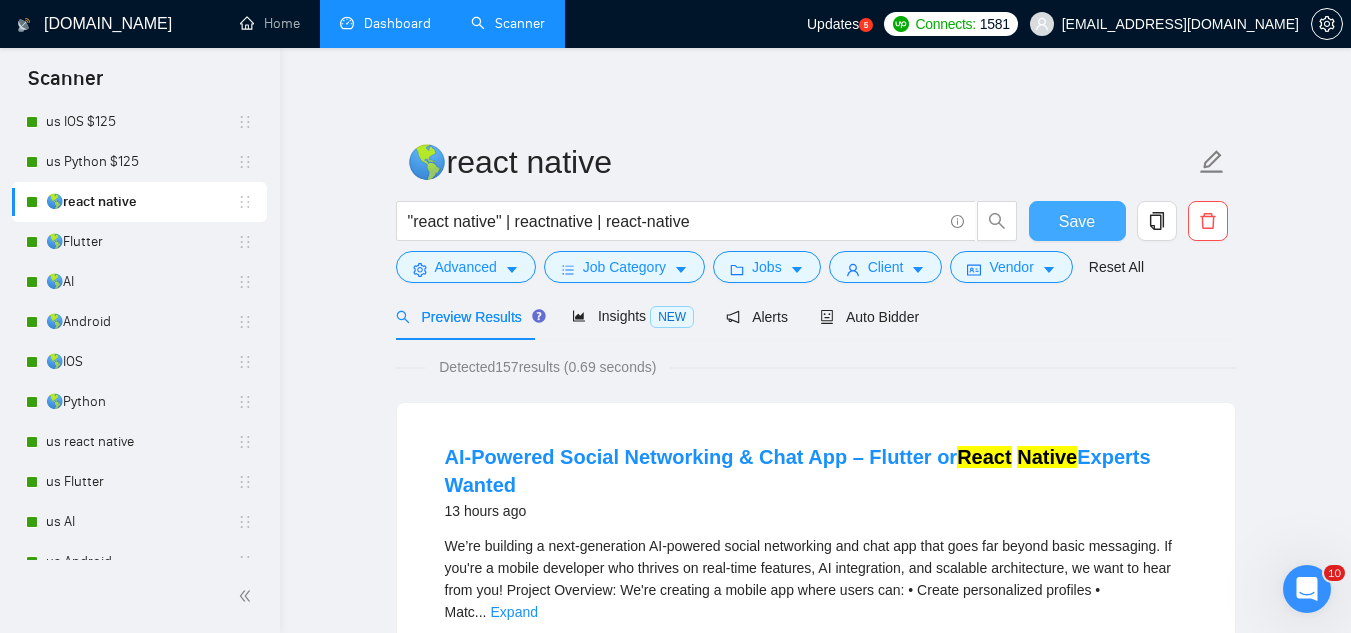 click on "Save" at bounding box center (1077, 221) 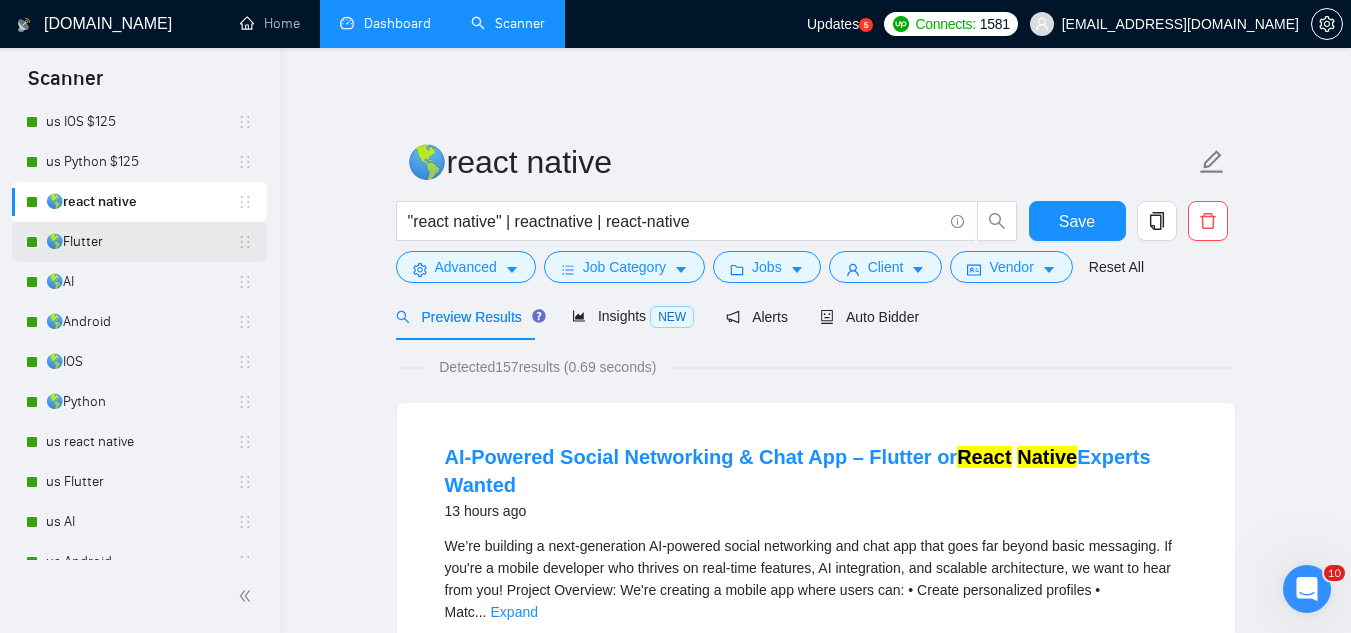 click on "🌎Flutter" at bounding box center [141, 242] 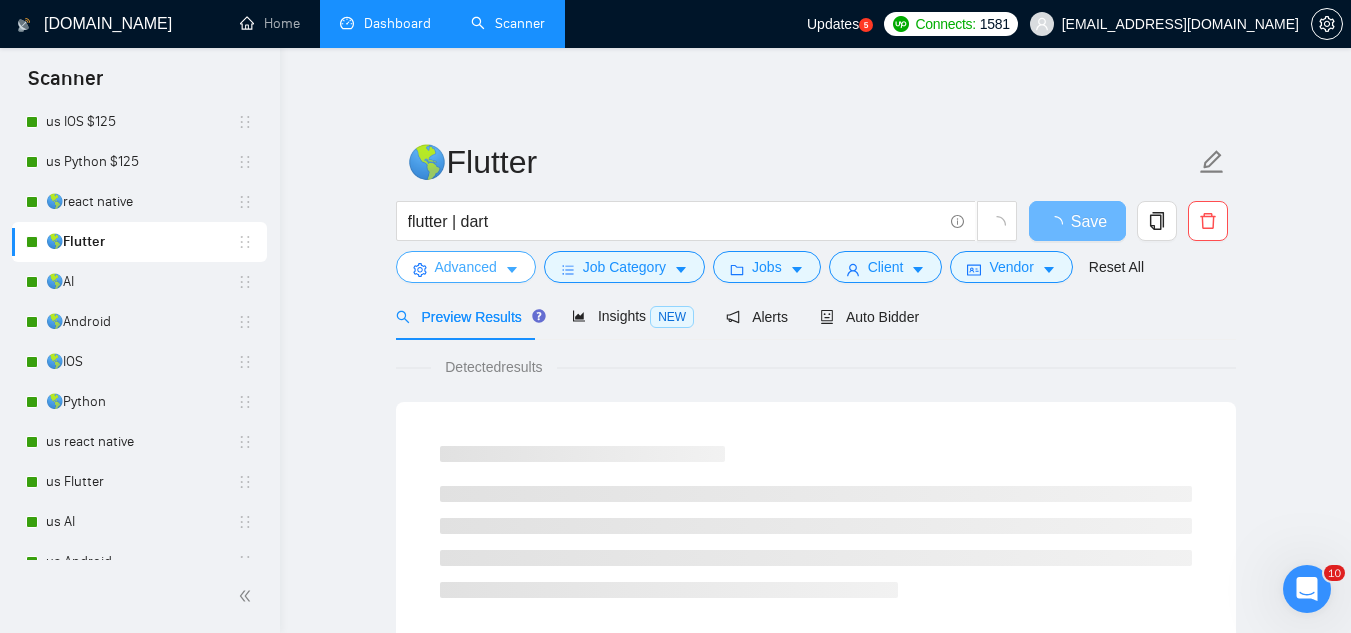 click on "Advanced" at bounding box center (466, 267) 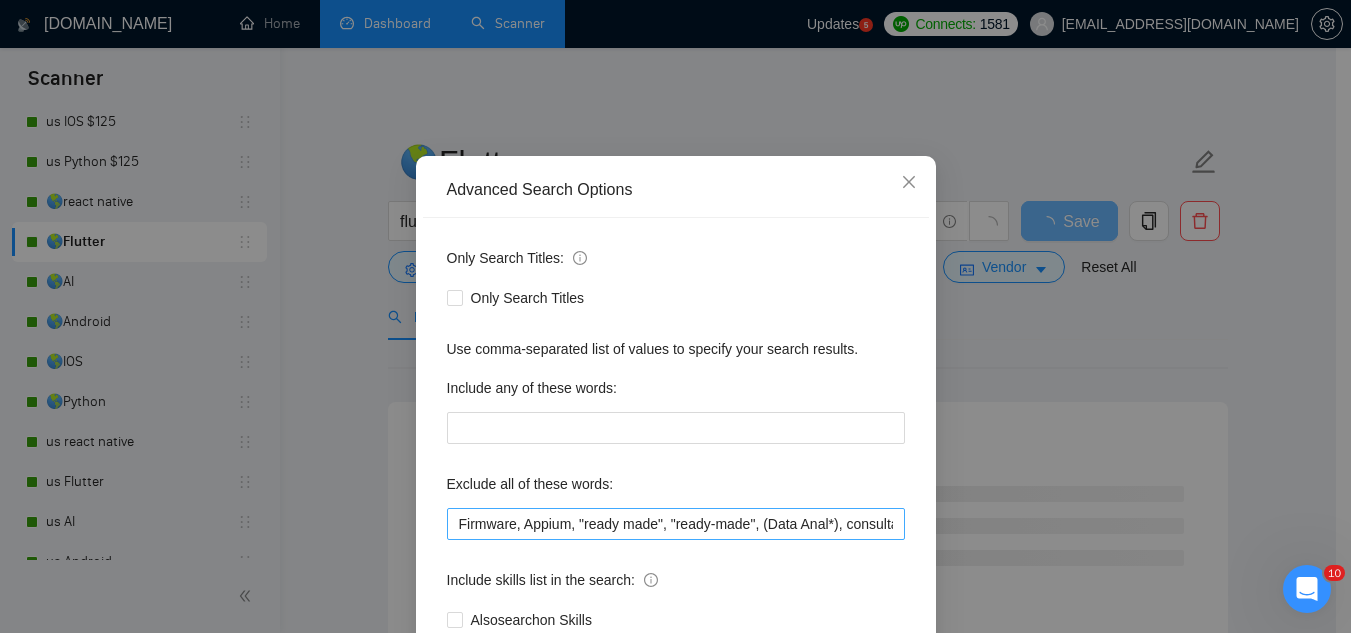 scroll, scrollTop: 100, scrollLeft: 0, axis: vertical 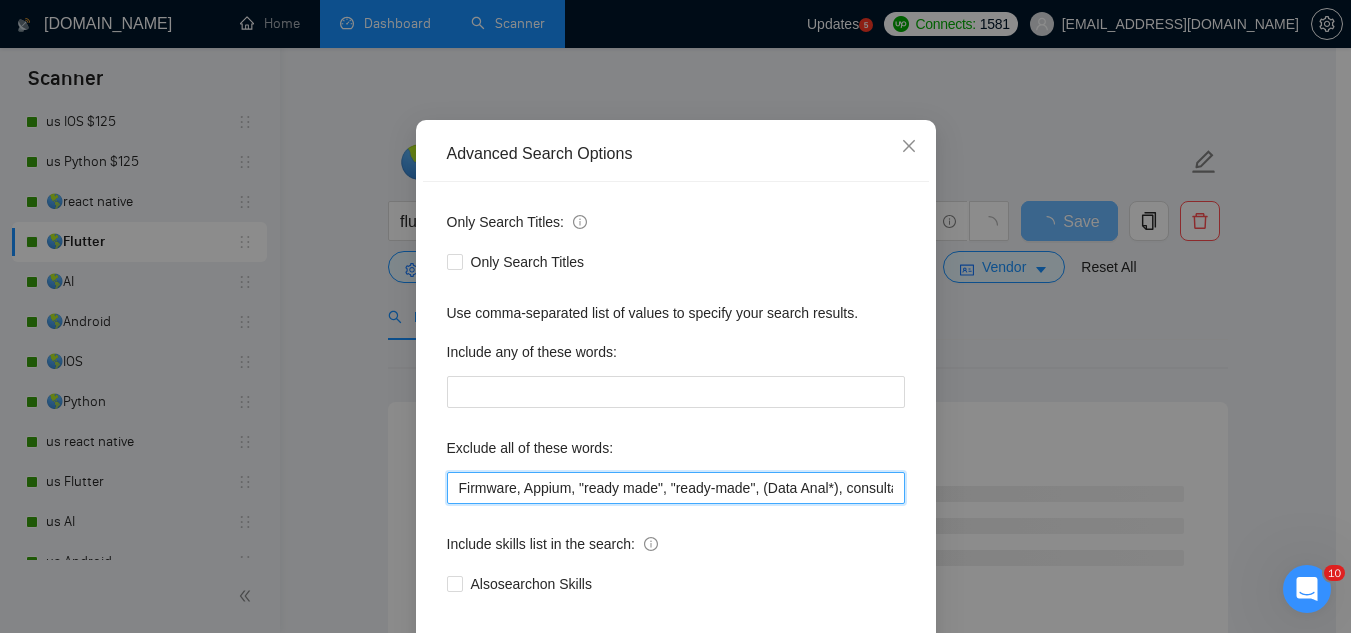 click on "Firmware, Appium, "ready made", "ready-made", (Data Anal*), consultation, QA, Tester, CTO, "Contract Chief Technology Officer", CPU, sport*, betting, Fantas*, "[URL]", (Data Scien*), (marketing analyt*), (predictive analyt*), mentor, BI, "Power BI", train*, "to join our", "on-site", onsite, "hardware engineer", tutor, "Fractional CTO", SEO, (Video Edit*), "outbound calling", Buscamos, experto, Founding, freelancer*, "join our team", (no agenc*)," at bounding box center (676, 488) 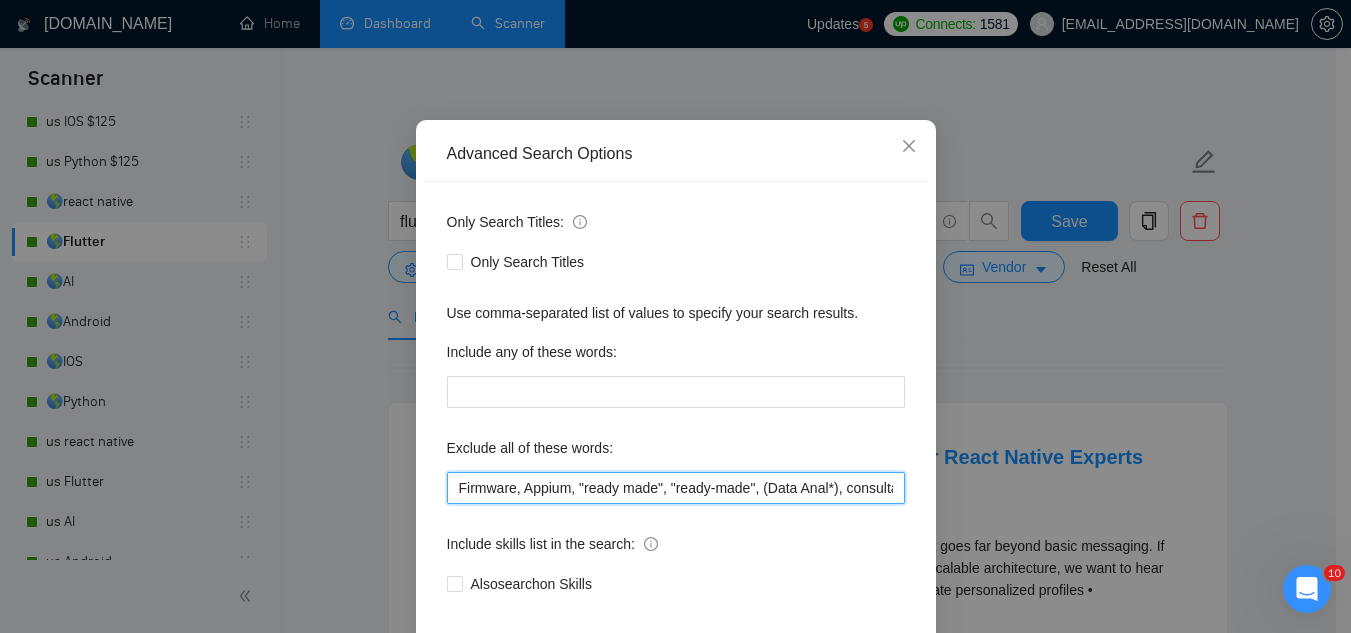 paste on "proxy," 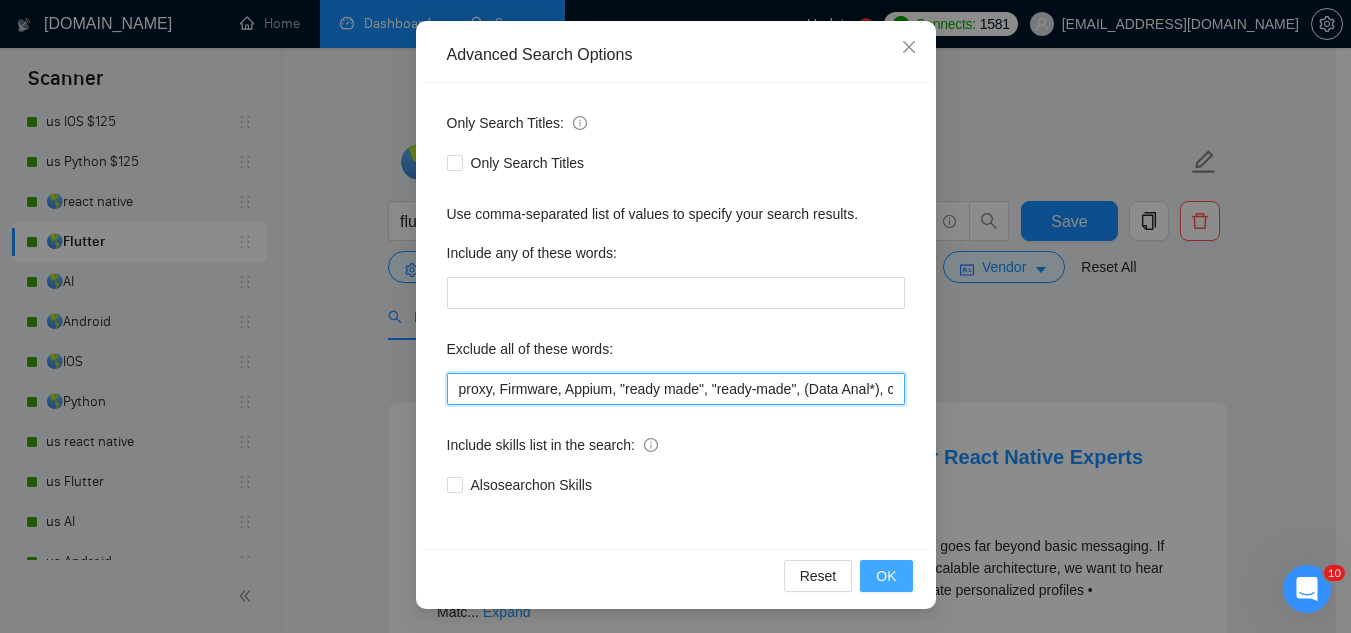 type on "proxy, Firmware, Appium, "ready made", "ready-made", (Data Anal*), consultation, QA, Tester, CTO, "Contract Chief Technology Officer", CPU, sport*, betting, Fantas*, "[URL]", (Data Scien*), (marketing analyt*), (predictive analyt*), mentor, BI, "Power BI", train*, "to join our", "on-site", onsite, "hardware engineer", tutor, "Fractional CTO", SEO, (Video Edit*), "outbound calling", Buscamos, experto, Founding, freelancer*, "join our team", (no agenc*)," 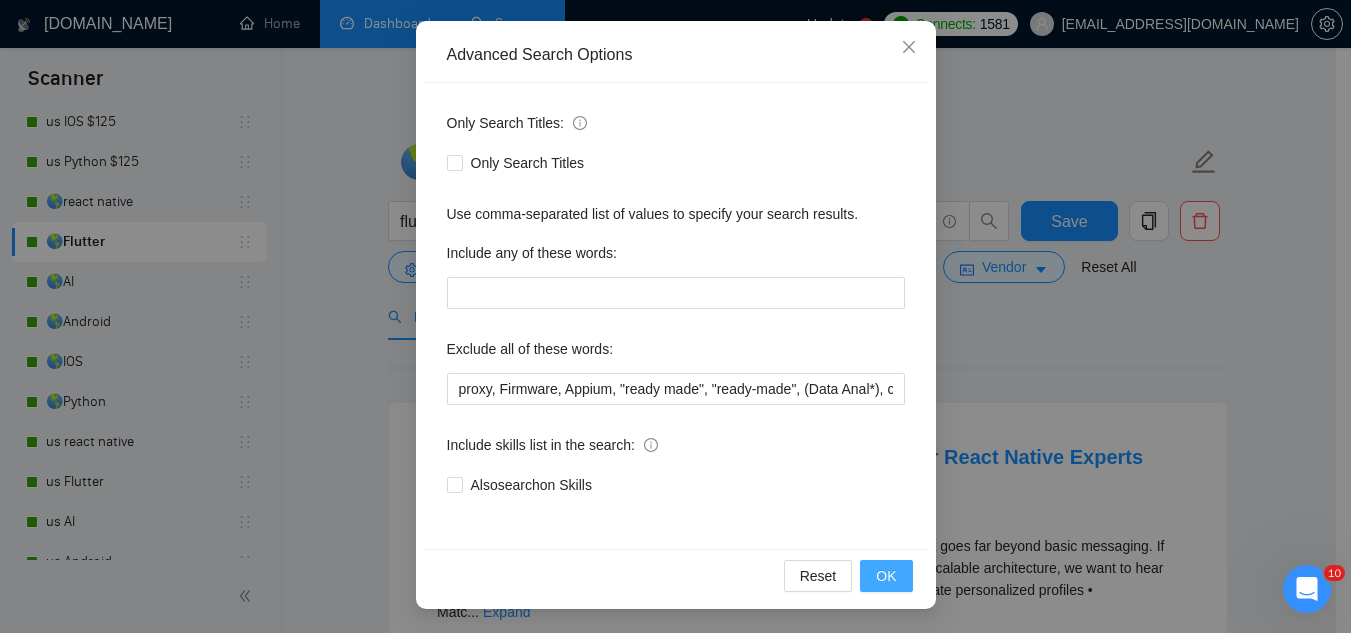 click on "OK" at bounding box center (886, 576) 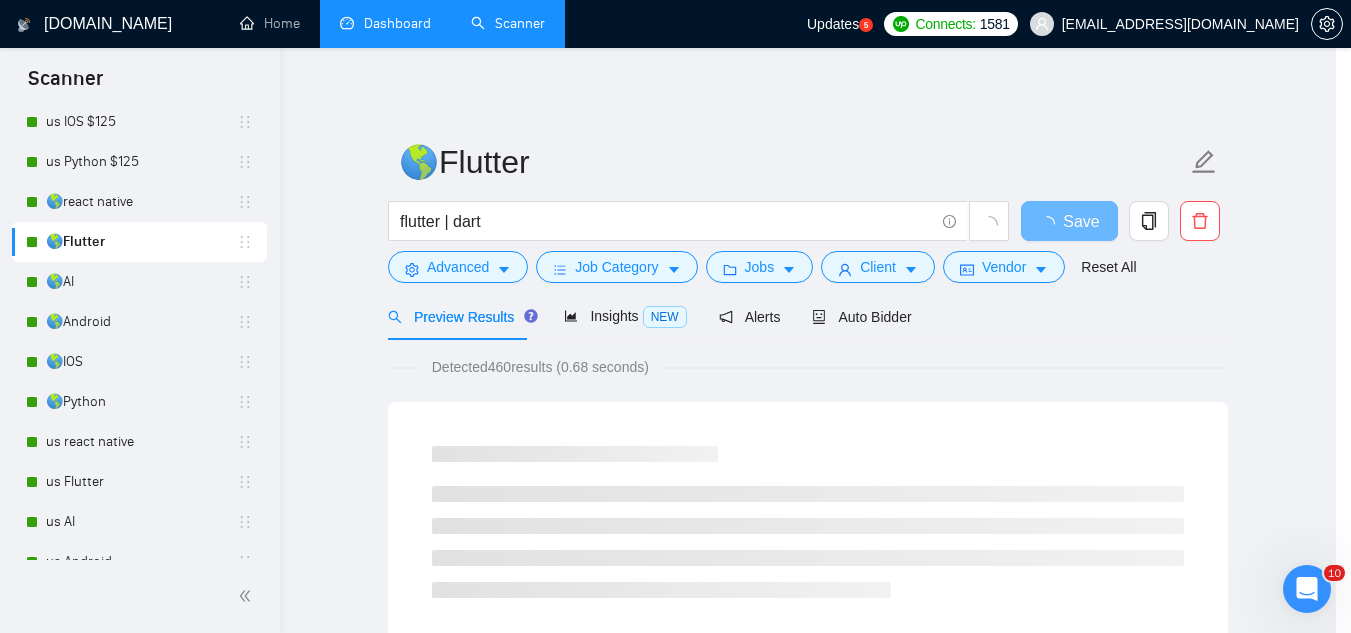 scroll, scrollTop: 99, scrollLeft: 0, axis: vertical 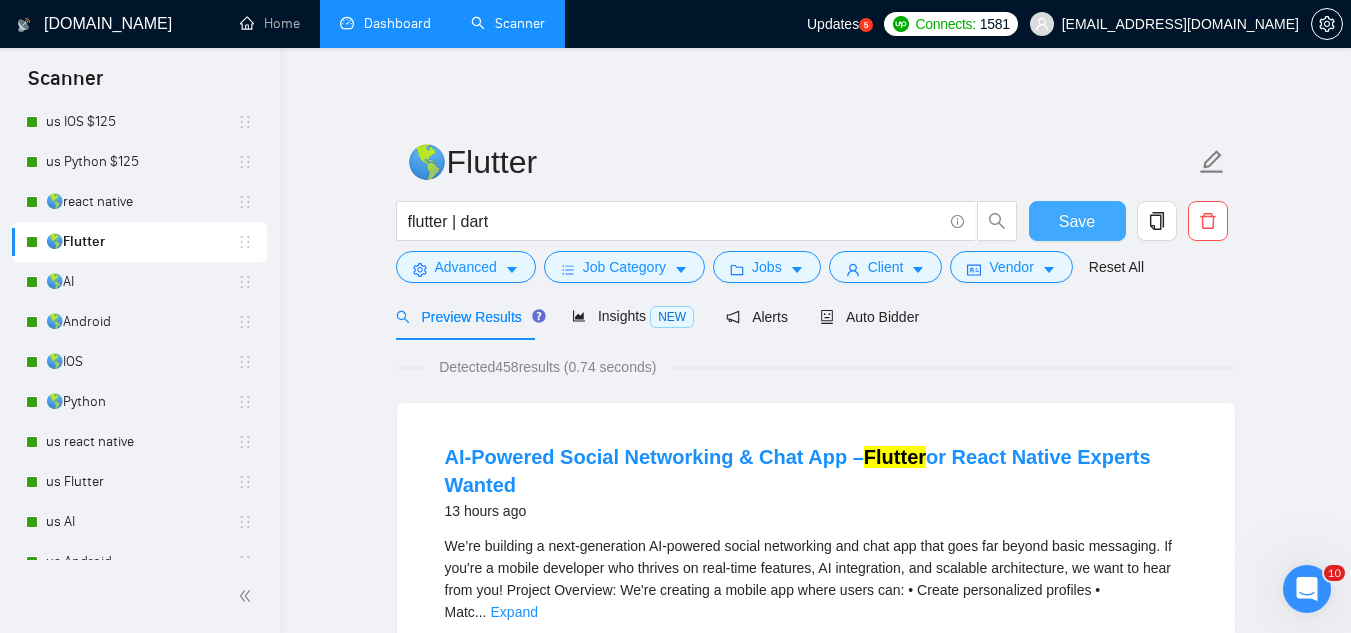 click on "Save" at bounding box center (1077, 221) 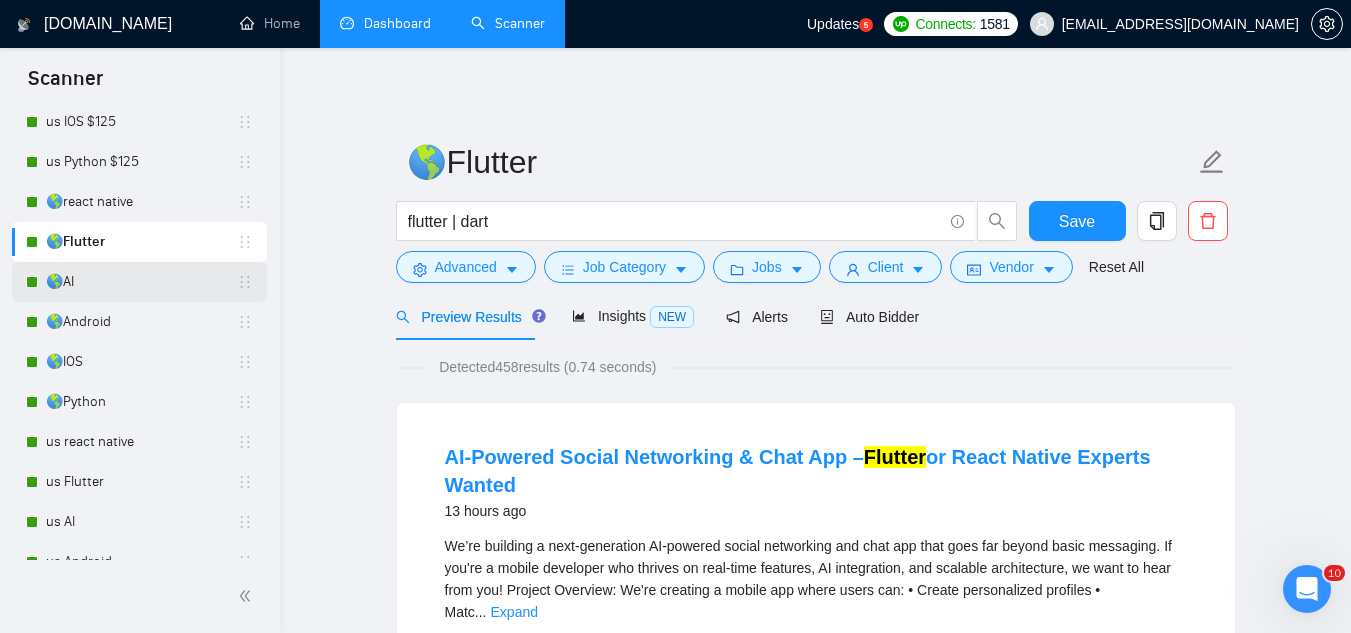 click on "🌎AI" at bounding box center (141, 282) 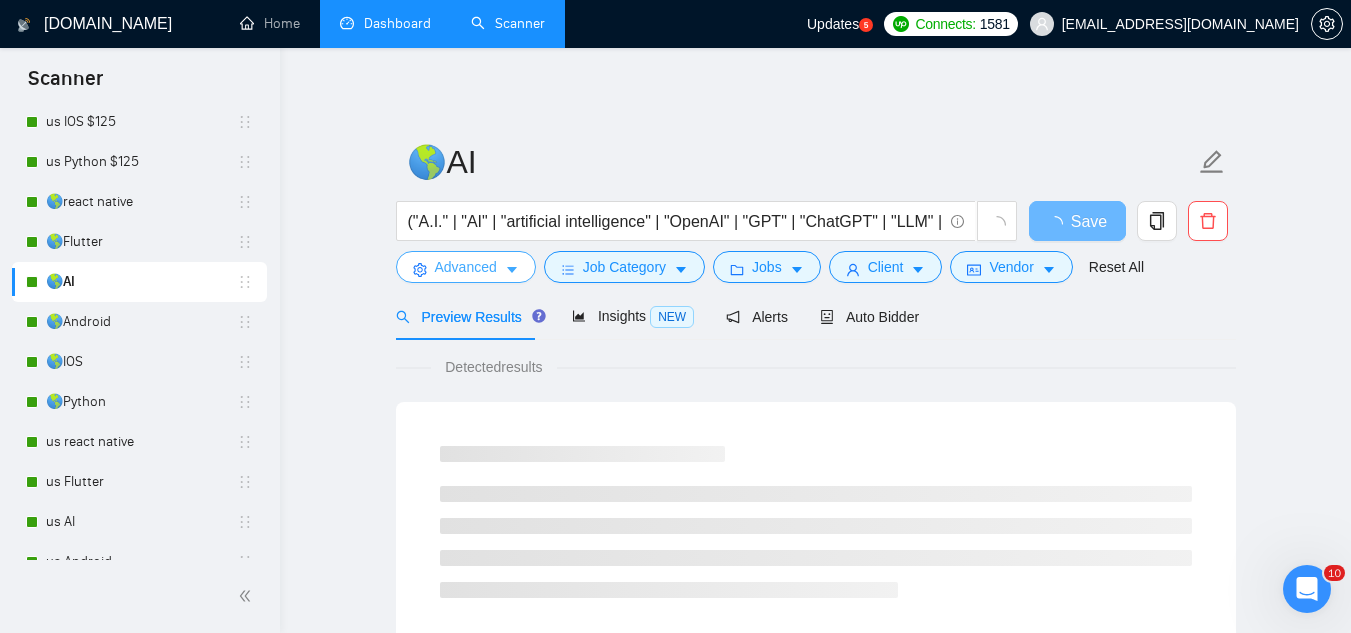 click on "Advanced" at bounding box center (466, 267) 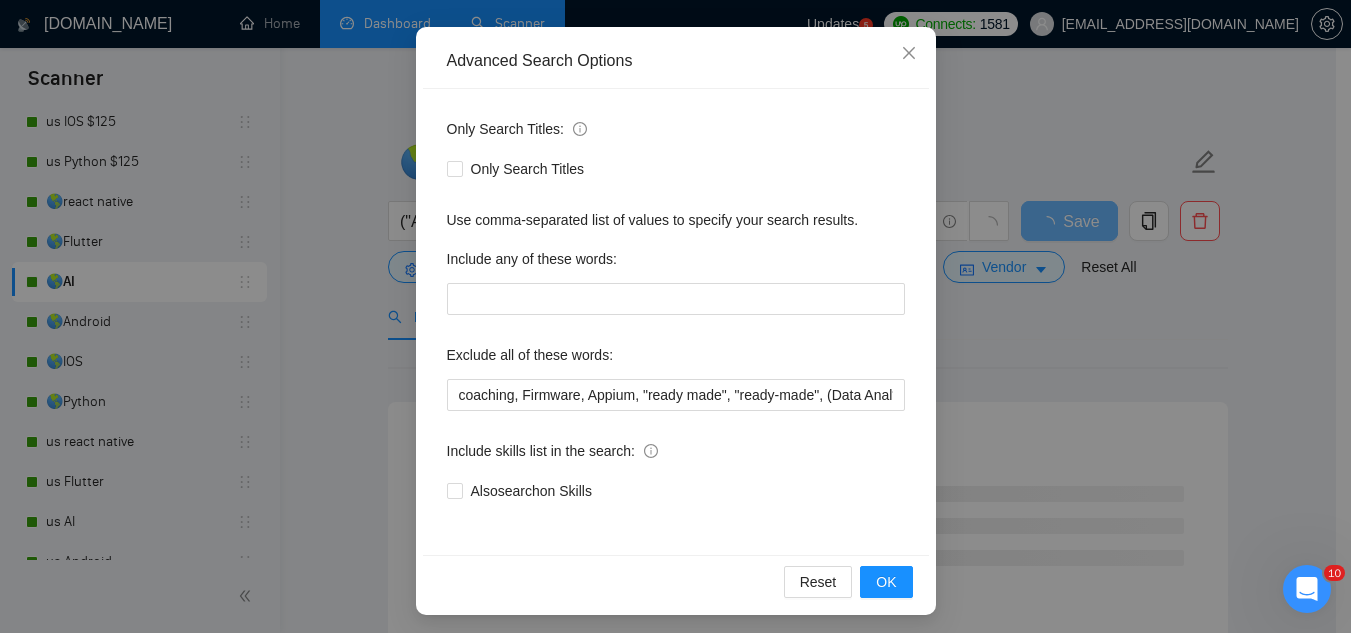 scroll, scrollTop: 195, scrollLeft: 0, axis: vertical 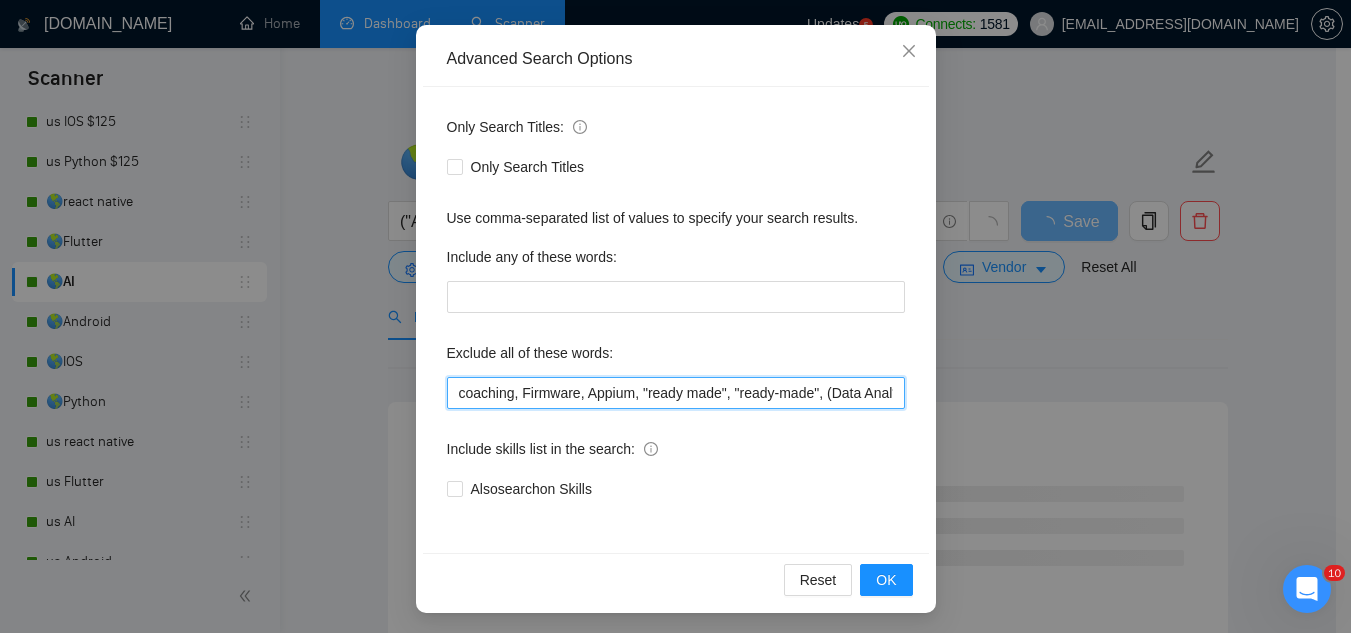 click on "coaching, Firmware, Appium, "ready made", "ready-made", (Data Anal*), consultation, QA, Tester, CTO, "Contract Chief Technology Officer", CPU, sport*, betting, Fantas*, "[URL]", (Data Scien*), (marketing analyt*), (predictive analyt*), mentor, BI, "Power BI", train*, tutor, "hardware engineer", designer, "UI/UX Designer", "to join our remote team", SEO, (Video Edit*), (outbound call*), Buscamos, experto, Founding, freelancer*, "join our team", (no agenc*)," at bounding box center [676, 393] 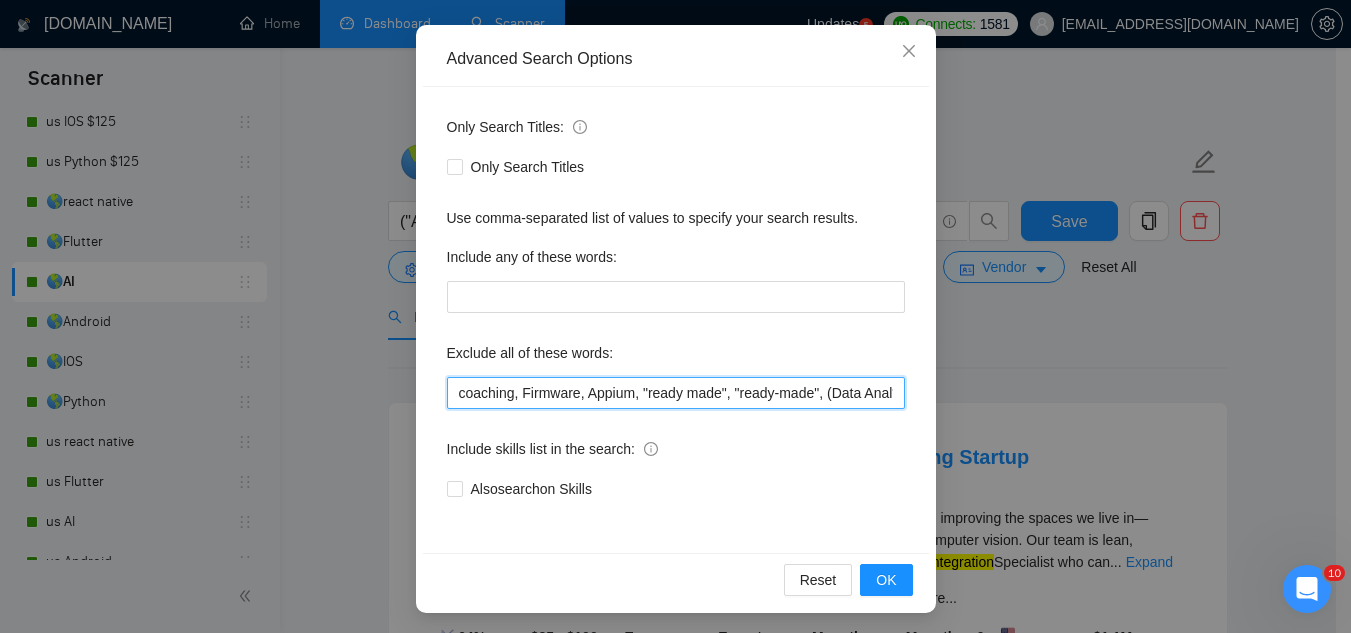 paste on "proxy," 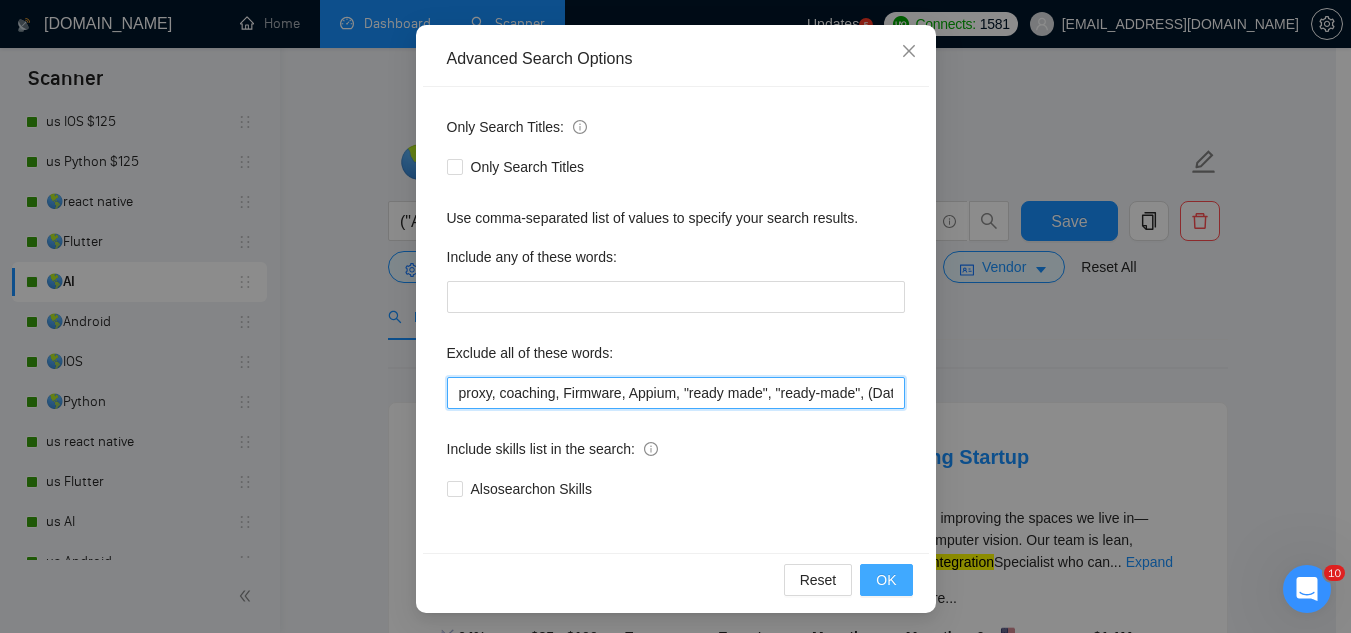 type on "proxy, coaching, Firmware, Appium, "ready made", "ready-made", (Data Anal*), consultation, QA, Tester, CTO, "Contract Chief Technology Officer", CPU, sport*, betting, Fantas*, "[URL]", (Data Scien*), (marketing analyt*), (predictive analyt*), mentor, BI, "Power BI", train*, tutor, "hardware engineer", designer, "UI/UX Designer", "to join our remote team", SEO, (Video Edit*), (outbound call*), Buscamos, experto, Founding, freelancer*, "join our team", (no agenc*)," 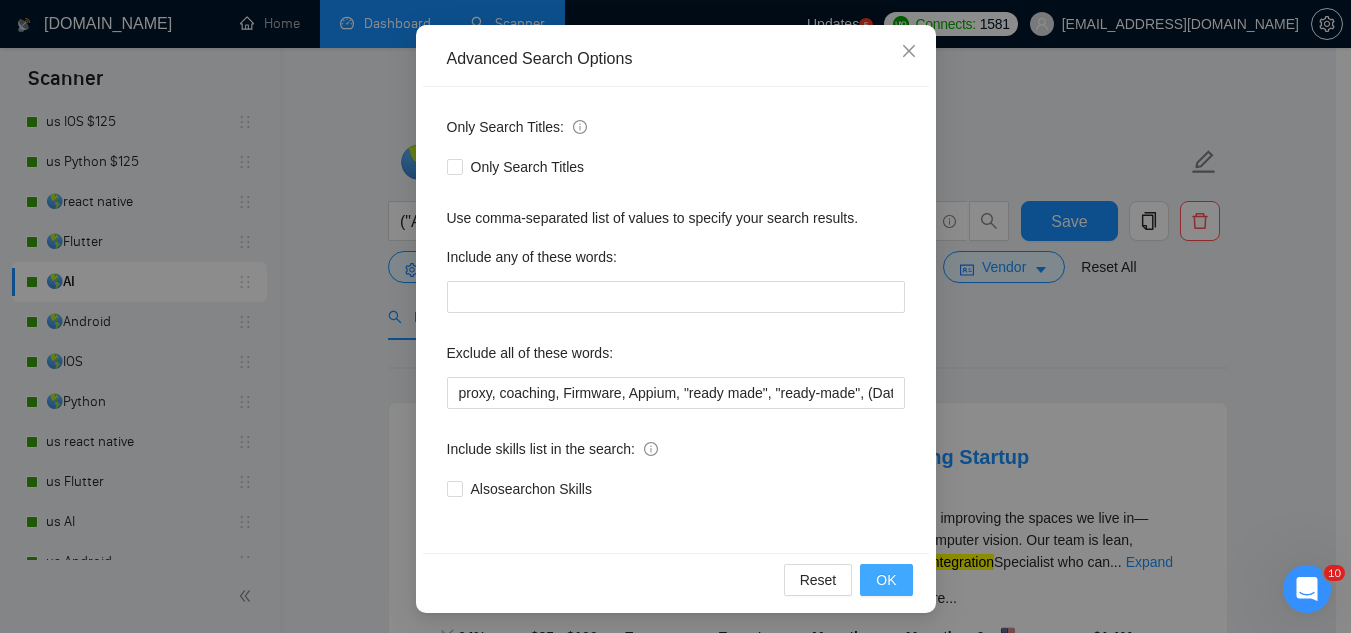 click on "OK" at bounding box center [886, 580] 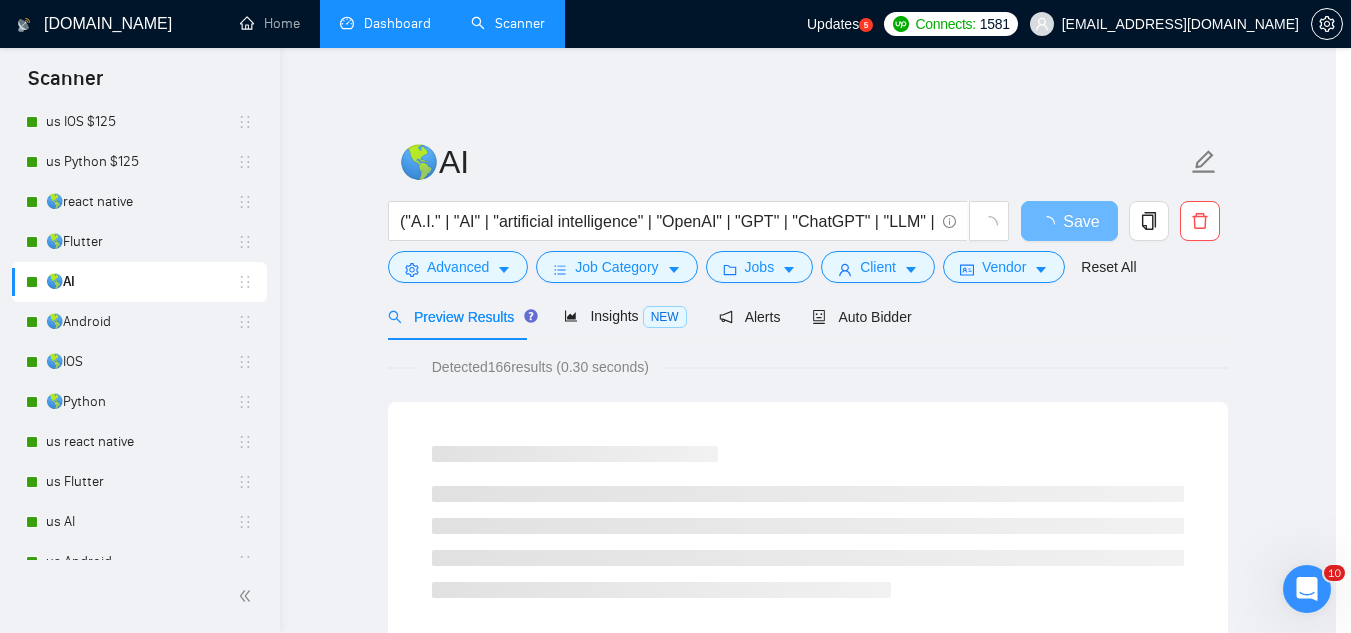 scroll, scrollTop: 99, scrollLeft: 0, axis: vertical 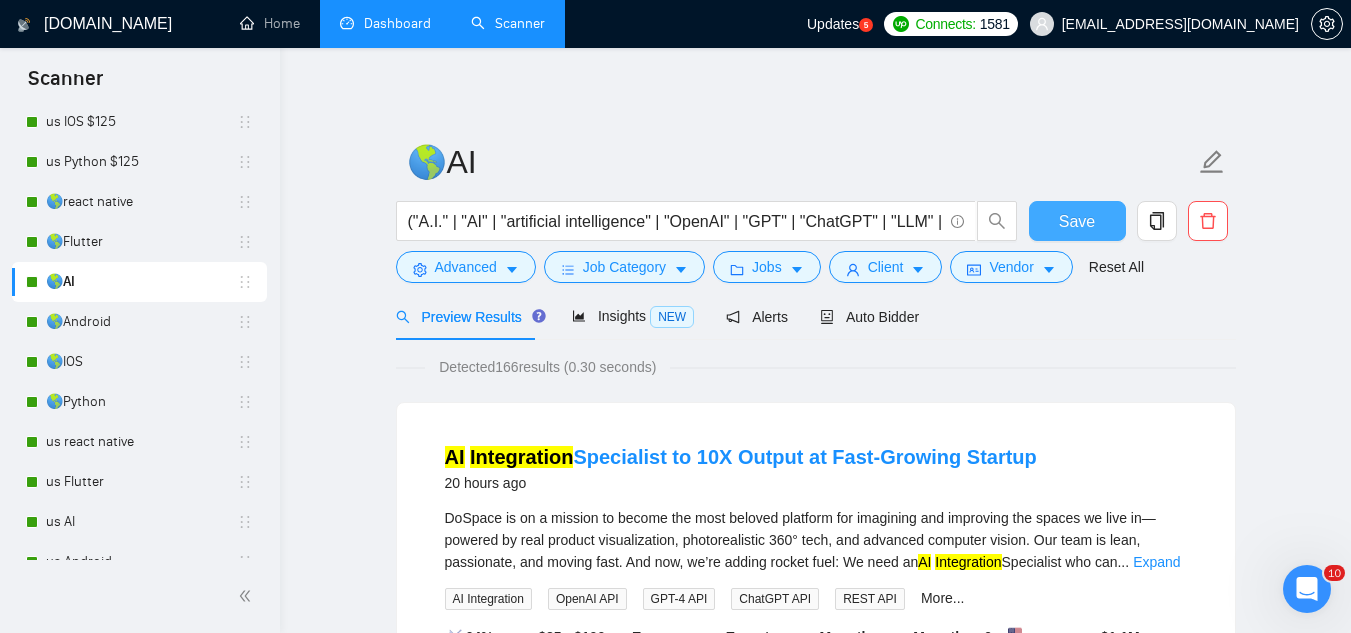 click on "Save" at bounding box center (1077, 221) 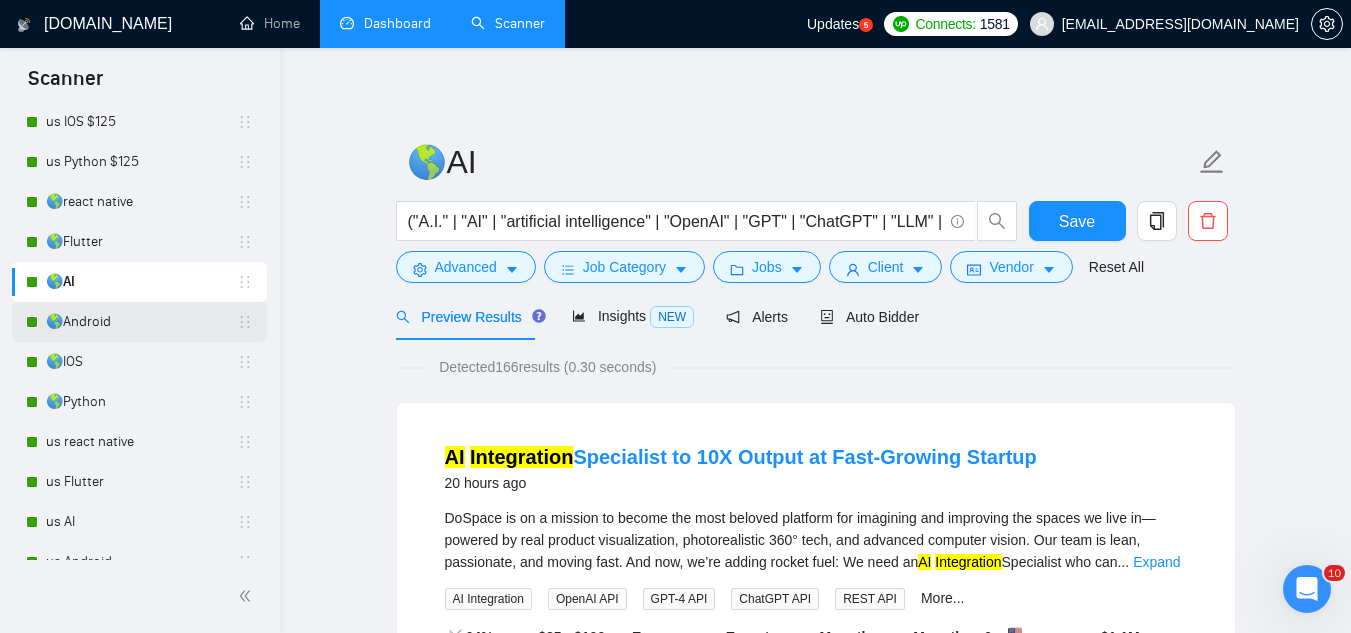click on "🌎Android" at bounding box center [141, 322] 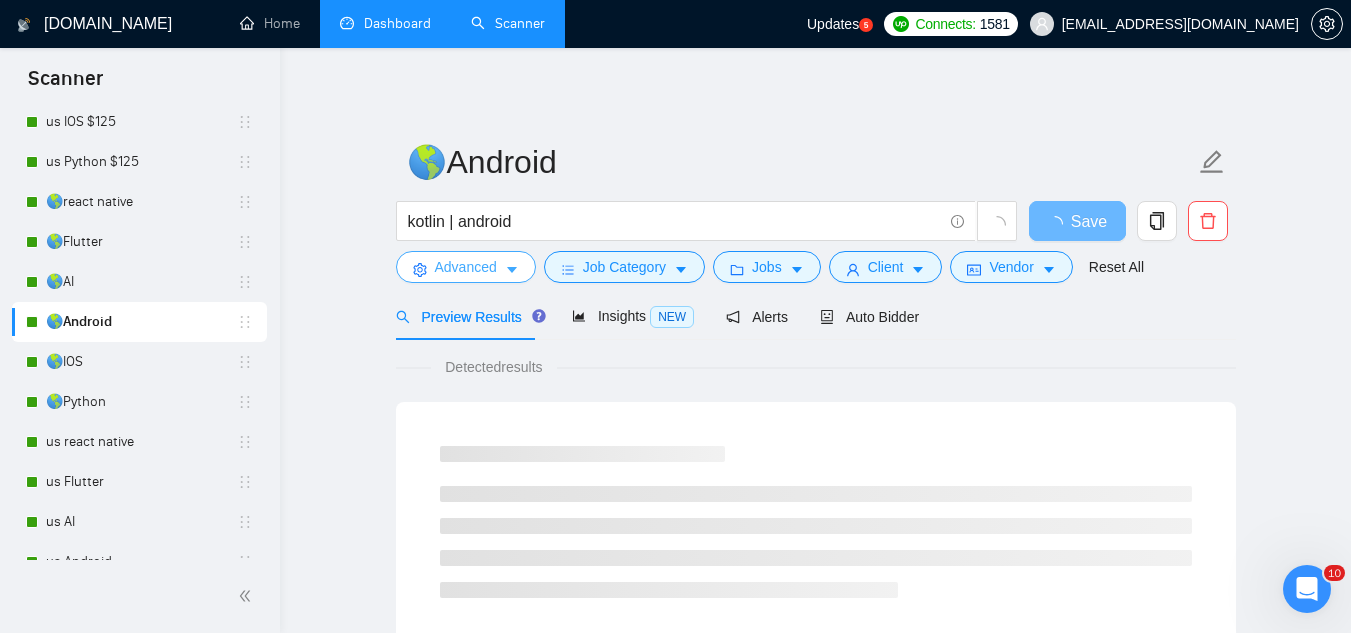 click on "Advanced" at bounding box center [466, 267] 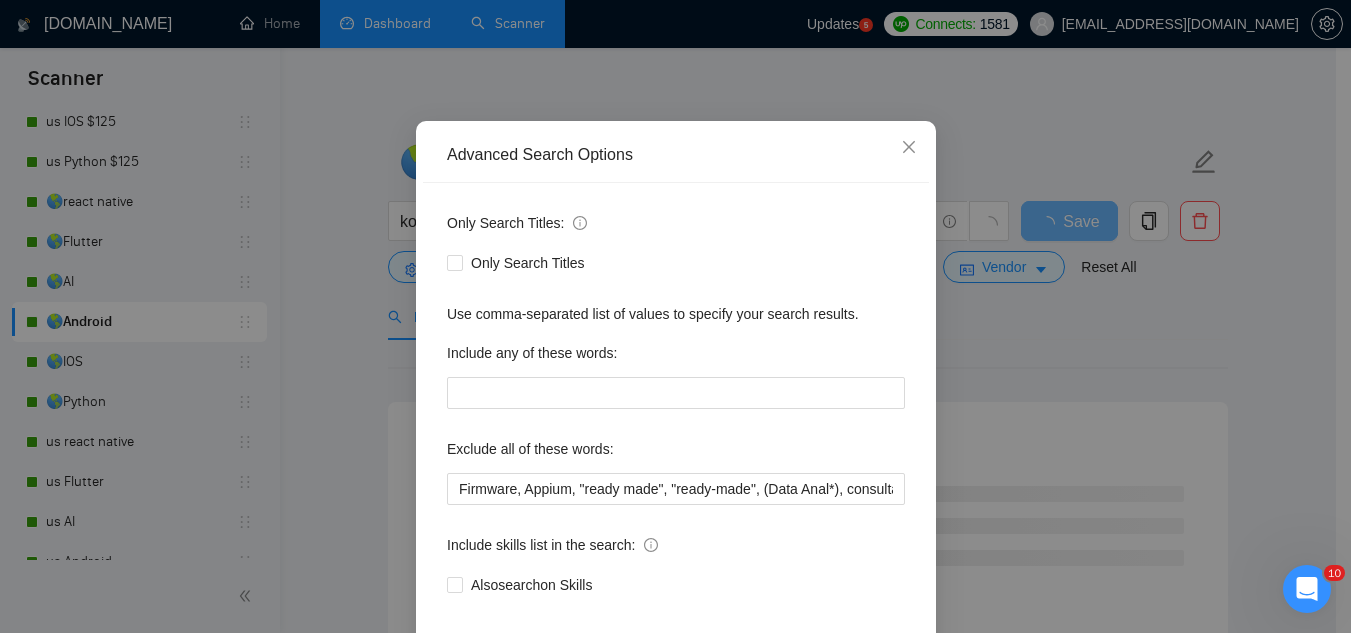 scroll, scrollTop: 199, scrollLeft: 0, axis: vertical 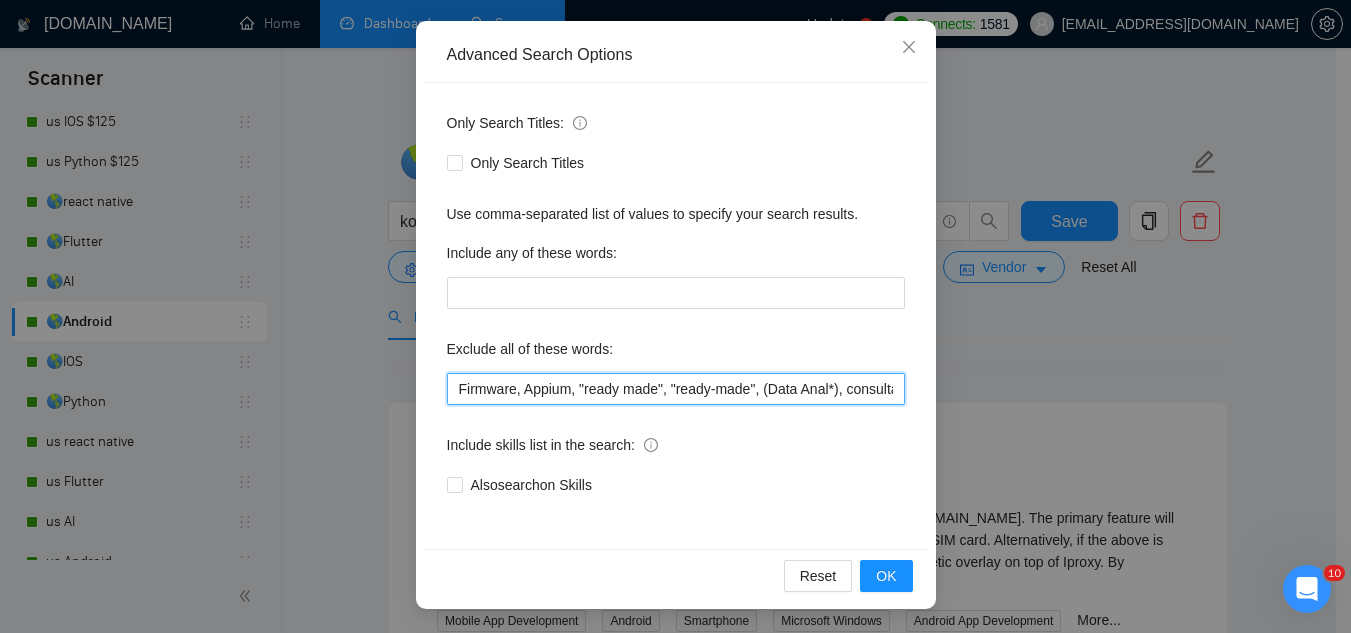 drag, startPoint x: 450, startPoint y: 397, endPoint x: 463, endPoint y: 318, distance: 80.06248 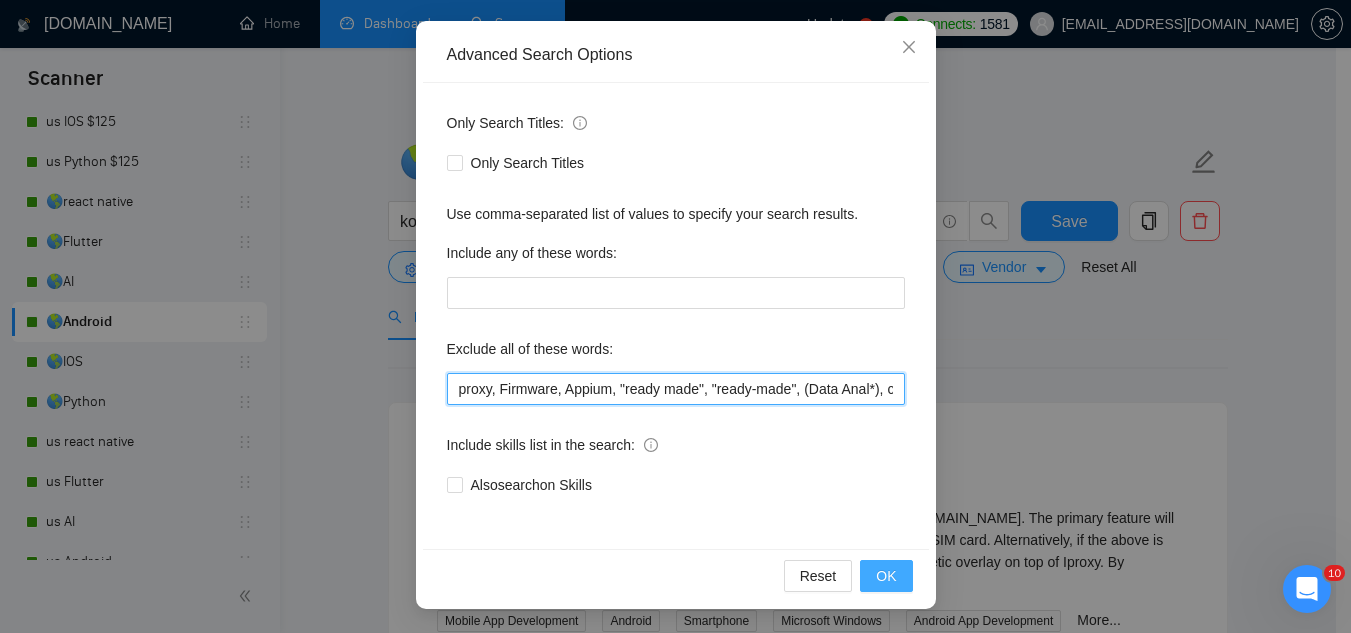 type on "proxy, Firmware, Appium, "ready made", "ready-made", (Data Anal*), consultation, QA, Tester, CTO, "Contract Chief Technology Officer", CPU, sport*, betting, Fantas*, "[URL]", (Data Scien*), (marketing analyt*), (predictive analyt*), mentor, BI, "Power BI", train*, tutor, "hardware engineer", designer, "UI/UX Designer", "to join our remote team", SEO, (Video Edit*), "outbound calling", Buscamos, experto, Founding, freelancer*, "join our team", (no agenc*)," 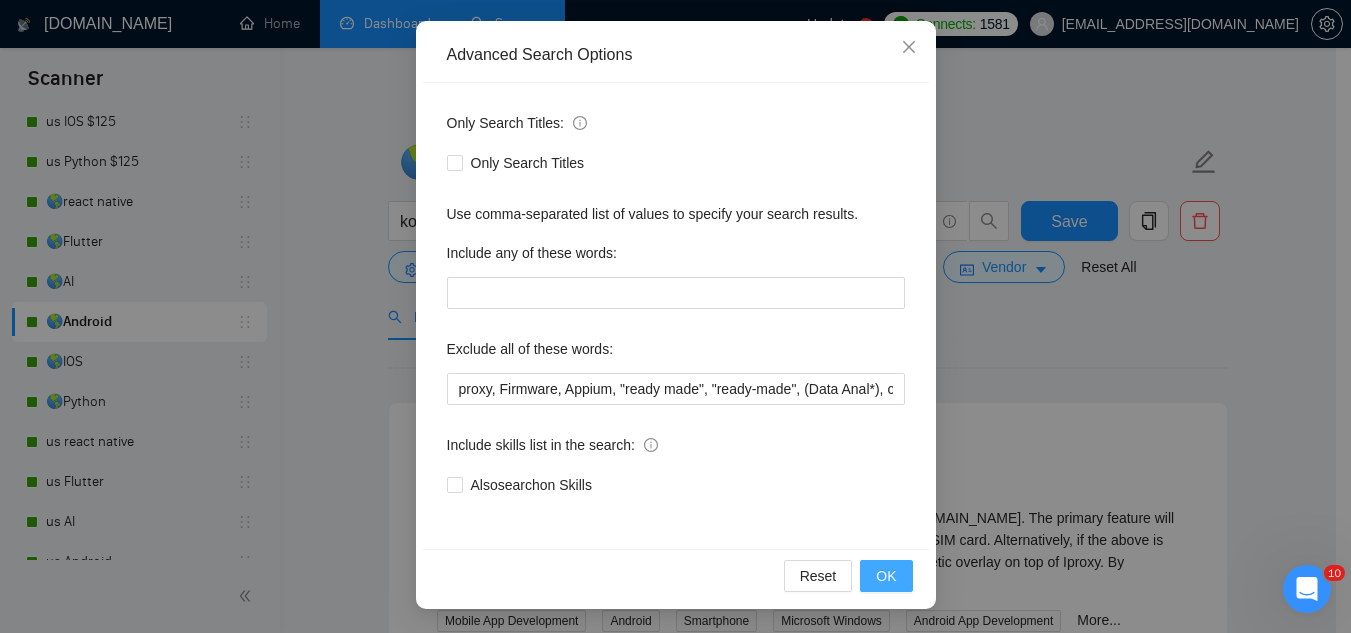 click on "OK" at bounding box center (886, 576) 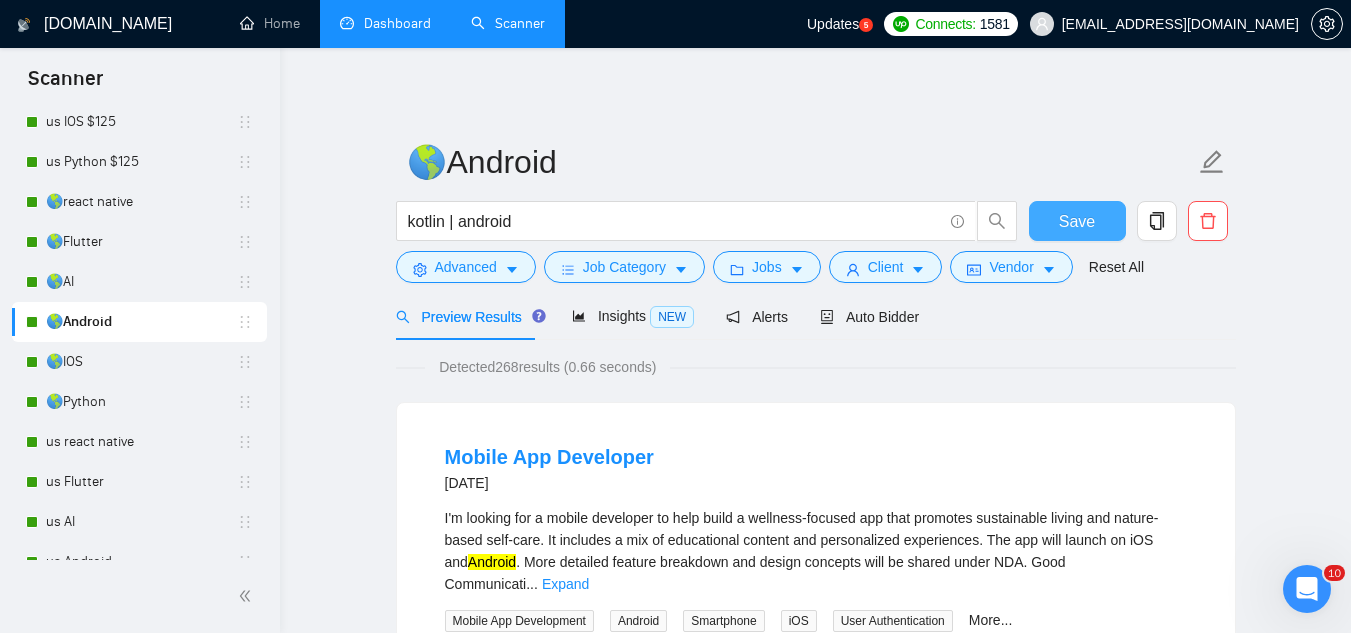 click on "Save" at bounding box center (1077, 221) 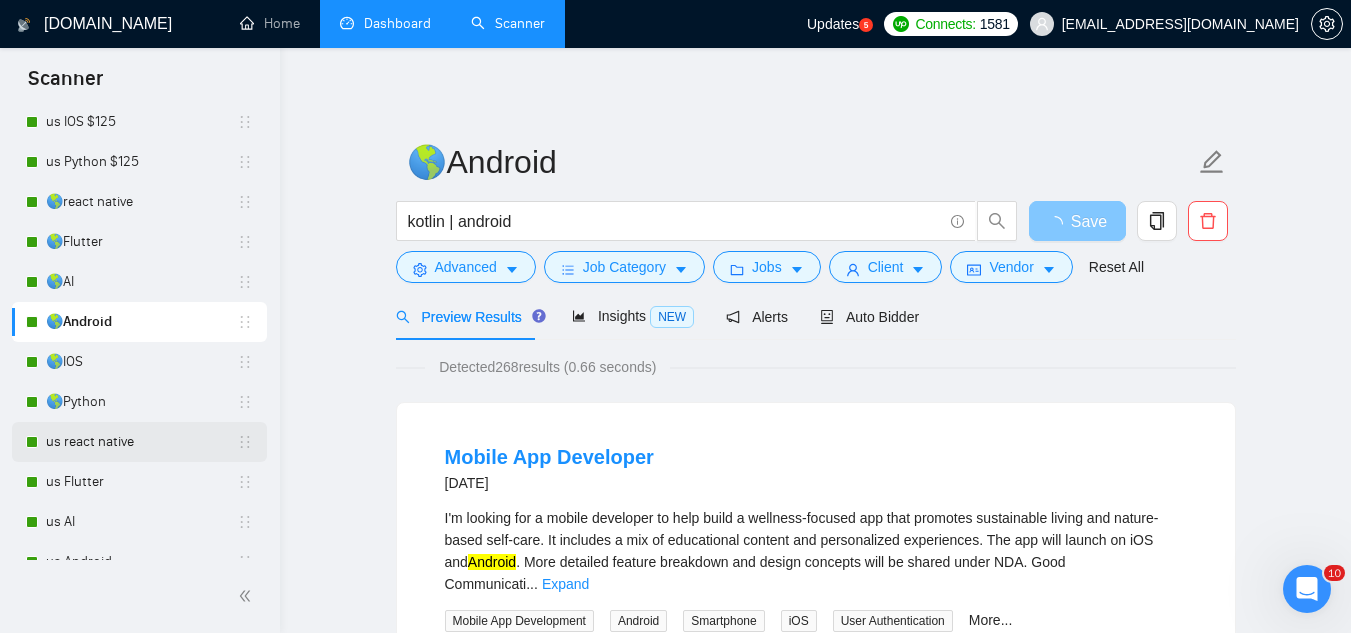 scroll, scrollTop: 602, scrollLeft: 0, axis: vertical 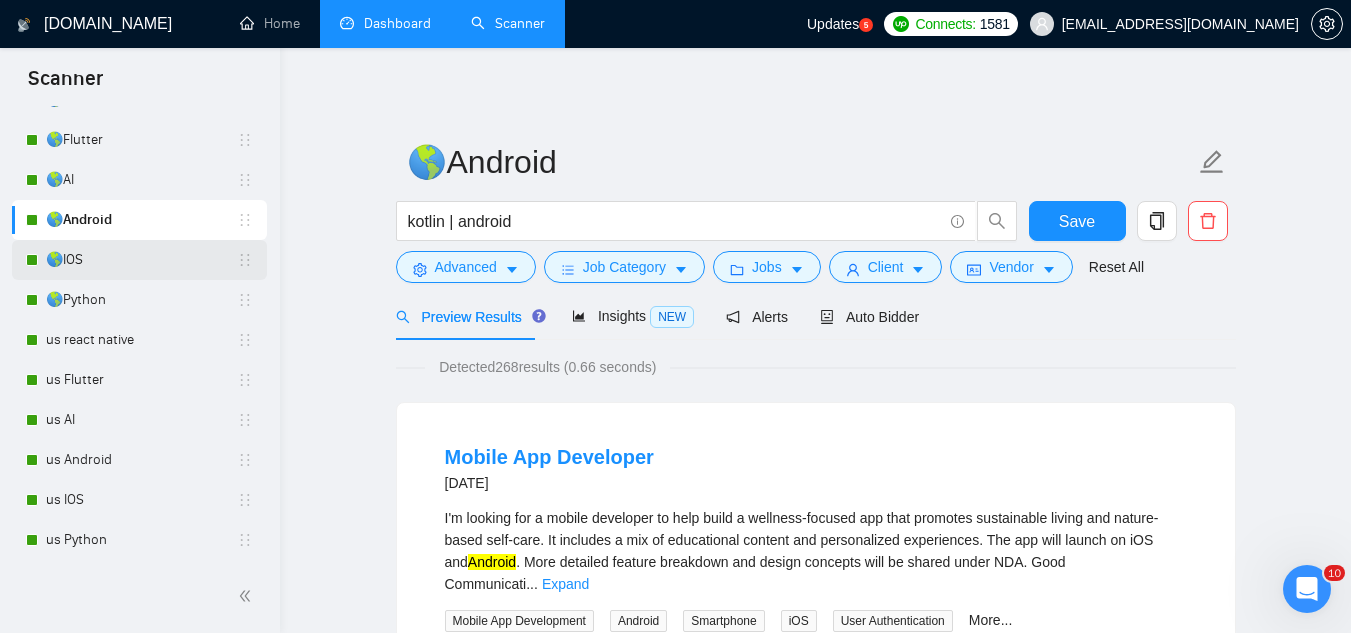 click on "🌎IOS" at bounding box center (141, 260) 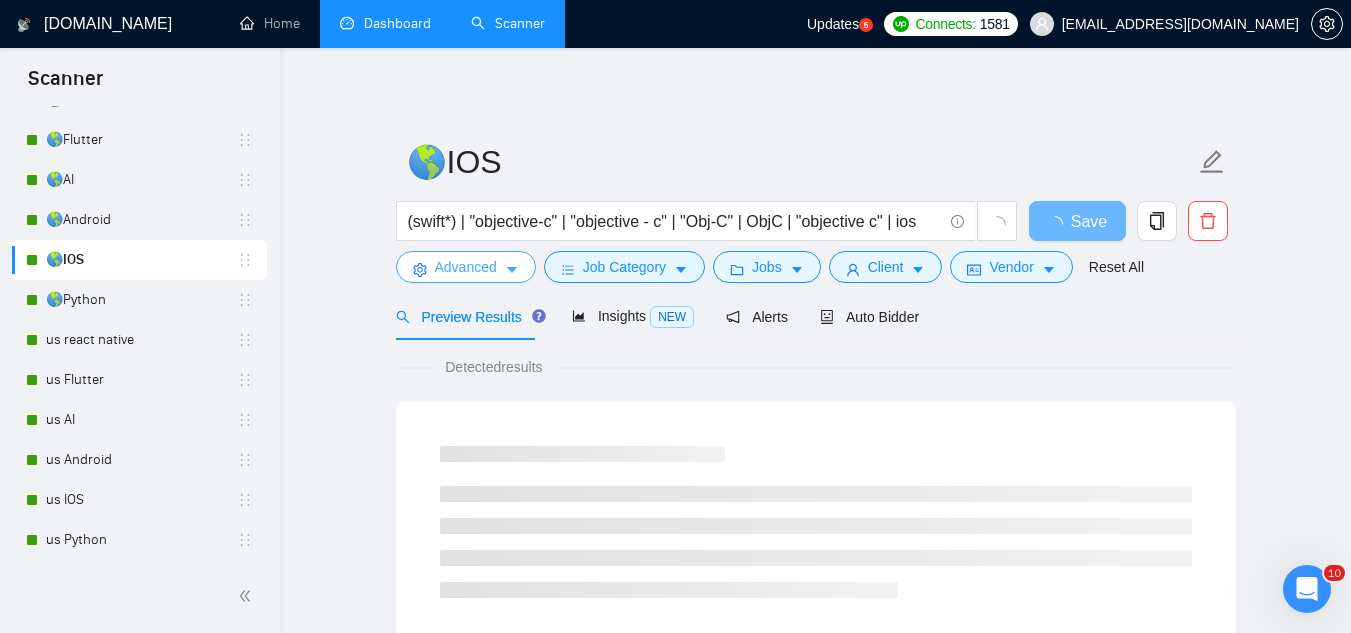 click on "Advanced" at bounding box center (466, 267) 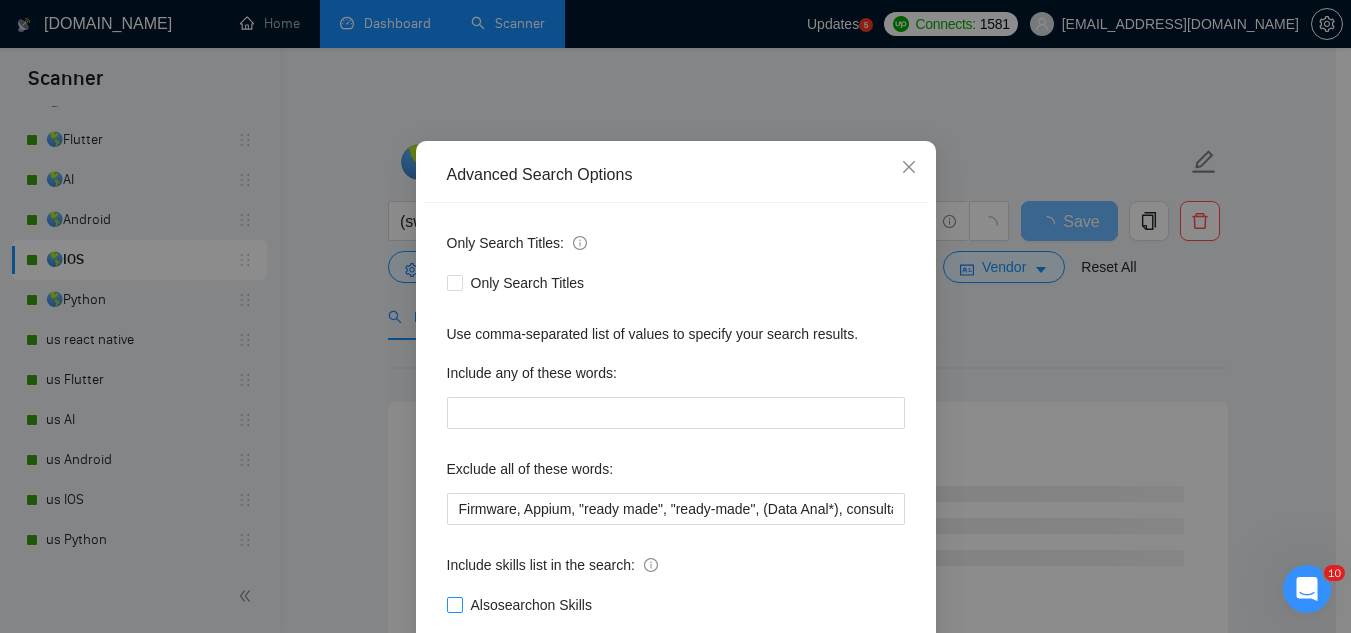 scroll, scrollTop: 199, scrollLeft: 0, axis: vertical 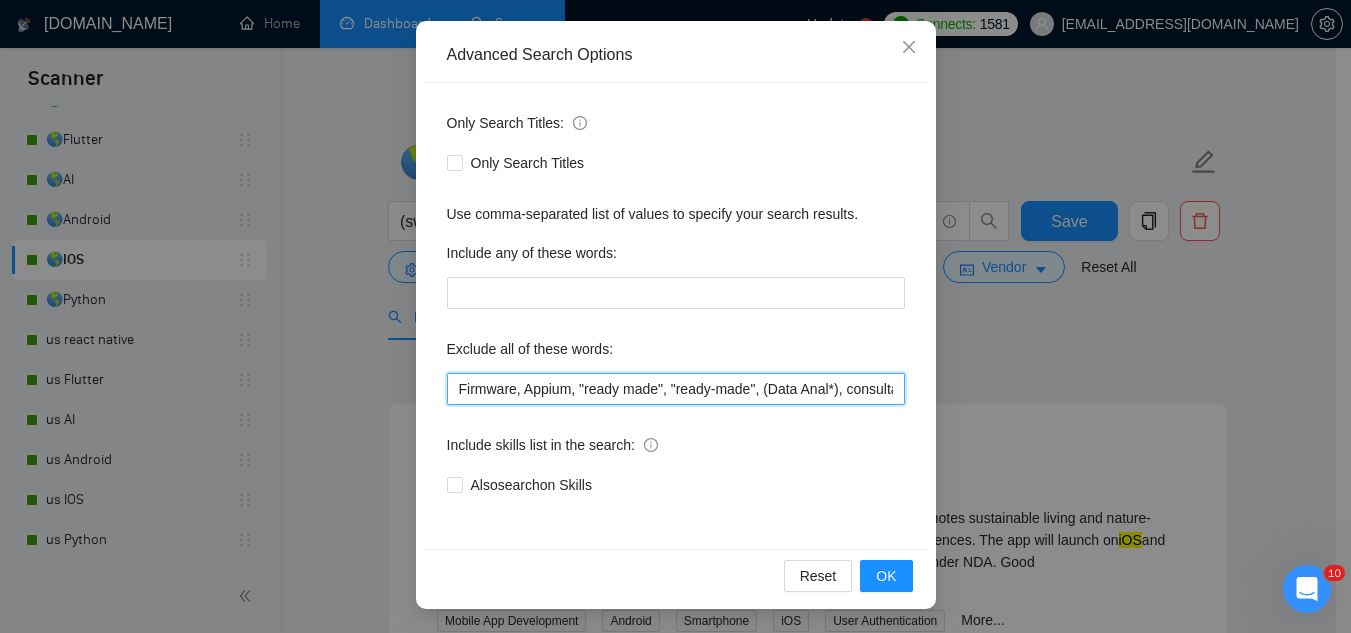 click on "Firmware, Appium, "ready made", "ready-made", (Data Anal*), consultation, QA, Tester, CTO, "Contract Chief Technology Officer", CPU, sport*, betting, Fantas*, "[URL]", (Data Scien*), (marketing analyt*), (predictive analyt*), mentor, BI, "Power BI", train*, tutor, "hardware engineer", designer, "UI/UX Designer", "to join our remote team", SEO, (Video Edit*), "outbound calling", Buscamos, experto, Founding, freelancer*, "join our team", (no agenc*)," at bounding box center [676, 389] 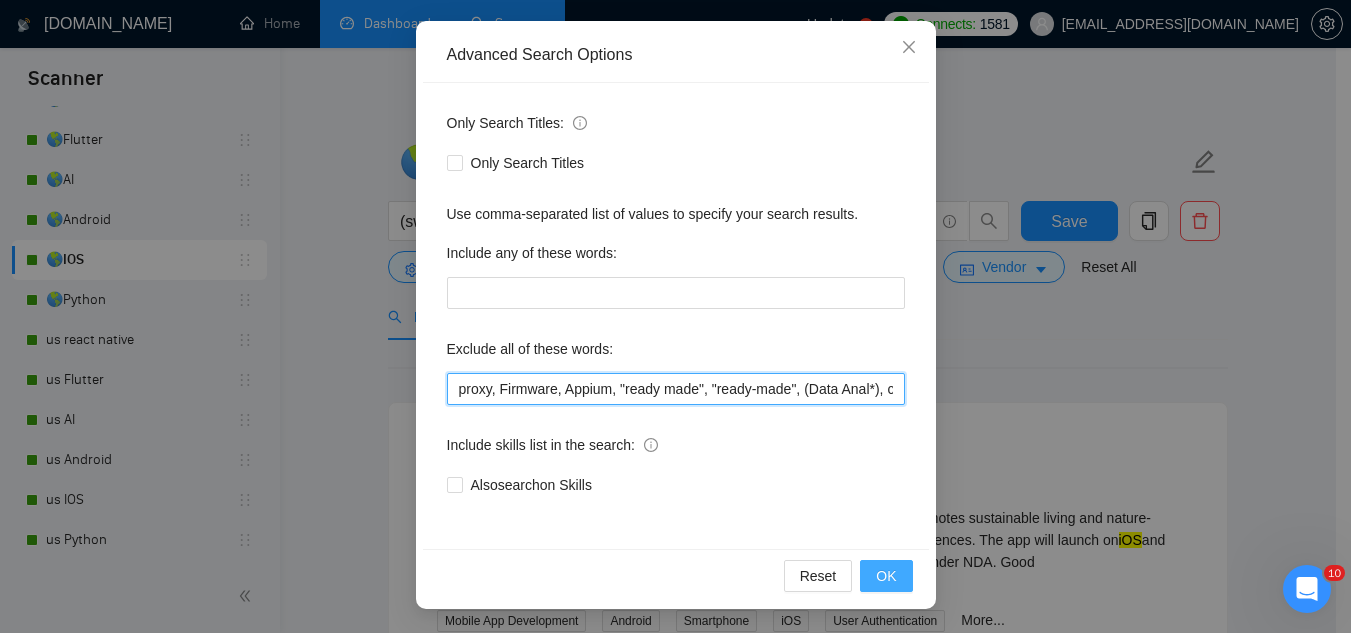 type on "proxy, Firmware, Appium, "ready made", "ready-made", (Data Anal*), consultation, QA, Tester, CTO, "Contract Chief Technology Officer", CPU, sport*, betting, Fantas*, "[URL]", (Data Scien*), (marketing analyt*), (predictive analyt*), mentor, BI, "Power BI", train*, tutor, "hardware engineer", designer, "UI/UX Designer", "to join our remote team", SEO, (Video Edit*), "outbound calling", Buscamos, experto, Founding, freelancer*, "join our team", (no agenc*)," 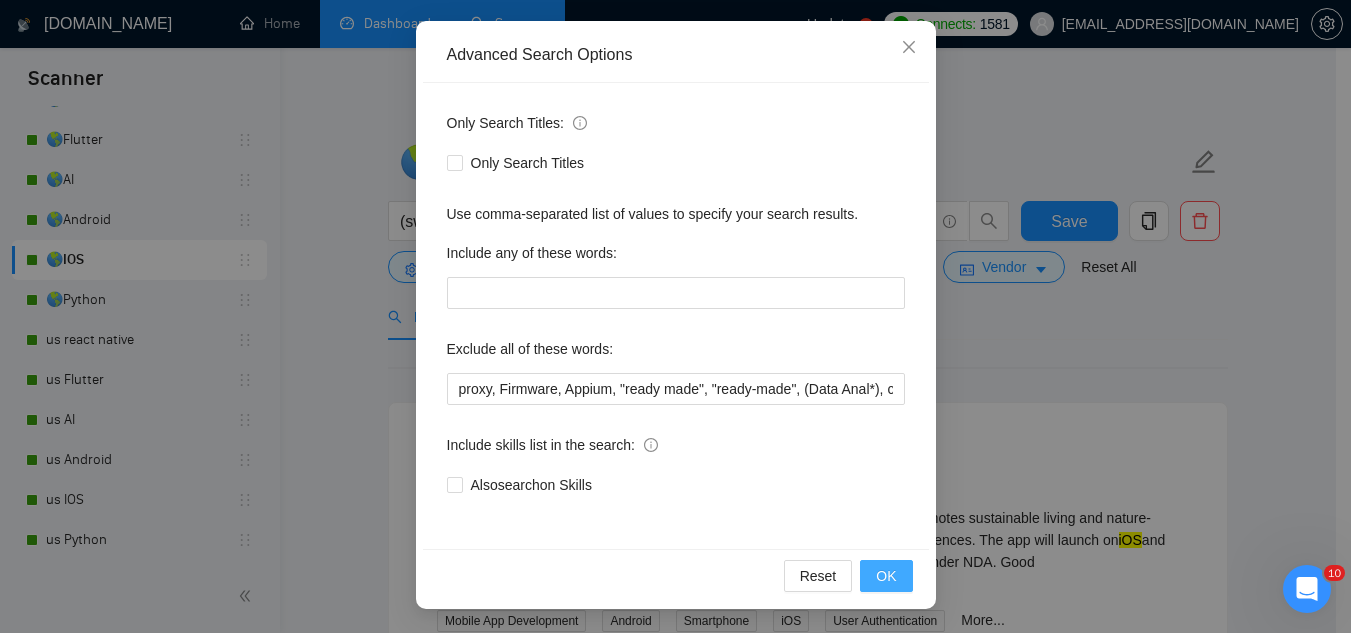 click on "OK" at bounding box center [886, 576] 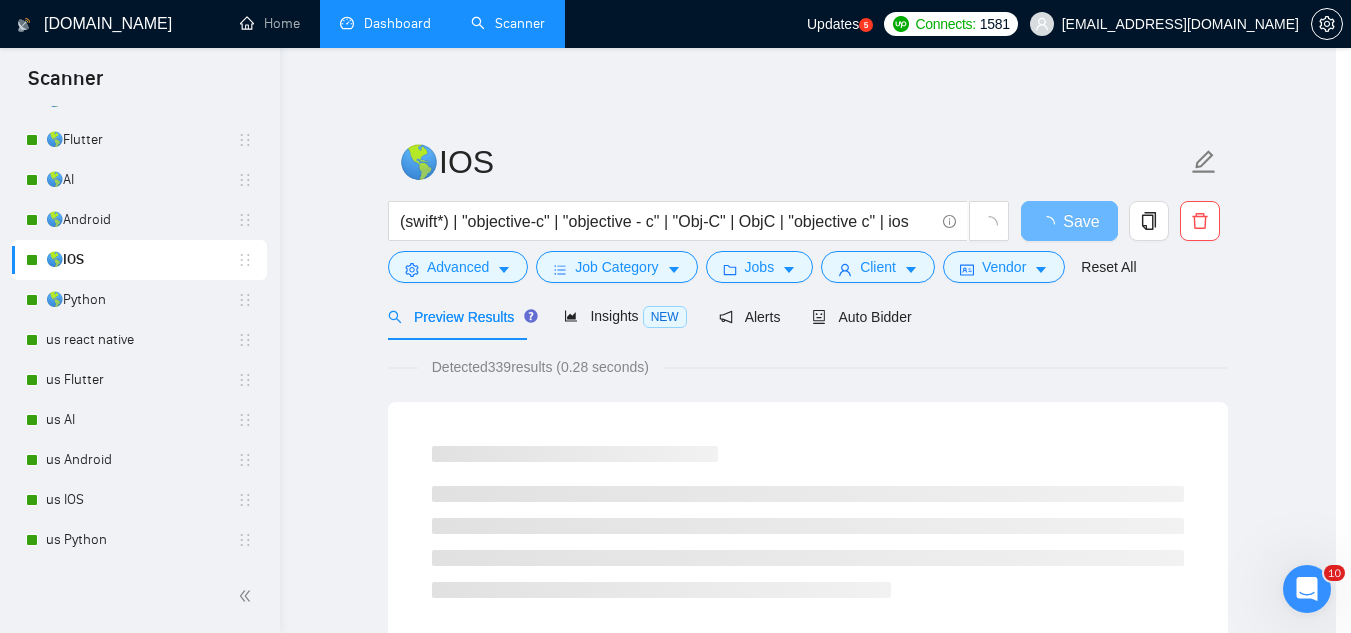 scroll, scrollTop: 99, scrollLeft: 0, axis: vertical 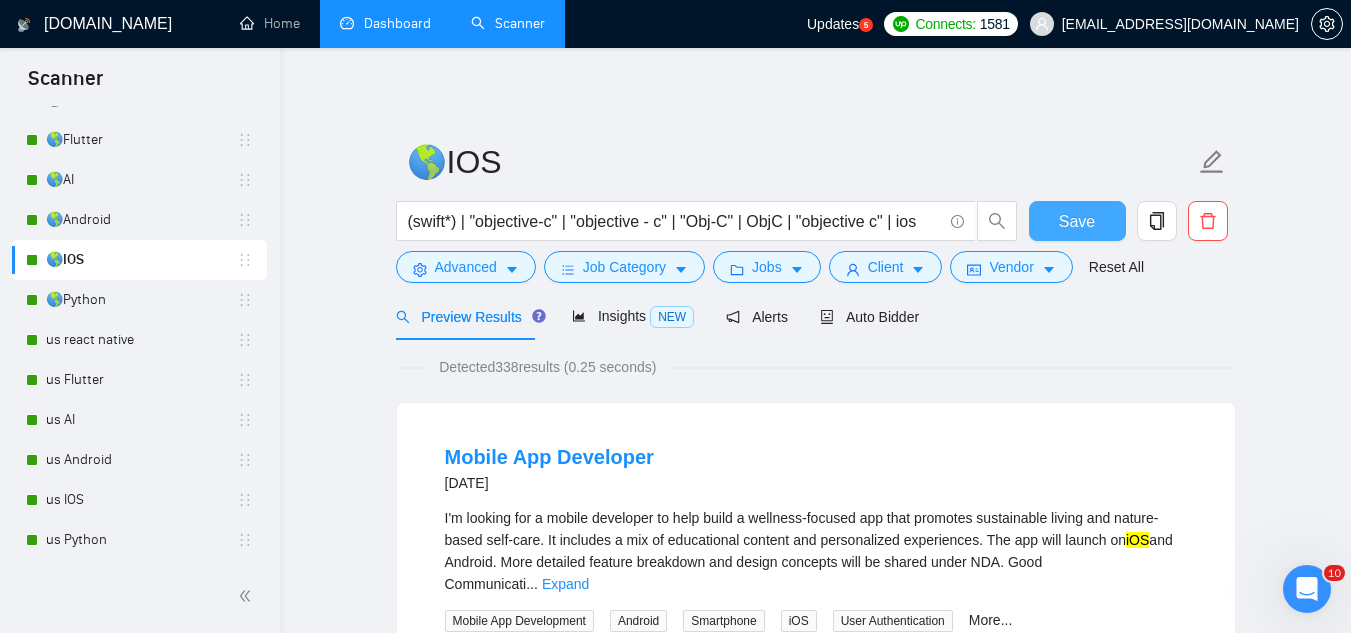 click on "Save" at bounding box center [1077, 221] 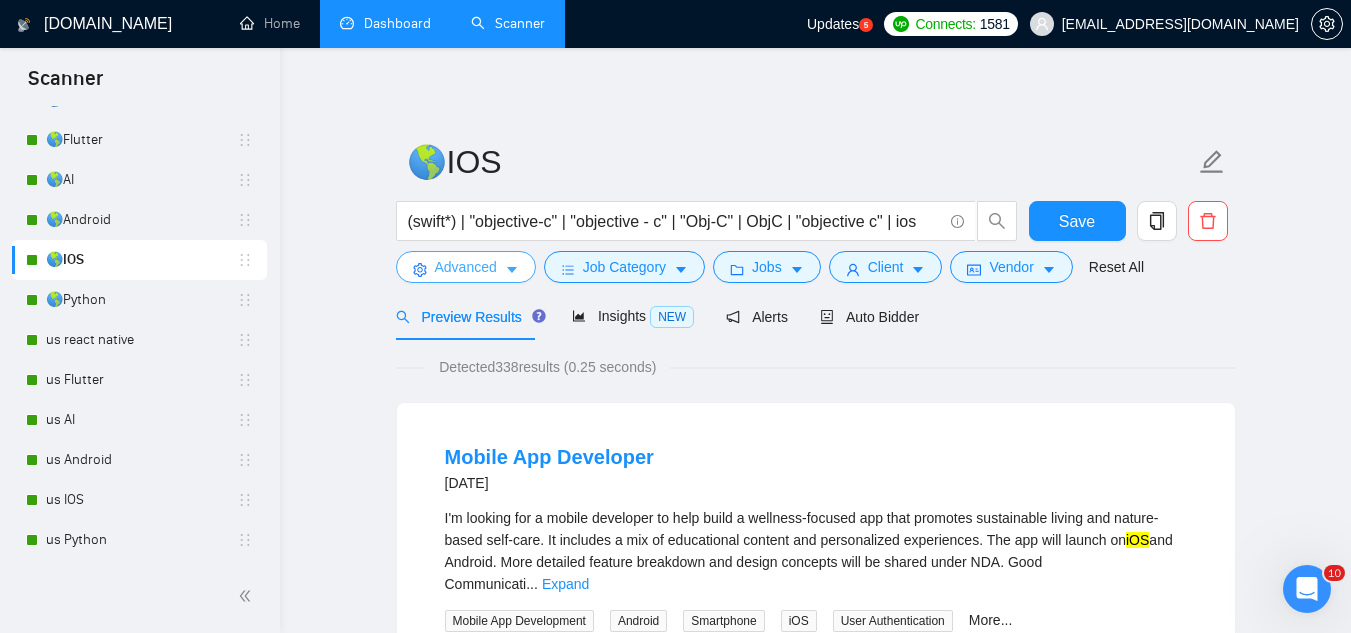 click on "Advanced" at bounding box center (466, 267) 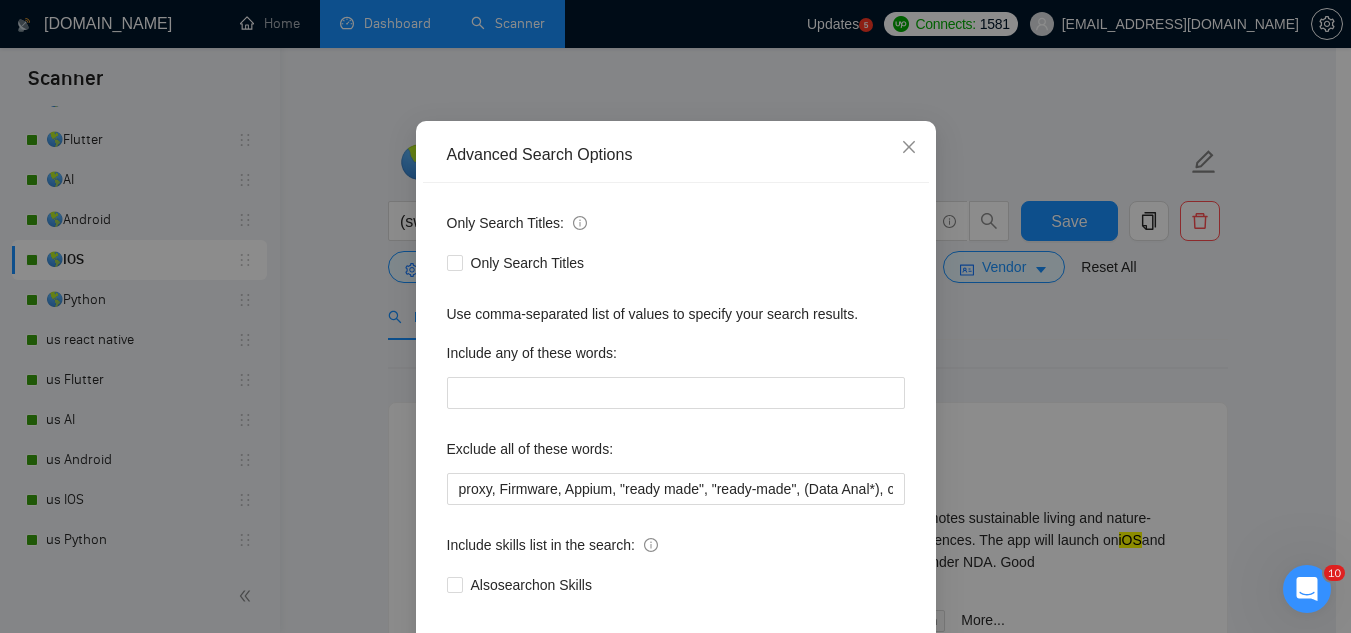 click on "Advanced Search Options Only Search Titles:   Only Search Titles Use comma-separated list of values to specify your search results. Include any of these words: Exclude all of these words: proxy, Firmware, Appium, "ready made", "ready-made", (Data Anal*), consultation, QA, Tester, CTO, "Contract Chief Technology Officer", CPU, sport*, betting, Fantas*, "[URL]", (Data Scien*), (marketing analyt*), (predictive analyt*), mentor, BI, "Power BI", train*, tutor, "hardware engineer", designer, "UI/UX Designer", "to join our remote team", SEO, (Video Edit*), "outbound calling", Buscamos, experto, Founding, freelancer*, "join our team", (no agenc*), Include skills list in the search:   Also  search  on Skills Reset OK" at bounding box center (675, 316) 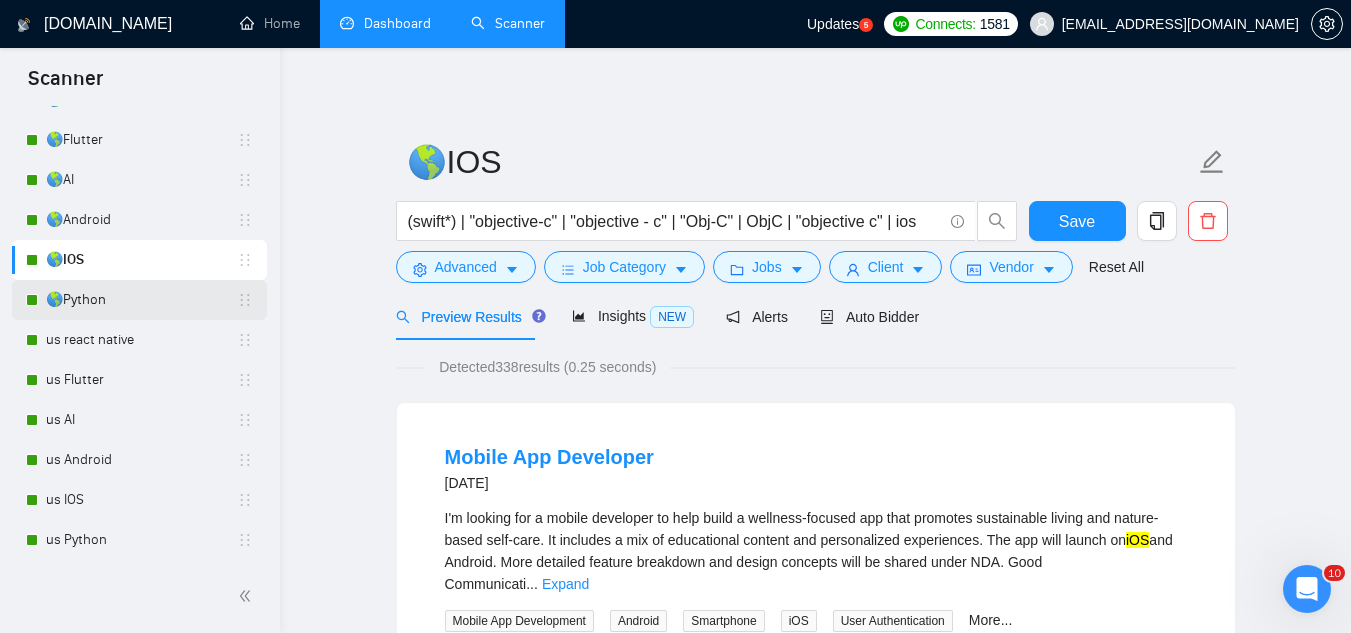 click on "🌎Python" at bounding box center (141, 300) 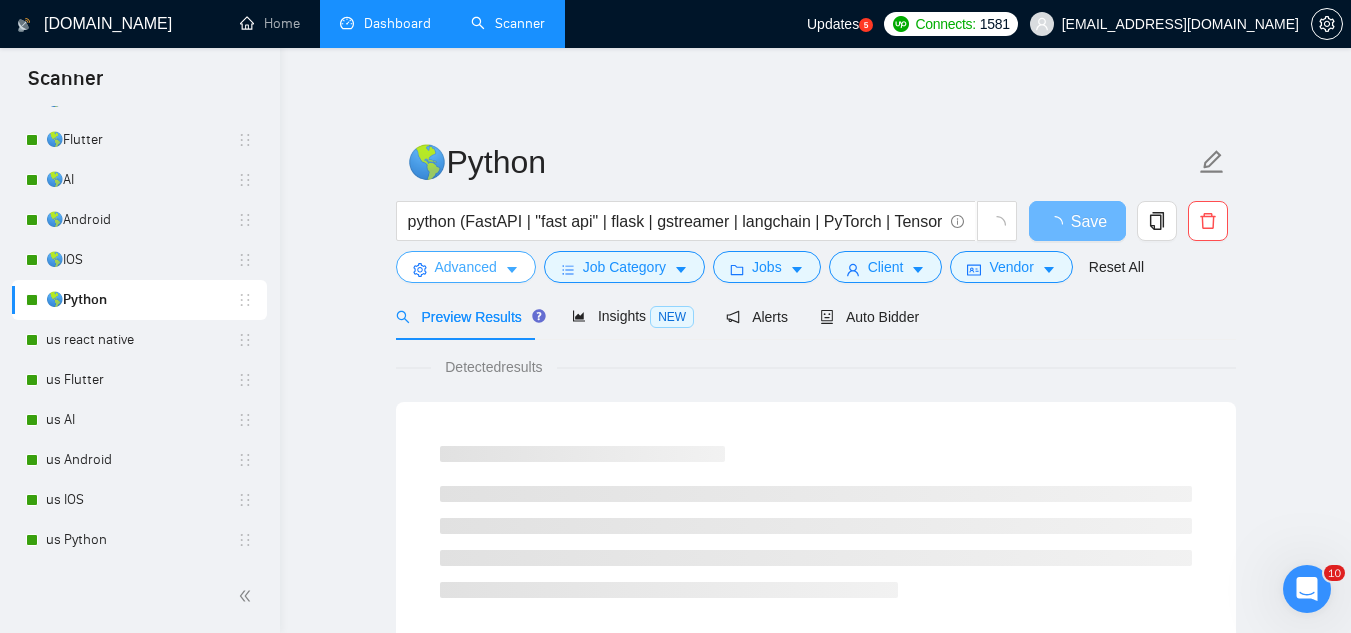 click on "Advanced" at bounding box center [466, 267] 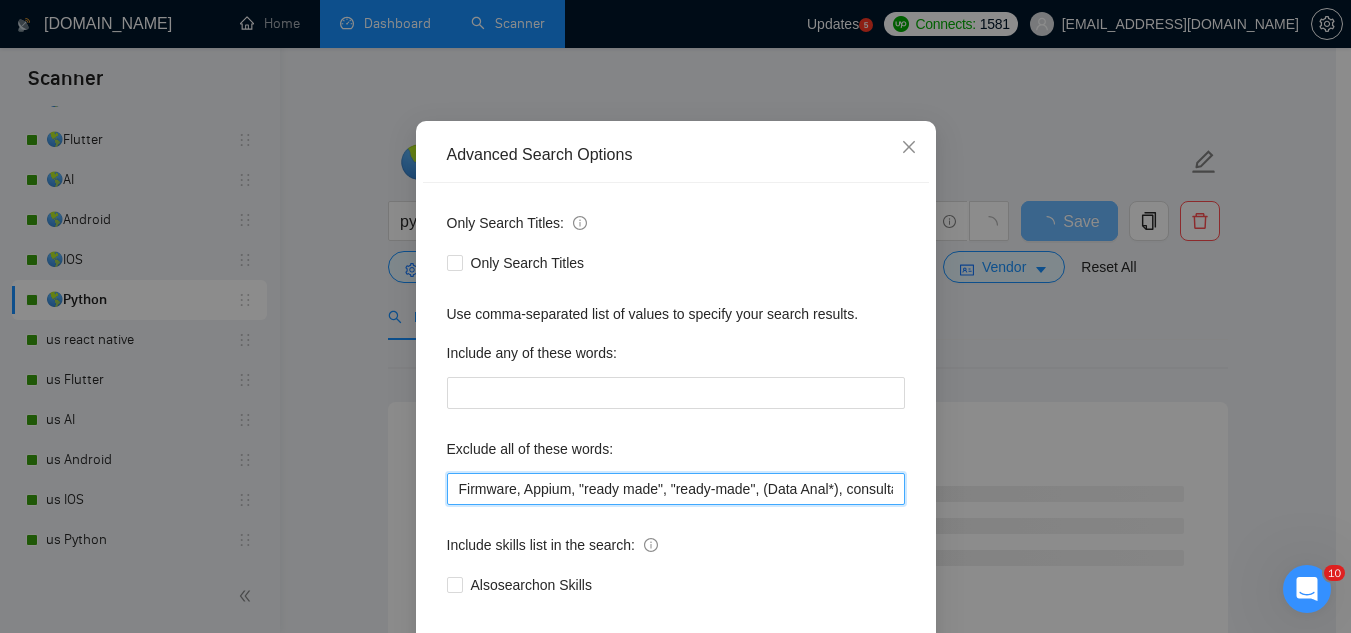 click on "Firmware, Appium, "ready made", "ready-made", (Data Anal*), consultation, QA, Tester, CTO, "Contract Chief Technology Officer", CPU, sport*, betting, Fantas*, "[URL]", (Data Scien*), (marketing analyt*), (predictive analyt*), mentor, BI, "Power BI", train*, tutor, "hardware engineer", designer, "UI/UX Designer", "to join our remote team", SEO, (Video Edit*), "outbound calling", Buscamos, experto, Founding, freelancer*, "join our team", (no agenc*)," at bounding box center [676, 489] 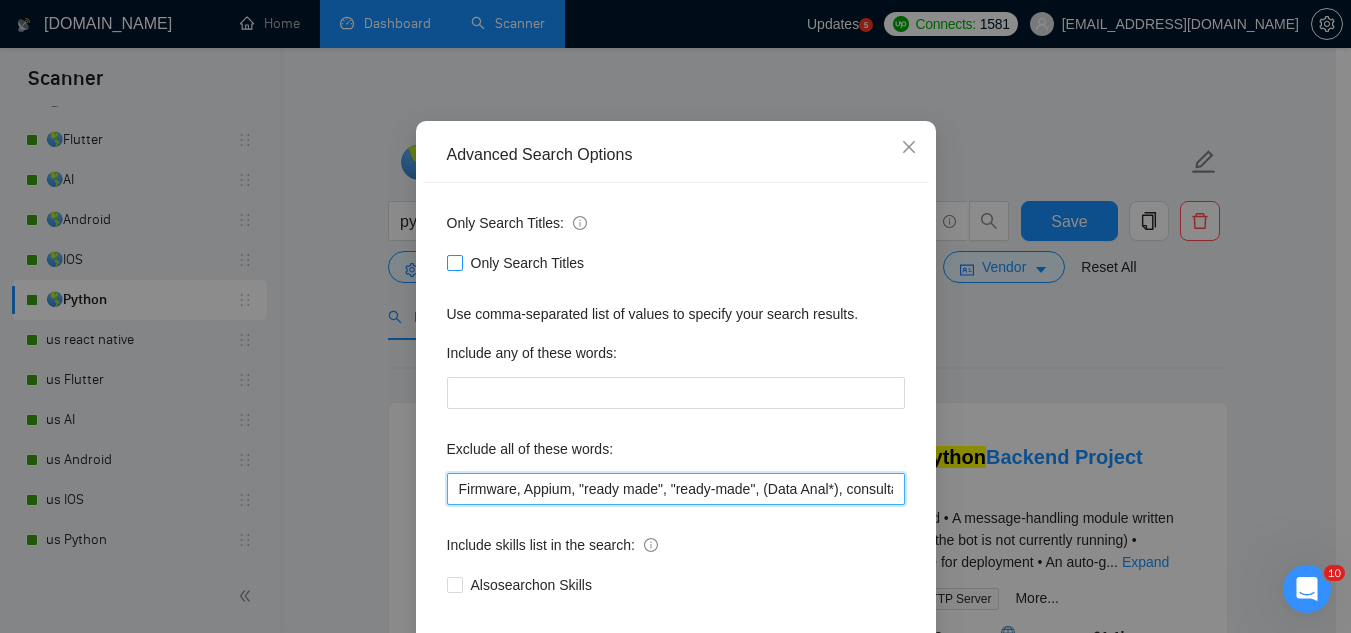 paste on "proxy," 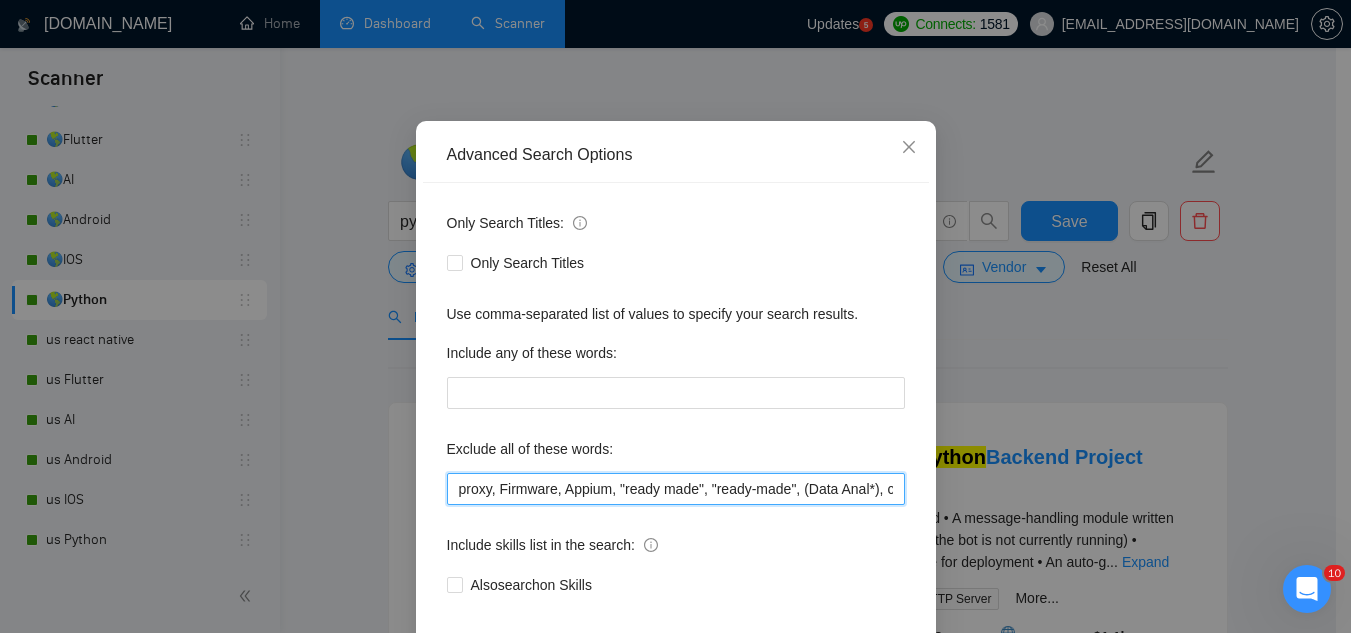 scroll, scrollTop: 199, scrollLeft: 0, axis: vertical 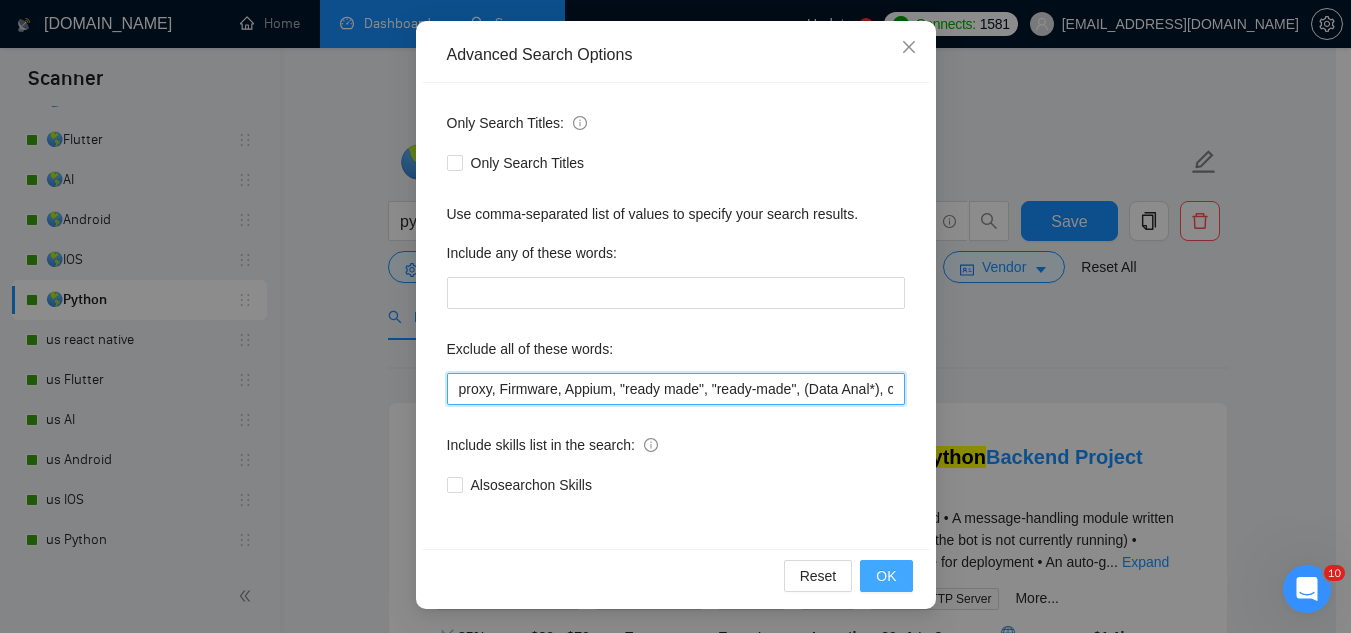 type on "proxy, Firmware, Appium, "ready made", "ready-made", (Data Anal*), consultation, QA, Tester, CTO, "Contract Chief Technology Officer", CPU, sport*, betting, Fantas*, "[URL]", (Data Scien*), (marketing analyt*), (predictive analyt*), mentor, BI, "Power BI", train*, tutor, "hardware engineer", designer, "UI/UX Designer", "to join our remote team", SEO, (Video Edit*), "outbound calling", Buscamos, experto, Founding, freelancer*, "join our team", (no agenc*)," 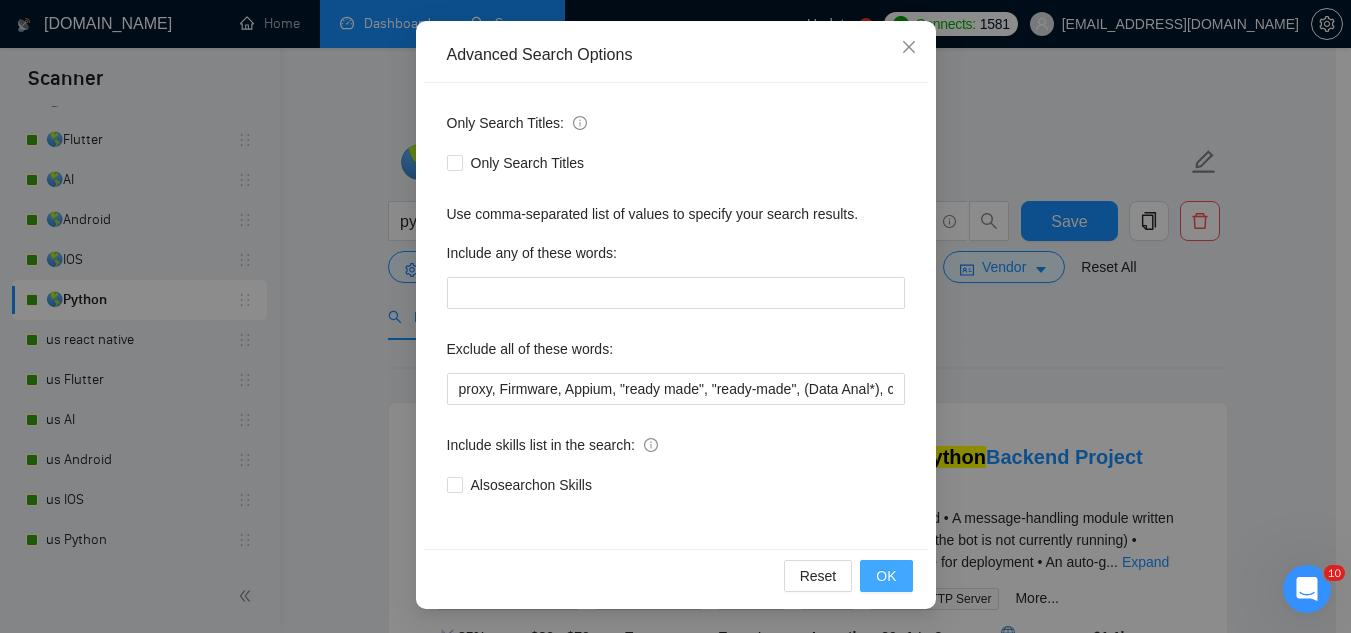 click on "OK" at bounding box center [886, 576] 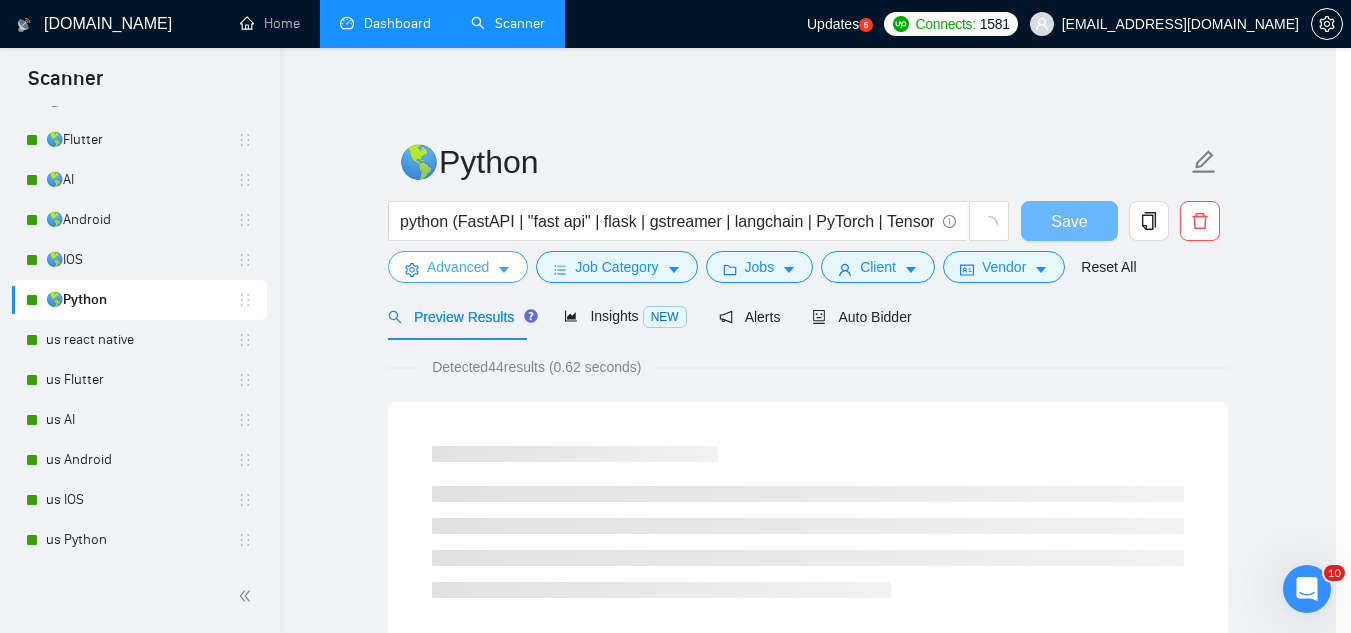 scroll, scrollTop: 0, scrollLeft: 0, axis: both 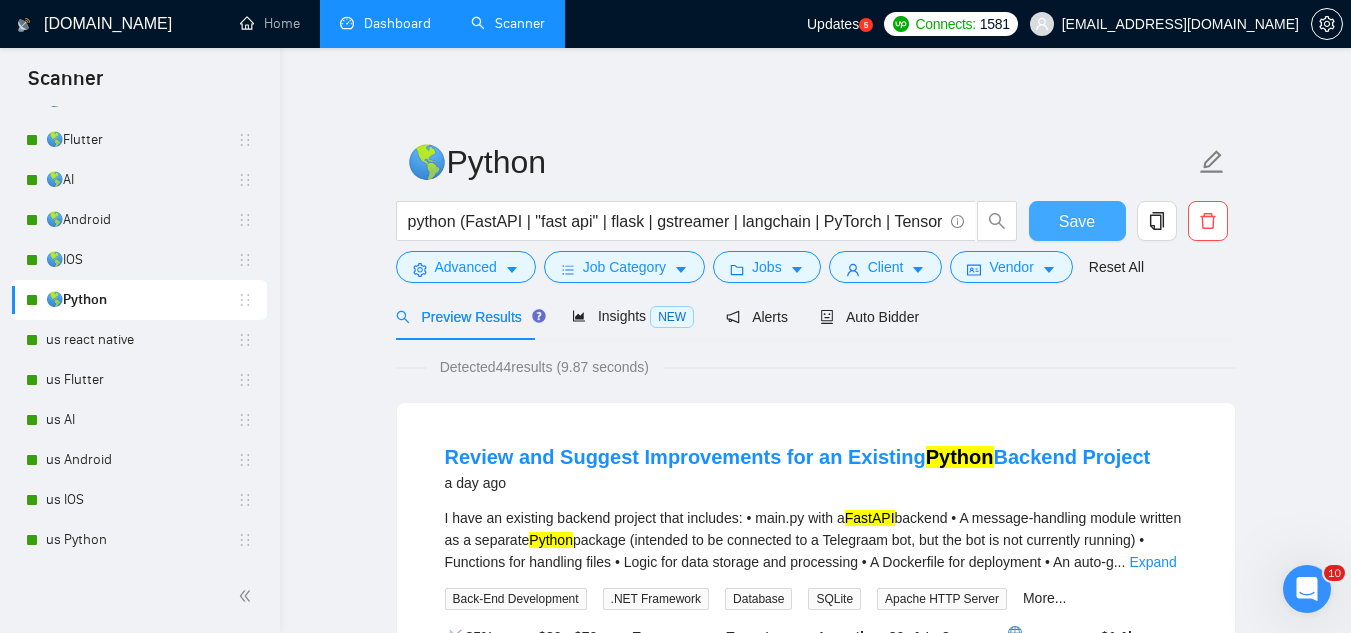 click on "Save" at bounding box center [1077, 221] 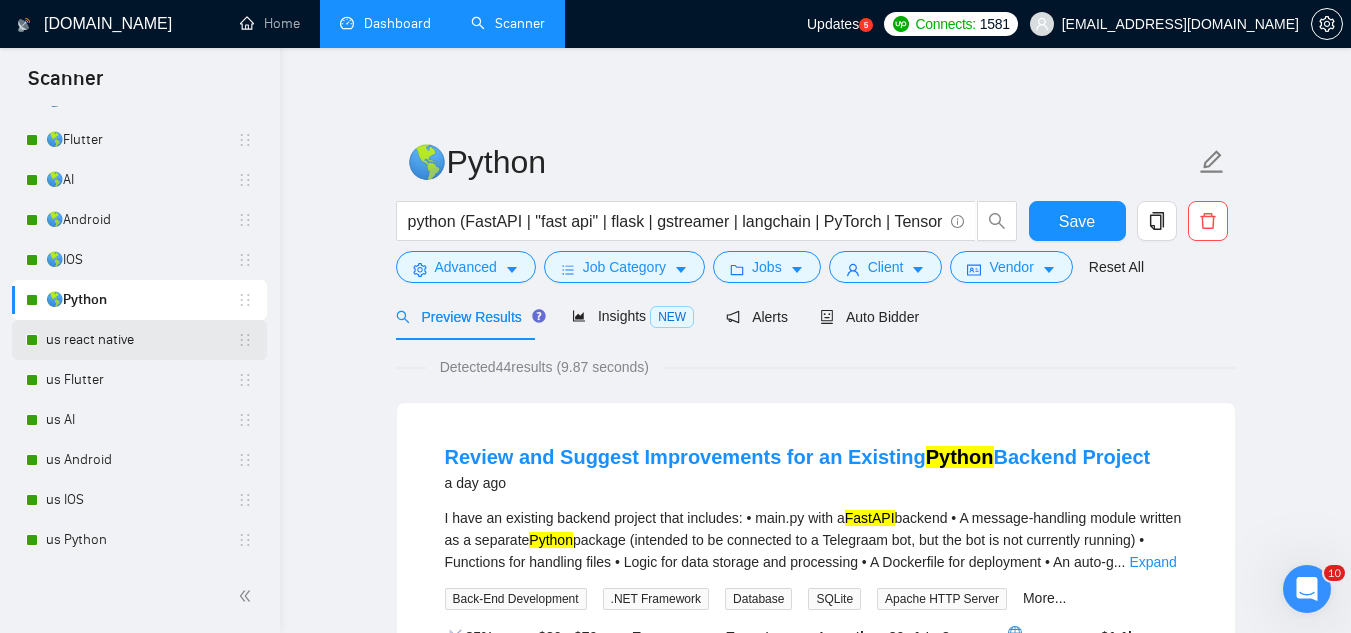 click on "us react native" at bounding box center [141, 340] 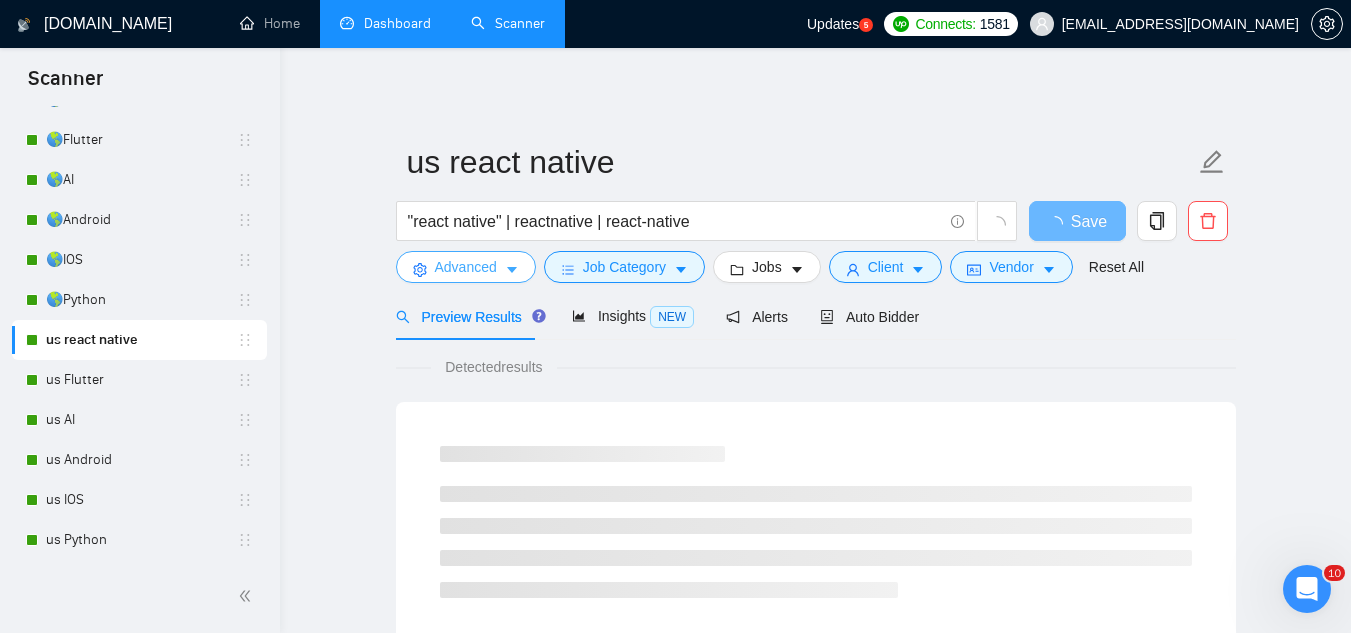 click on "Advanced" at bounding box center [466, 267] 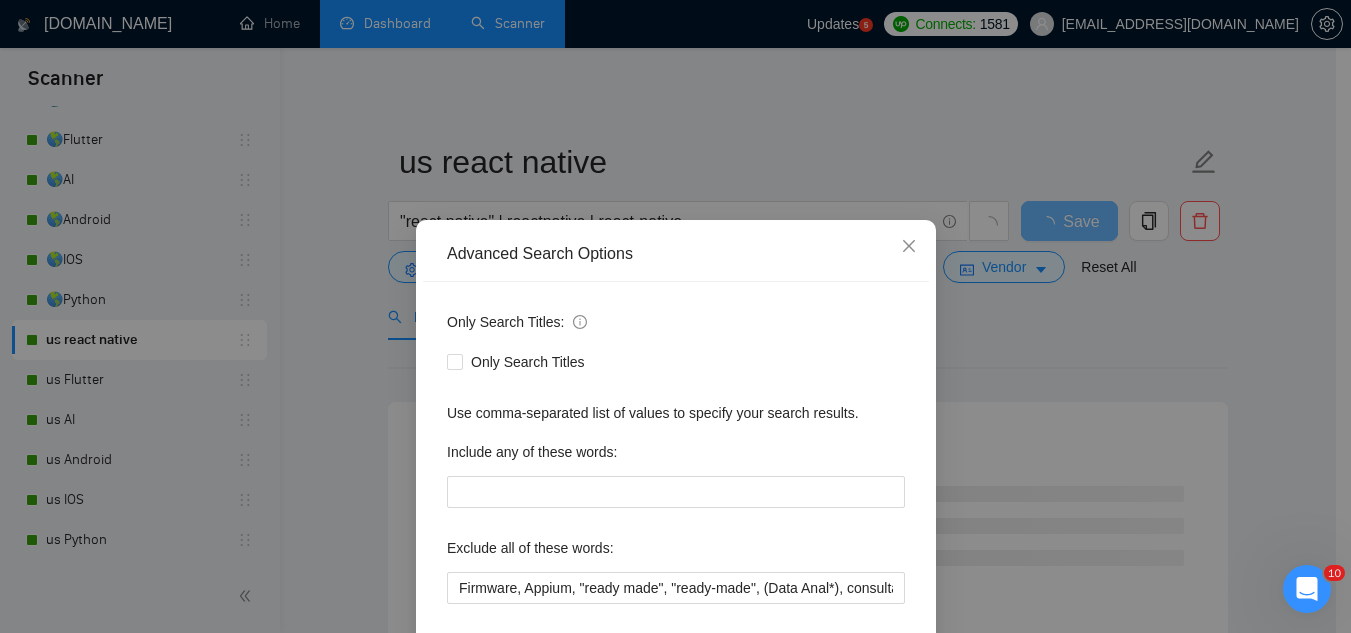 scroll, scrollTop: 199, scrollLeft: 0, axis: vertical 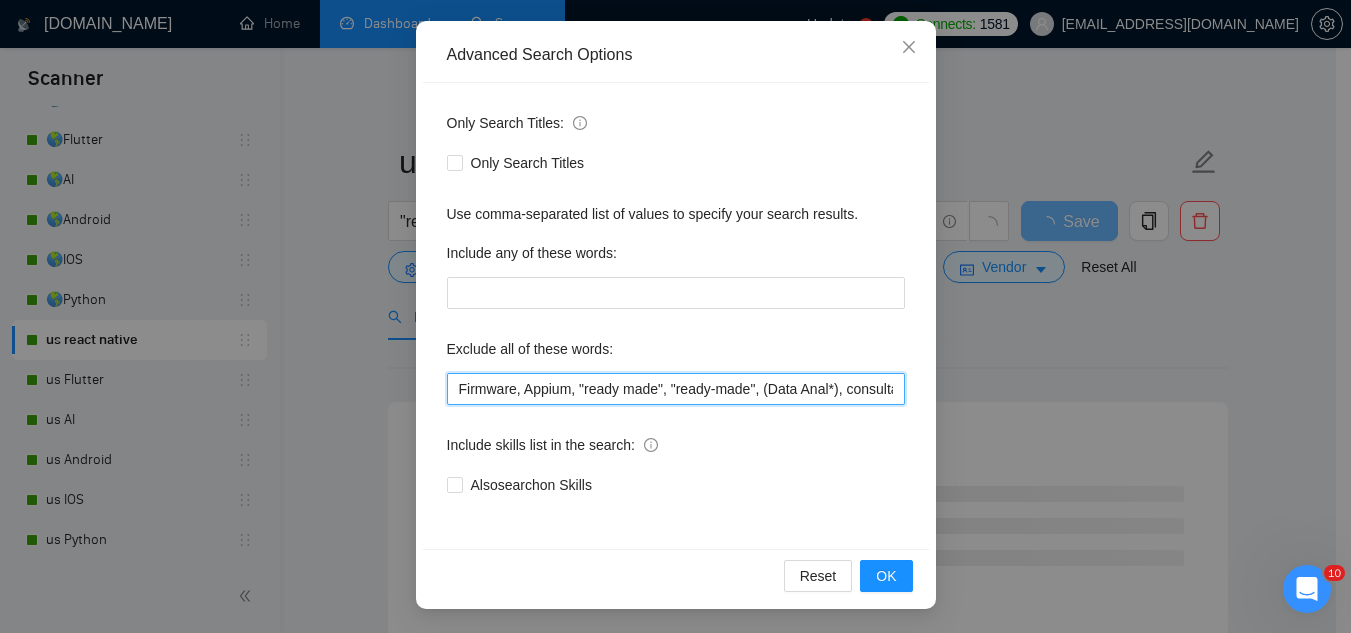 click on "Firmware, Appium, "ready made", "ready-made", (Data Anal*), consultation, QA, Tester, CTO, "Contract Chief Technology Officer", CPU, sport*, betting, Fantas*, "[URL]", (Data Scien*), (marketing analyt*), (predictive analyt*), mentor, BI, "Power BI", train*, tutor, "to join our", "on-site", onsite, "Fractional CTO", SEO, (Video Edit*), "outbound calling", Buscamos, experto, Founding, freelancer*, "join our team", (no agenc*)," at bounding box center (676, 389) 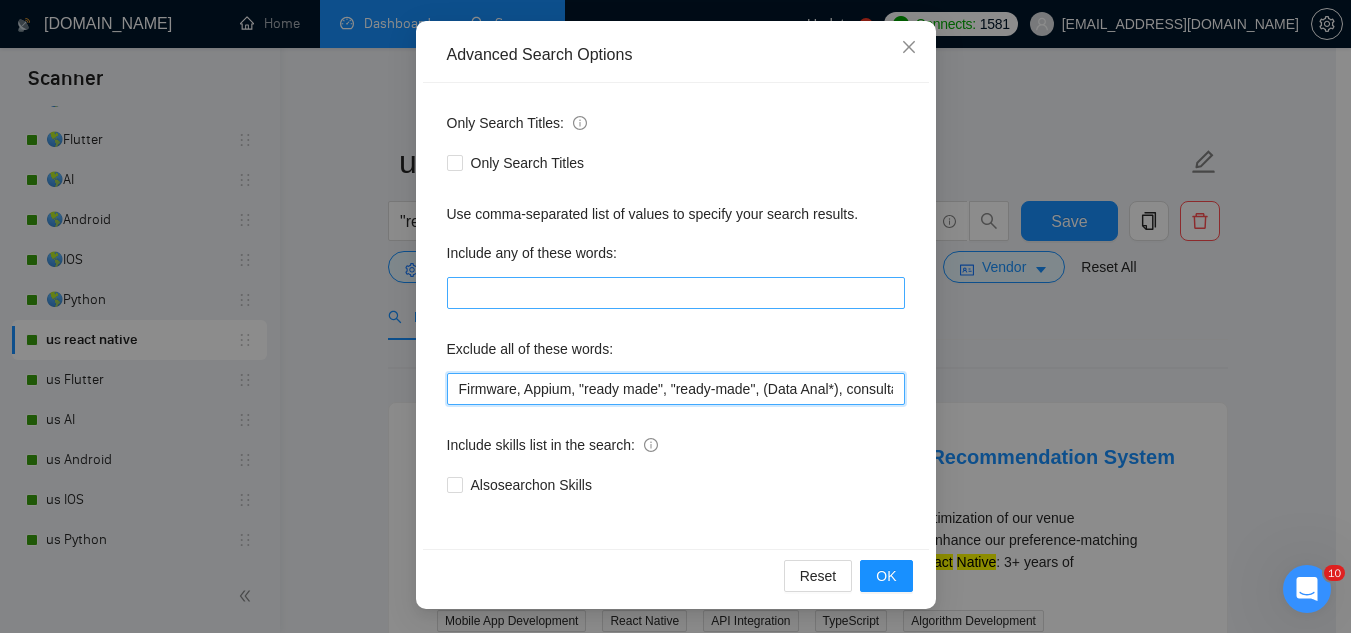 paste on "proxy," 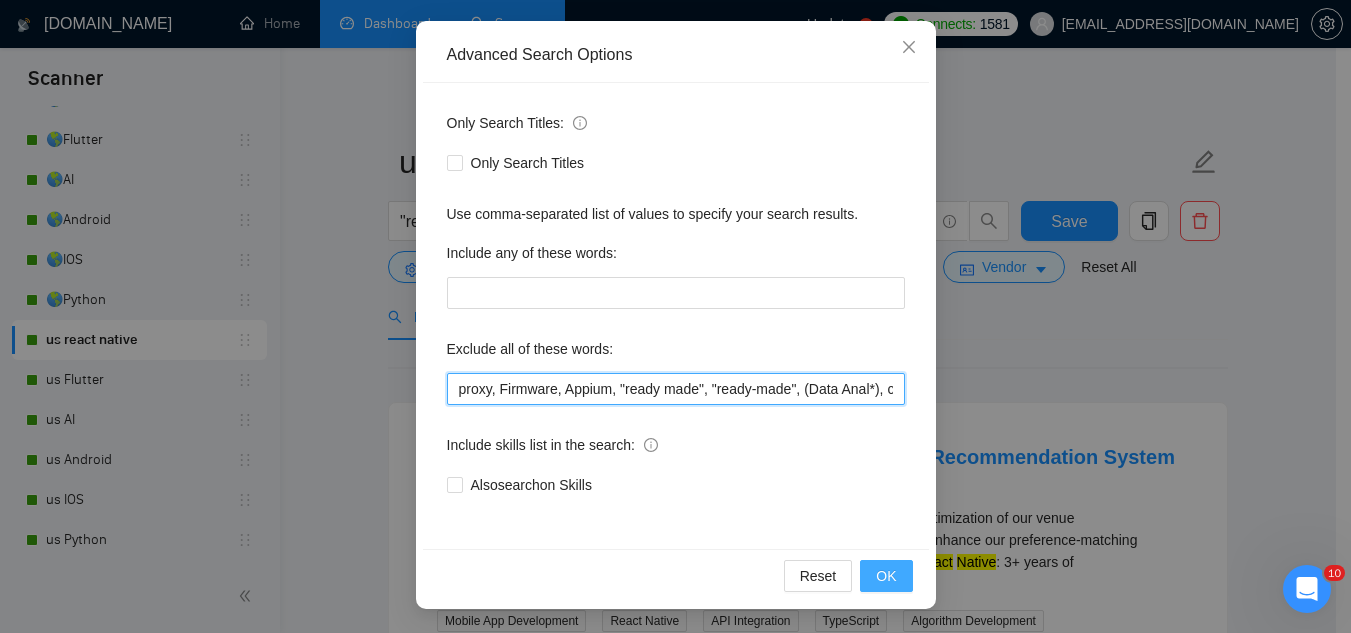type on "proxy, Firmware, Appium, "ready made", "ready-made", (Data Anal*), consultation, QA, Tester, CTO, "Contract Chief Technology Officer", CPU, sport*, betting, Fantas*, "[URL]", (Data Scien*), (marketing analyt*), (predictive analyt*), mentor, BI, "Power BI", train*, tutor, "to join our", "on-site", onsite, "Fractional CTO", SEO, (Video Edit*), "outbound calling", Buscamos, experto, Founding, freelancer*, "join our team", (no agenc*)," 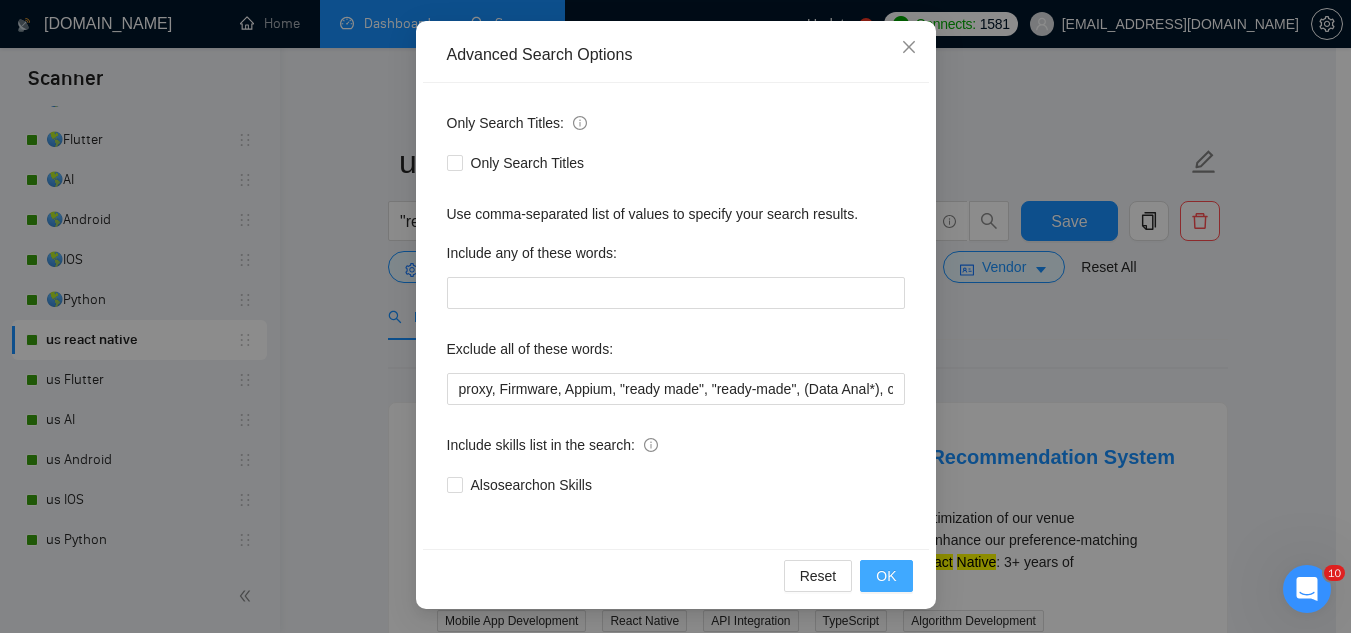 click on "OK" at bounding box center [886, 576] 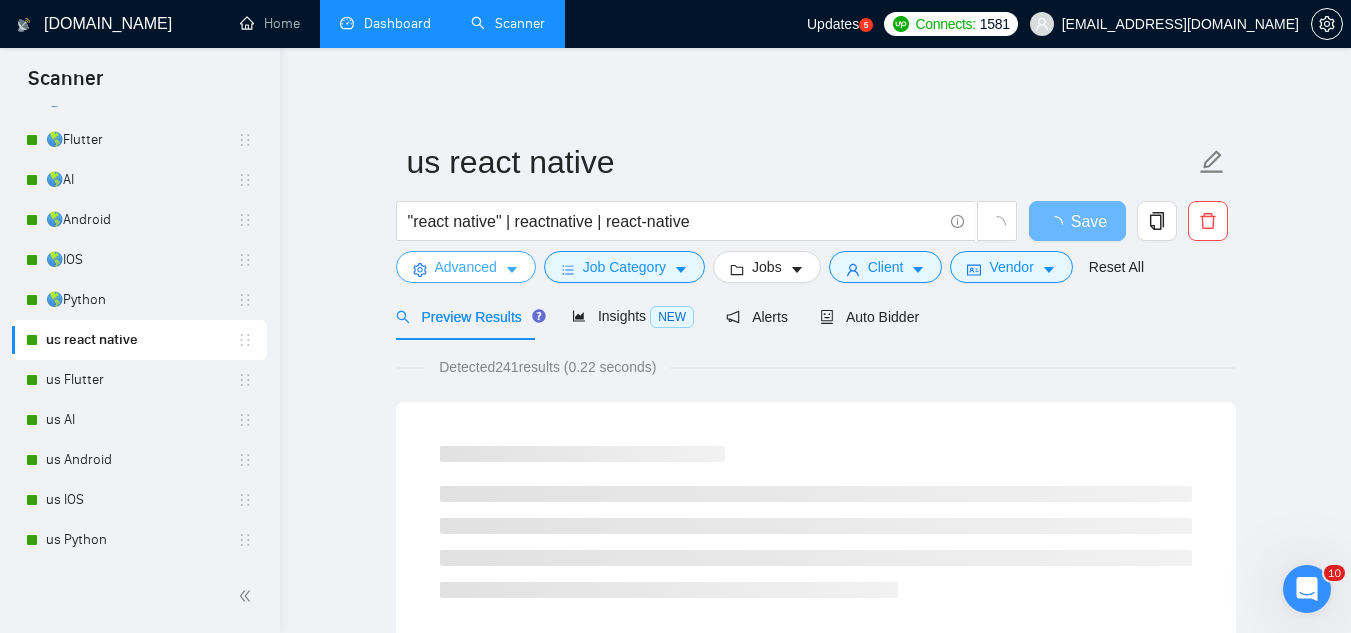 scroll, scrollTop: 0, scrollLeft: 0, axis: both 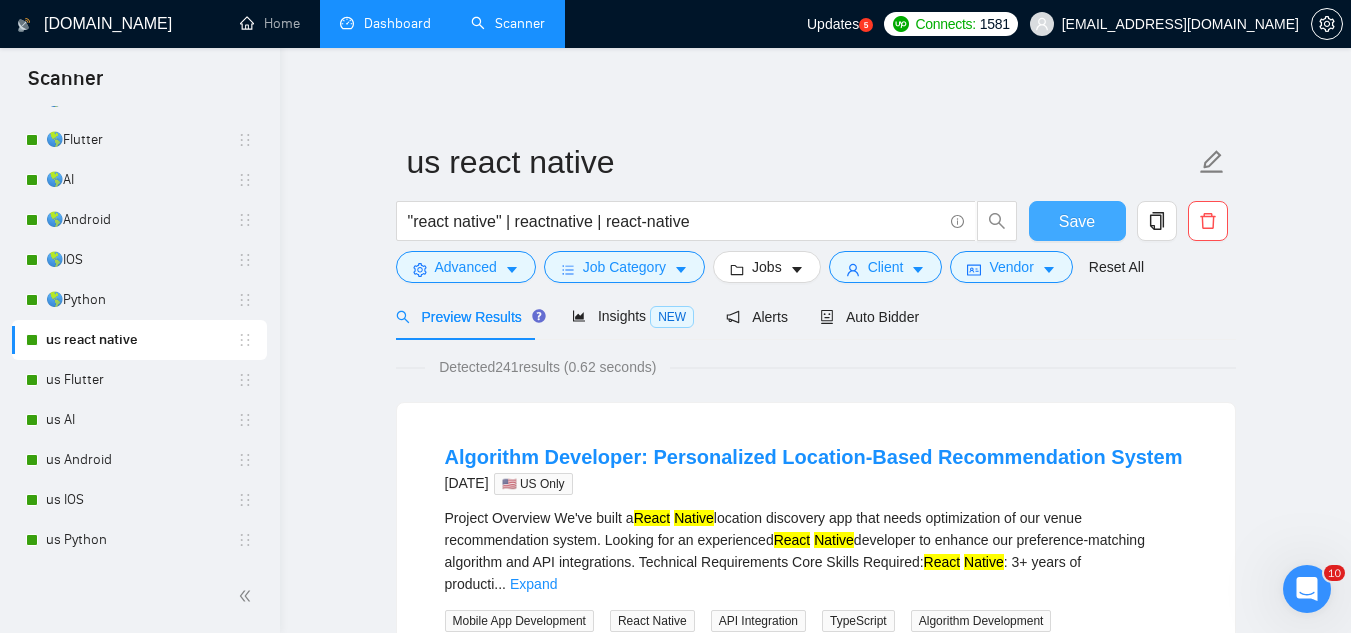 click on "Save" at bounding box center [1077, 221] 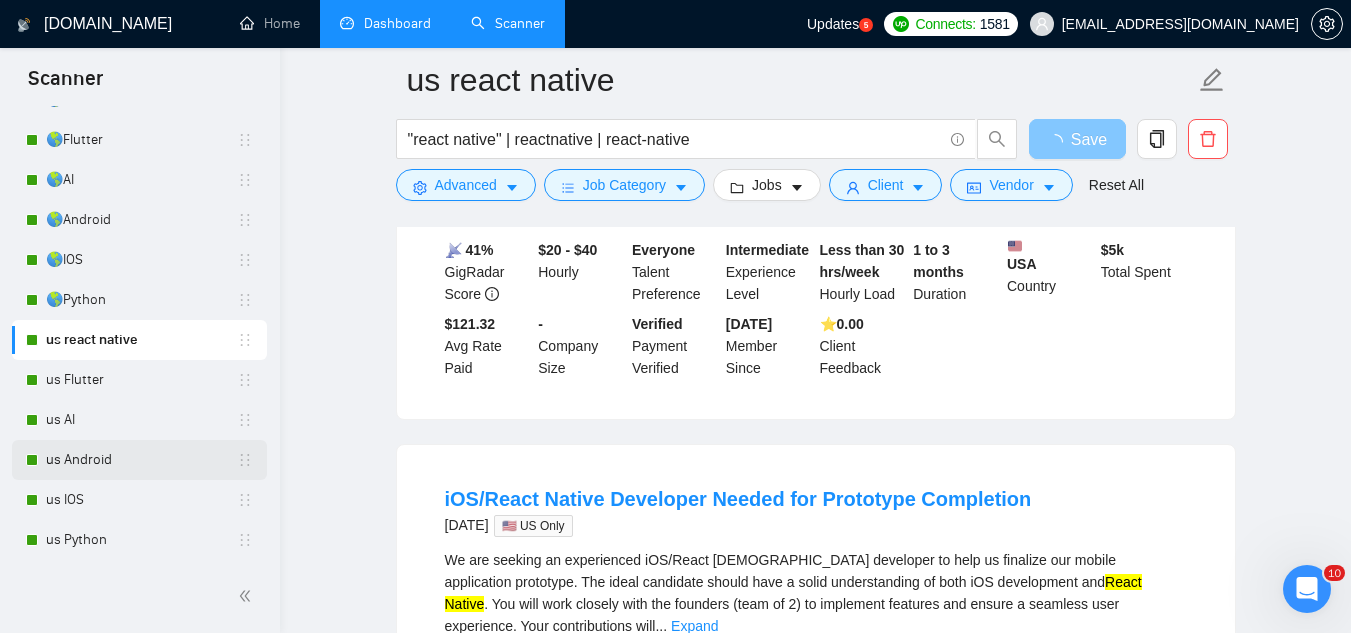 scroll, scrollTop: 1000, scrollLeft: 0, axis: vertical 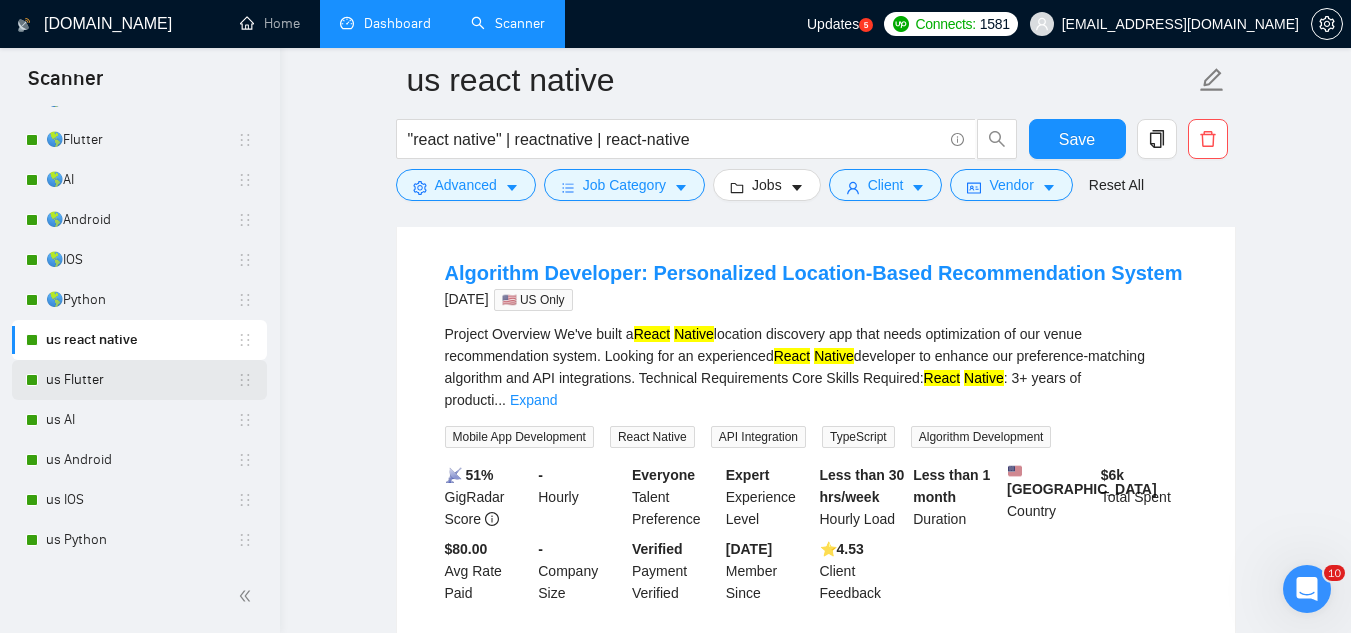 click on "us Flutter" at bounding box center (141, 380) 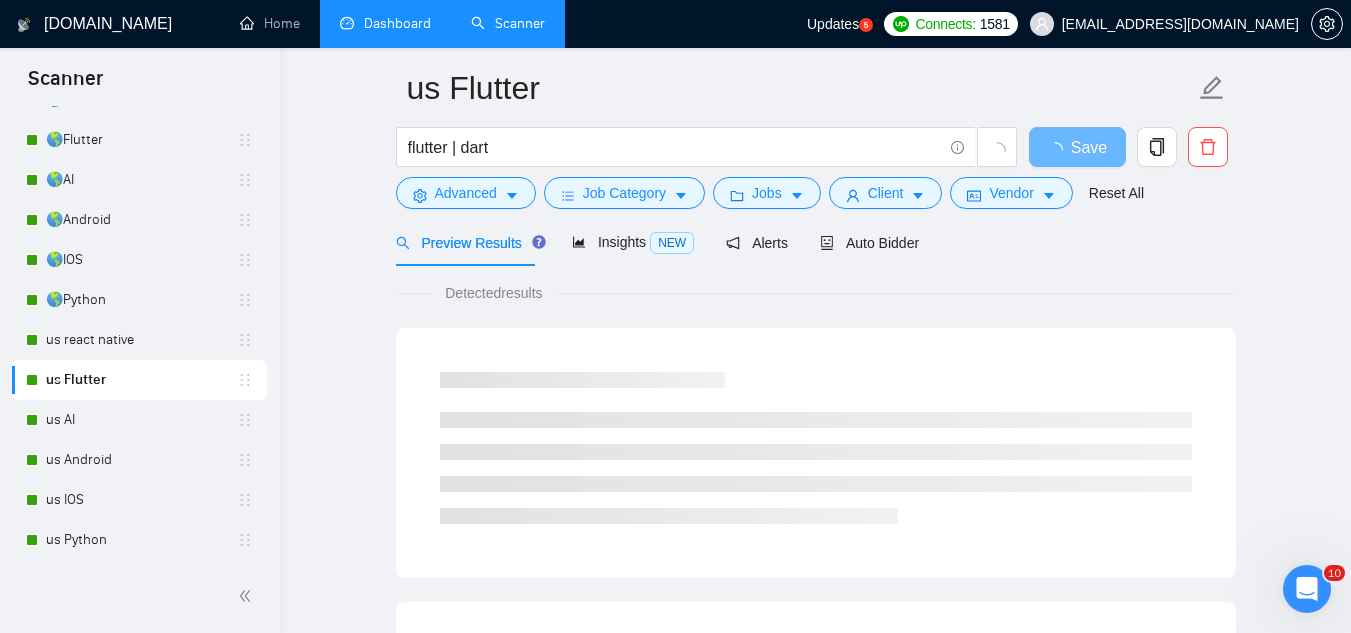 scroll, scrollTop: 0, scrollLeft: 0, axis: both 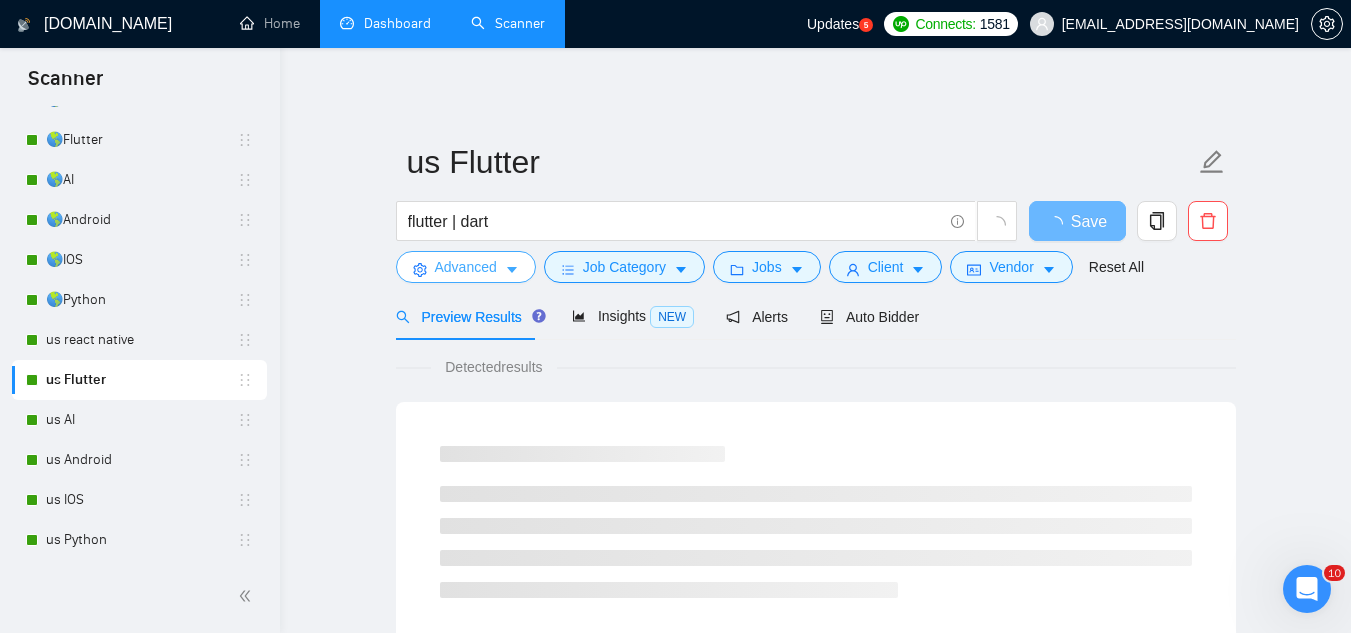 click on "Advanced" at bounding box center [466, 267] 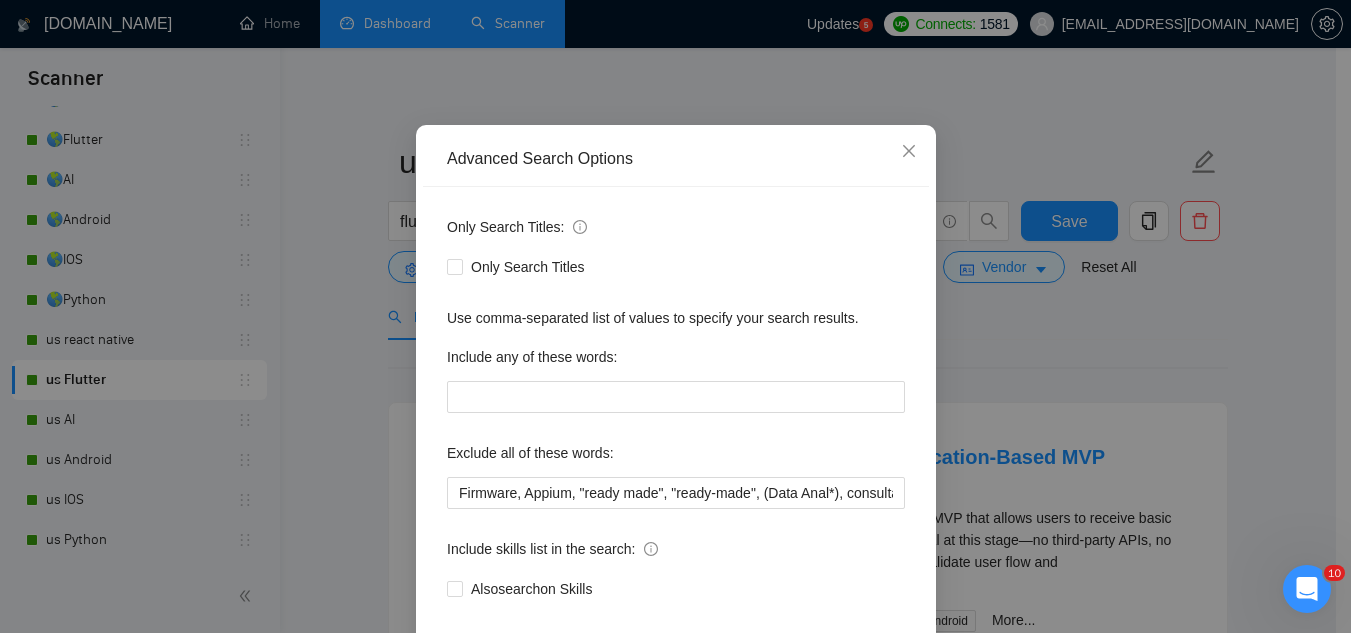 scroll, scrollTop: 189, scrollLeft: 0, axis: vertical 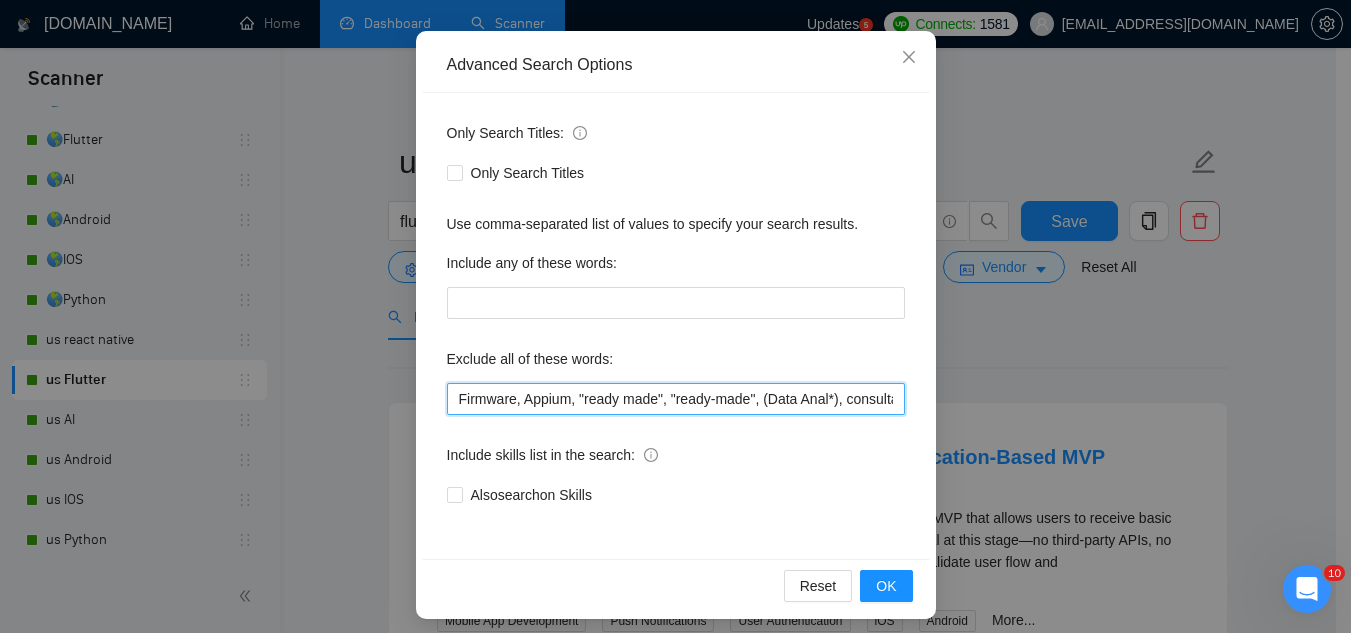 click on "Firmware, Appium, "ready made", "ready-made", (Data Anal*), consultation, QA, Tester, CTO, "Contract Chief Technology Officer", CPU, sport*, betting, Fantas*, "[URL]", (Data Scien*), (marketing analyt*), (predictive analyt*), mentor, BI, "Power BI", train*, tutor, "to join our", "on-site", onsite, "Fractional CTO", SEO, (Video Edit*), "outbound calling", Buscamos, experto, Founding, freelancer*, "join our team", (no agenc*)," at bounding box center [676, 399] 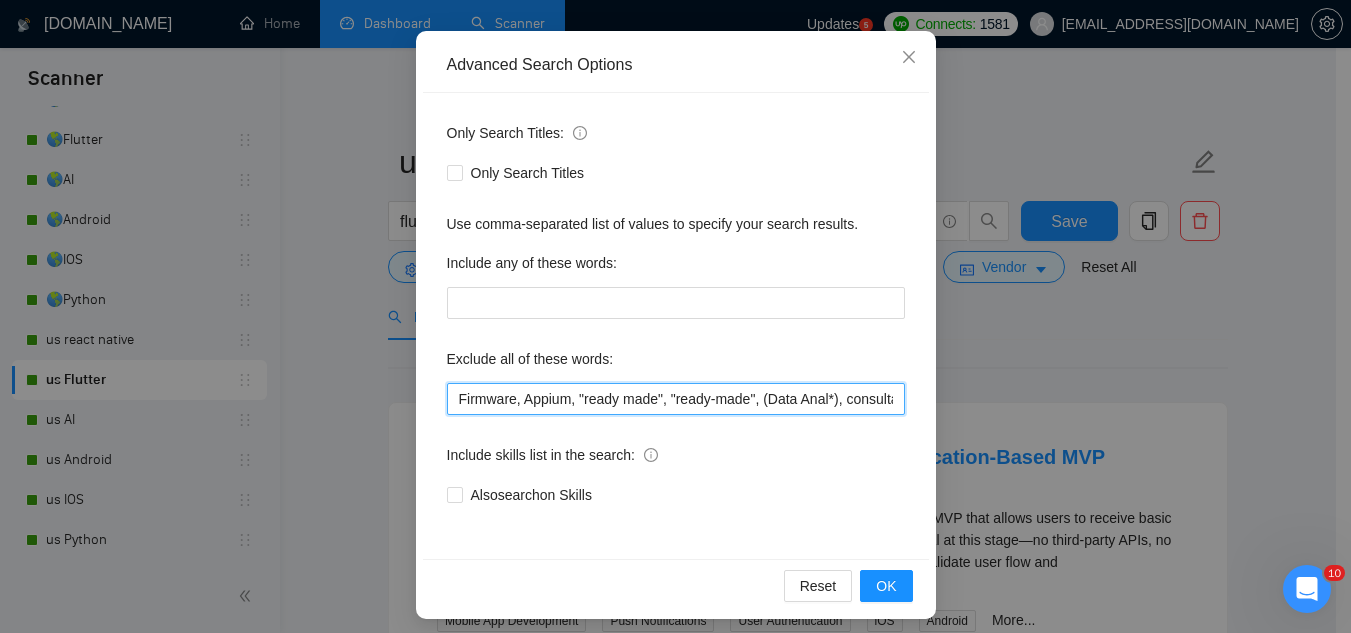 paste on "proxy," 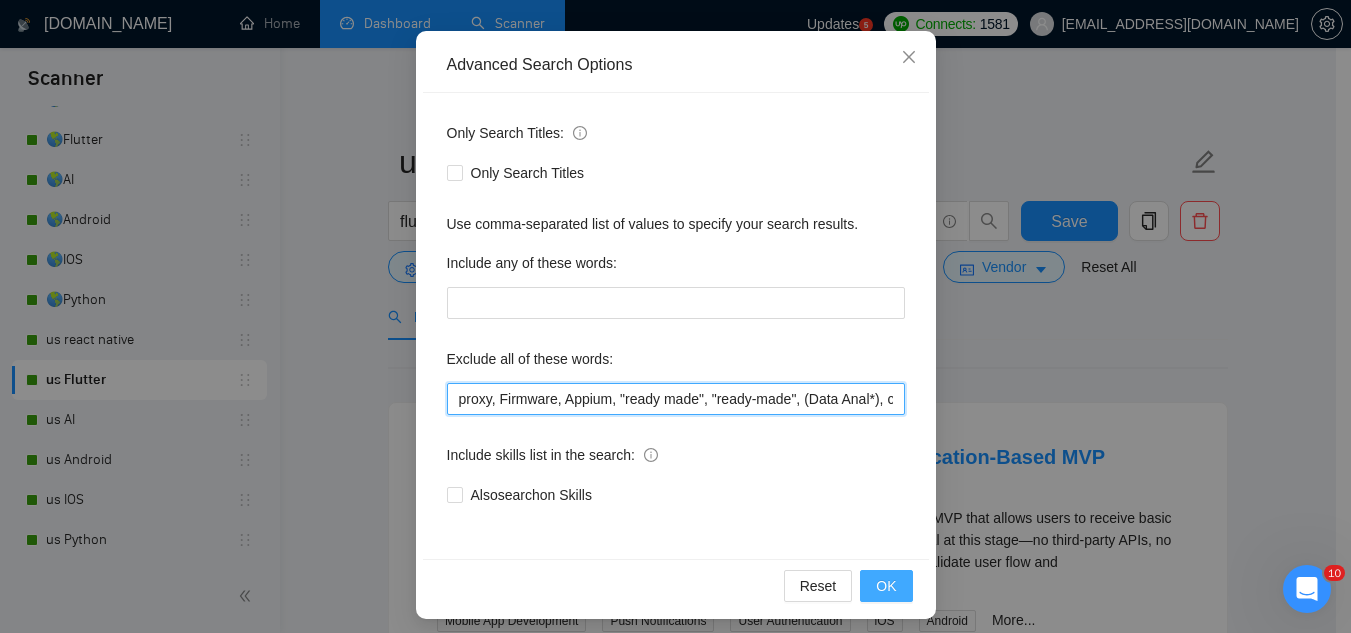 type on "proxy, Firmware, Appium, "ready made", "ready-made", (Data Anal*), consultation, QA, Tester, CTO, "Contract Chief Technology Officer", CPU, sport*, betting, Fantas*, "[URL]", (Data Scien*), (marketing analyt*), (predictive analyt*), mentor, BI, "Power BI", train*, tutor, "to join our", "on-site", onsite, "Fractional CTO", SEO, (Video Edit*), "outbound calling", Buscamos, experto, Founding, freelancer*, "join our team", (no agenc*)," 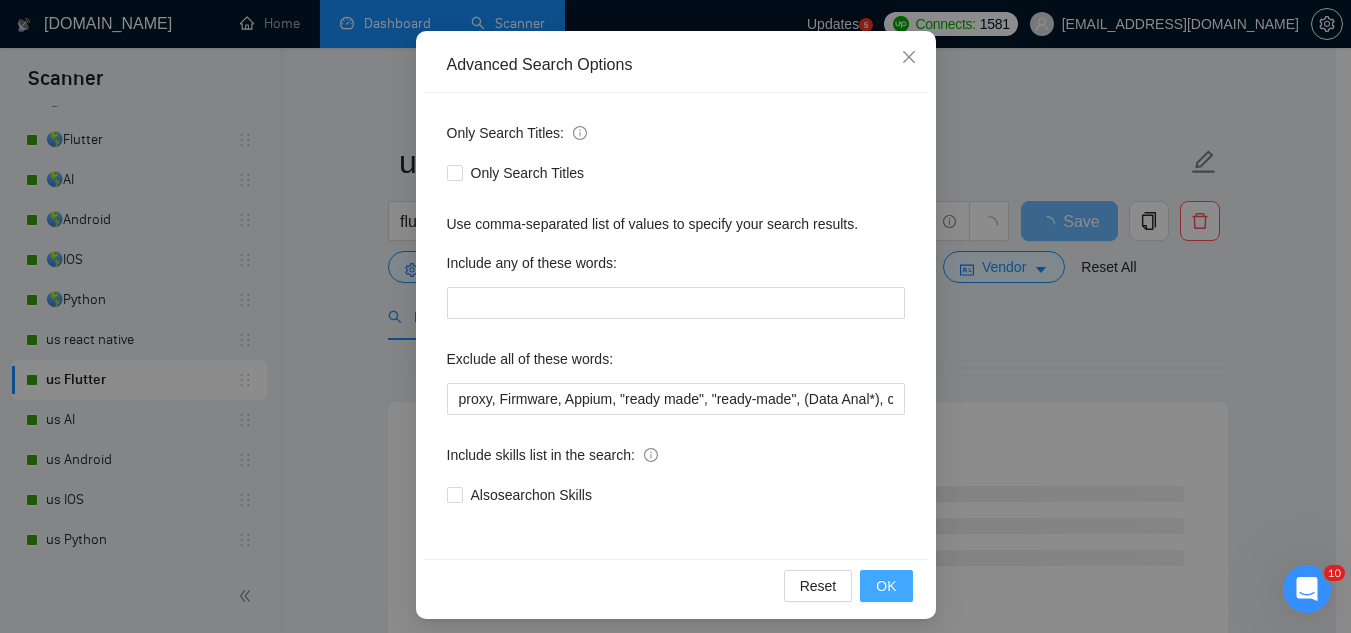 click on "OK" at bounding box center (886, 586) 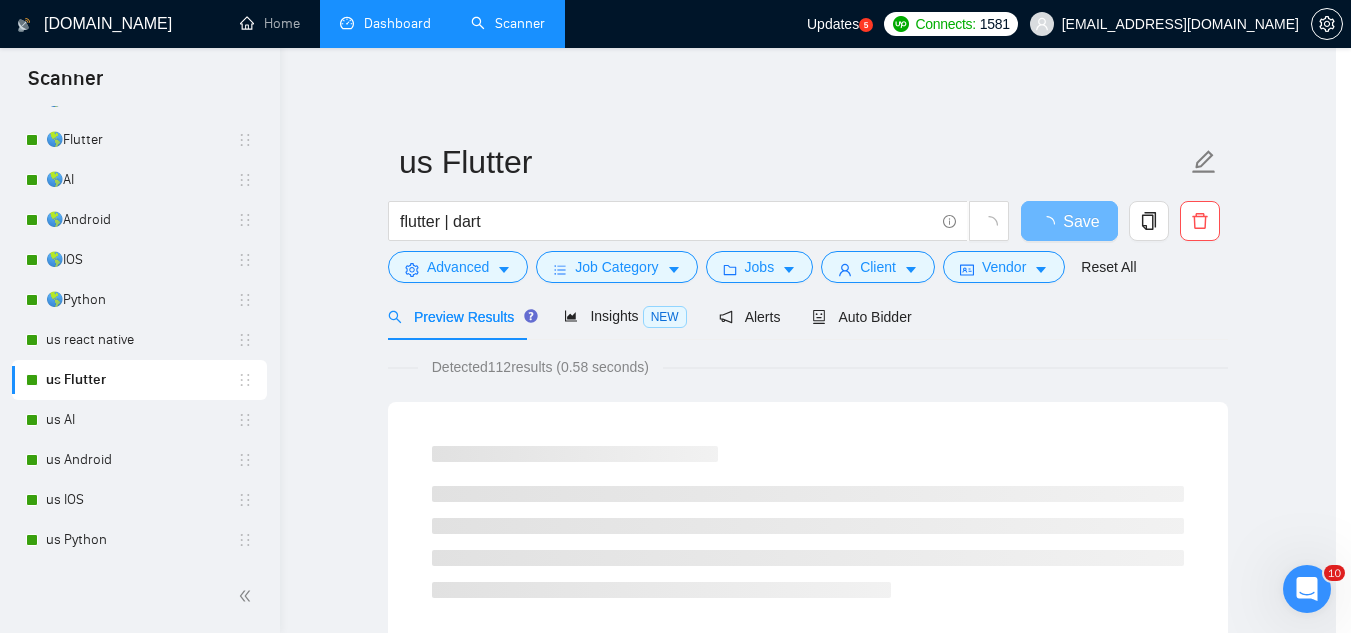 scroll, scrollTop: 99, scrollLeft: 0, axis: vertical 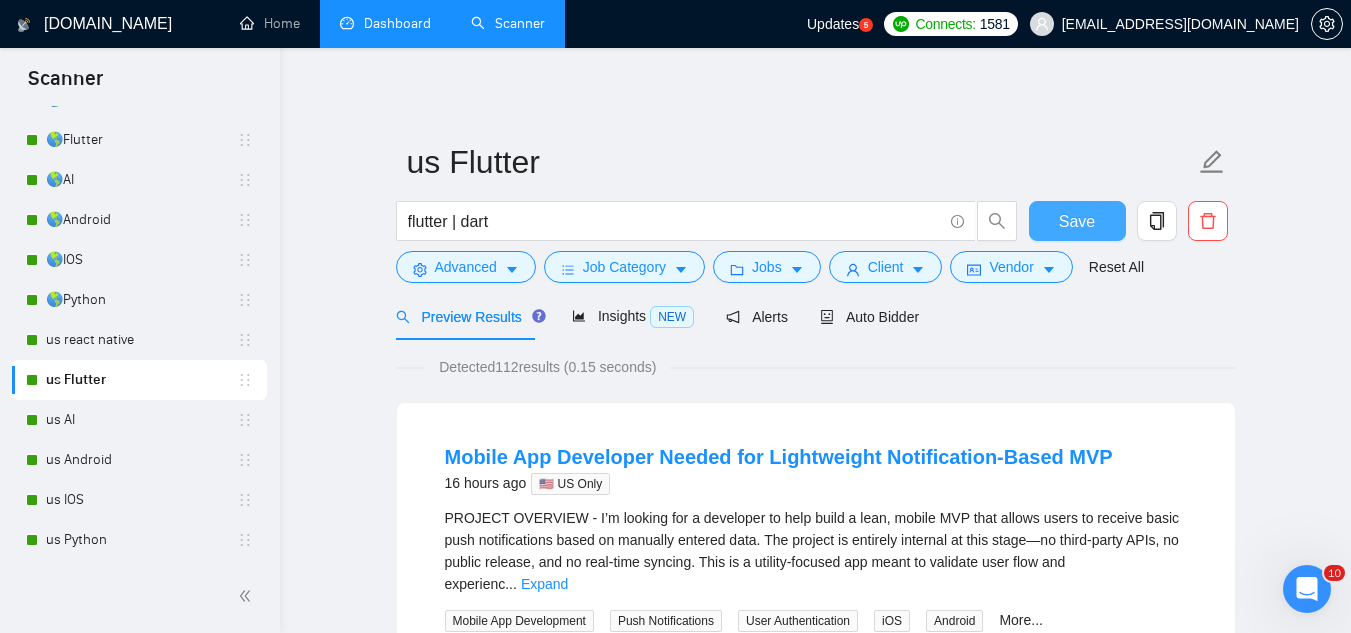 click on "Save" at bounding box center [1077, 221] 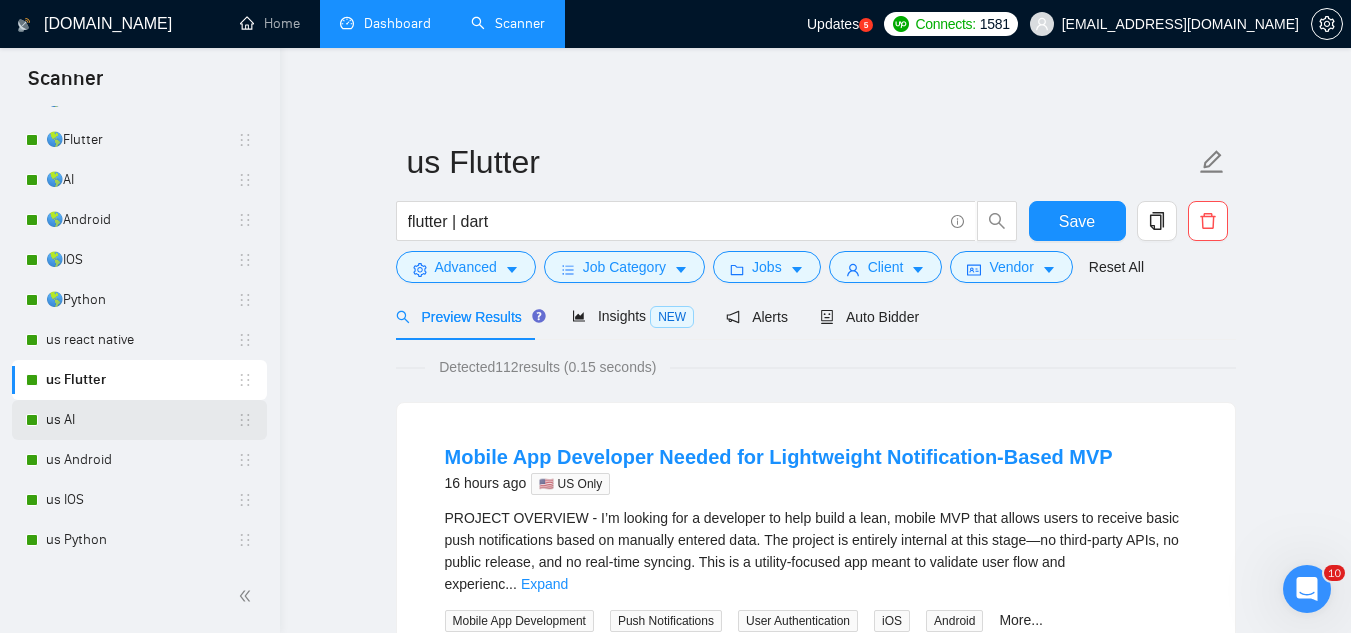 click on "us AI" at bounding box center (141, 420) 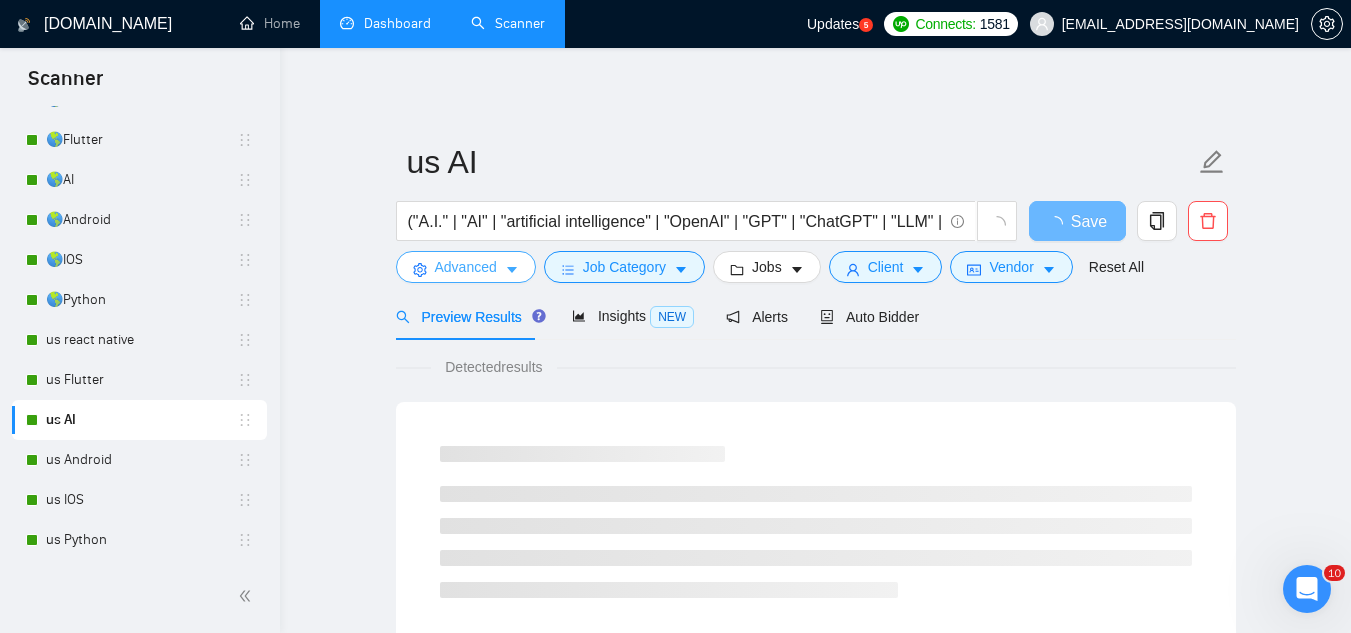 click on "Advanced" at bounding box center (466, 267) 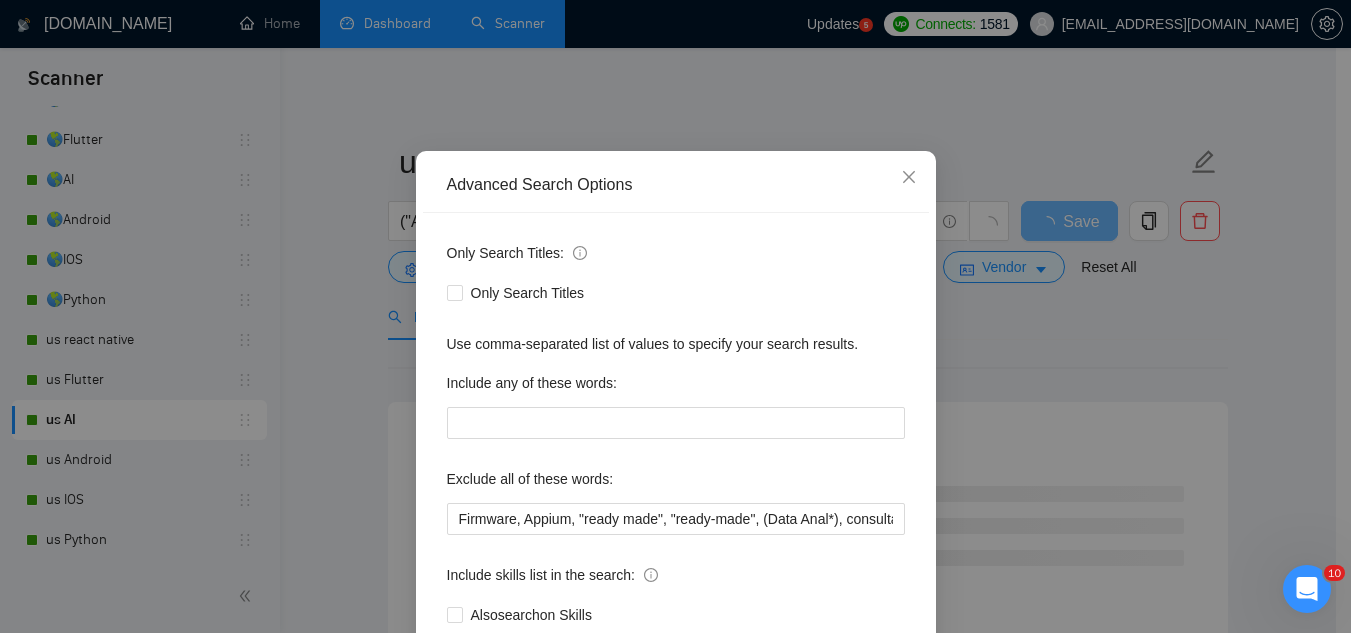 scroll, scrollTop: 199, scrollLeft: 0, axis: vertical 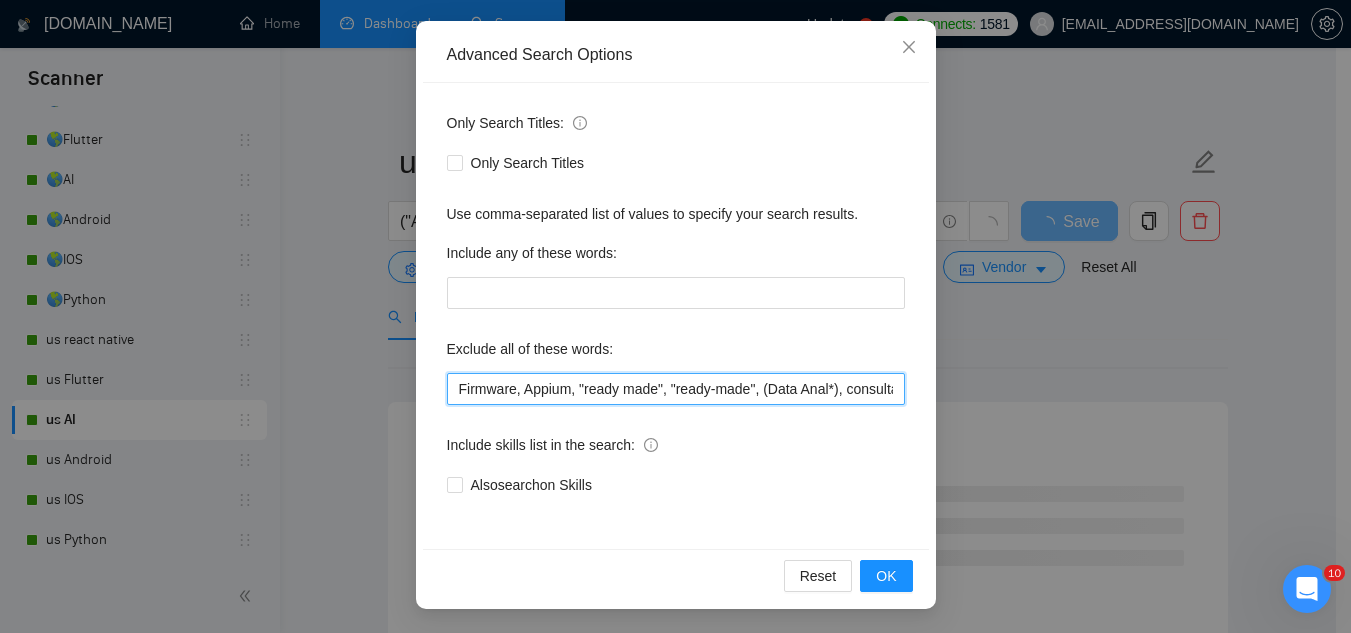 click on "Firmware, Appium, "ready made", "ready-made", (Data Anal*), consultation, QA, Tester, CTO, "Contract Chief Technology Officer", CPU, sport*, betting, Fantas*, "[URL]", (Data Scien*), (marketing analyt*), (predictive analyt*), mentor, BI, "Power BI", train*, tutor, VA, CTO, tester, UI/UX, "Designer/", "hardware engineer", designer, "UI/UX Designer", "to join our remote team", SEO, (Video Edit*), (outbound call*), Buscamos, experto, Founding, freelancer*, "join our team", (no agenc*)," at bounding box center (676, 389) 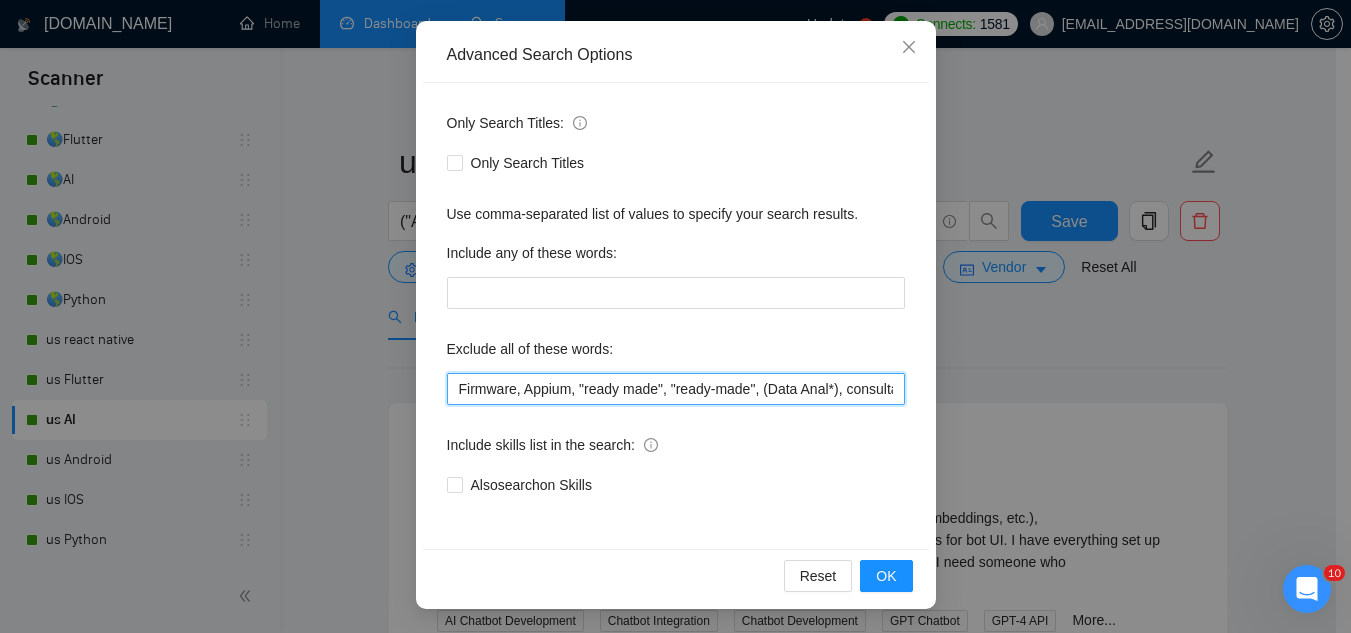 paste on "proxy," 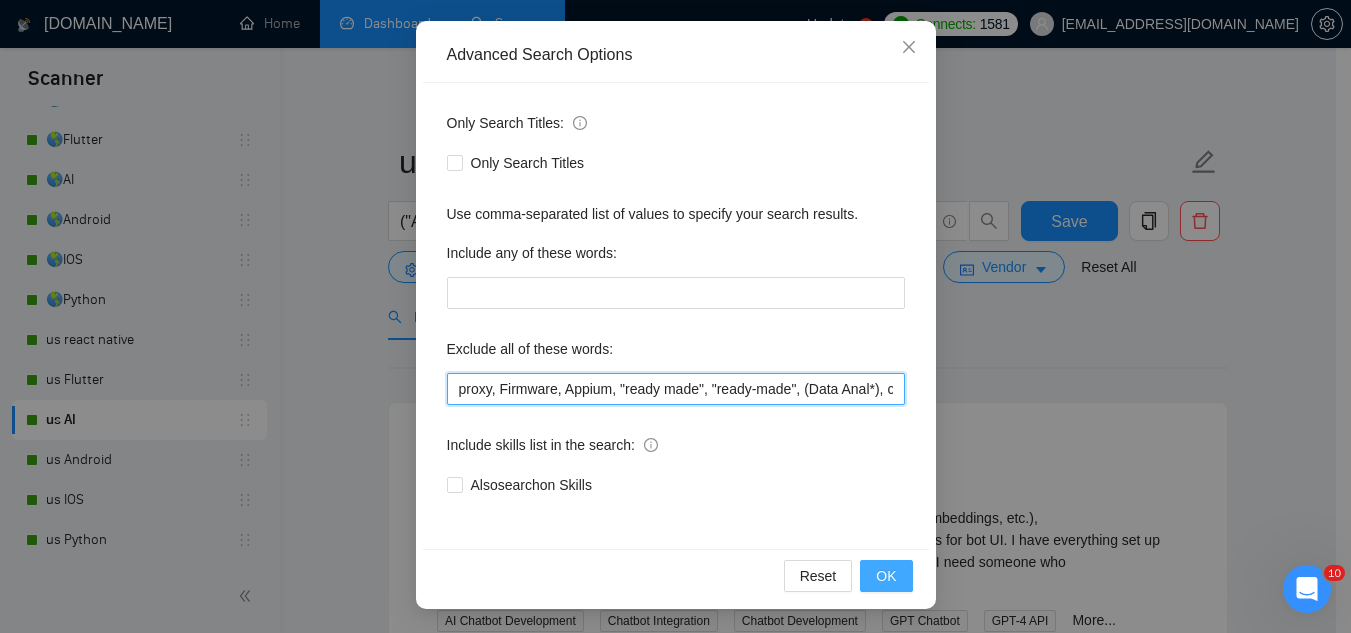 type on "proxy, Firmware, Appium, "ready made", "ready-made", (Data Anal*), consultation, QA, Tester, CTO, "Contract Chief Technology Officer", CPU, sport*, betting, Fantas*, "[URL]", (Data Scien*), (marketing analyt*), (predictive analyt*), mentor, BI, "Power BI", train*, tutor, VA, CTO, tester, UI/UX, "Designer/", "hardware engineer", designer, "UI/UX Designer", "to join our remote team", SEO, (Video Edit*), (outbound call*), Buscamos, experto, Founding, freelancer*, "join our team", (no agenc*)," 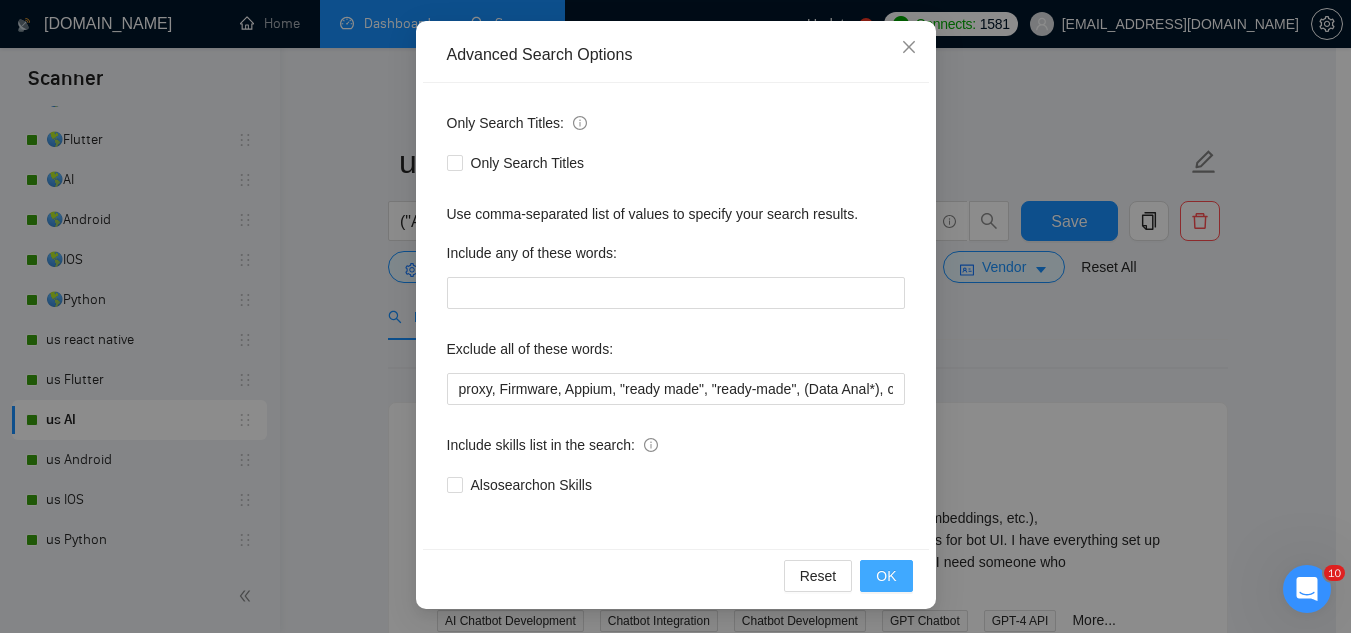 click on "OK" at bounding box center [886, 576] 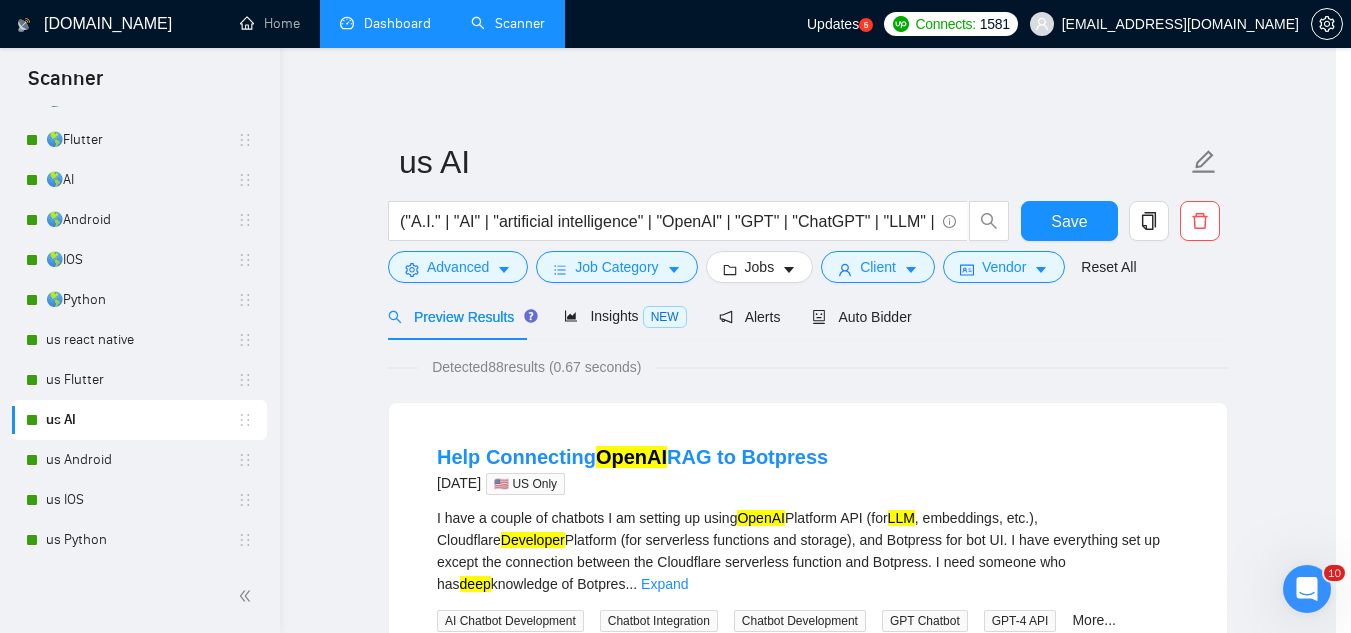 scroll, scrollTop: 99, scrollLeft: 0, axis: vertical 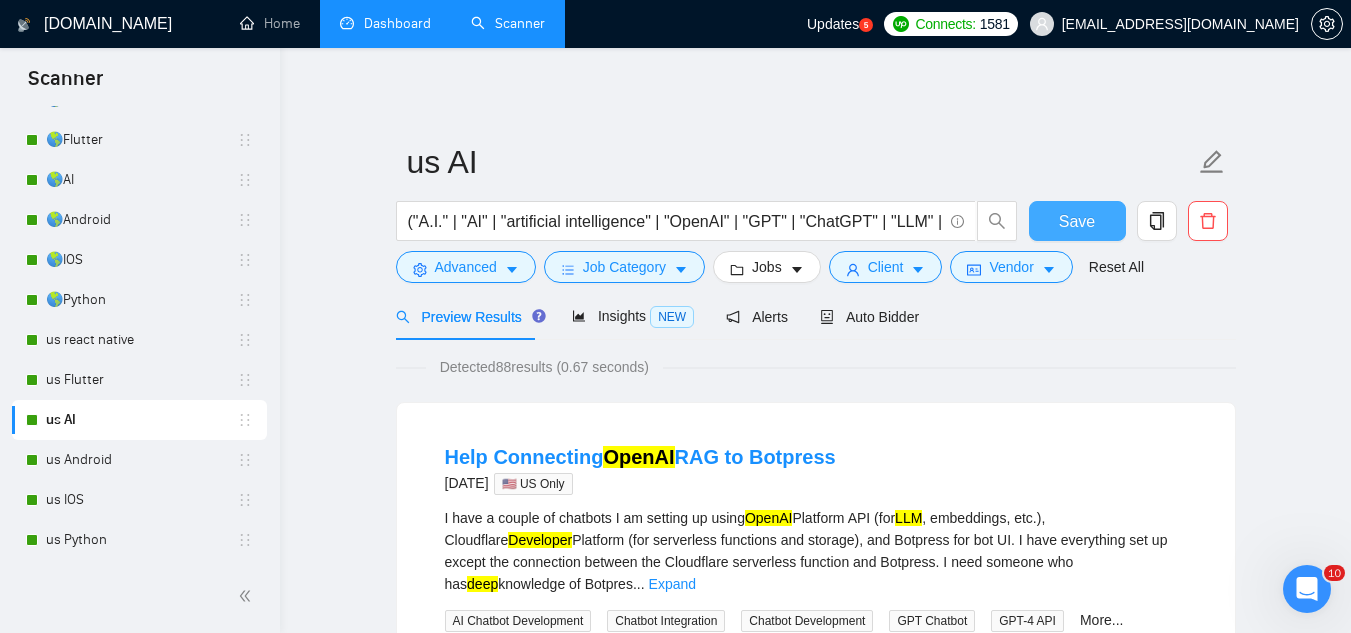 click on "Save" at bounding box center (1077, 221) 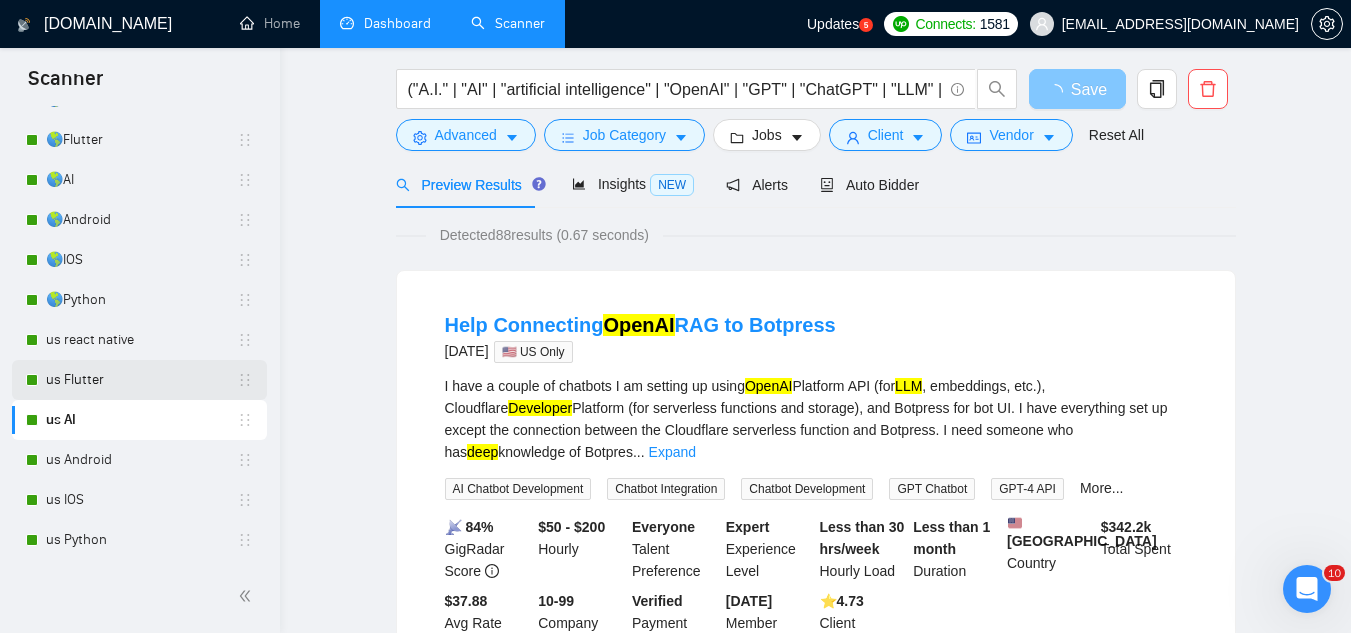 scroll, scrollTop: 300, scrollLeft: 0, axis: vertical 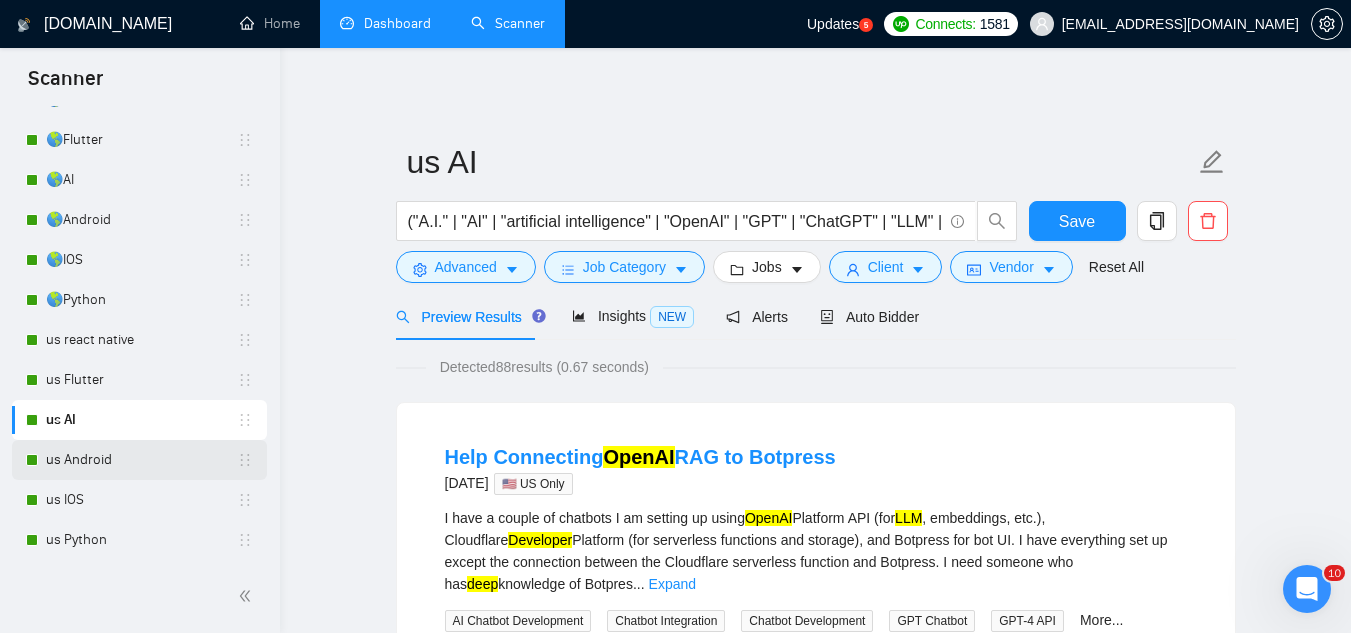click on "us Android" at bounding box center [141, 460] 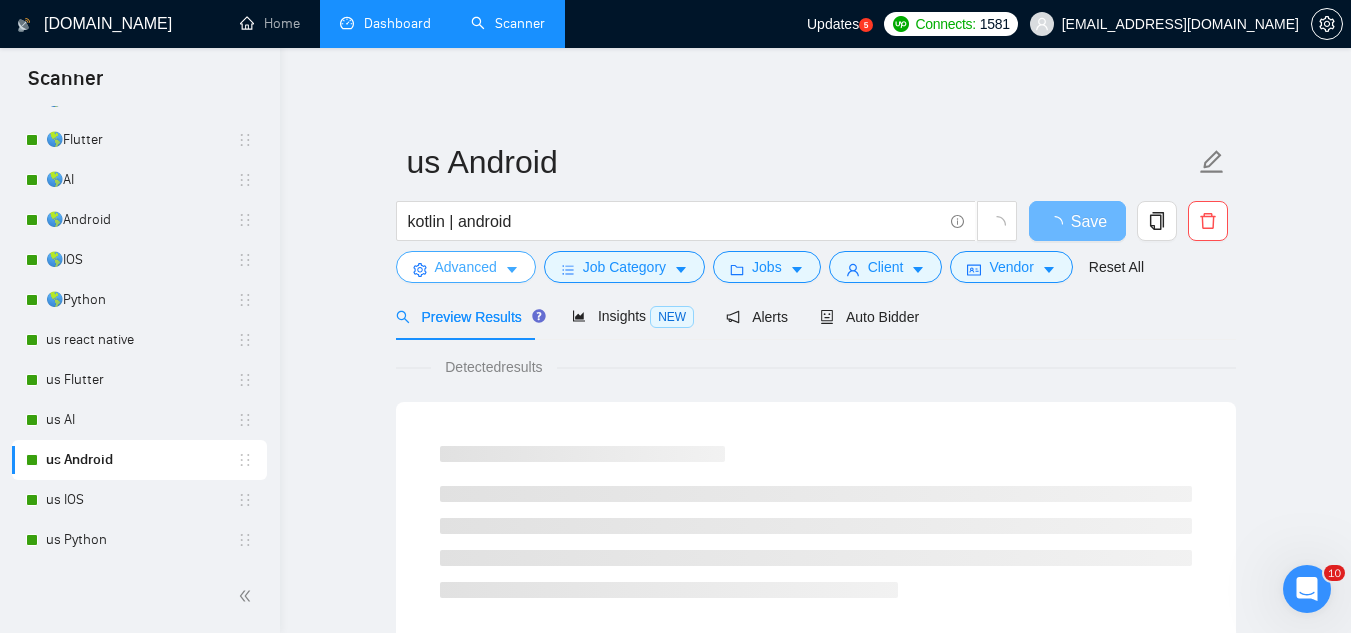 click on "Advanced" at bounding box center (466, 267) 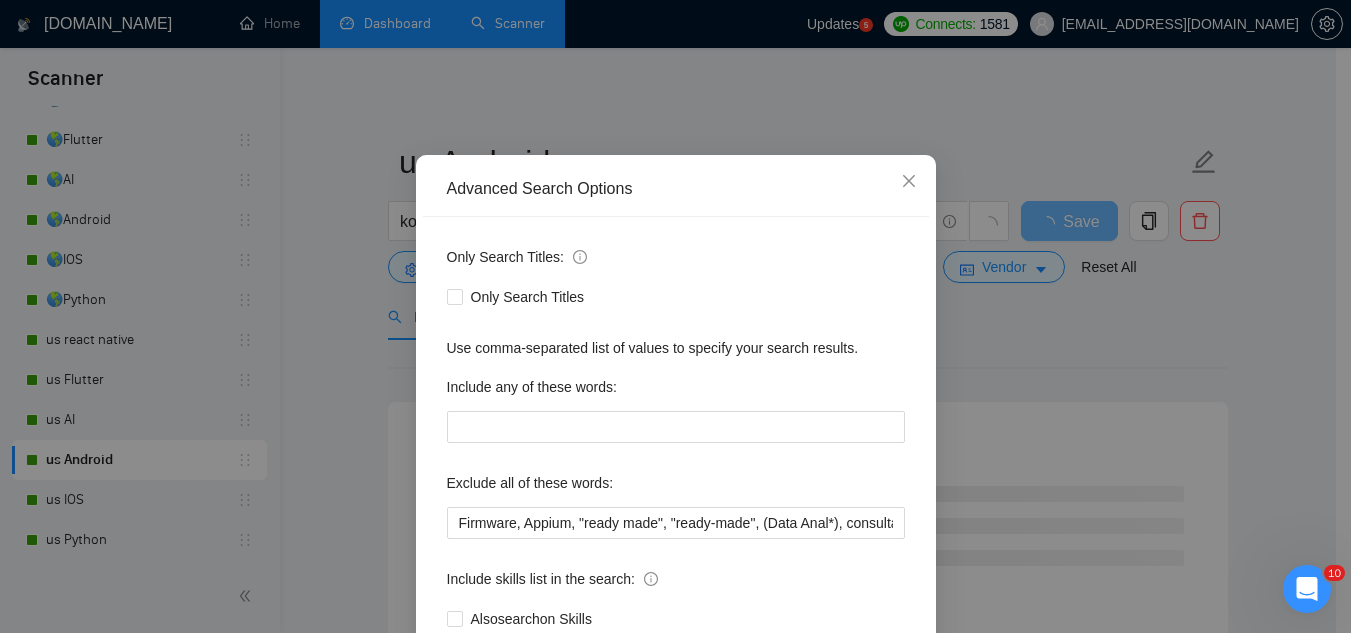 scroll, scrollTop: 100, scrollLeft: 0, axis: vertical 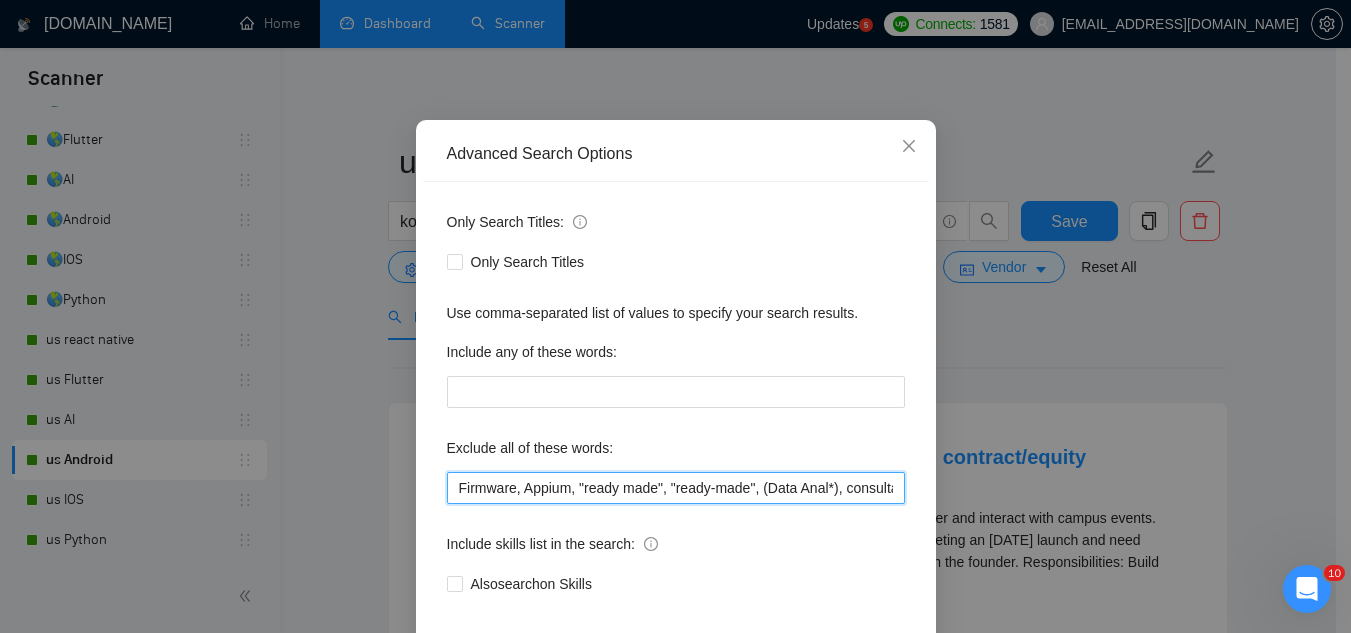 click on "Firmware, Appium, "ready made", "ready-made", (Data Anal*), consultation, QA, Tester, CTO, "Contract Chief Technology Officer", CPU, sport*, betting, Fantas*, "[URL]", (Data Scien*), (marketing analyt*), (predictive analyt*), mentor, BI, "Power BI", train*, tutor, UI, "hardware engineer", designer, "UI/UX Designer", "to join our remote team", SEO, (Video Edit*), "outbound calling", Buscamos, experto, Founding, freelancer*, "join our team", (no agenc*)," at bounding box center [676, 488] 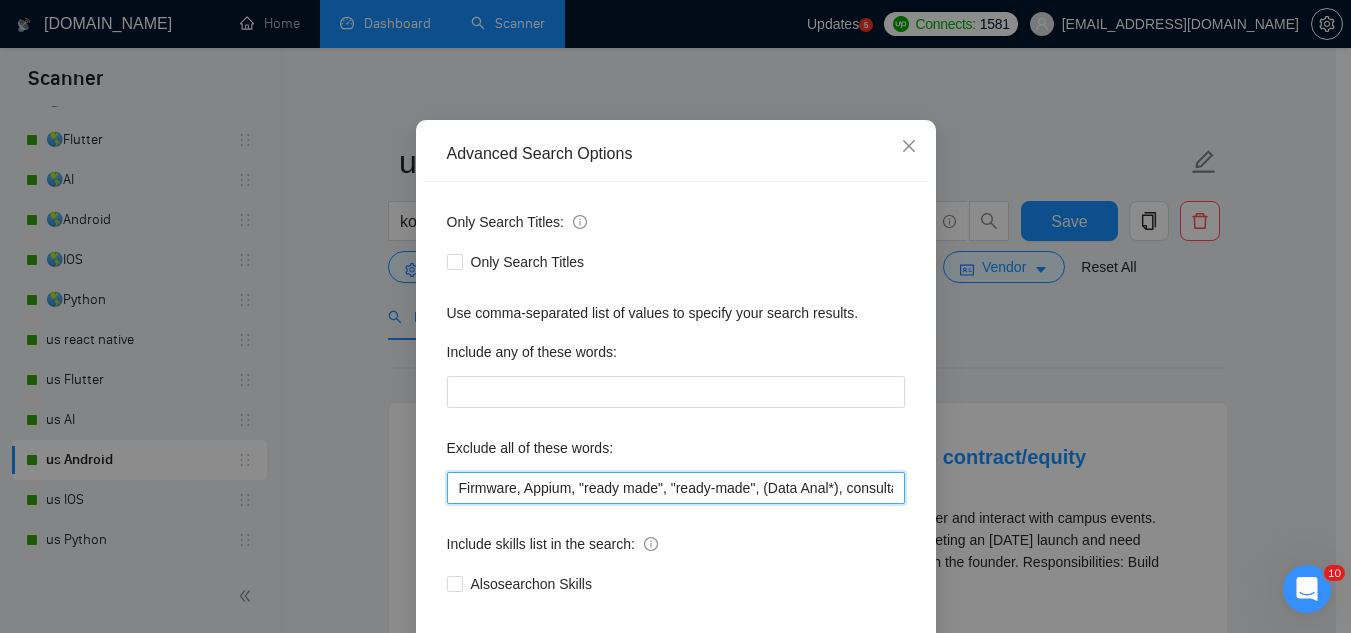 paste on "proxy," 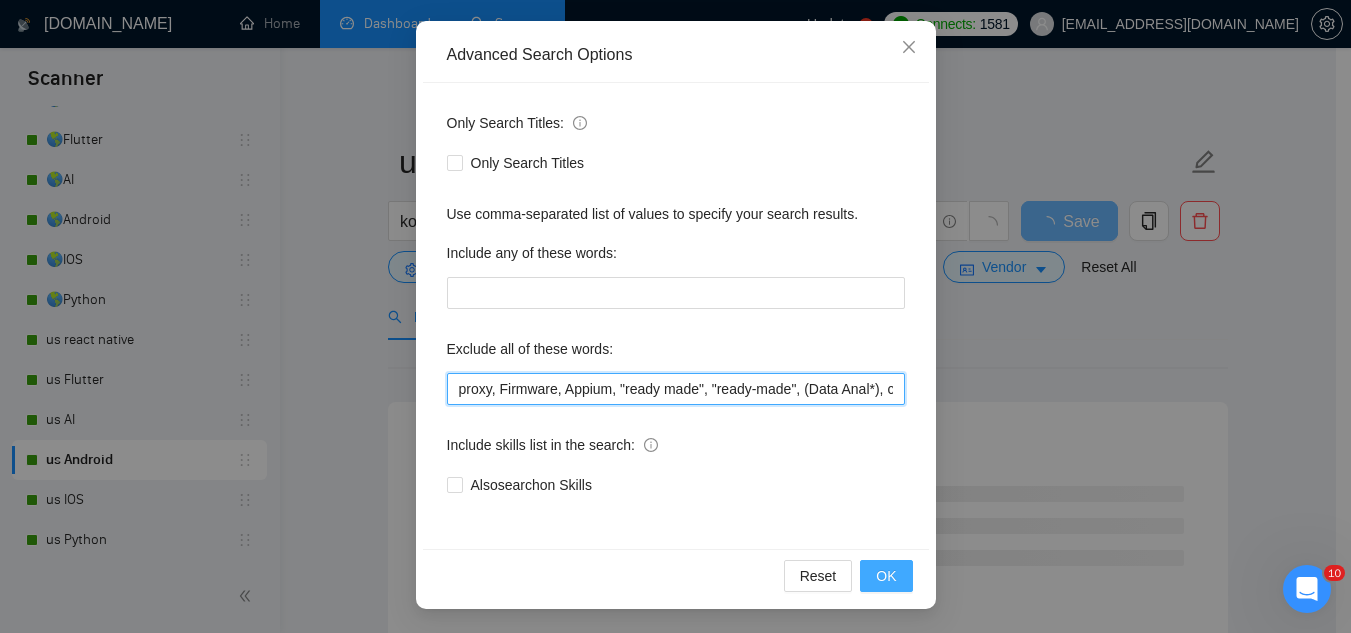 type on "proxy, Firmware, Appium, "ready made", "ready-made", (Data Anal*), consultation, QA, Tester, CTO, "Contract Chief Technology Officer", CPU, sport*, betting, Fantas*, "[URL]", (Data Scien*), (marketing analyt*), (predictive analyt*), mentor, BI, "Power BI", train*, tutor, UI, "hardware engineer", designer, "UI/UX Designer", "to join our remote team", SEO, (Video Edit*), "outbound calling", Buscamos, experto, Founding, freelancer*, "join our team", (no agenc*)," 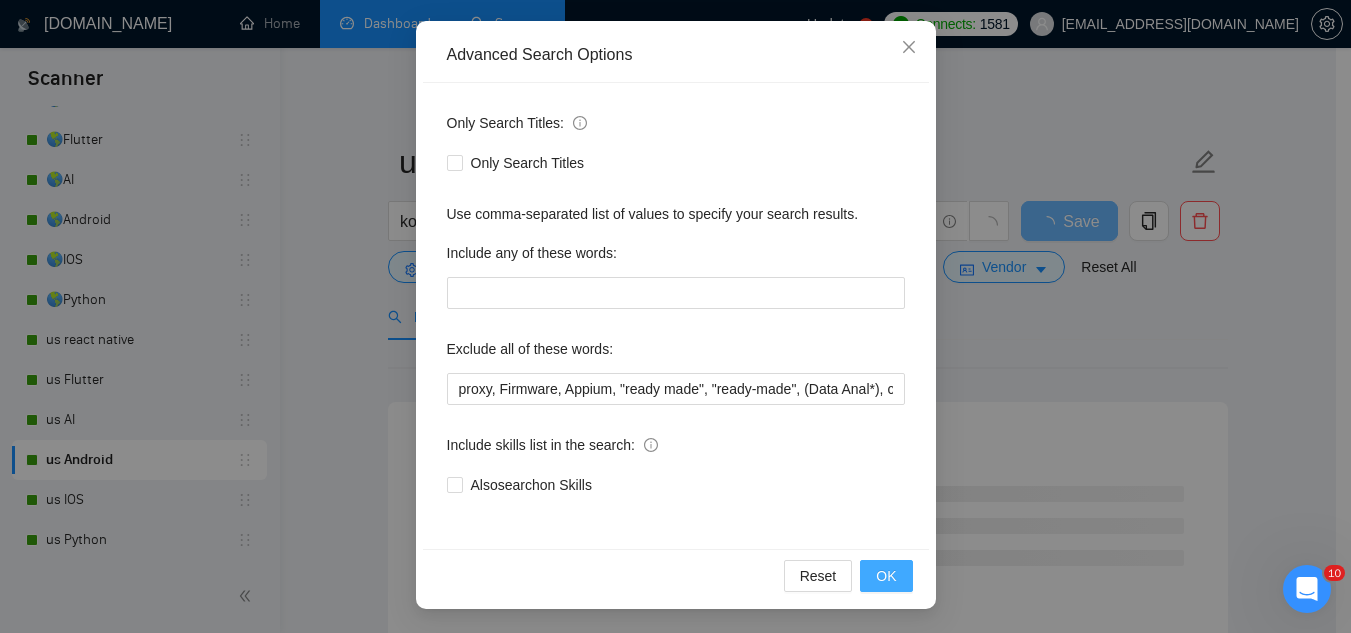 click on "OK" at bounding box center (886, 576) 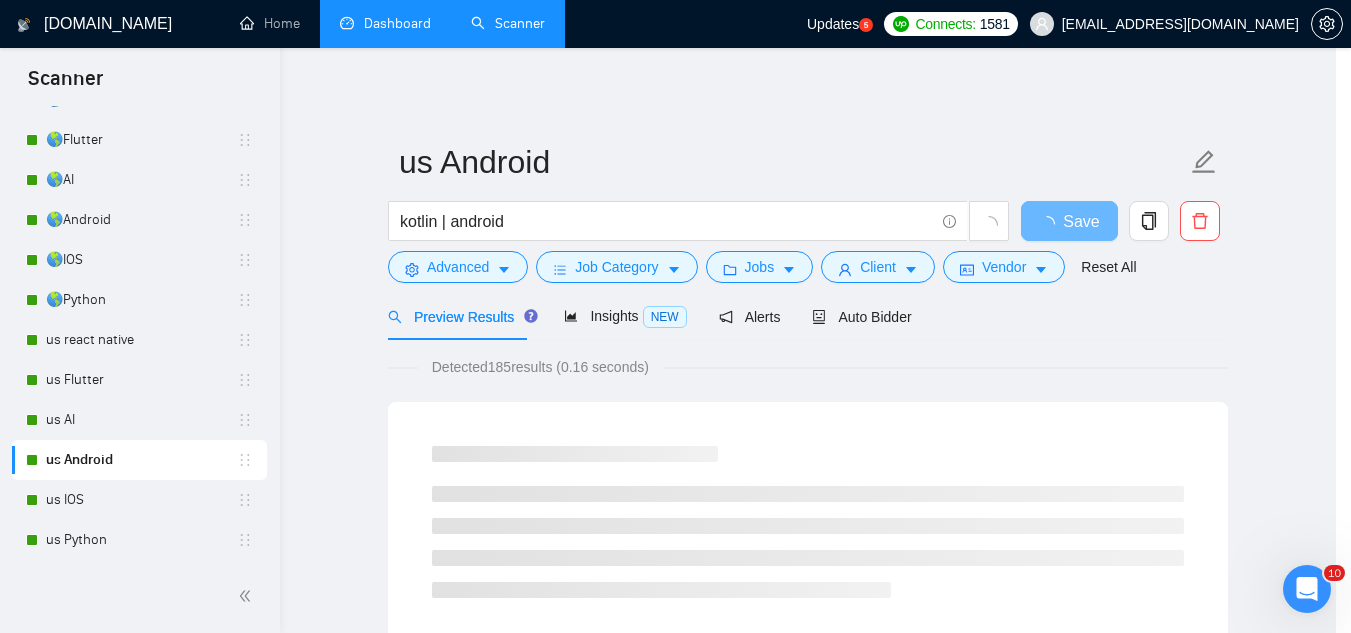scroll, scrollTop: 99, scrollLeft: 0, axis: vertical 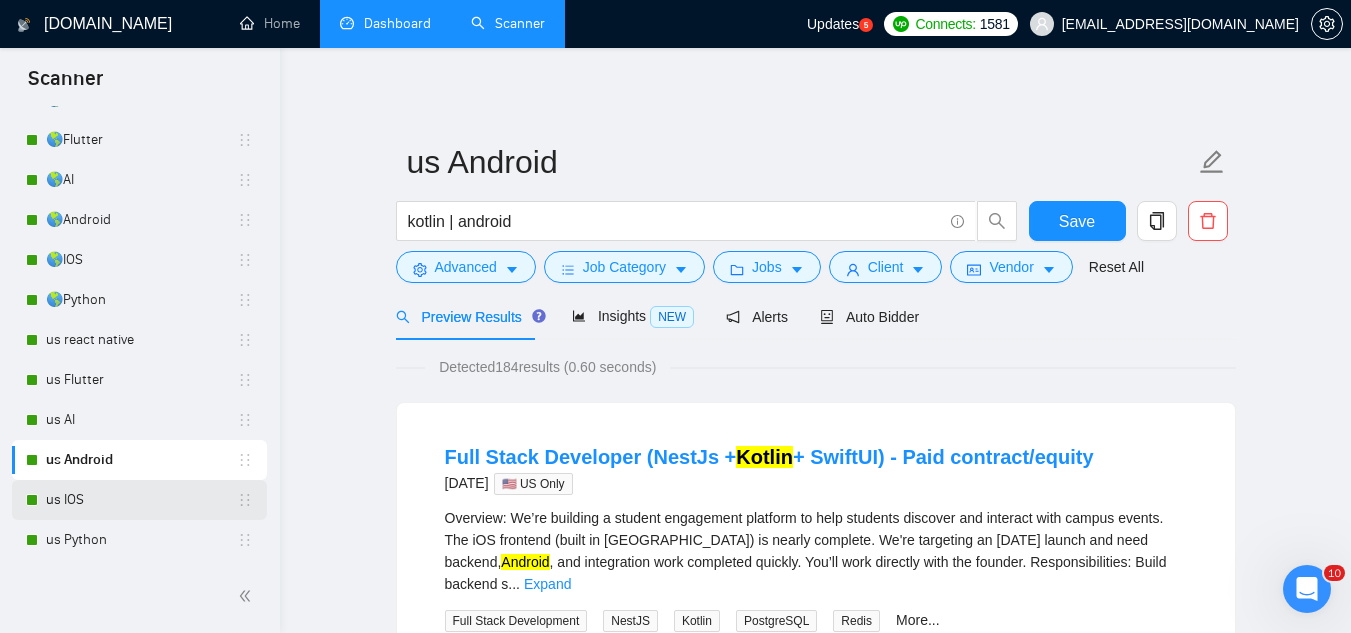 click on "us IOS" at bounding box center (141, 500) 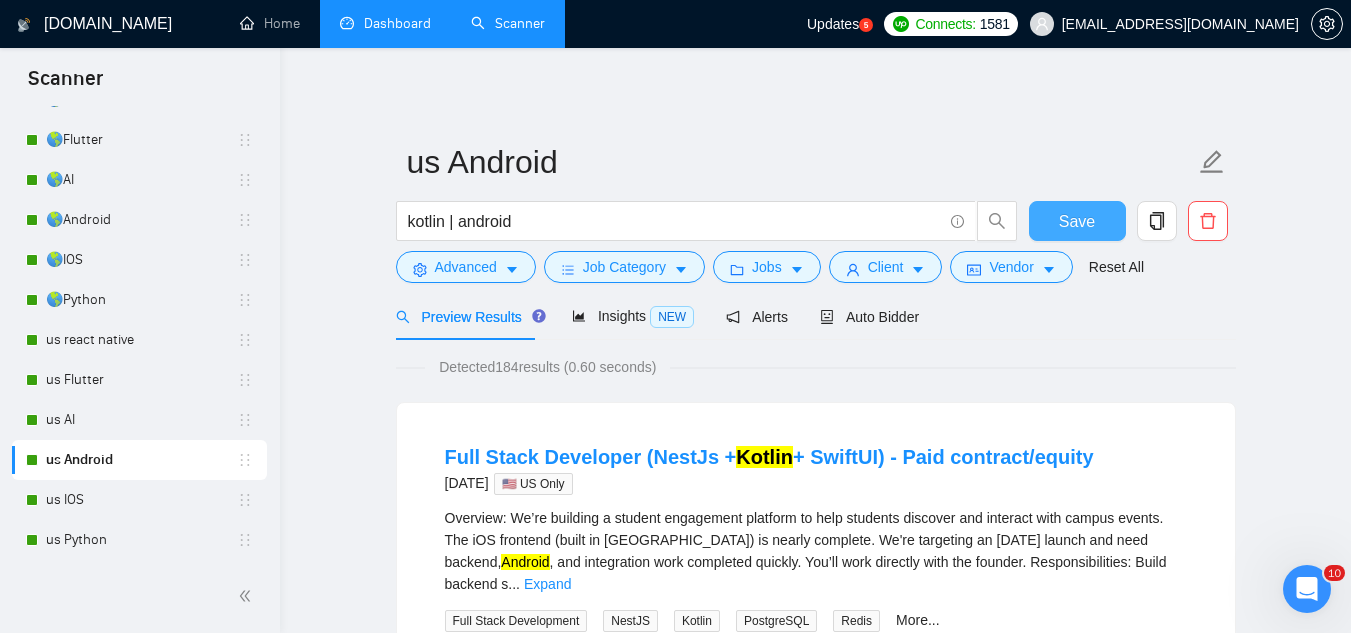 click on "Save" at bounding box center (1077, 221) 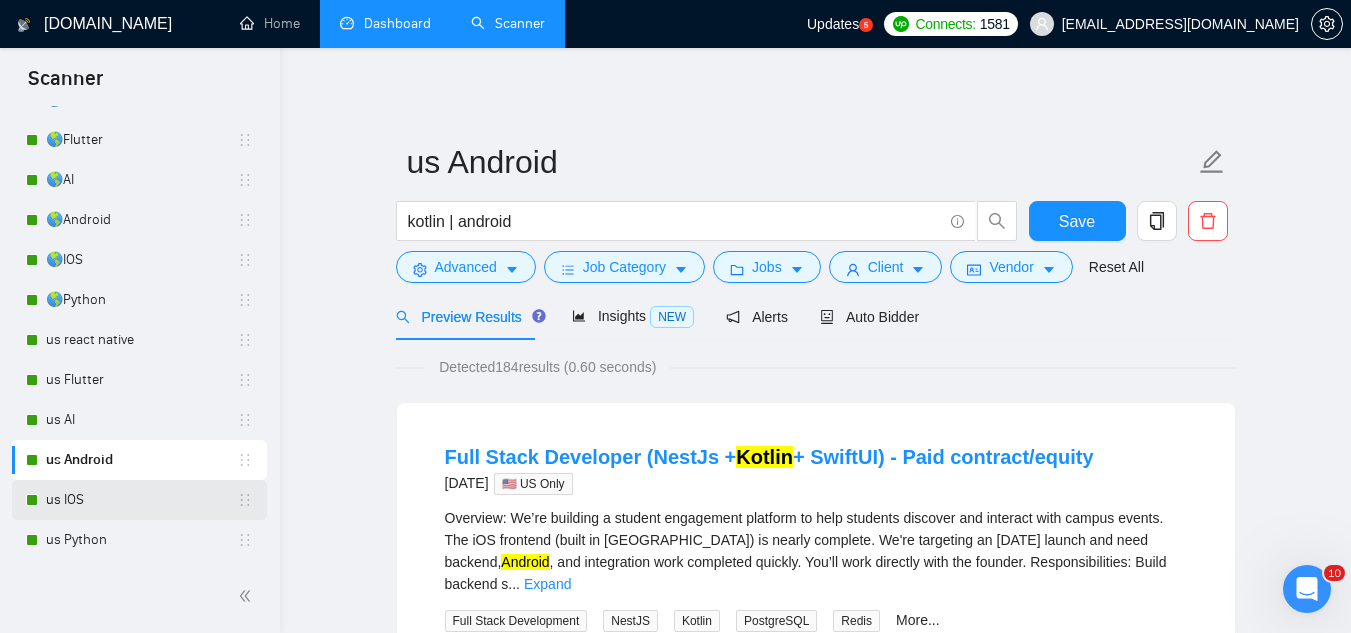 click on "us IOS" at bounding box center (141, 500) 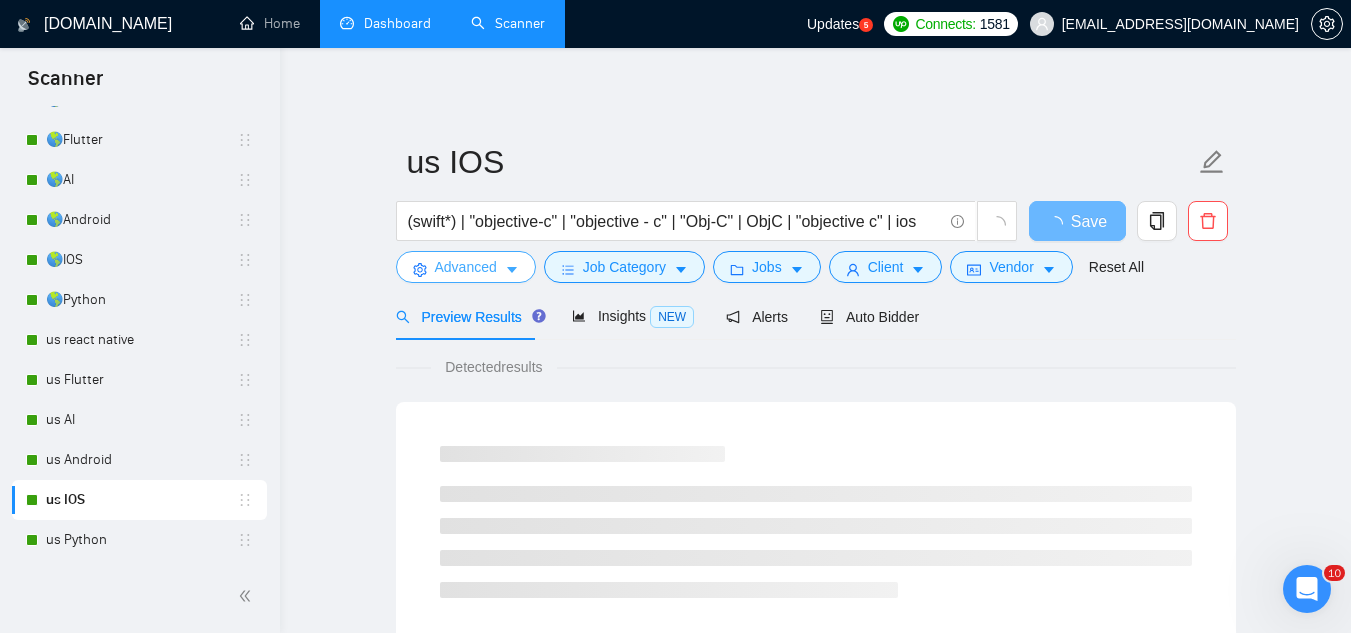click on "Advanced" at bounding box center [466, 267] 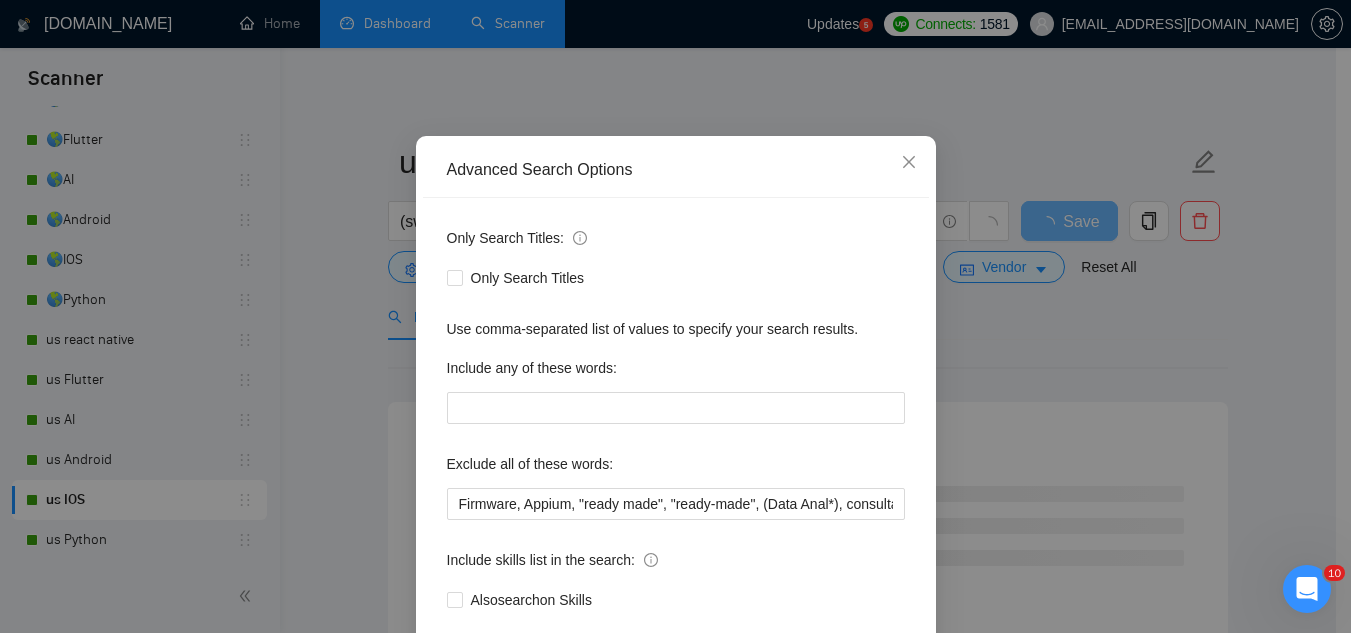 scroll, scrollTop: 199, scrollLeft: 0, axis: vertical 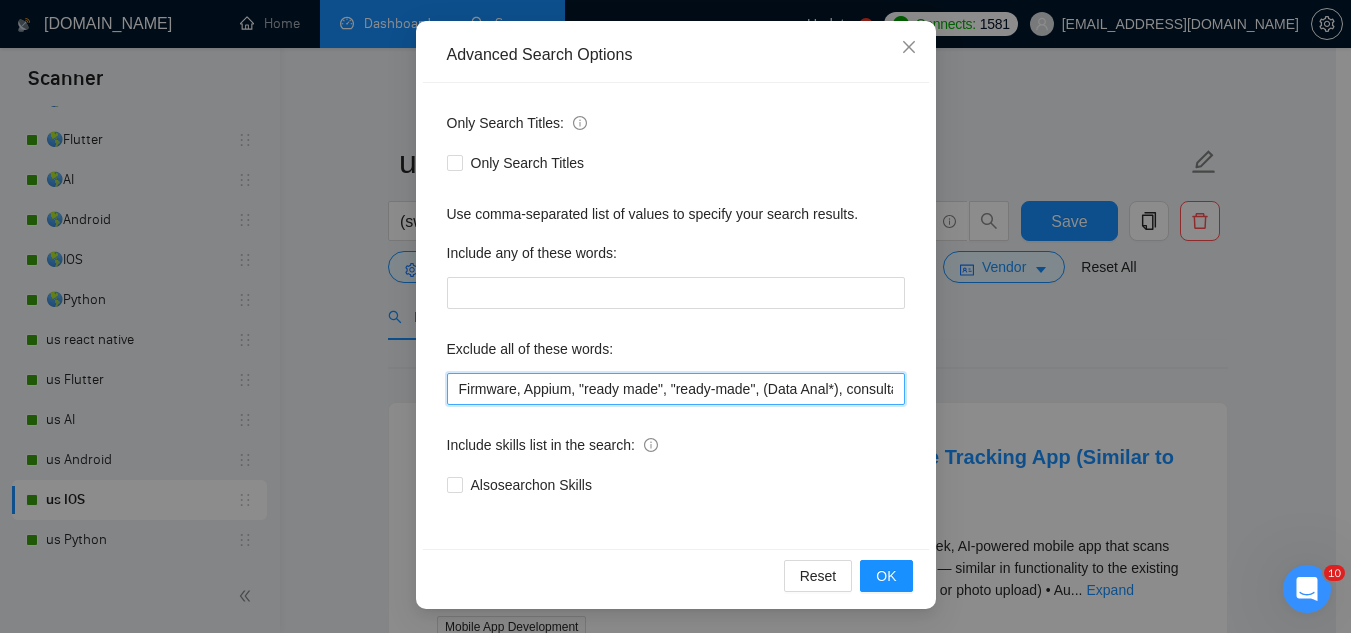 click on "Firmware, Appium, "ready made", "ready-made", (Data Anal*), consultation, QA, Tester, CTO, "Contract Chief Technology Officer", CPU, sport*, betting, Fantas*, "[URL]", (Data Scien*), (marketing analyt*), (predictive analyt*), mentor, BI, "Power BI", train*, tutor, "hardware engineer", designer, "UI/UX Designer", "to join our remote team", SEO, (Video Edit*), "outbound calling", Buscamos, experto, Founding, freelancer*, "join our team", (no agenc*)," at bounding box center [676, 389] 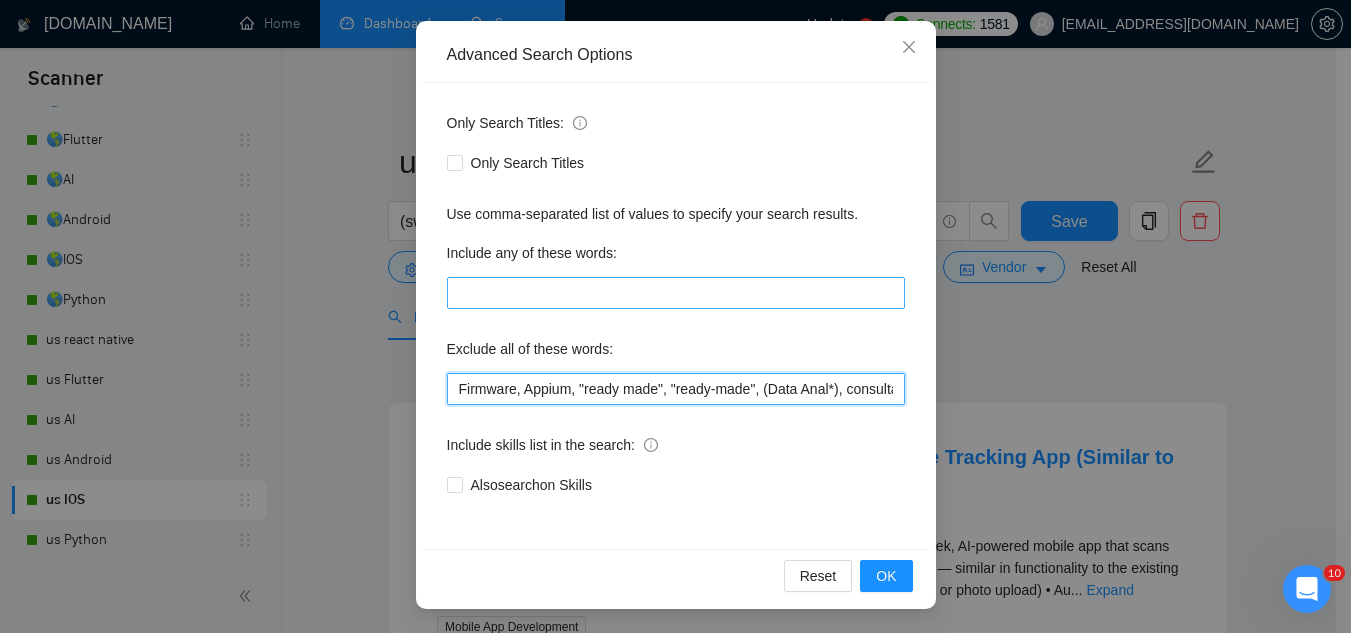 paste on "proxy," 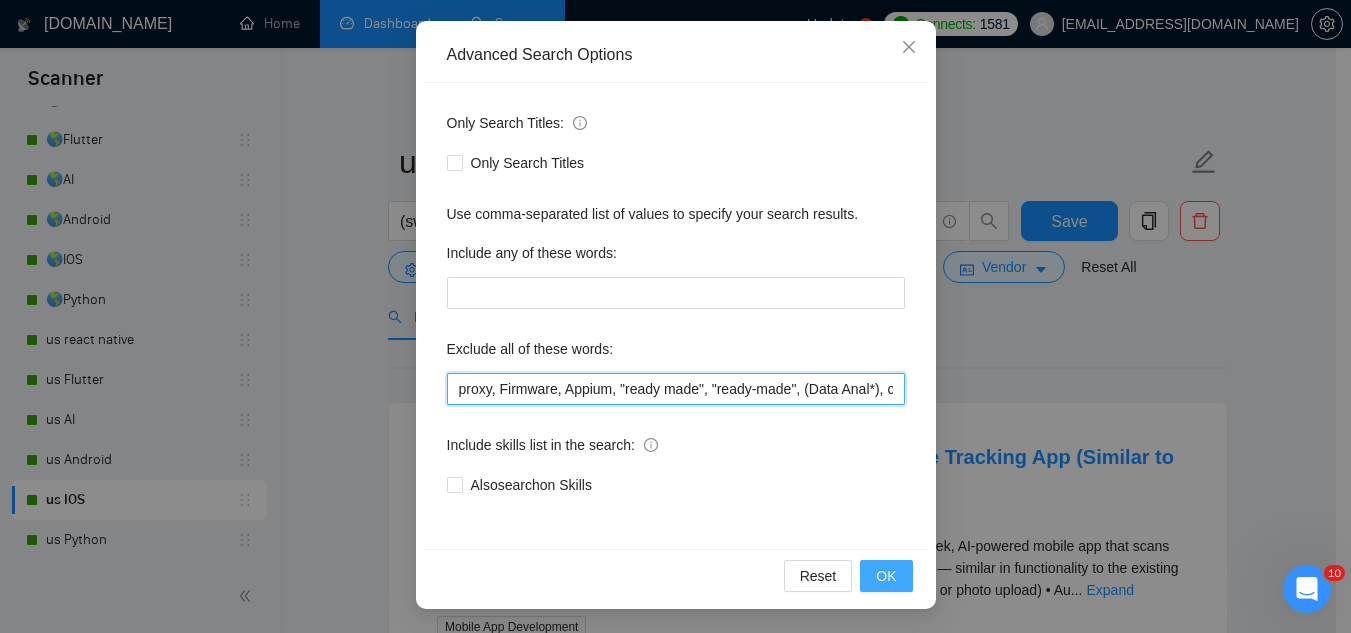 type on "proxy, Firmware, Appium, "ready made", "ready-made", (Data Anal*), consultation, QA, Tester, CTO, "Contract Chief Technology Officer", CPU, sport*, betting, Fantas*, "[URL]", (Data Scien*), (marketing analyt*), (predictive analyt*), mentor, BI, "Power BI", train*, tutor, "hardware engineer", designer, "UI/UX Designer", "to join our remote team", SEO, (Video Edit*), "outbound calling", Buscamos, experto, Founding, freelancer*, "join our team", (no agenc*)," 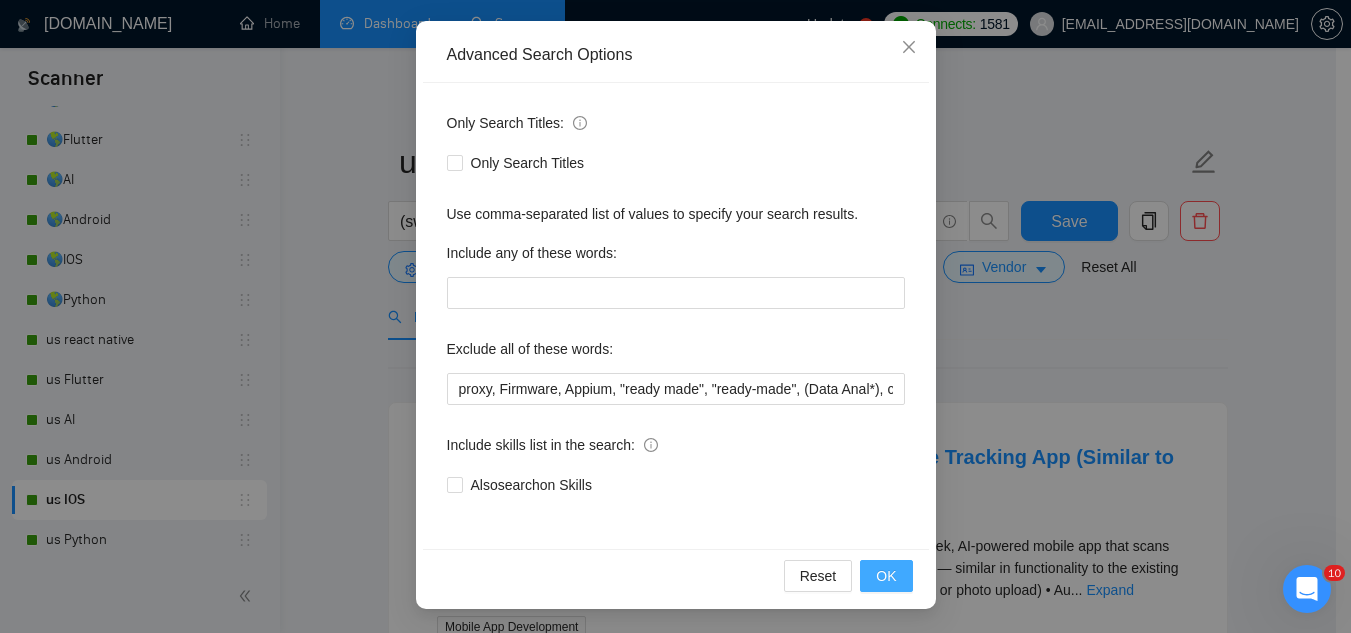 click on "OK" at bounding box center [886, 576] 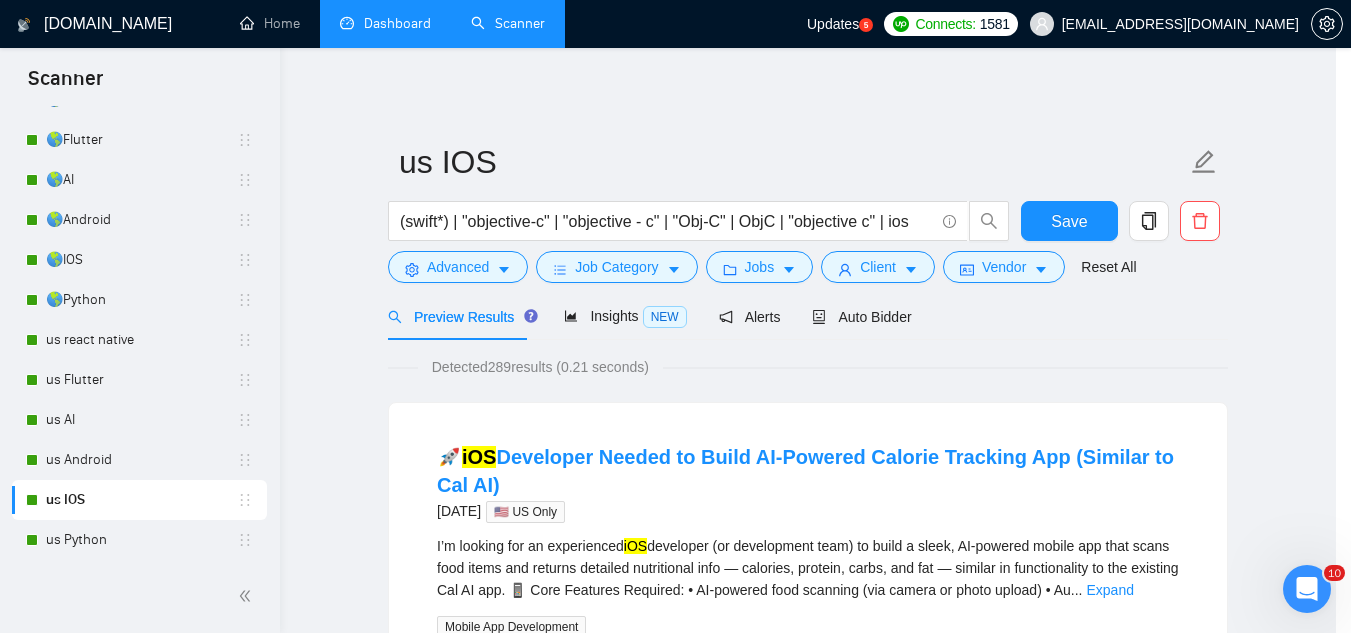 scroll, scrollTop: 99, scrollLeft: 0, axis: vertical 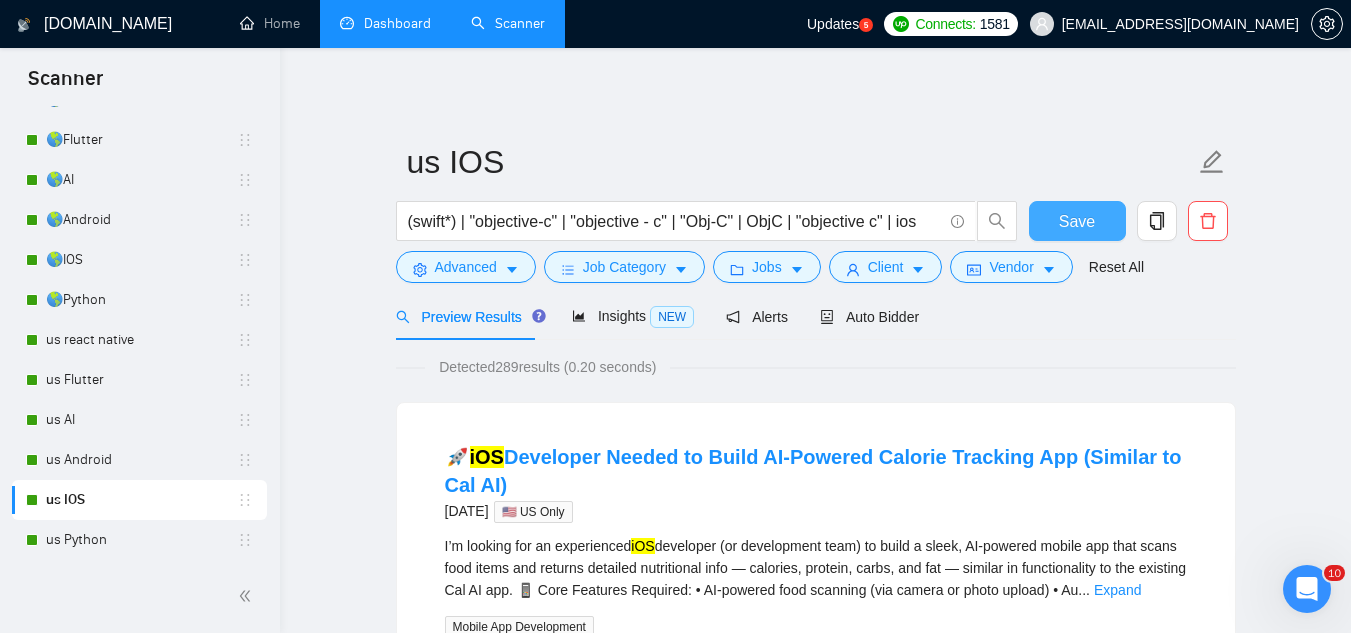 click on "Save" at bounding box center (1077, 221) 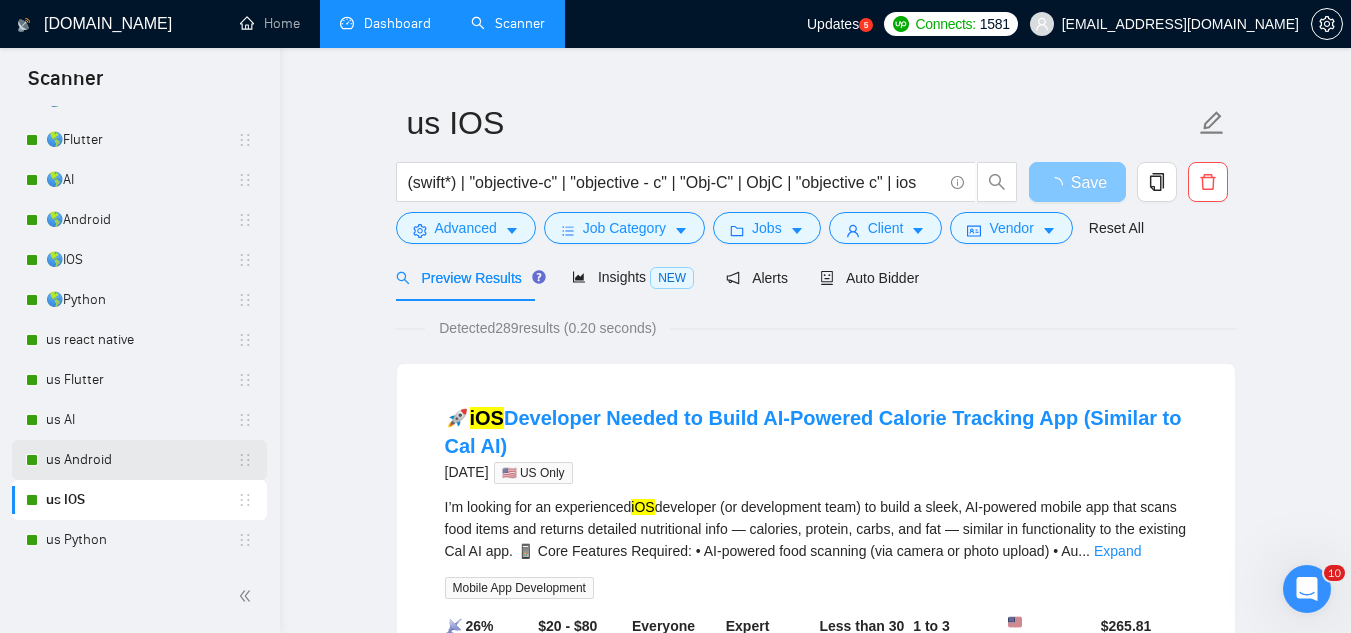 scroll, scrollTop: 200, scrollLeft: 0, axis: vertical 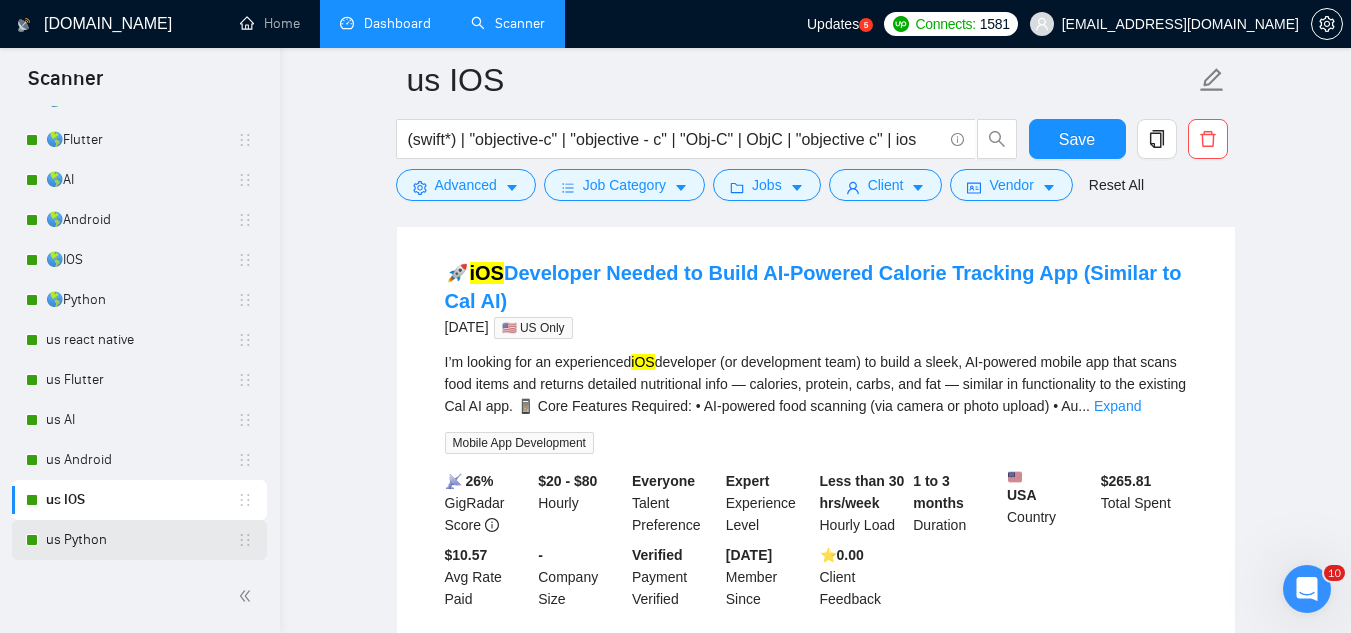 click on "us Python" at bounding box center (141, 540) 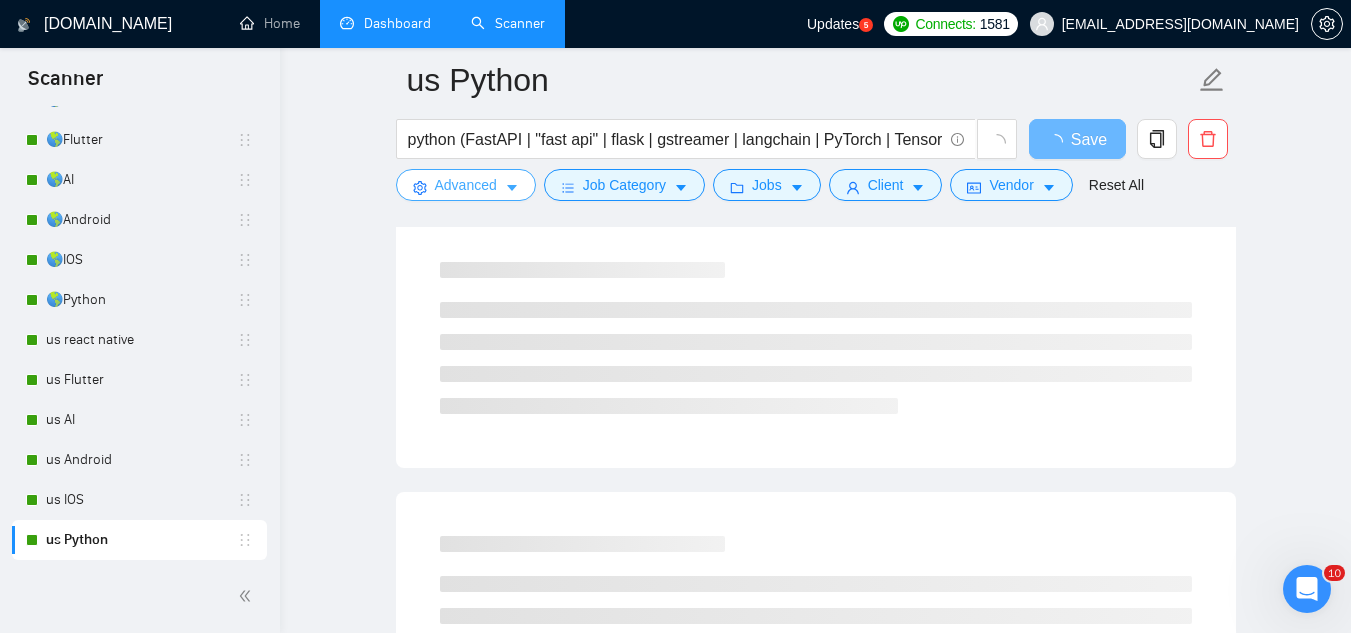 click on "Advanced" at bounding box center [466, 185] 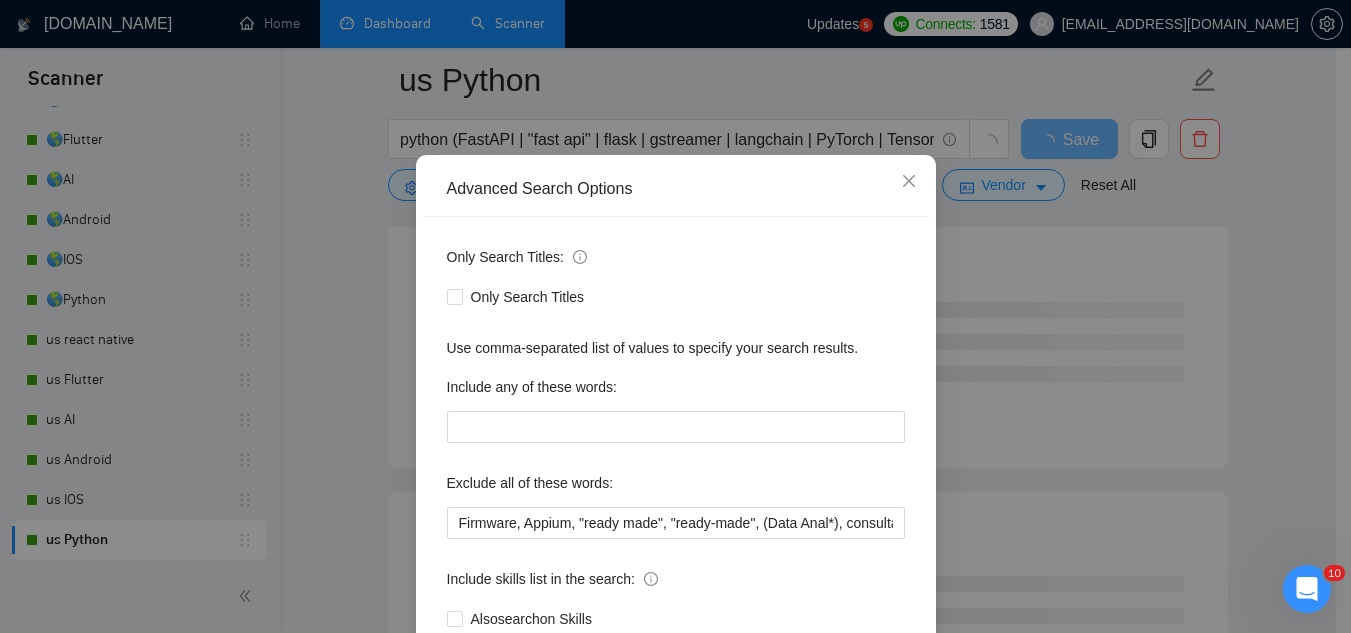 scroll, scrollTop: 100, scrollLeft: 0, axis: vertical 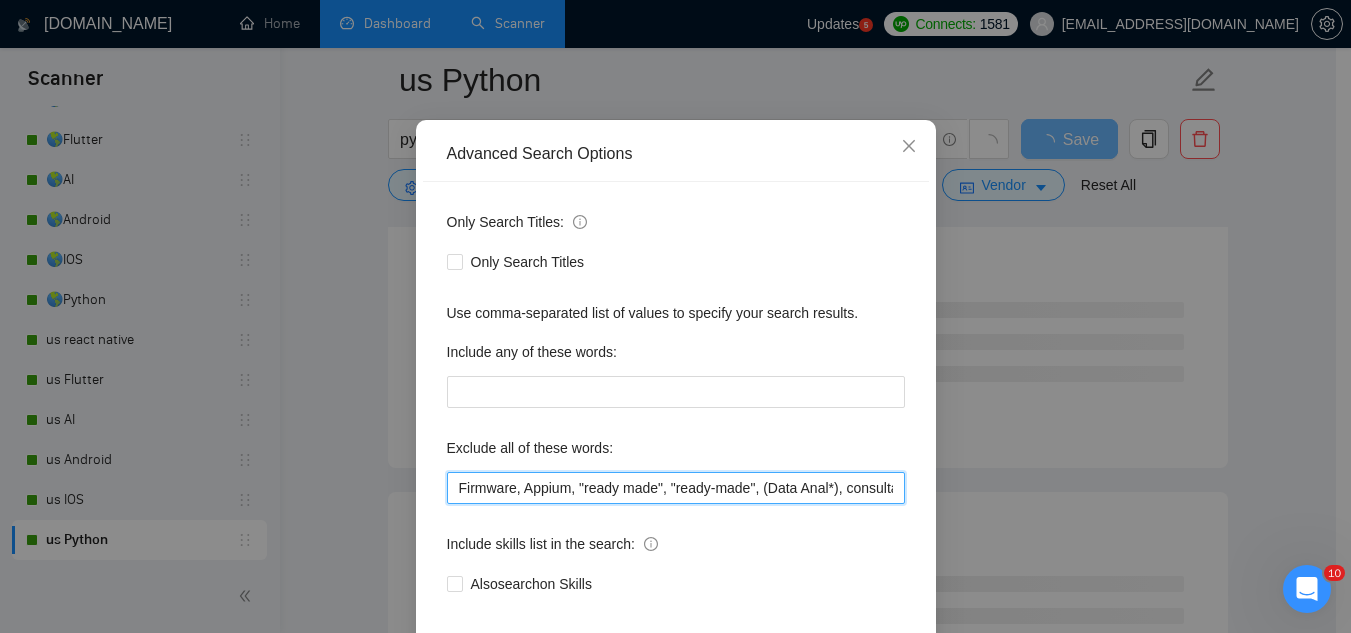 click on "Firmware, Appium, "ready made", "ready-made", (Data Anal*), consultation, QA, Tester, CTO, "Contract Chief Technology Officer", CPU, sport*, betting, Fantas*, "[URL]", (Data Scien*), (marketing analyt*), (predictive analyt*), mentor, BI, "Power BI", train*, "co-founder", "hardware engineer", designer, "UI/UX Designer", "to join our remote team", SEO, (Video Edit*), "outbound calling", Buscamos, experto, Founding, freelancer*, "join our team", (no agenc*)," at bounding box center (676, 488) 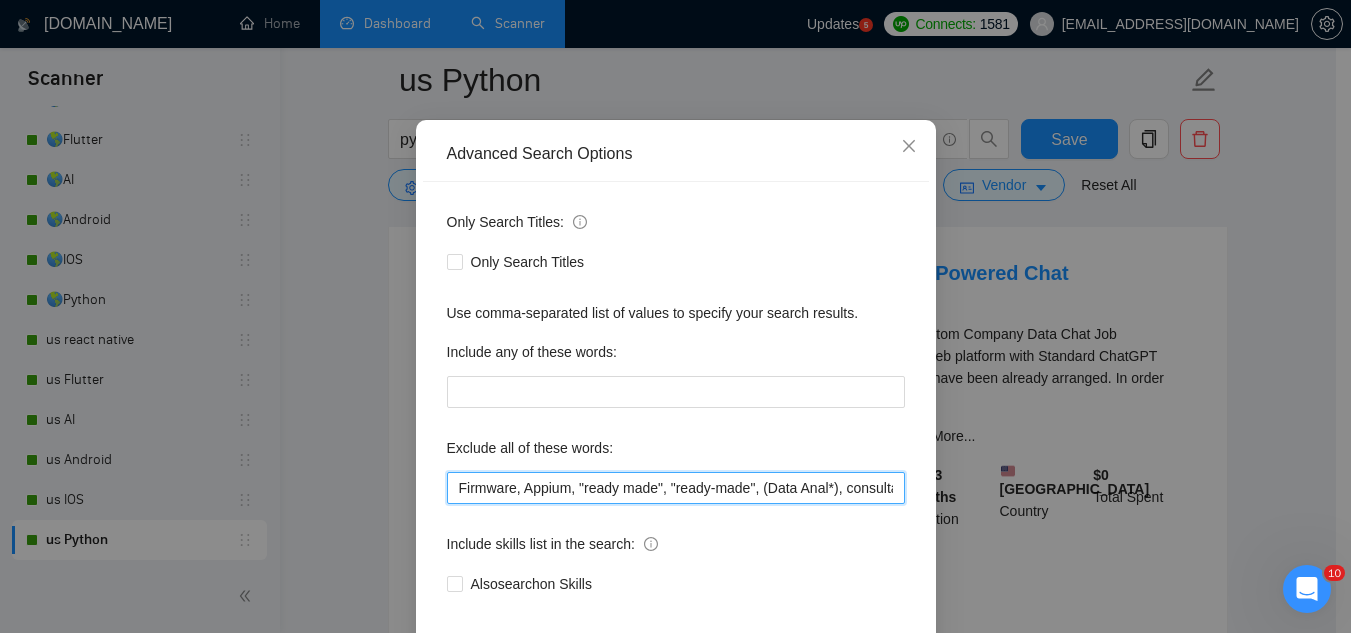 paste on "proxy," 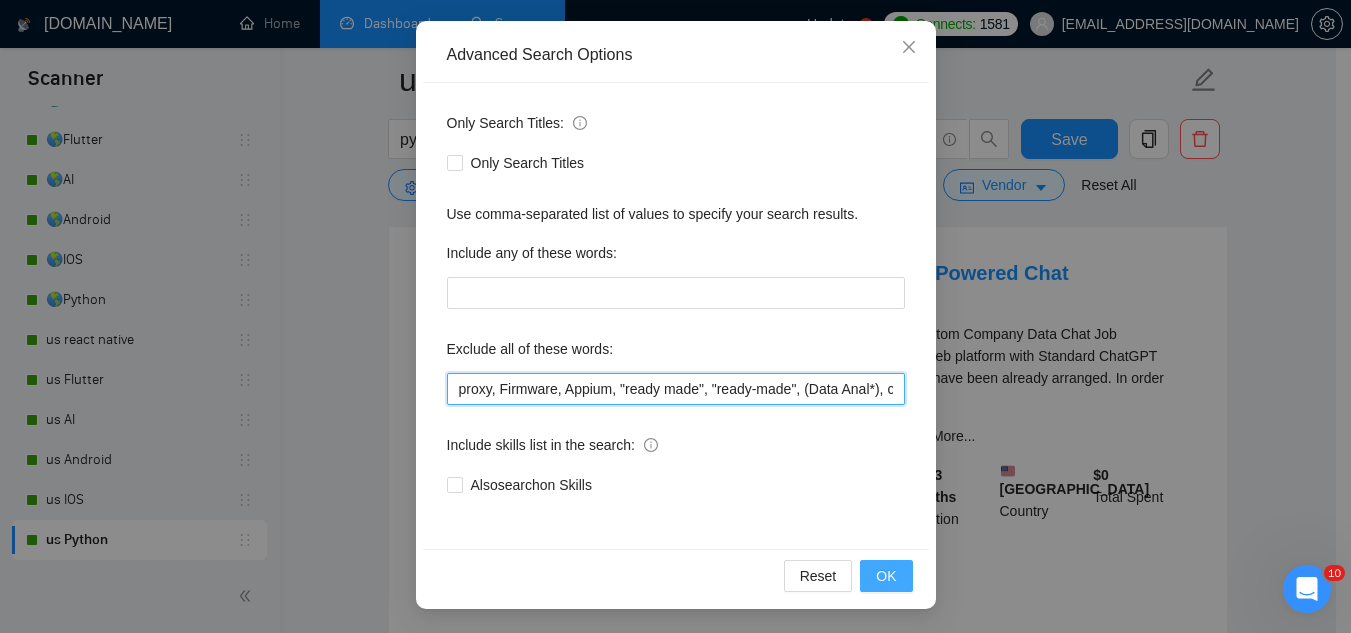 type on "proxy, Firmware, Appium, "ready made", "ready-made", (Data Anal*), consultation, QA, Tester, CTO, "Contract Chief Technology Officer", CPU, sport*, betting, Fantas*, "[URL]", (Data Scien*), (marketing analyt*), (predictive analyt*), mentor, BI, "Power BI", train*, "co-founder", "hardware engineer", designer, "UI/UX Designer", "to join our remote team", SEO, (Video Edit*), "outbound calling", Buscamos, experto, Founding, freelancer*, "join our team", (no agenc*)," 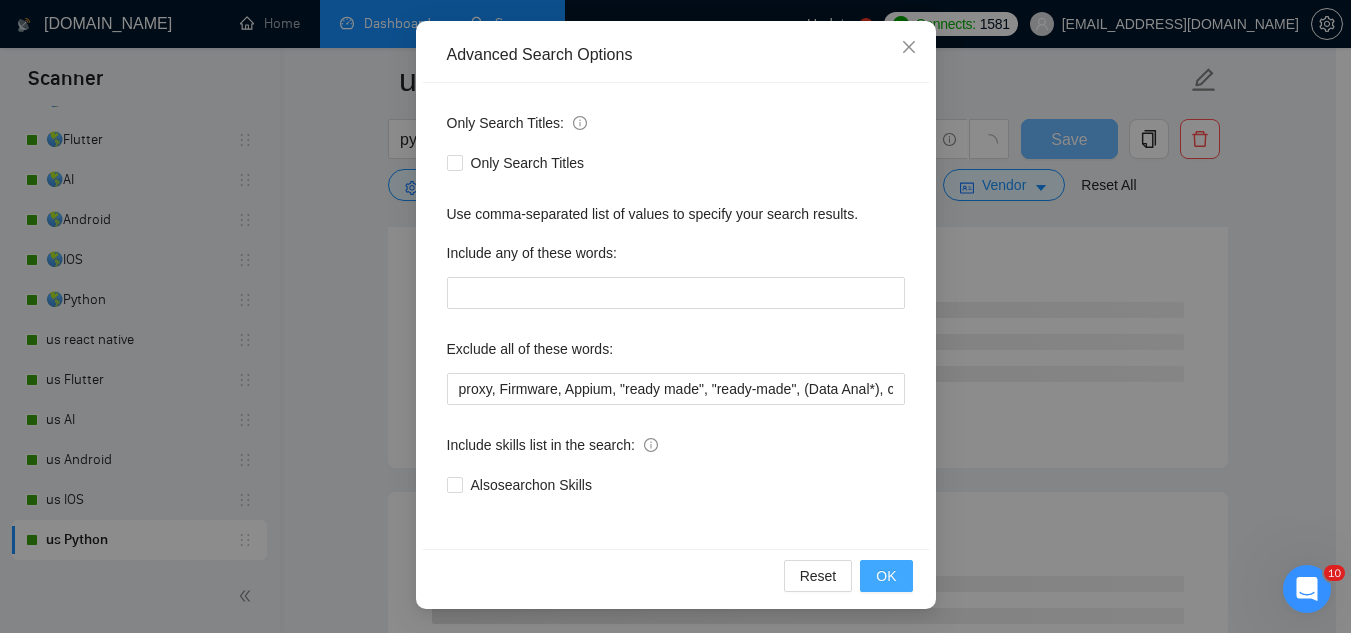 click on "OK" at bounding box center [886, 576] 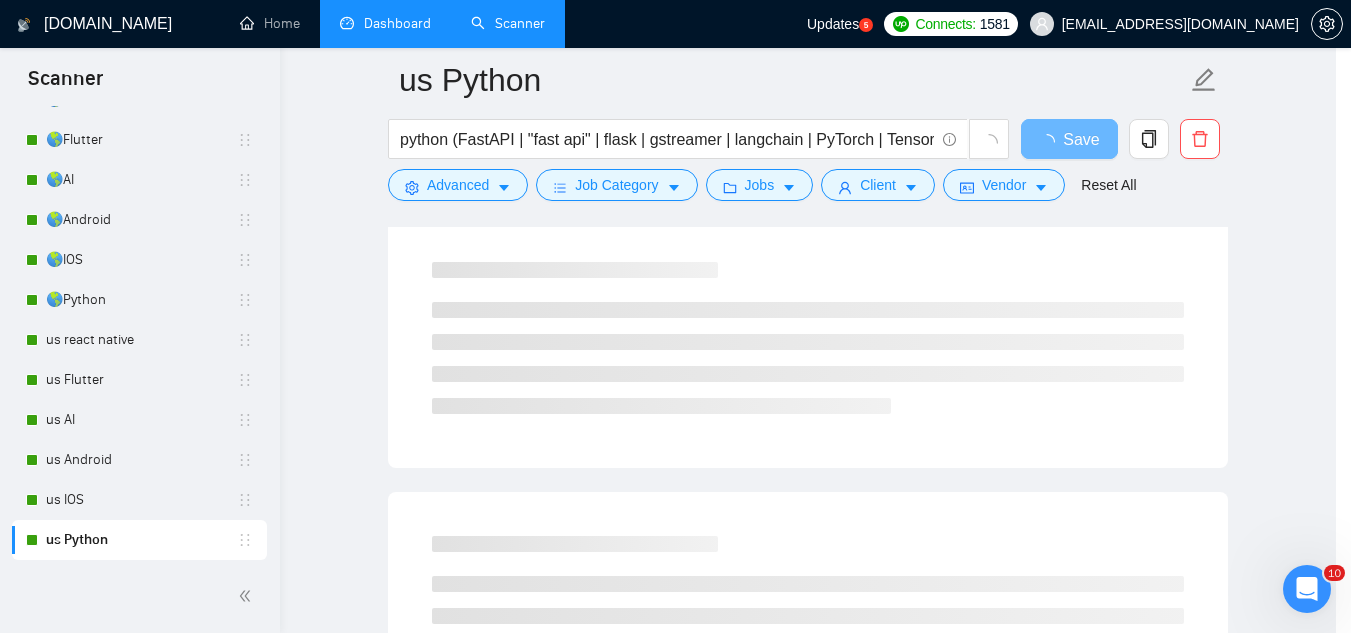 scroll, scrollTop: 99, scrollLeft: 0, axis: vertical 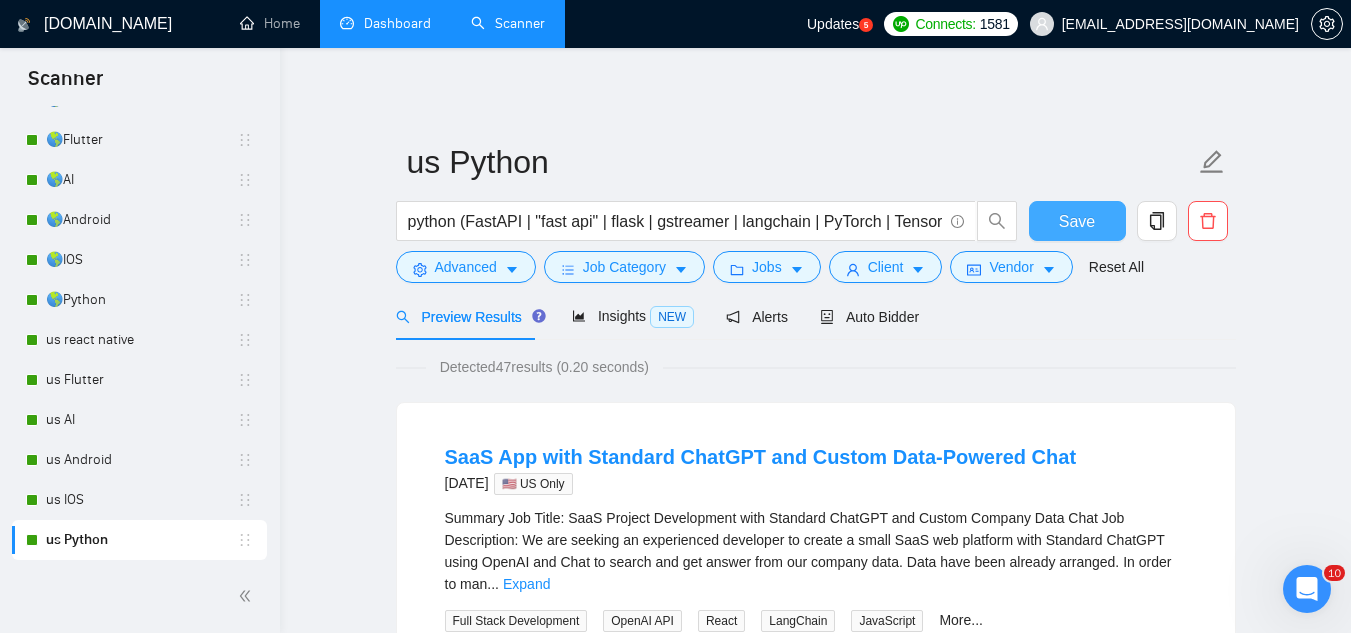 click on "Save" at bounding box center (1077, 221) 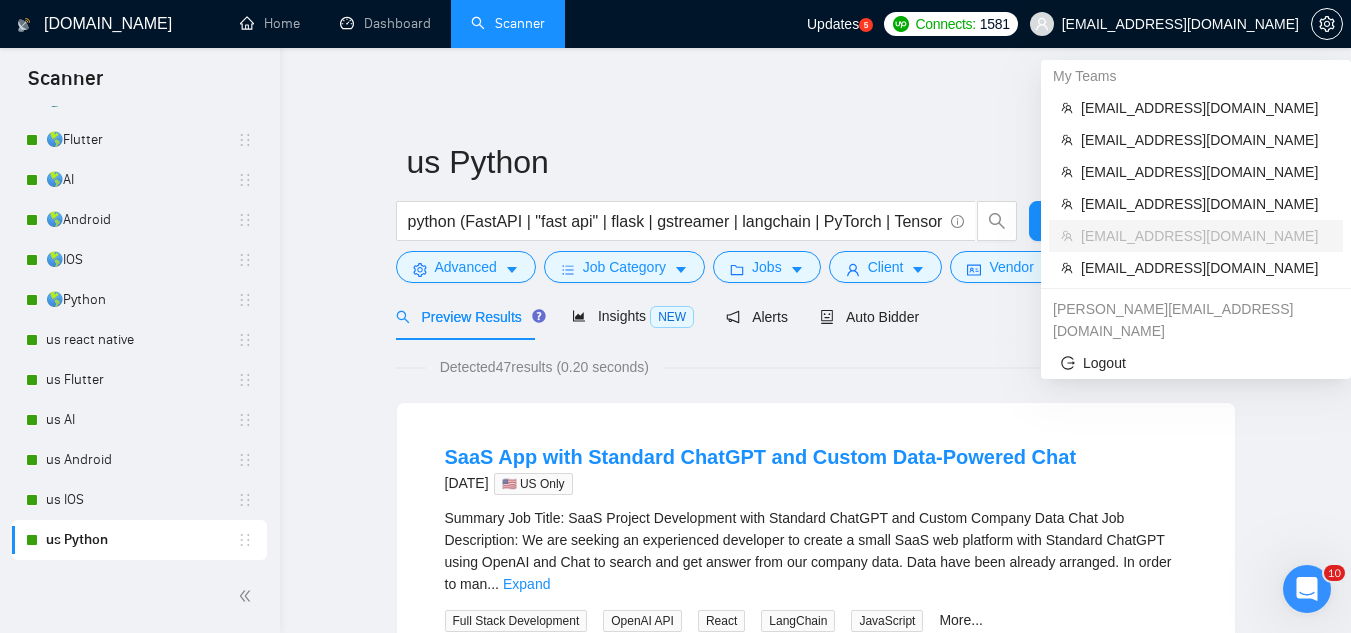 click on "[EMAIL_ADDRESS][DOMAIN_NAME]" at bounding box center (1164, 24) 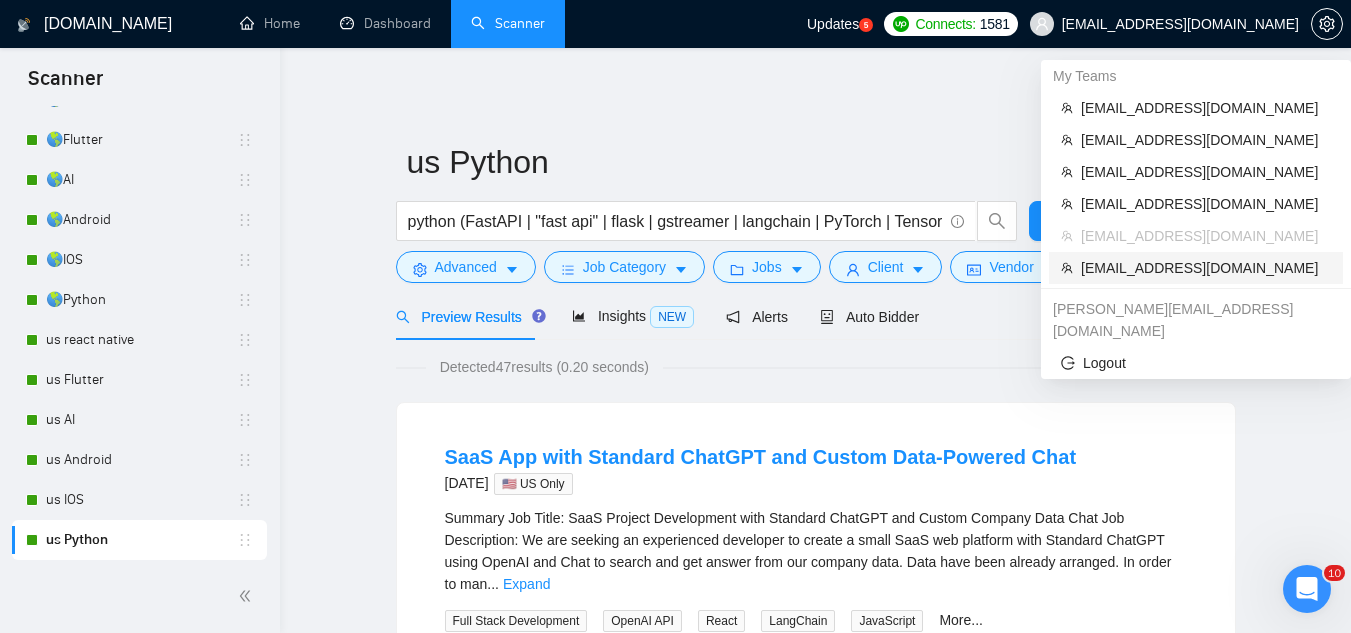 click on "[EMAIL_ADDRESS][DOMAIN_NAME]" at bounding box center (1206, 268) 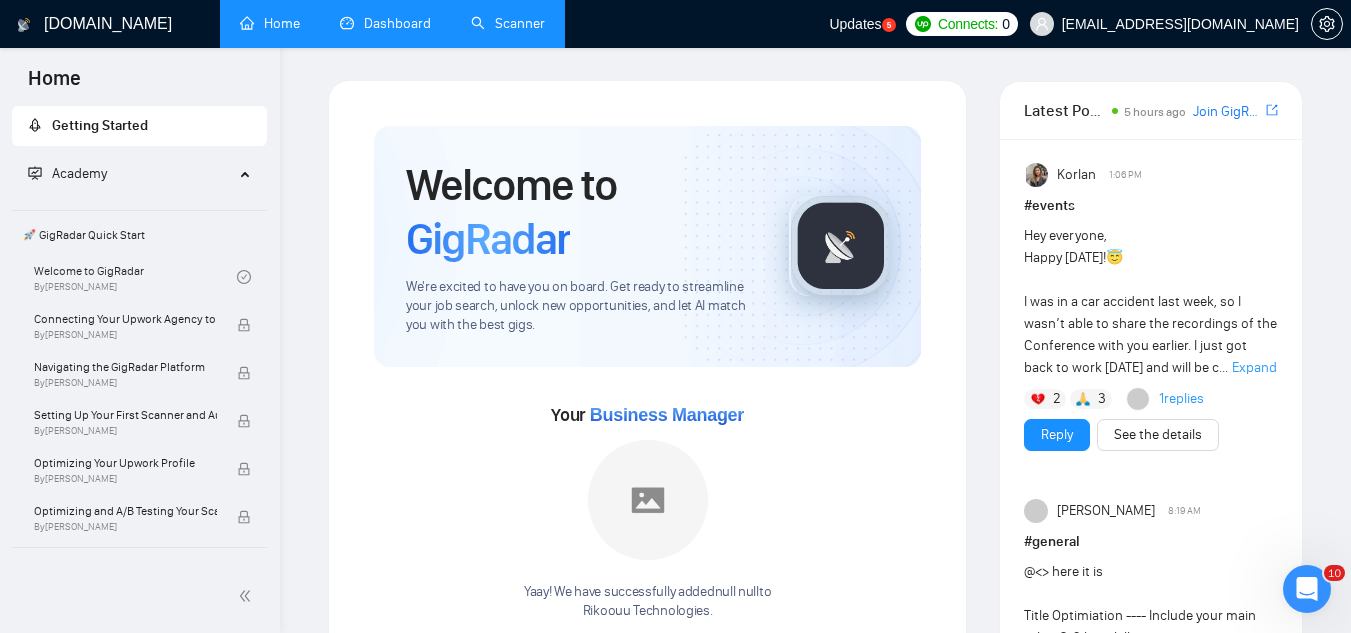 click on "Dashboard" at bounding box center (385, 23) 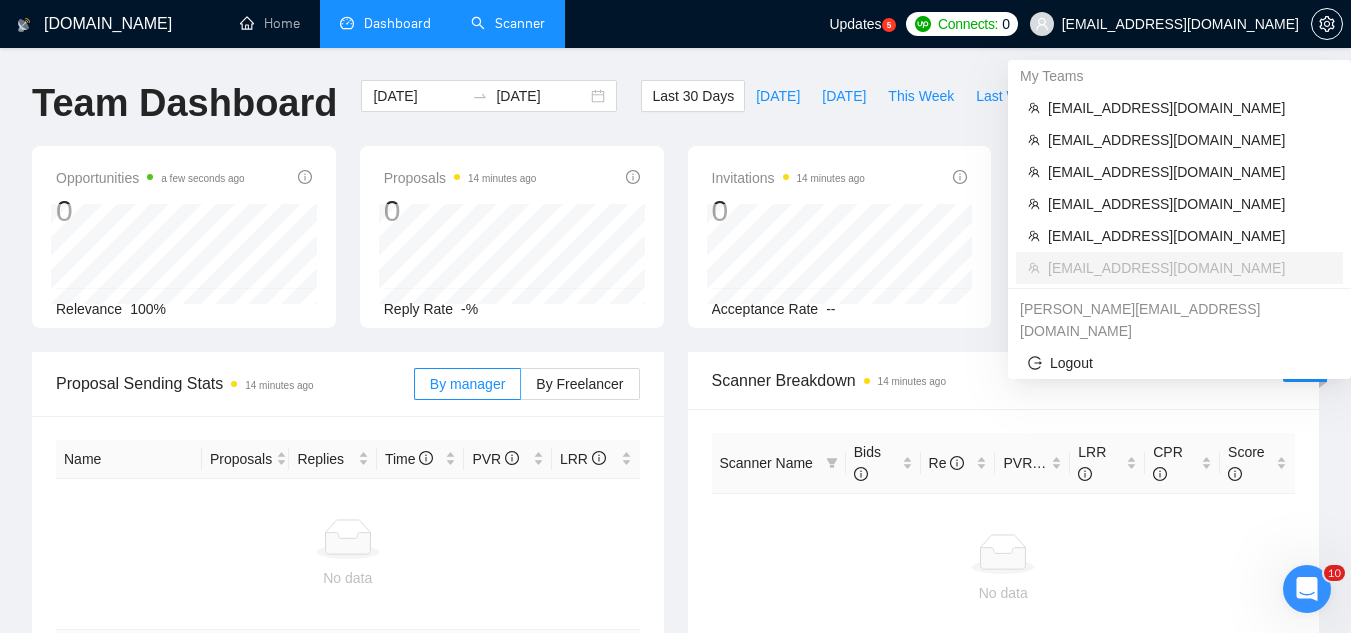 click on "[EMAIL_ADDRESS][DOMAIN_NAME]" at bounding box center (1164, 24) 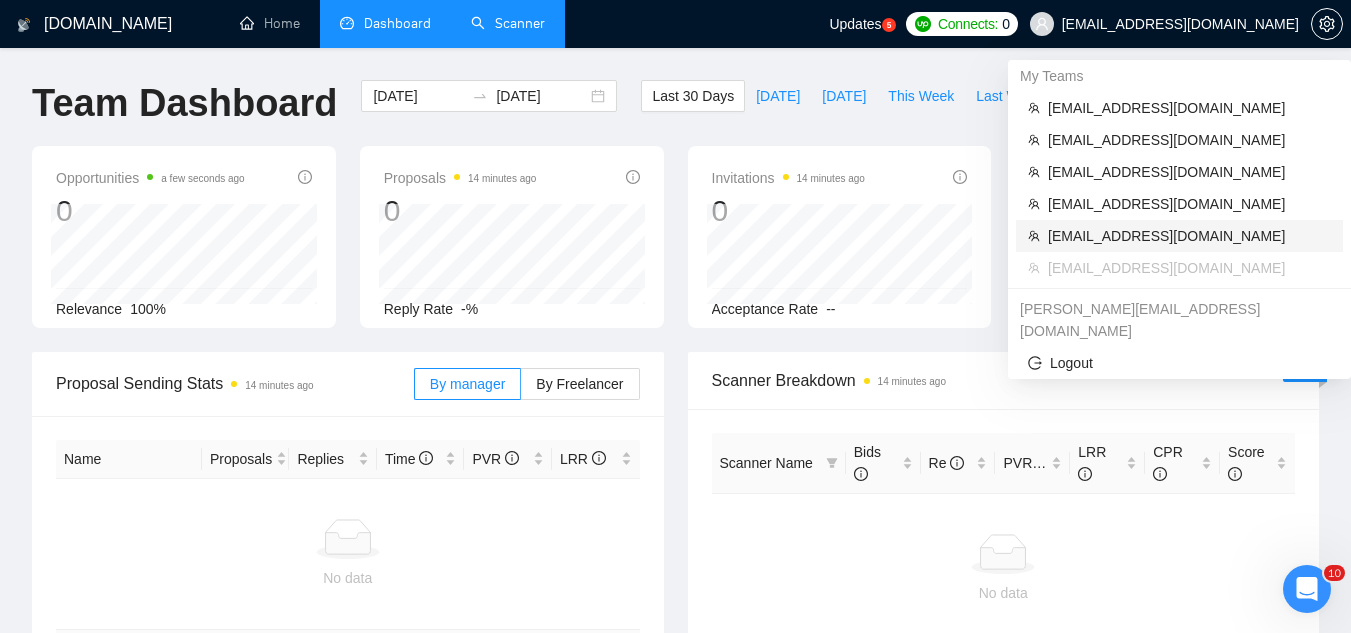click on "[EMAIL_ADDRESS][DOMAIN_NAME]" at bounding box center [1179, 236] 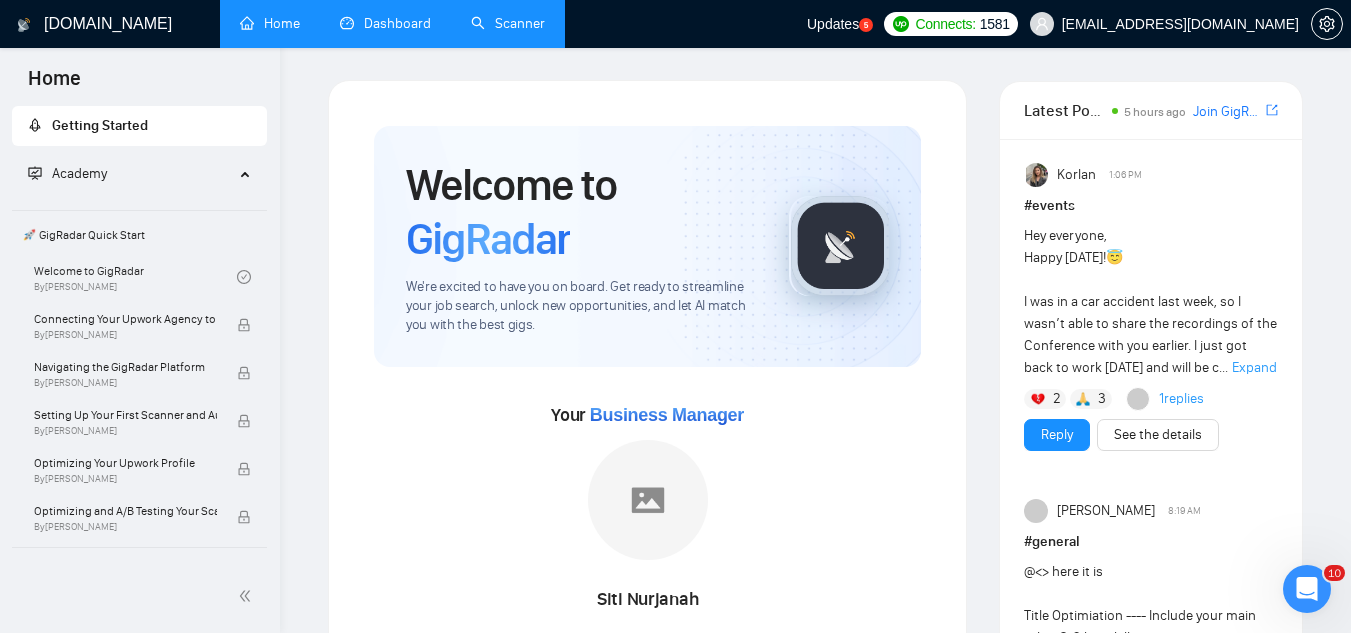 click on "Dashboard" at bounding box center (385, 23) 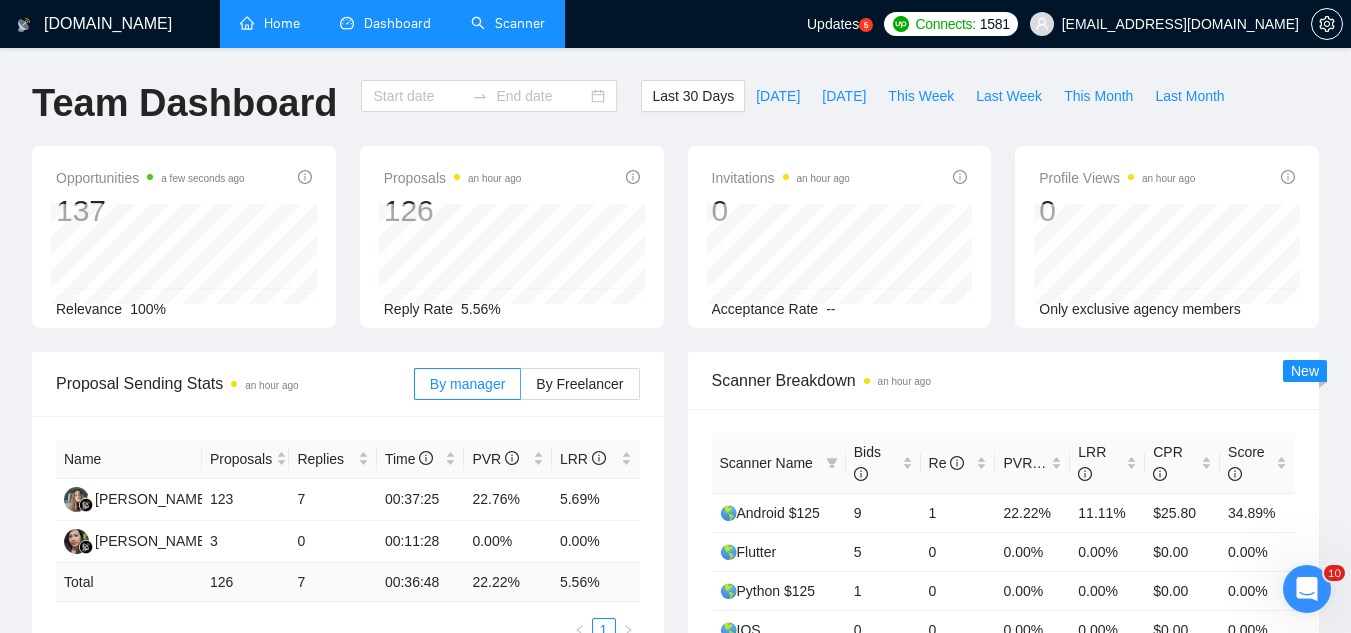 type on "[DATE]" 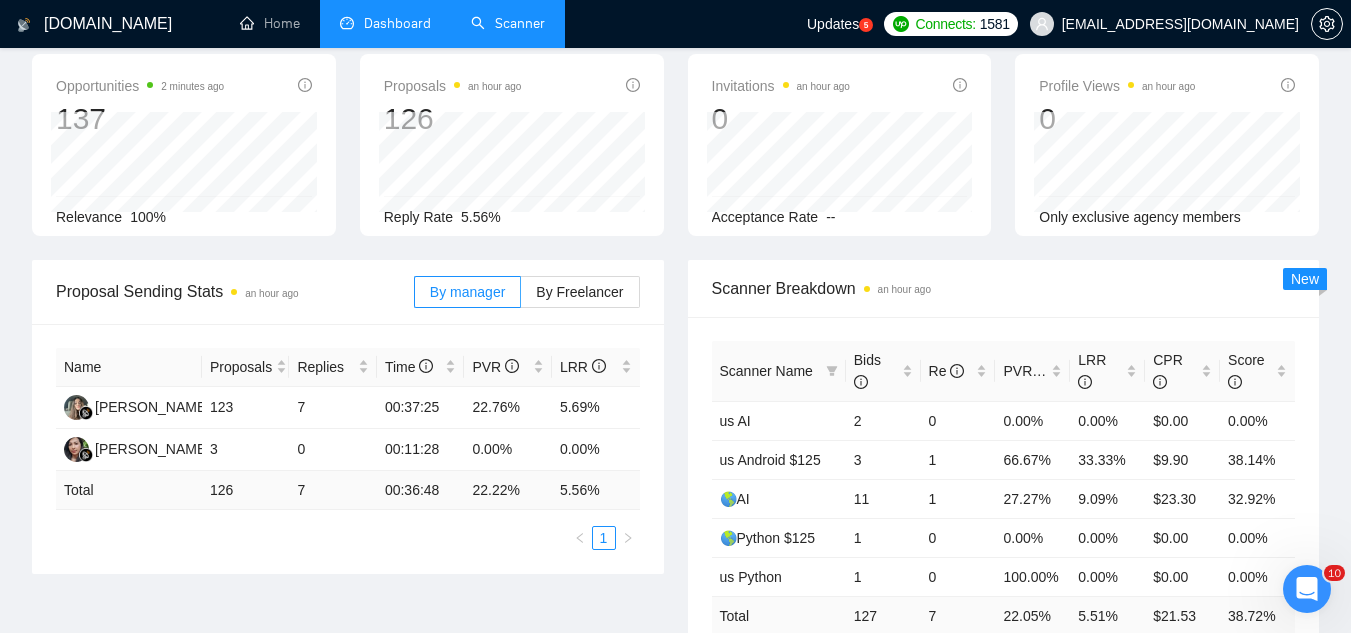 scroll, scrollTop: 0, scrollLeft: 0, axis: both 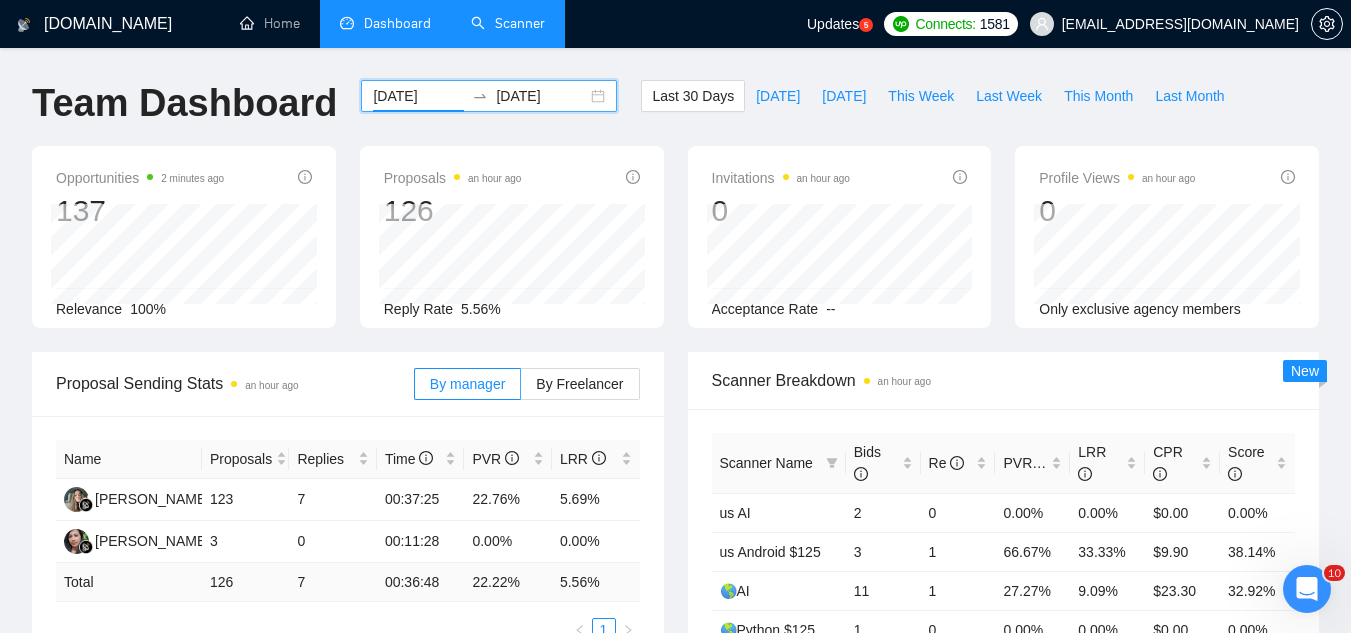 click on "[DATE]" at bounding box center [418, 96] 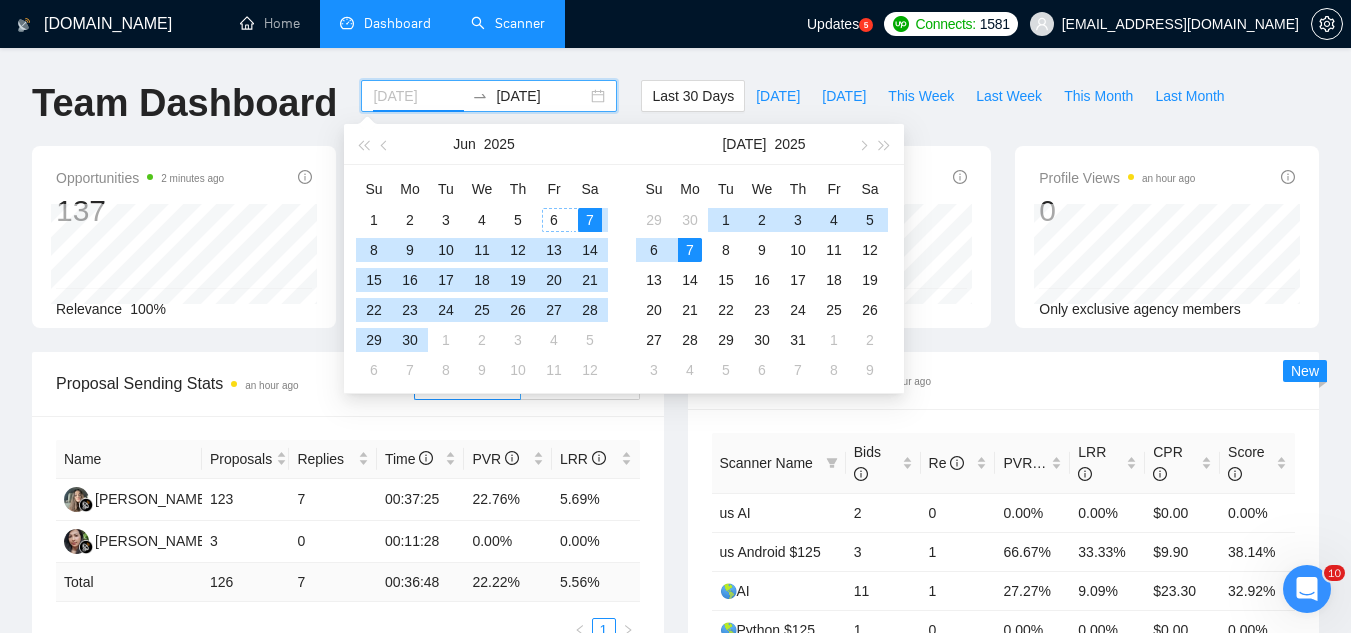 type on "[DATE]" 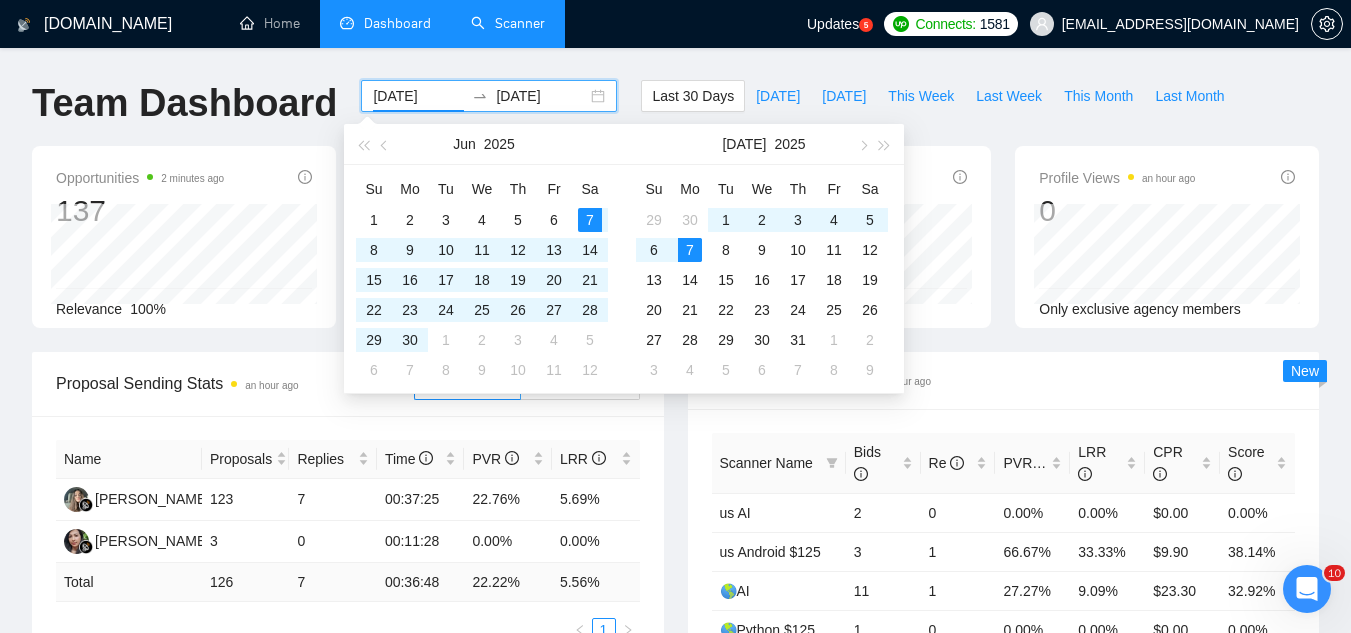 click on "[DATE]" at bounding box center (541, 96) 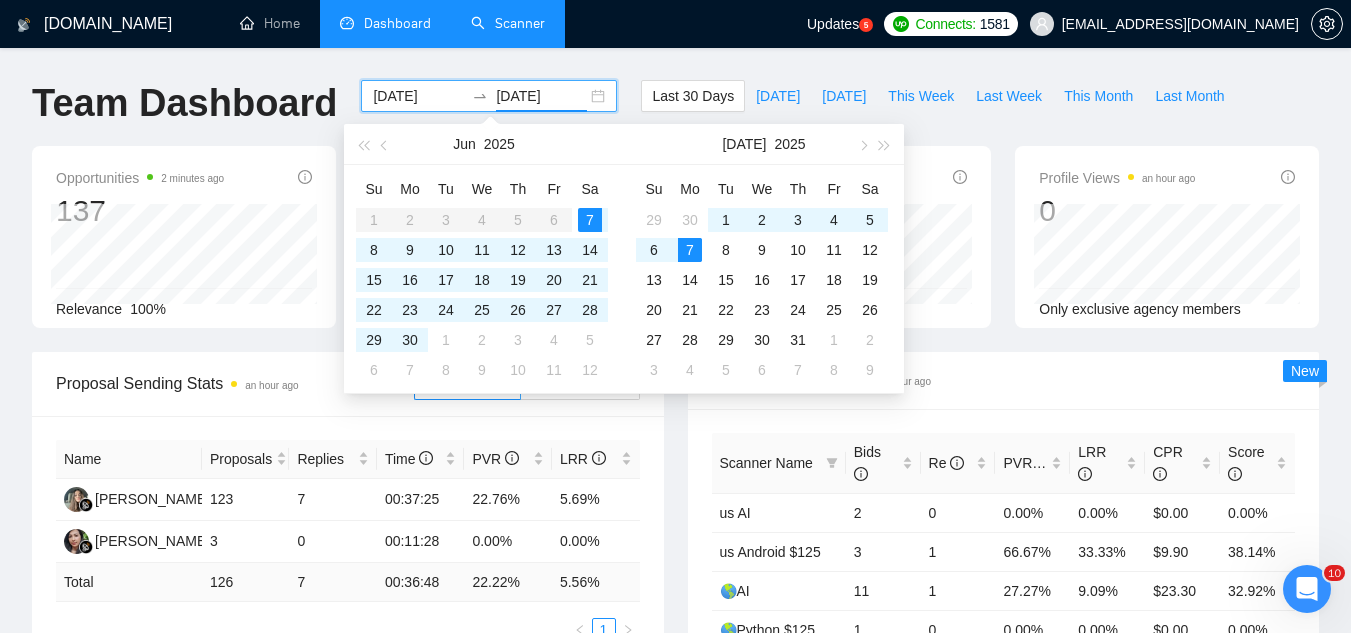 click on "Su Mo Tu We Th Fr Sa 1 2 3 4 5 6 7 8 9 10 11 12 13 14 15 16 17 18 19 20 21 22 23 24 25 26 27 28 29 30 1 2 3 4 5 6 7 8 9 10 11 12" at bounding box center [482, 279] 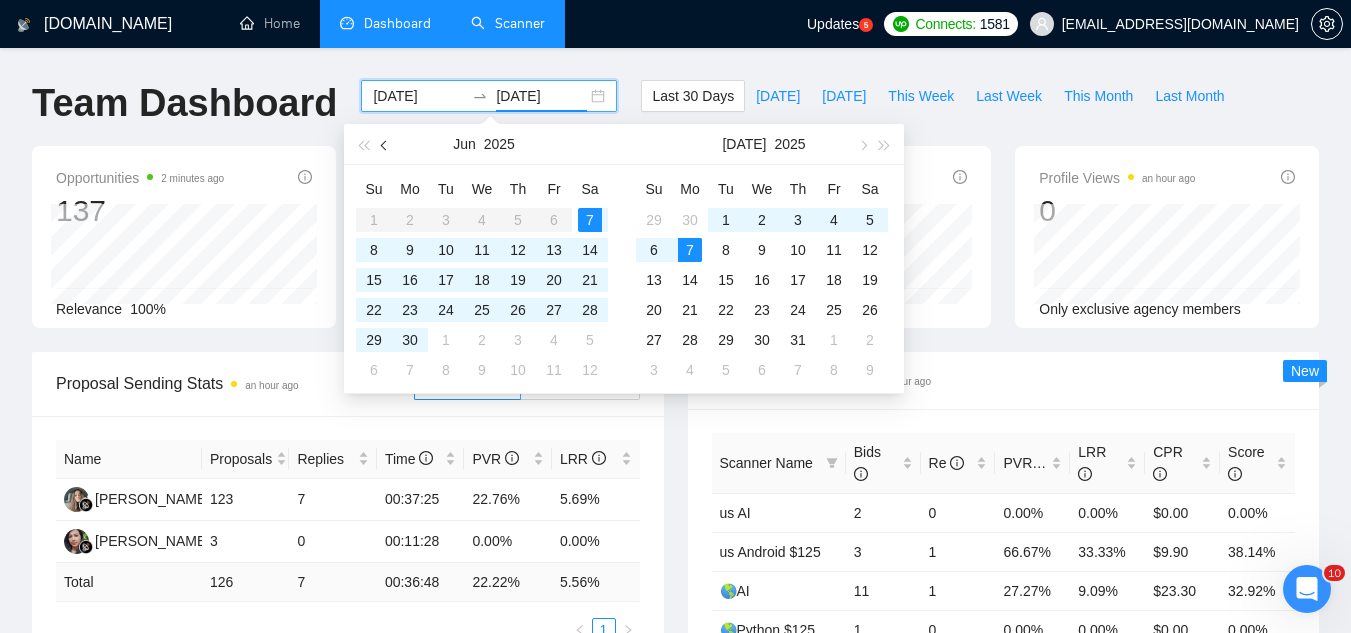 click at bounding box center [385, 144] 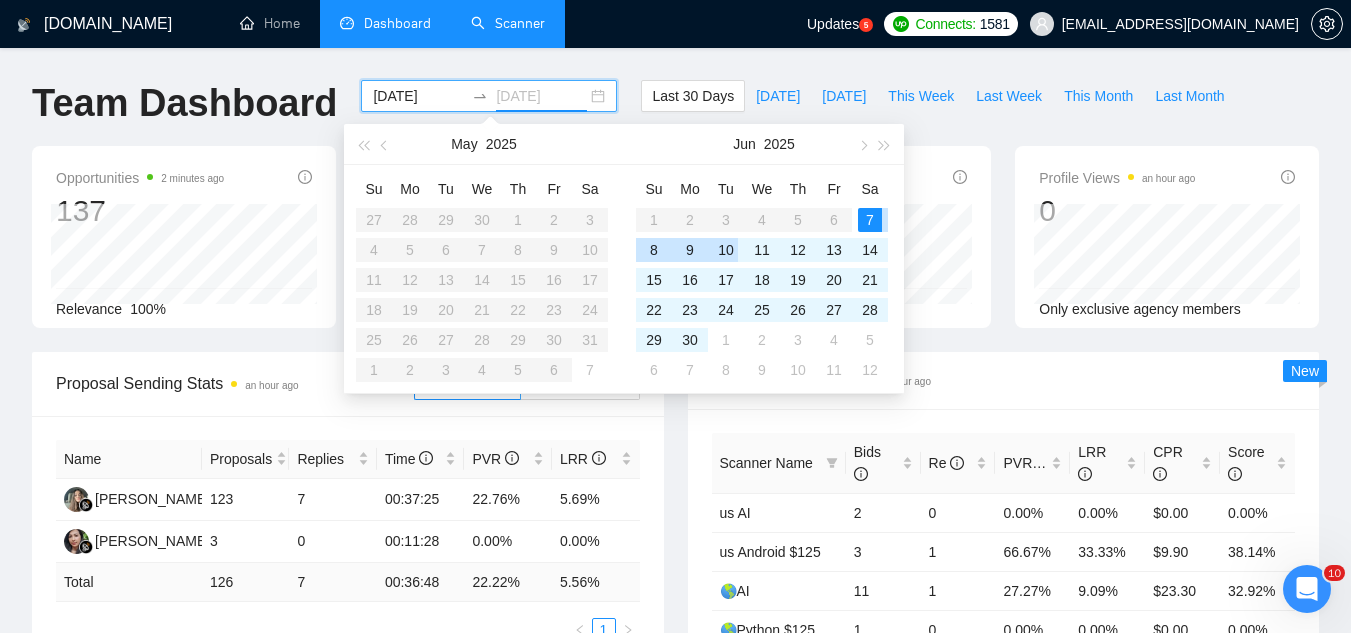 type on "[DATE]" 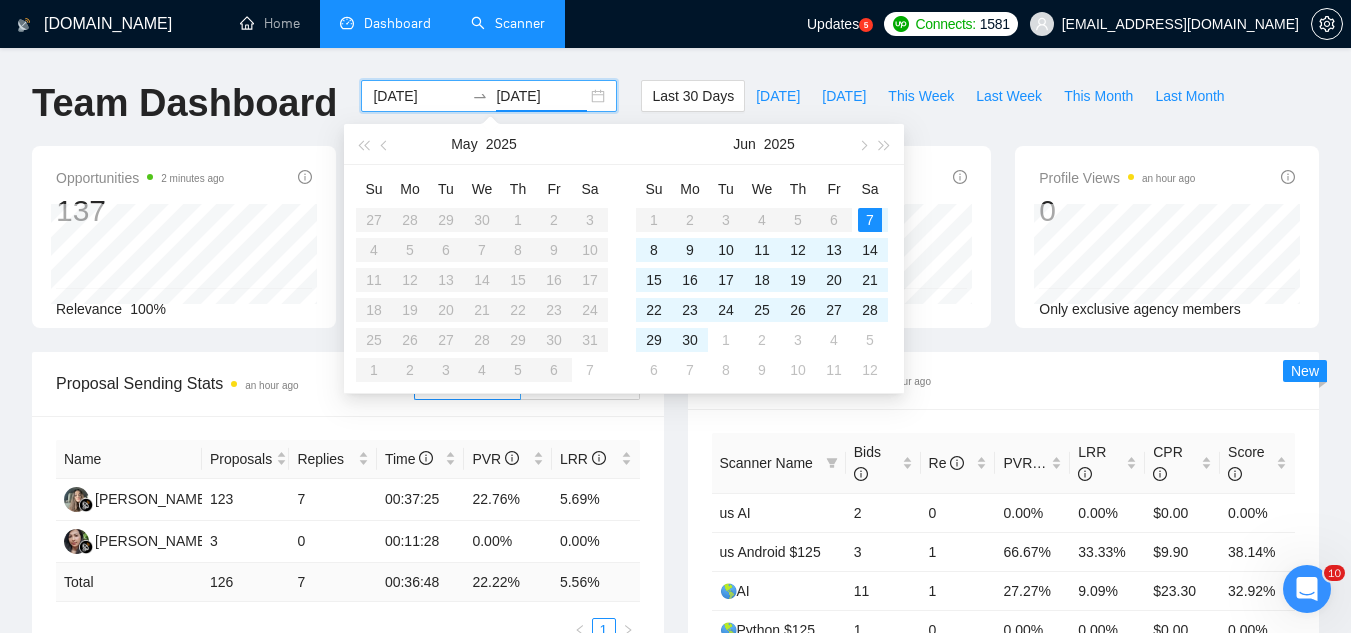 click on "[DATE]" at bounding box center [418, 96] 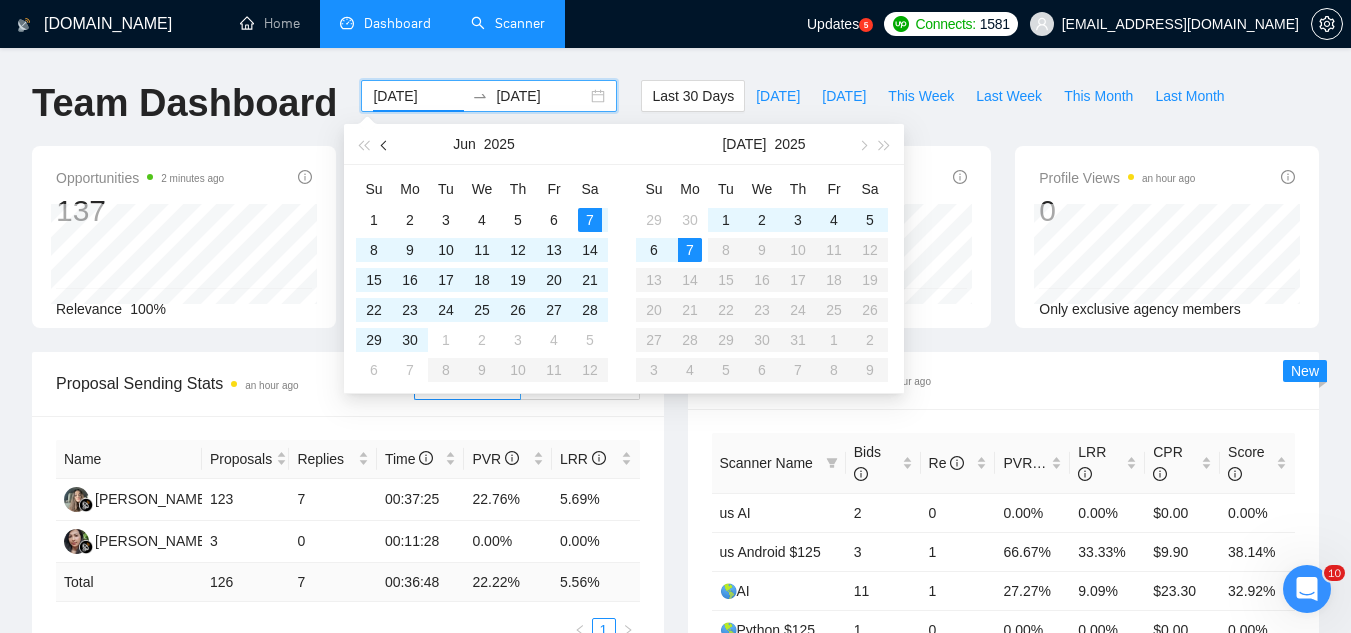 click at bounding box center [386, 145] 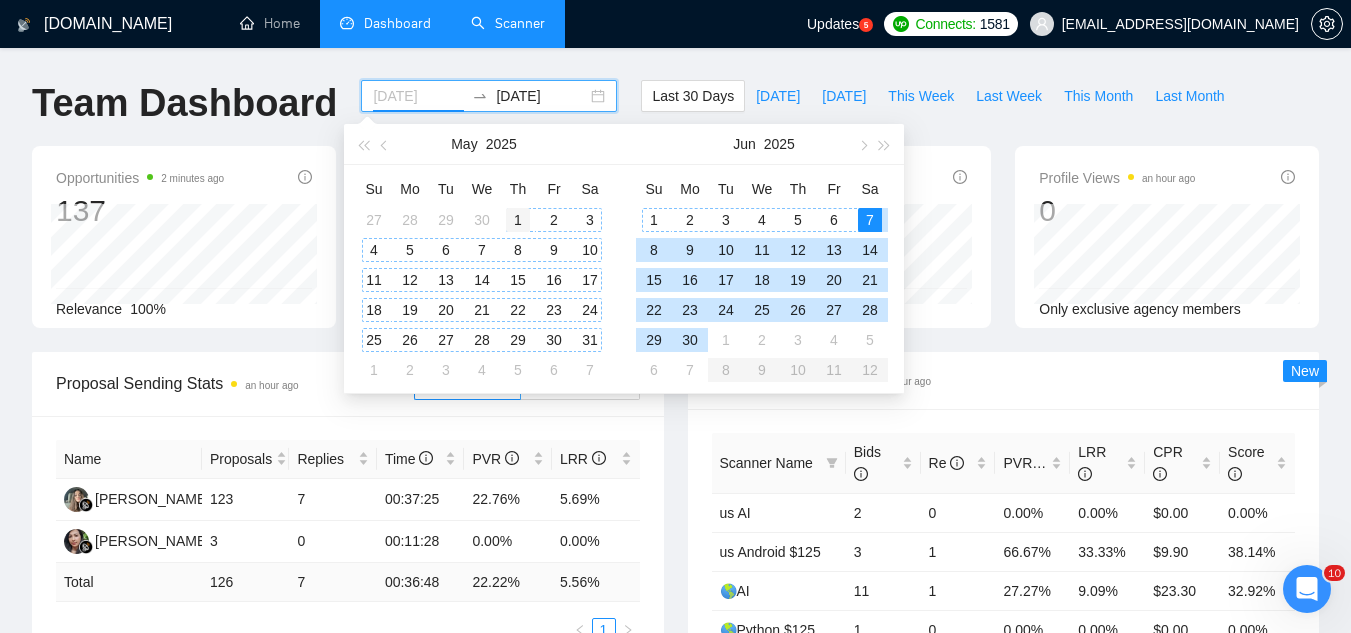 type on "[DATE]" 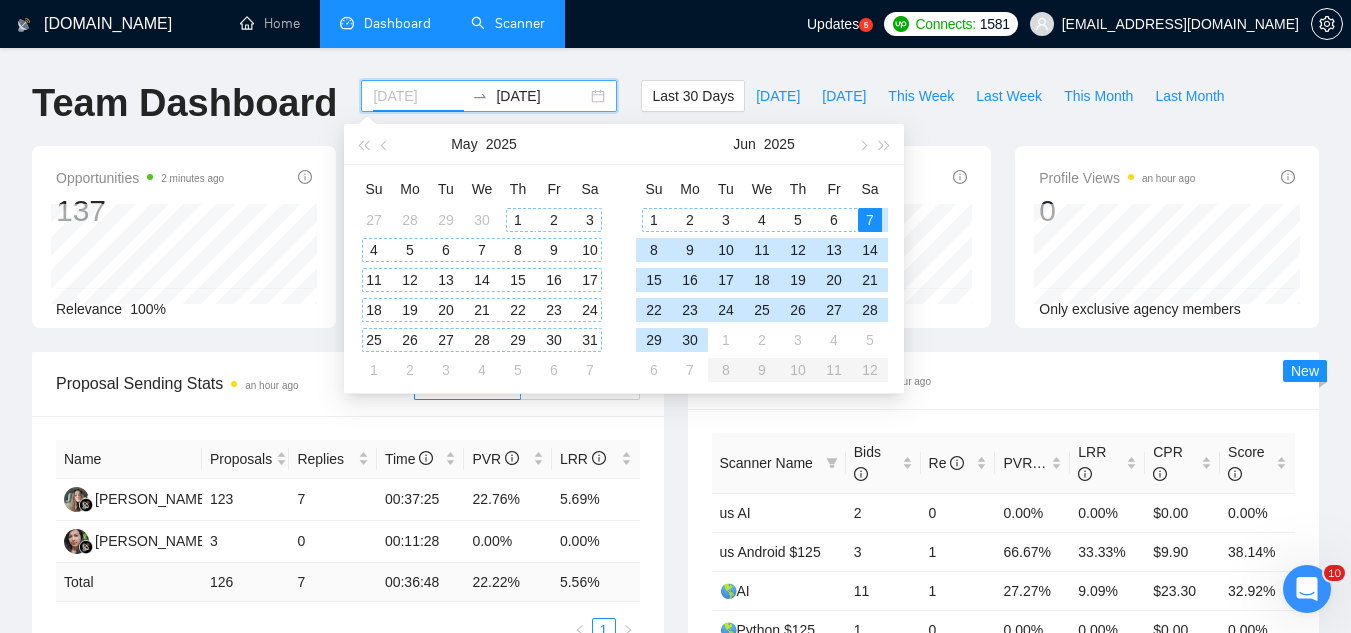 click on "1" at bounding box center [518, 220] 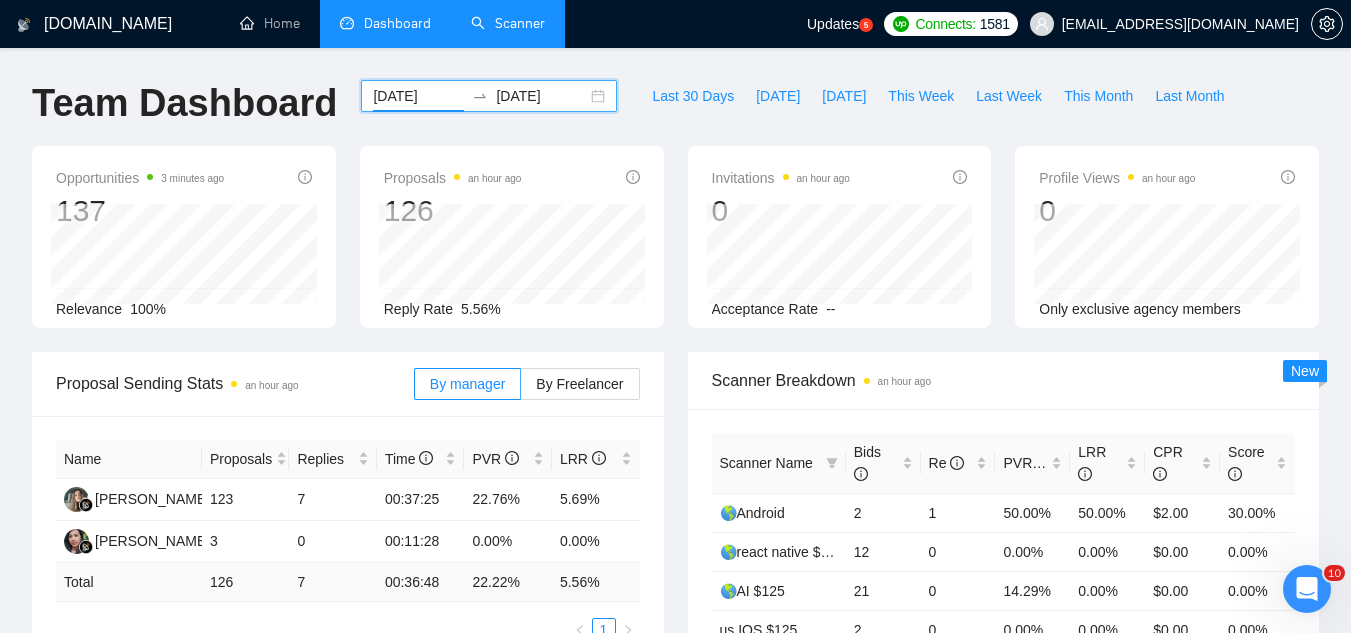click on "[DATE]" at bounding box center (541, 96) 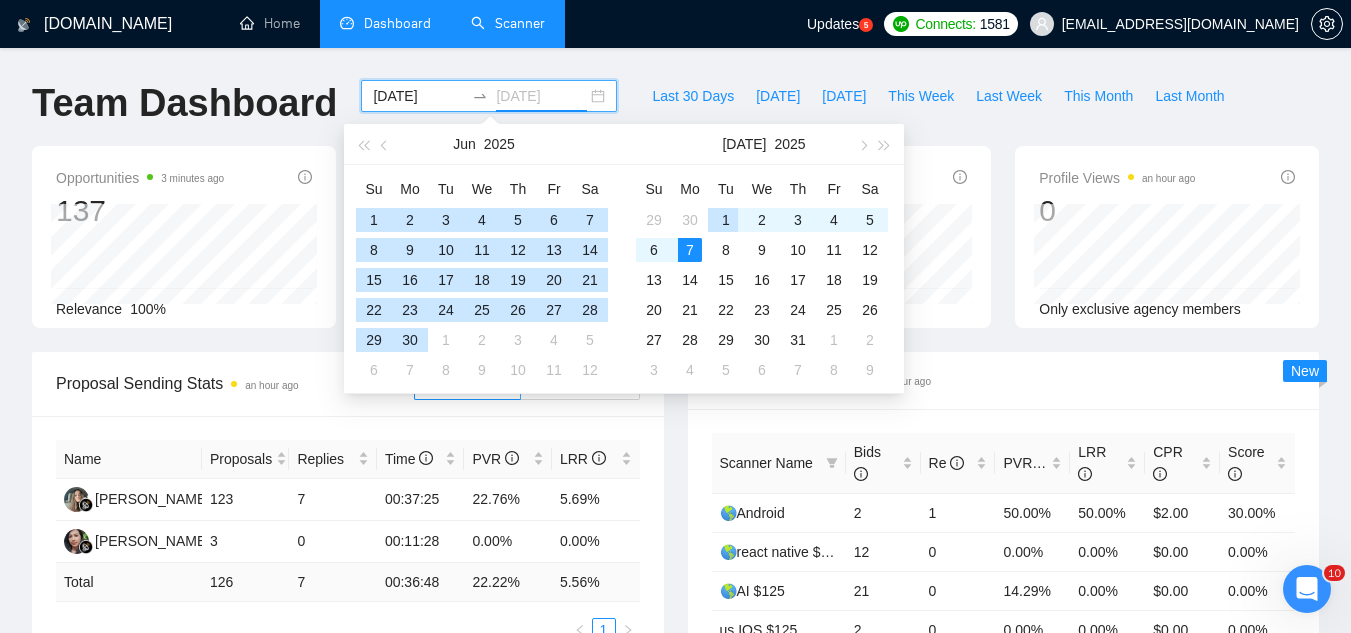 type on "[DATE]" 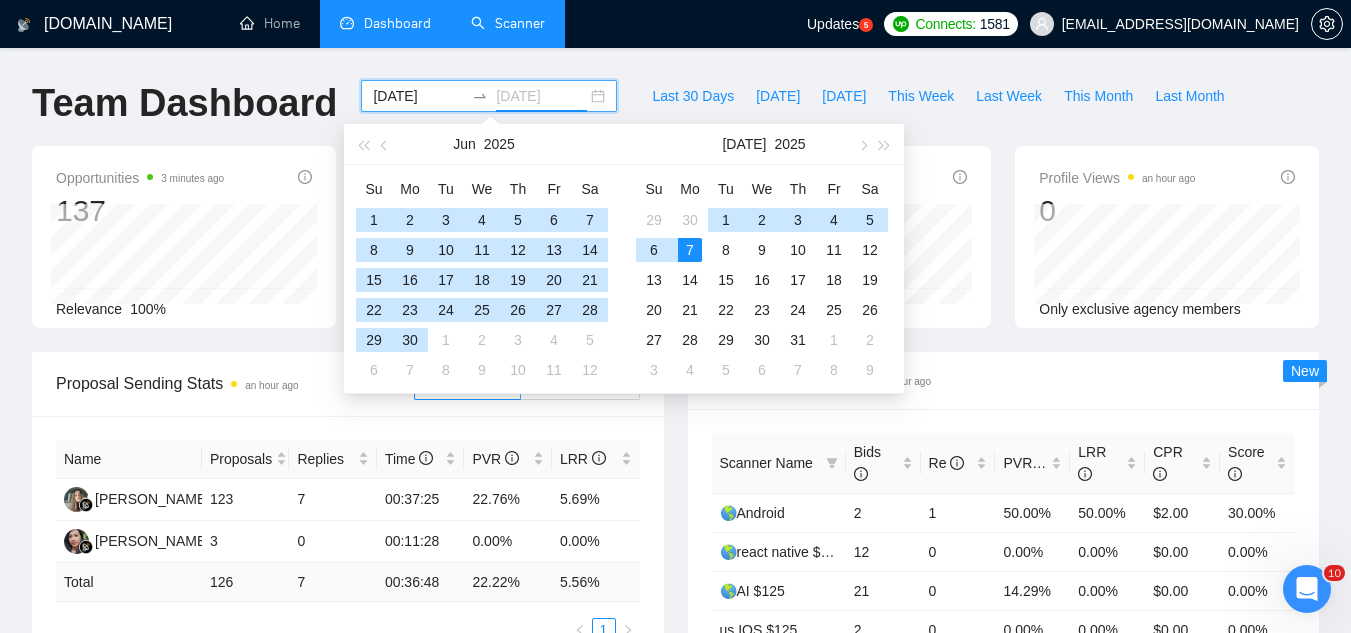 click on "7" at bounding box center (690, 250) 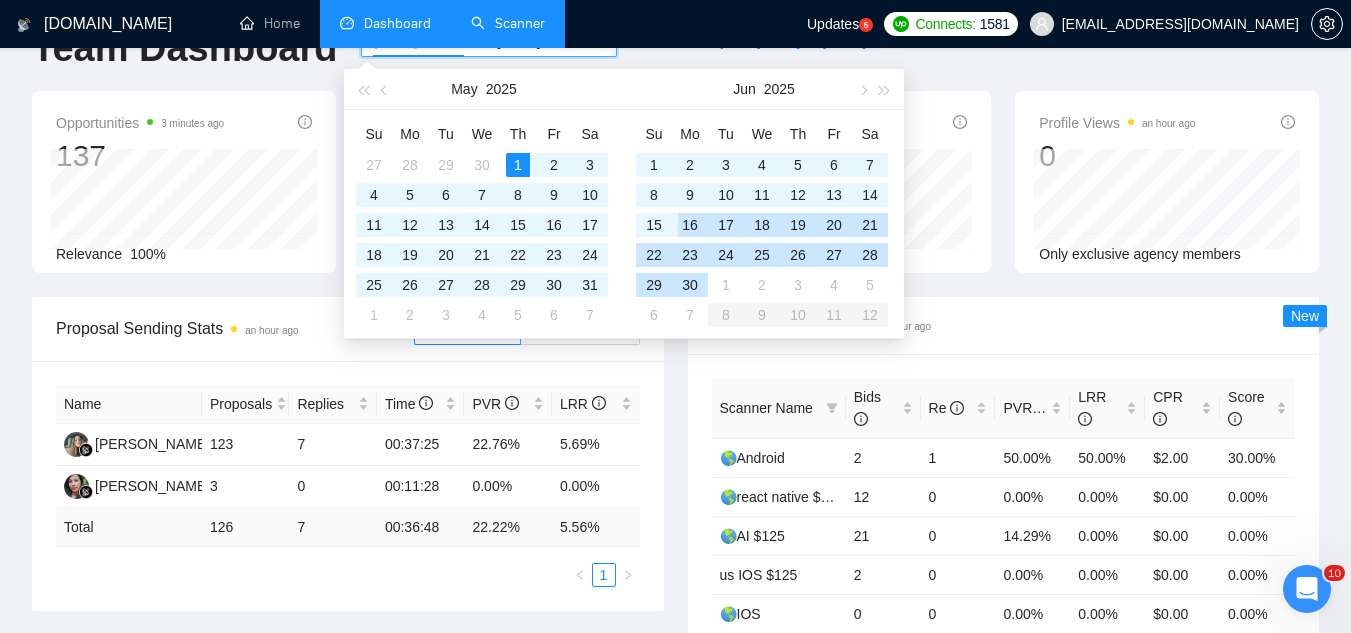 scroll, scrollTop: 100, scrollLeft: 0, axis: vertical 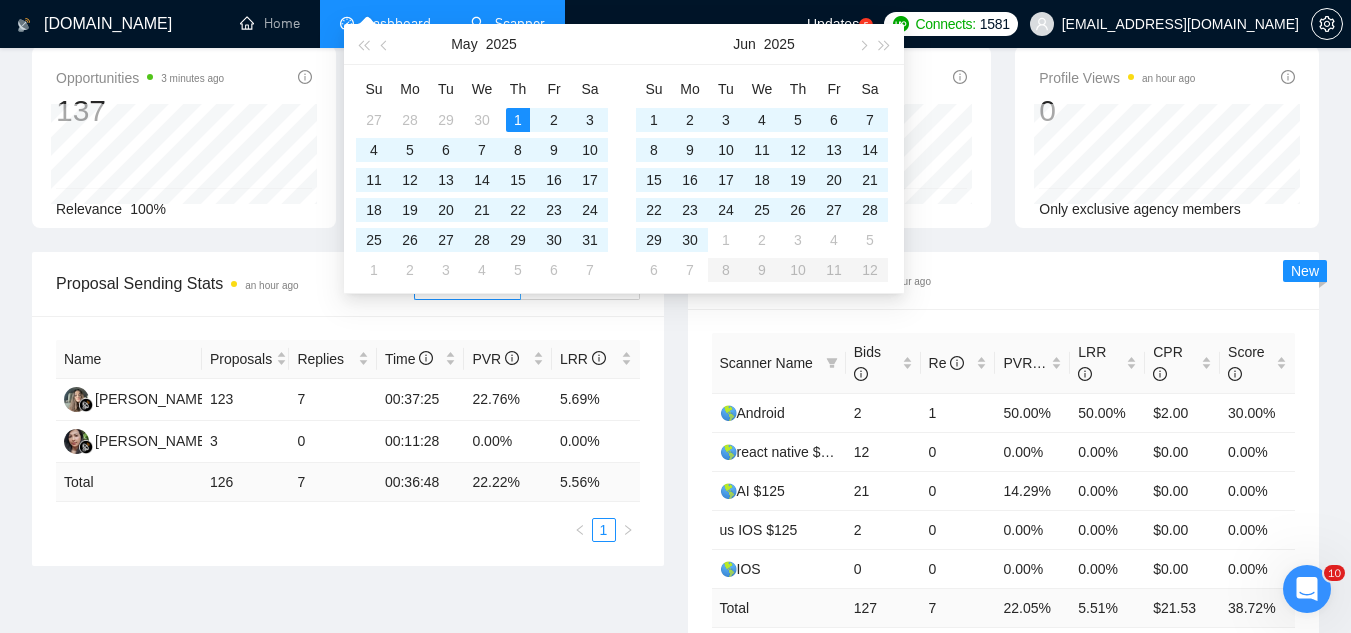click on "Scanner Breakdown an hour ago Scanner Name Bids   Re   PVR   LRR   CPR   Score   🌎Android 2 1 50.00% 50.00% $2.00 30.00% 🌎react native $125 12 0 0.00% 0.00% $0.00 0.00% 🌎AI $125 21 0 14.29% 0.00% $0.00 0.00% us IOS $125 2 0 0.00% 0.00% $0.00 0.00% 🌎IOS 0 0 0.00% 0.00% $0.00 0.00% Total 127 7 22.05 % 5.51 % $ 21.53 38.72 % 1 2 3 4 5 New" at bounding box center (1004, 472) 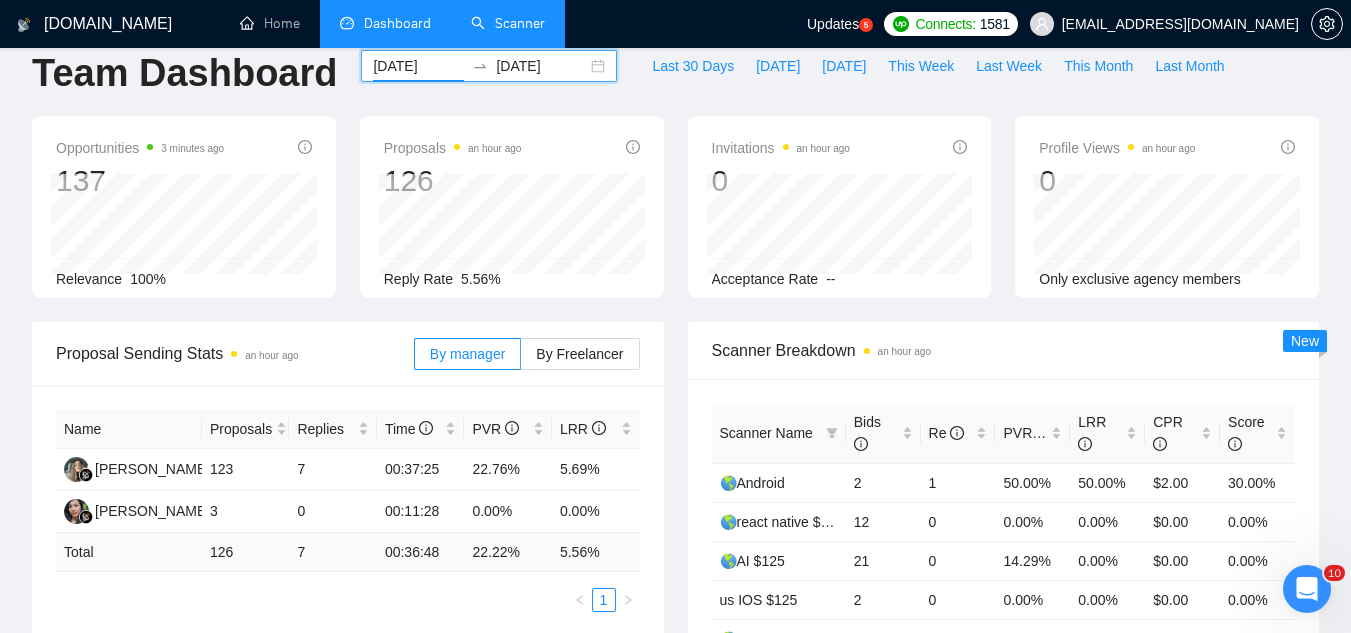 scroll, scrollTop: 0, scrollLeft: 0, axis: both 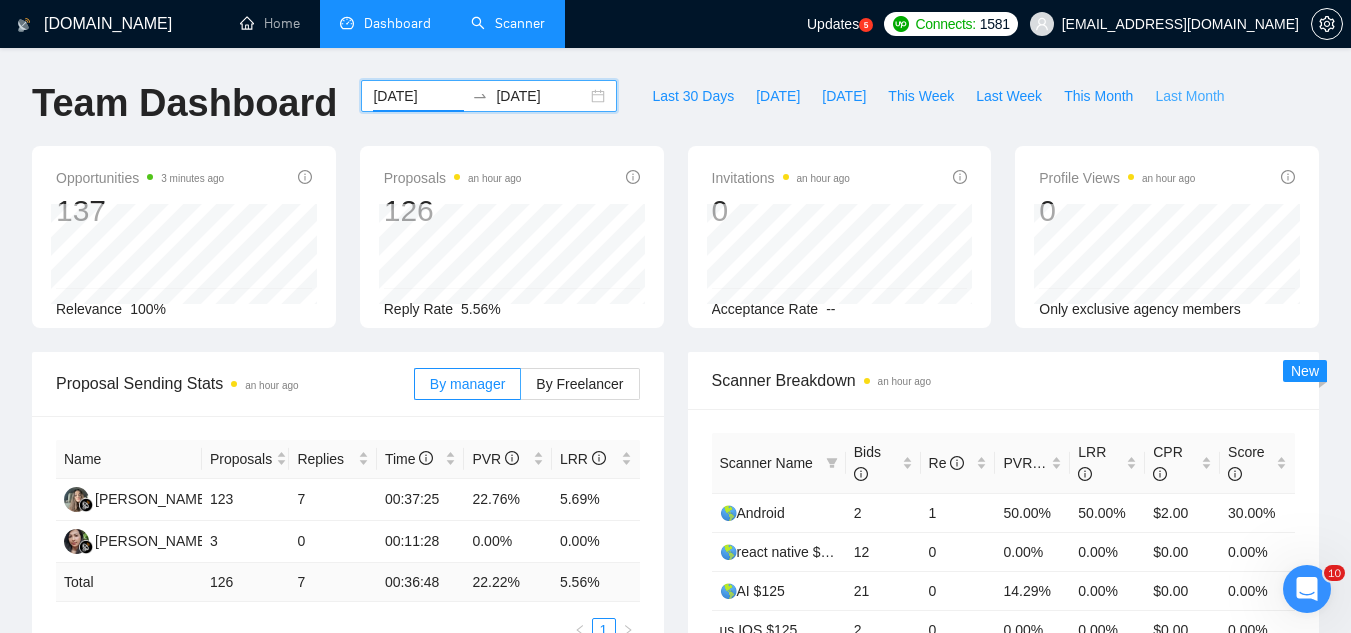 click on "Last Month" at bounding box center [1189, 96] 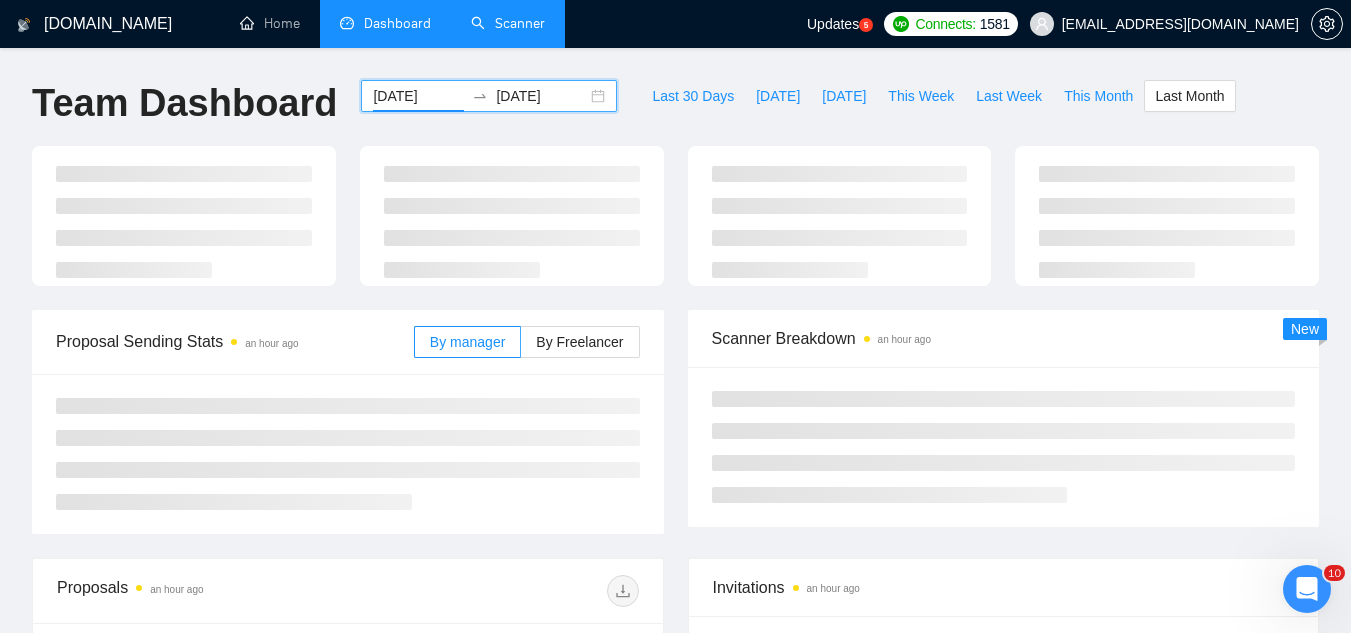 type on "[DATE]" 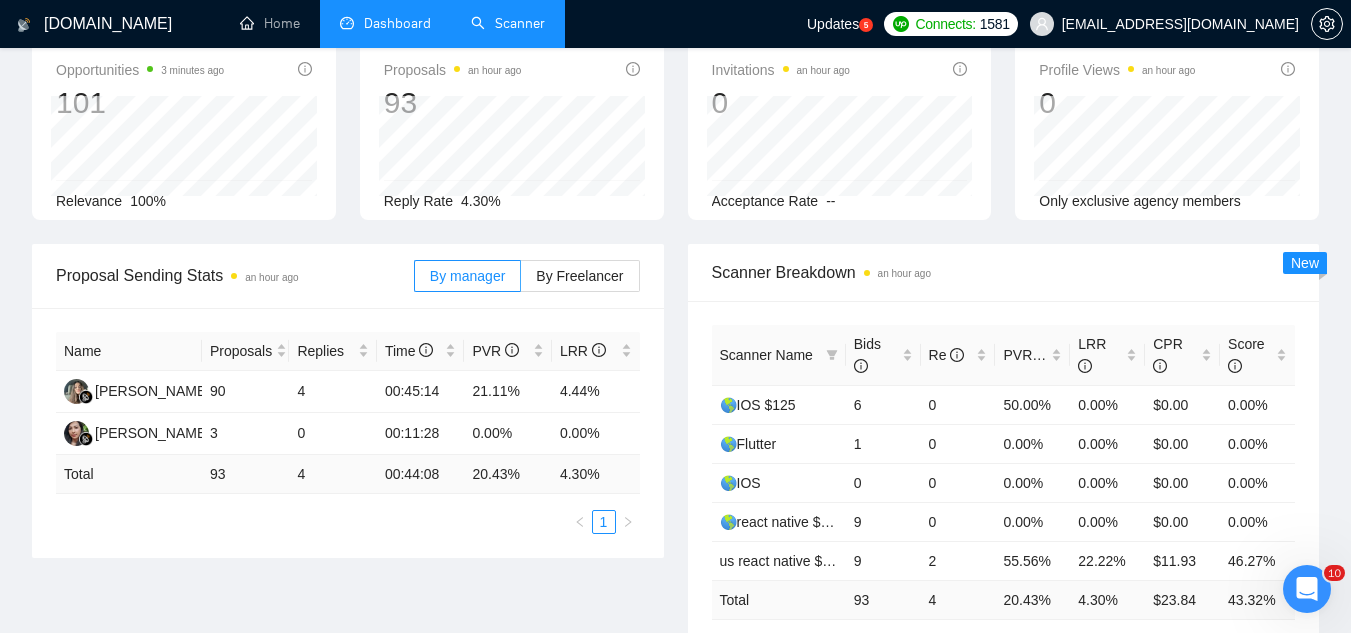 scroll, scrollTop: 0, scrollLeft: 0, axis: both 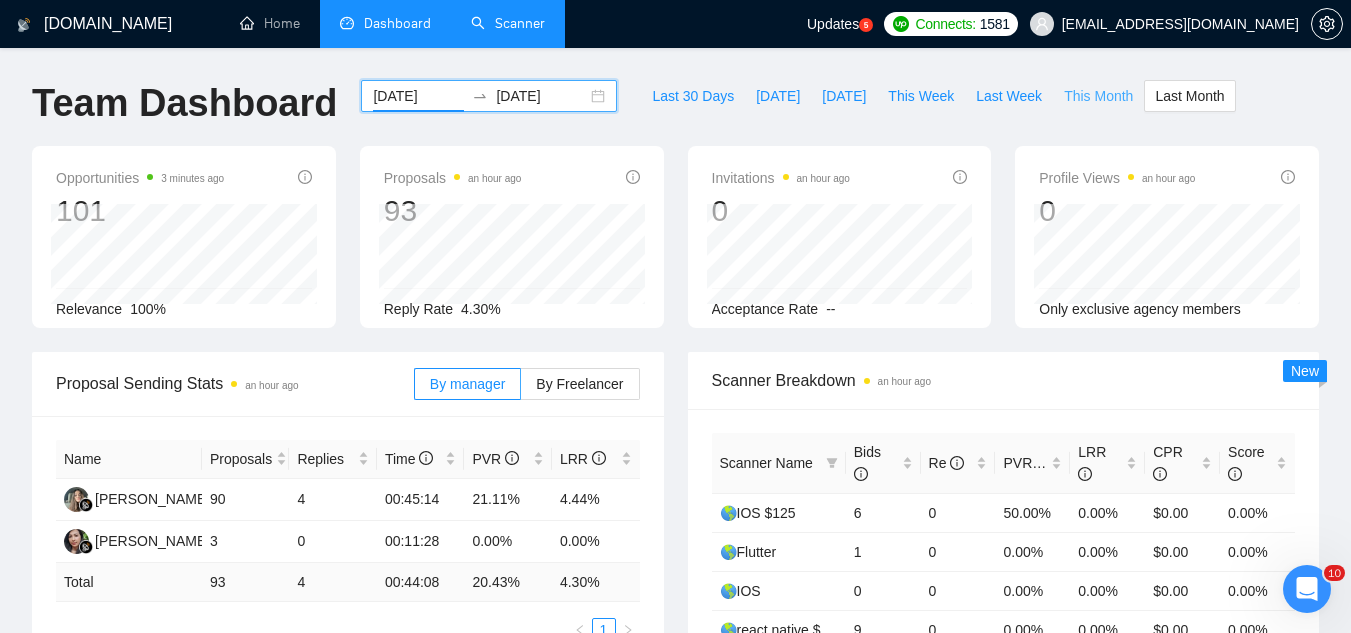 click on "This Month" at bounding box center [1098, 96] 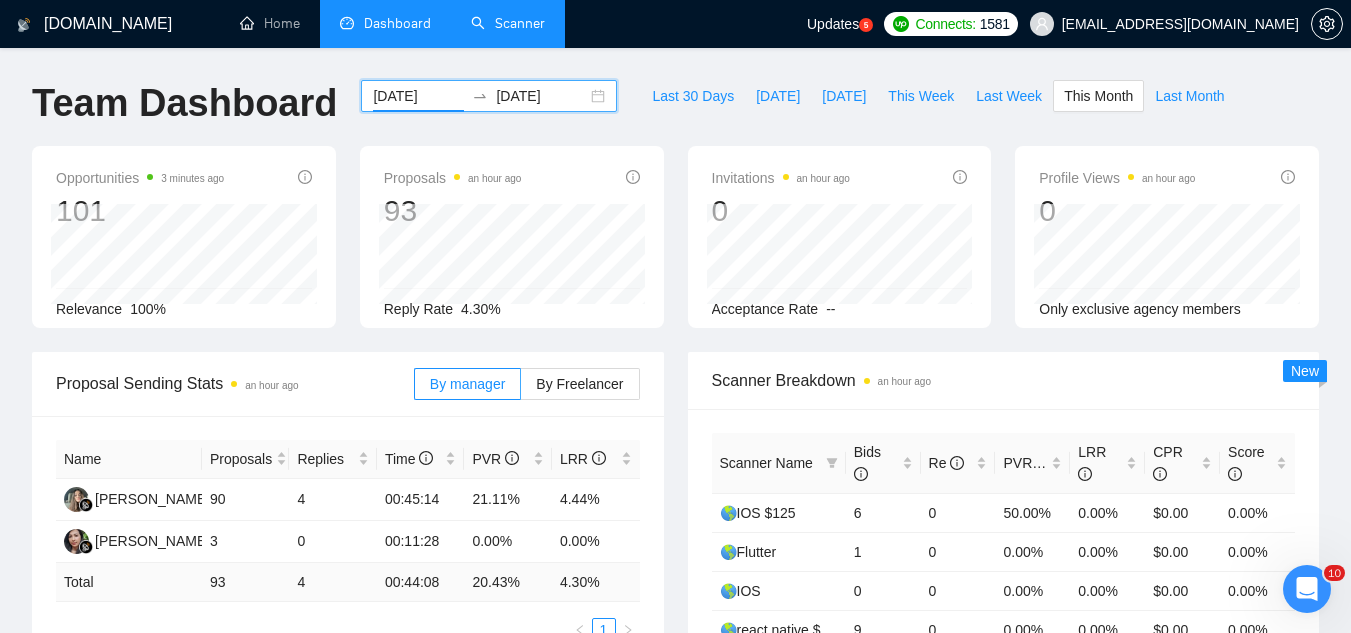 type on "[DATE]" 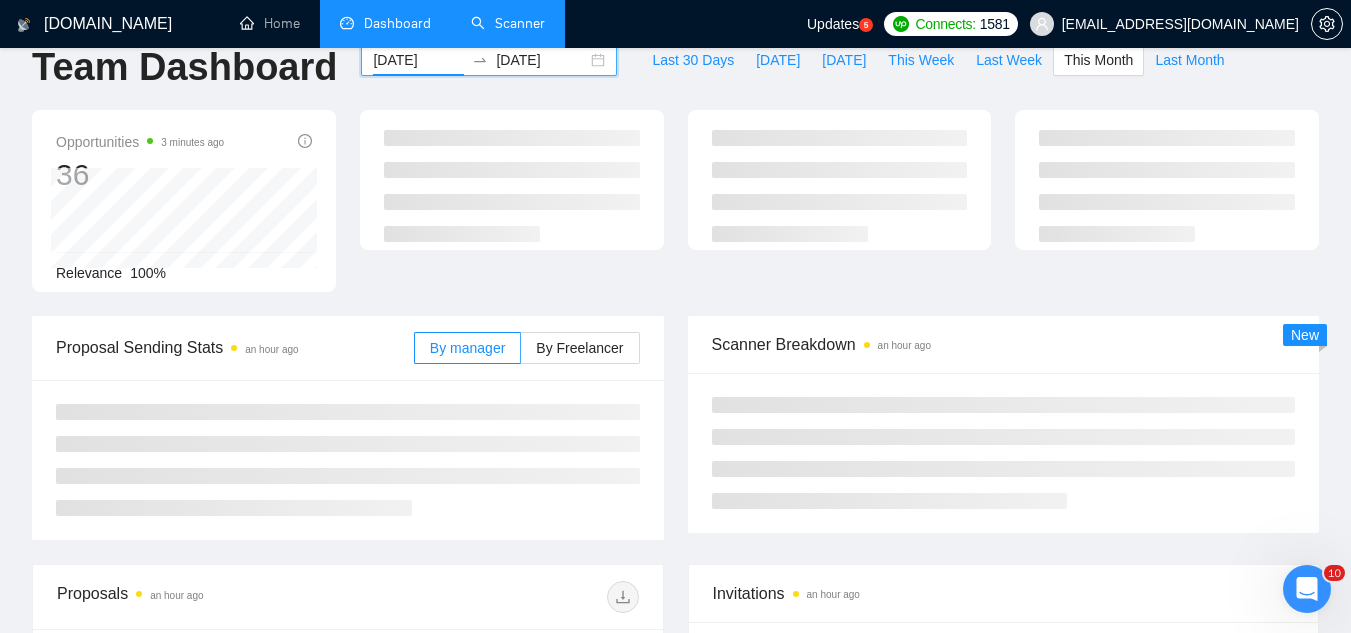 scroll, scrollTop: 100, scrollLeft: 0, axis: vertical 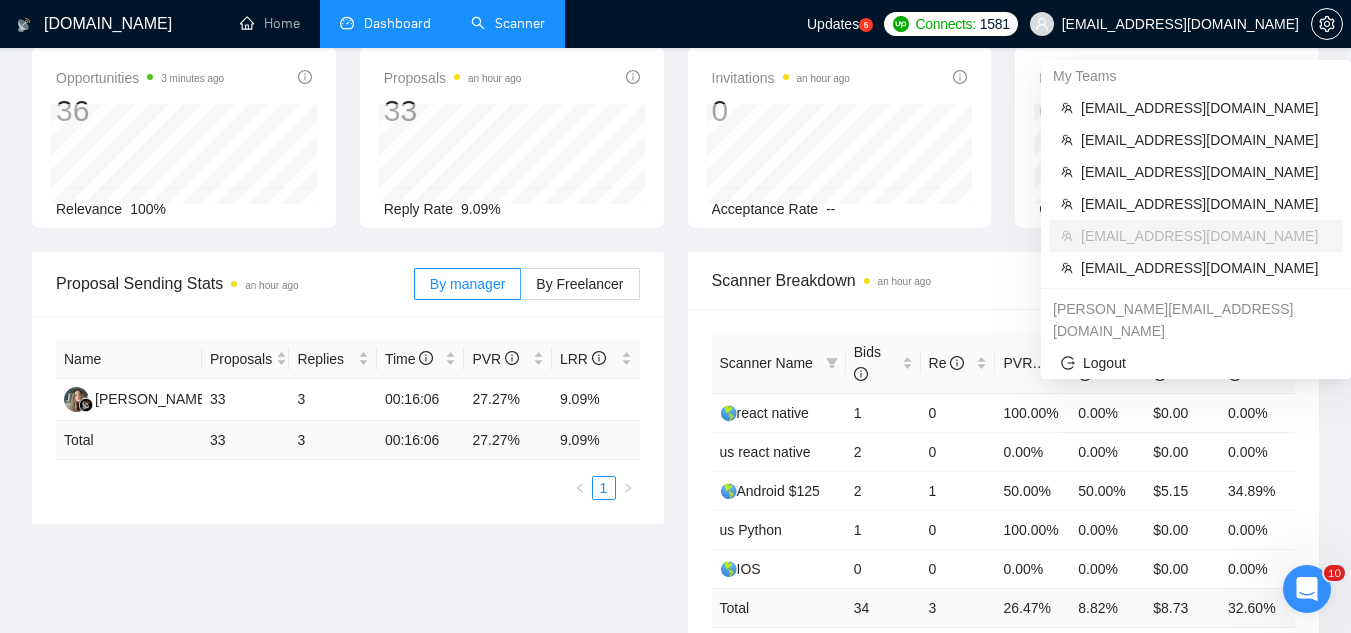 click on "[EMAIL_ADDRESS][DOMAIN_NAME]" at bounding box center (1180, 24) 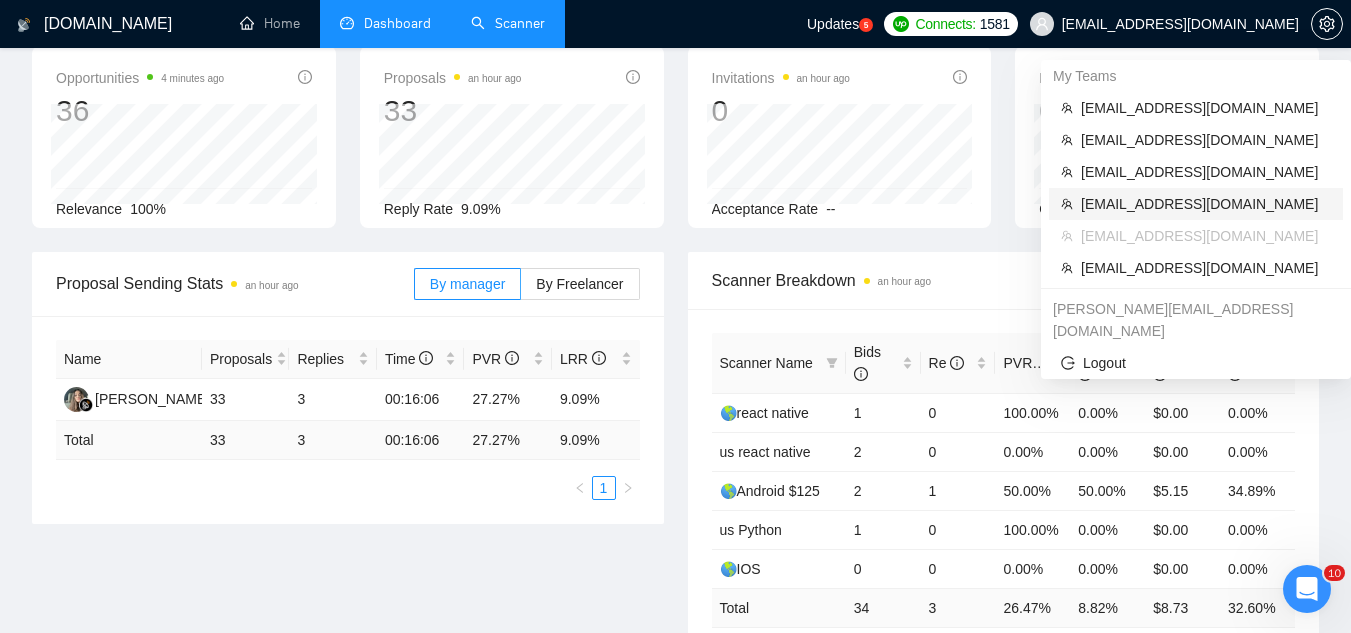 click on "[EMAIL_ADDRESS][DOMAIN_NAME]" at bounding box center (1206, 204) 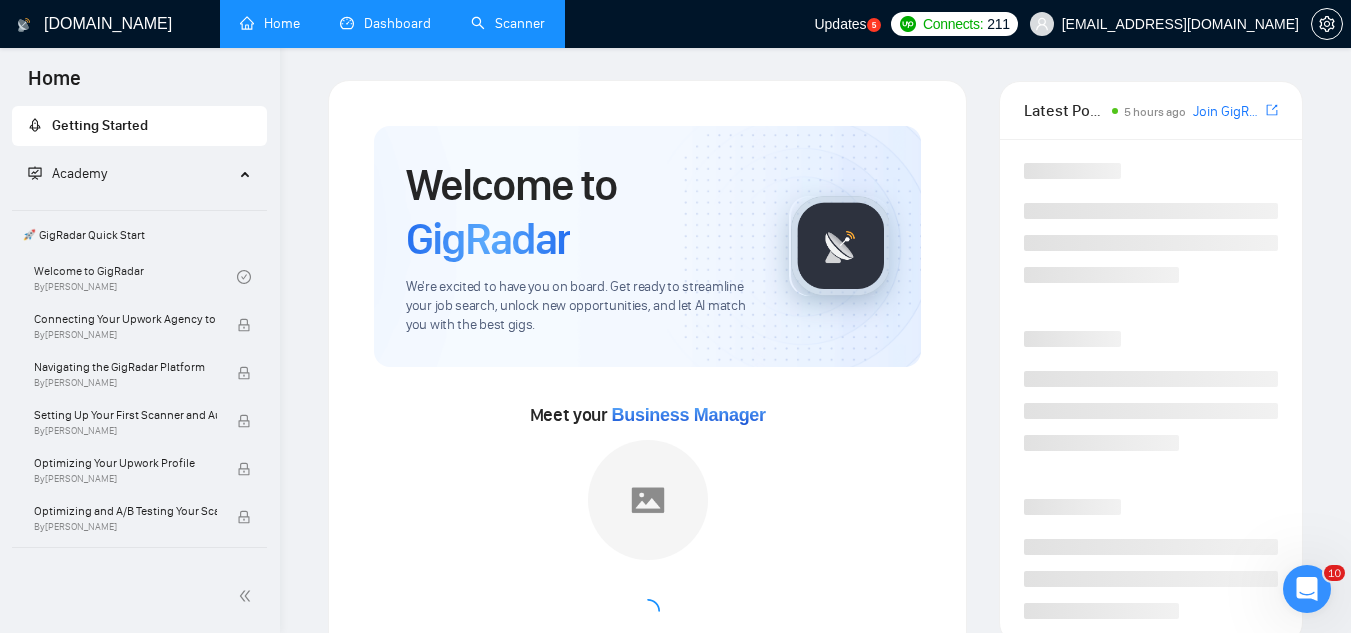 click on "Dashboard" at bounding box center [385, 23] 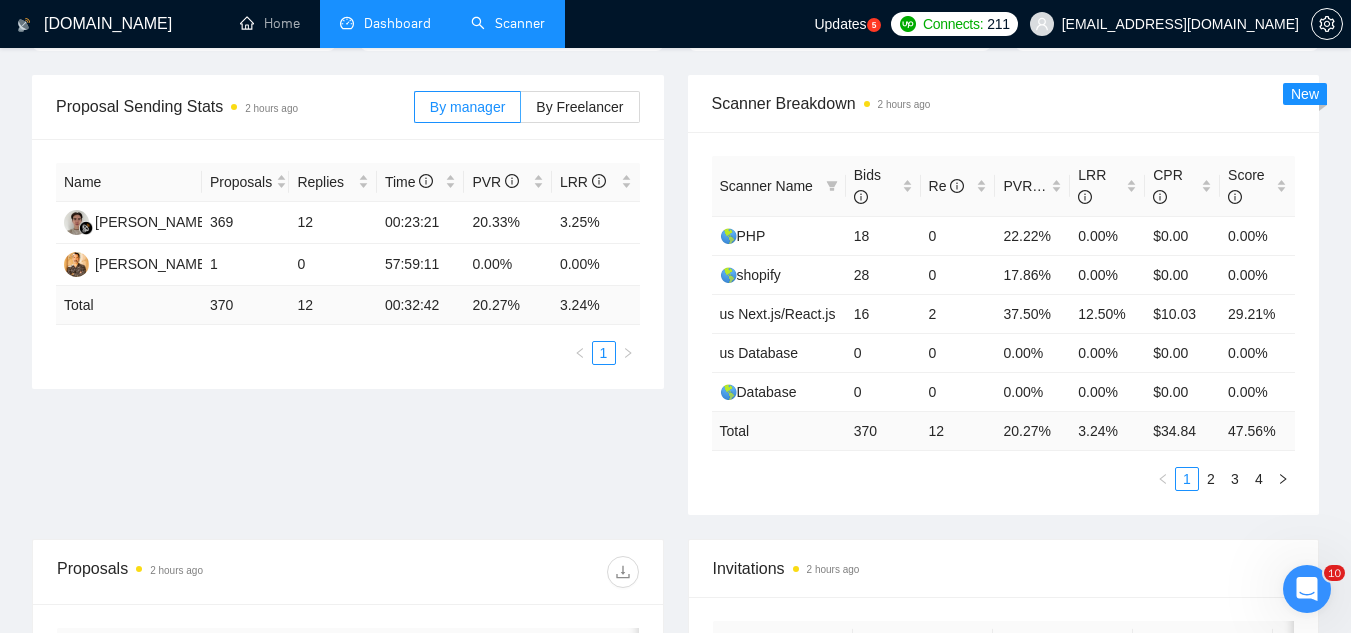 scroll, scrollTop: 0, scrollLeft: 0, axis: both 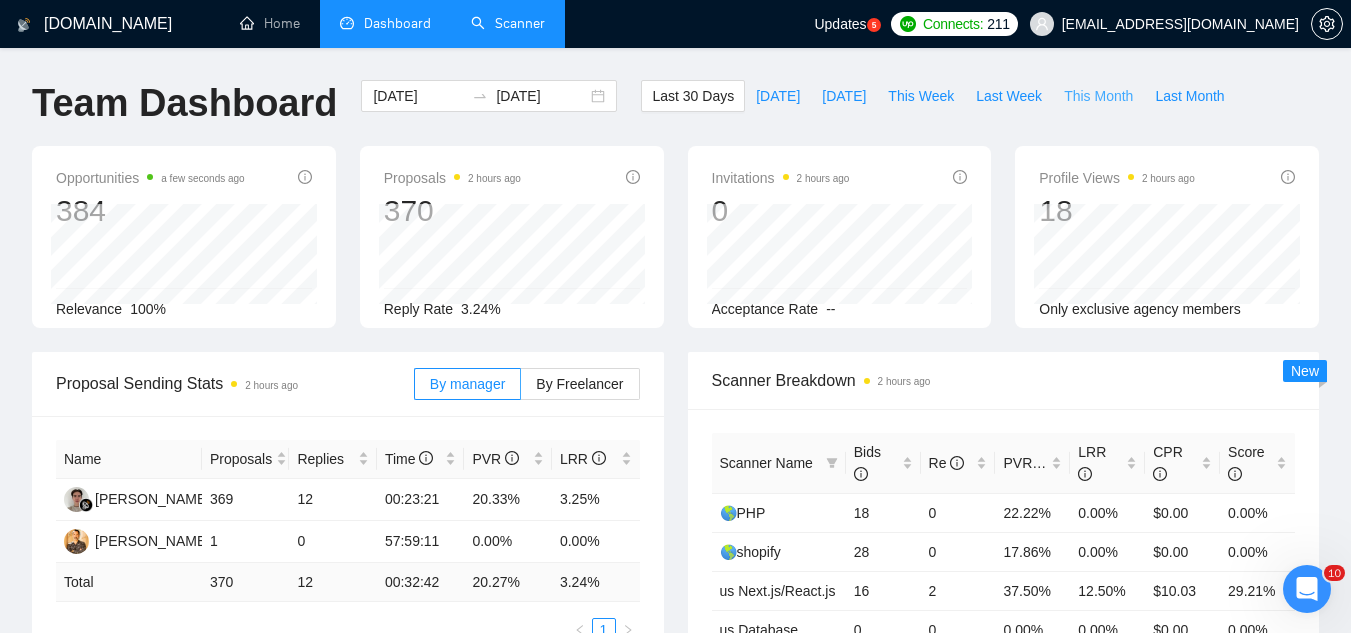 click on "This Month" at bounding box center (1098, 96) 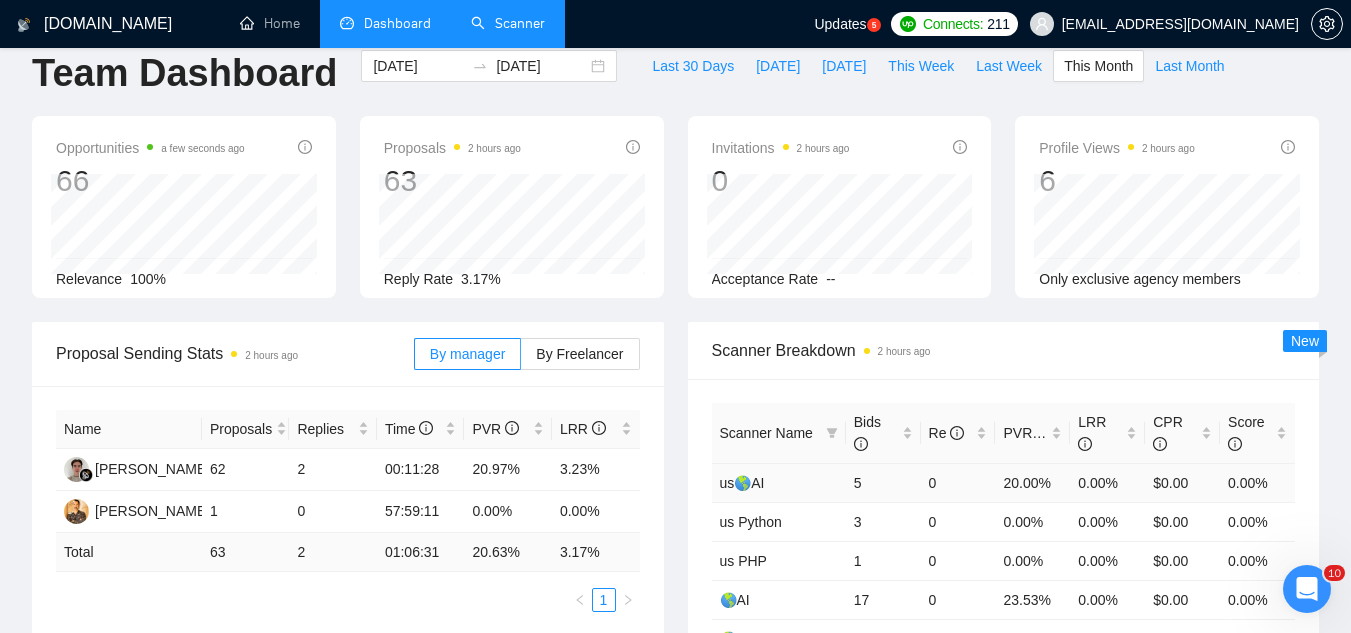 scroll, scrollTop: 0, scrollLeft: 0, axis: both 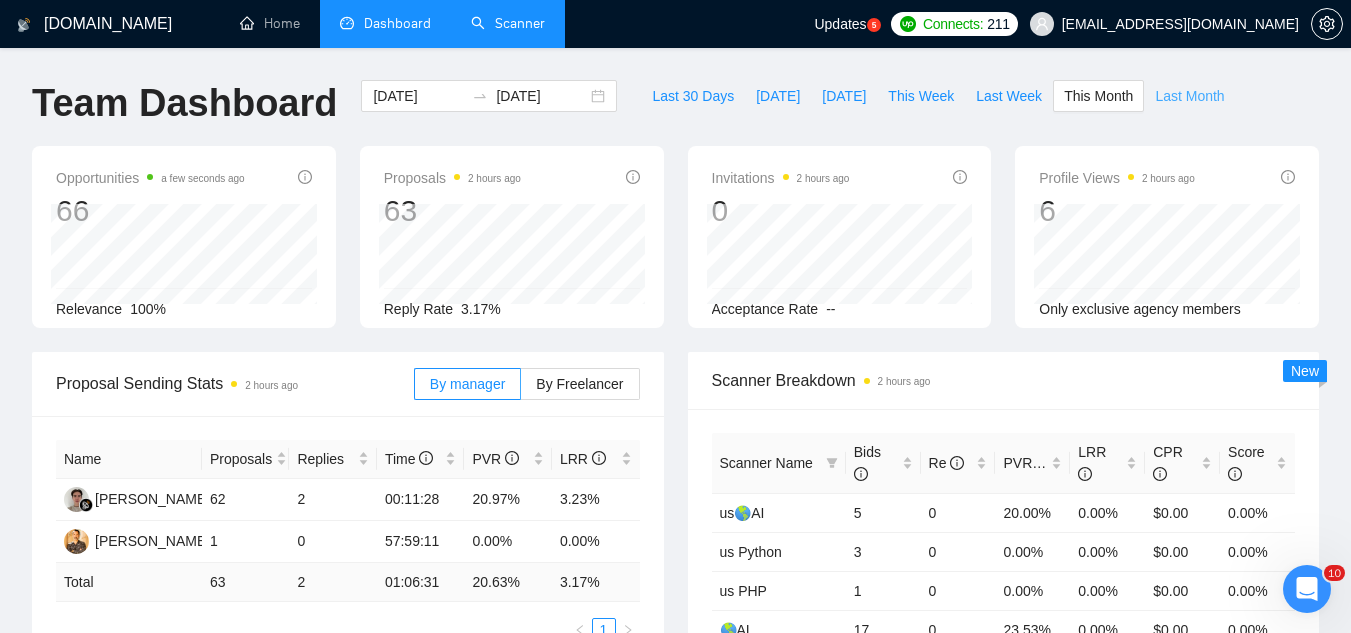 click on "Last Month" at bounding box center [1189, 96] 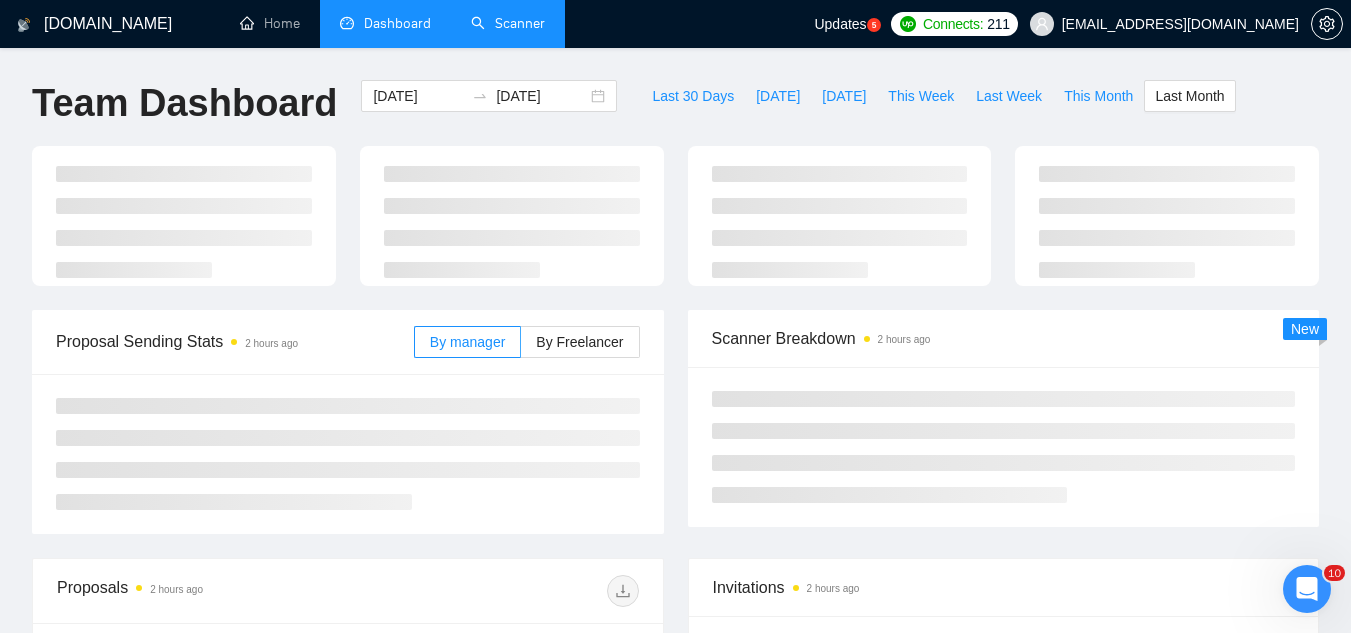type on "[DATE]" 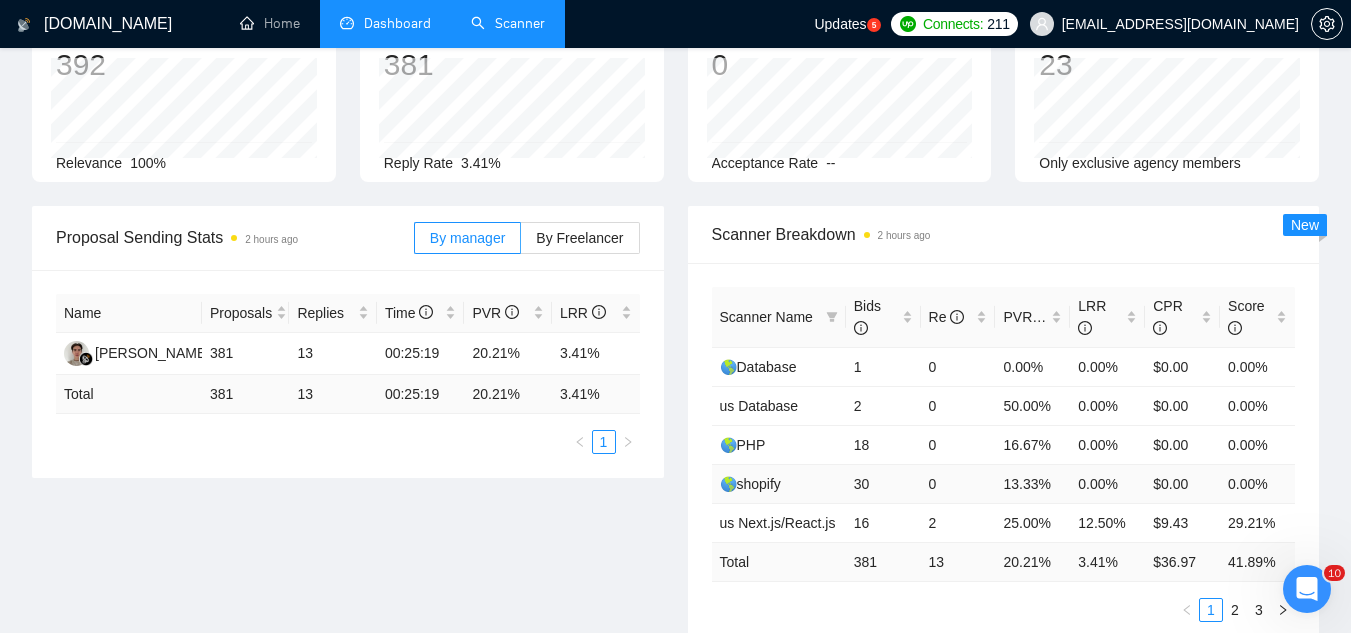 scroll, scrollTop: 0, scrollLeft: 0, axis: both 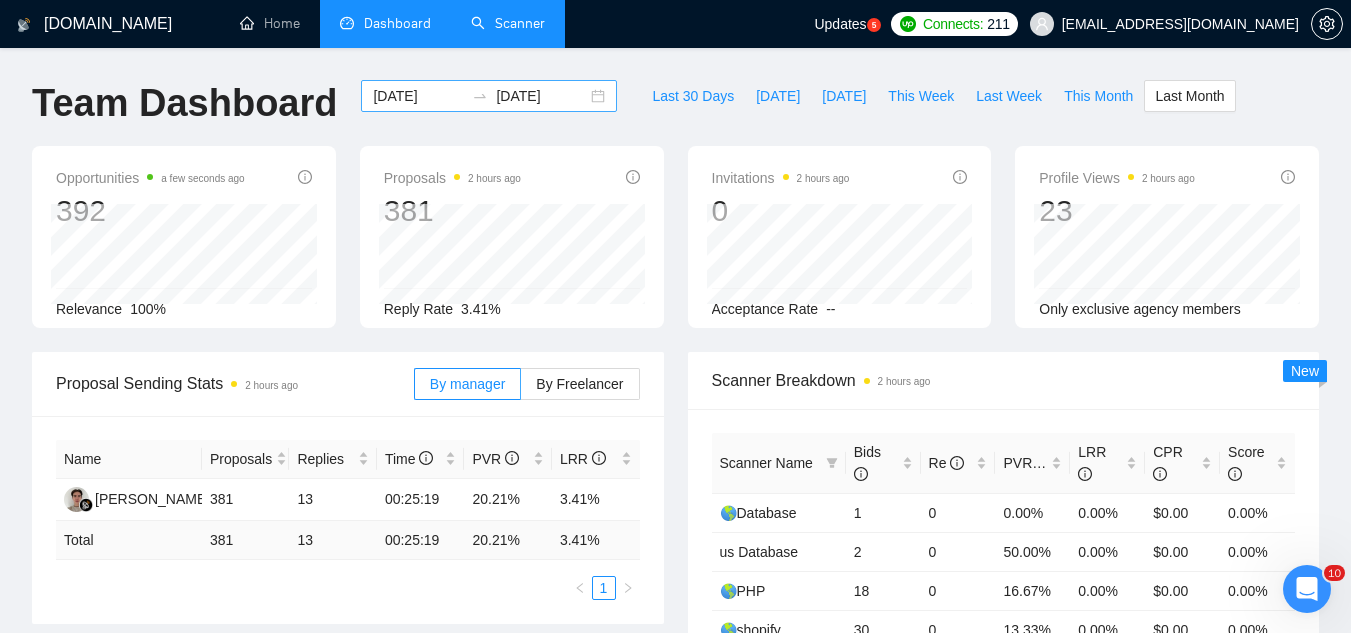 click on "[DATE]" at bounding box center (418, 96) 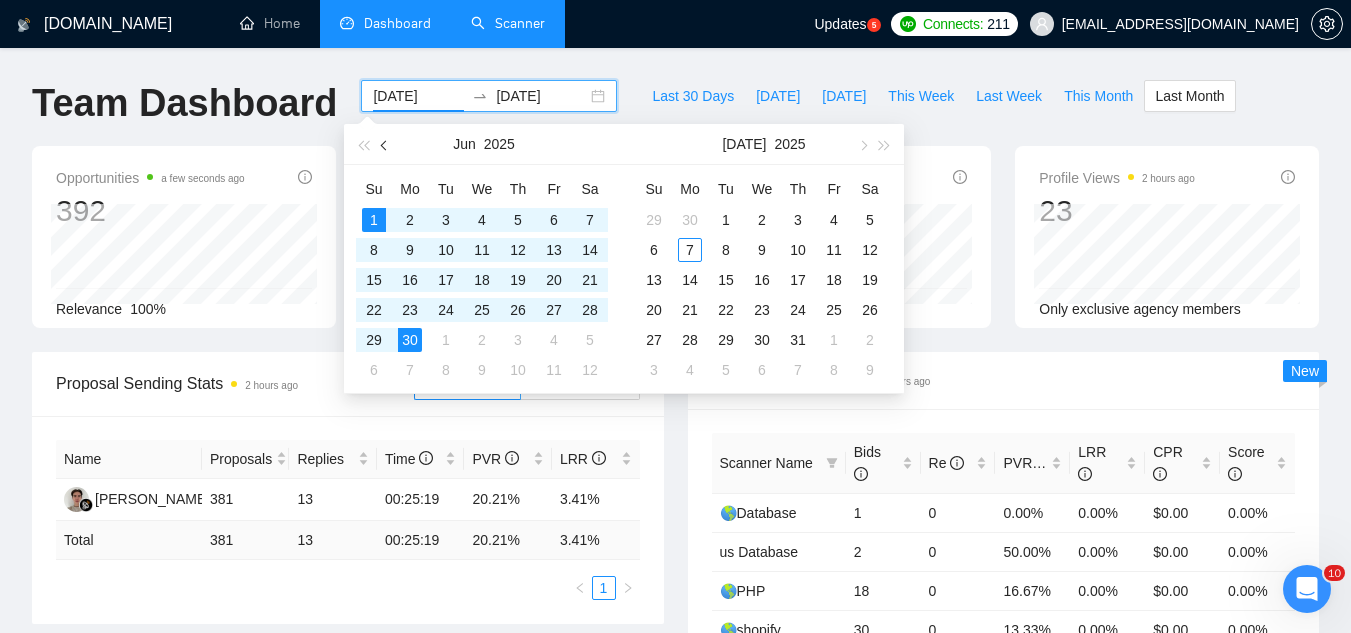 click at bounding box center [385, 144] 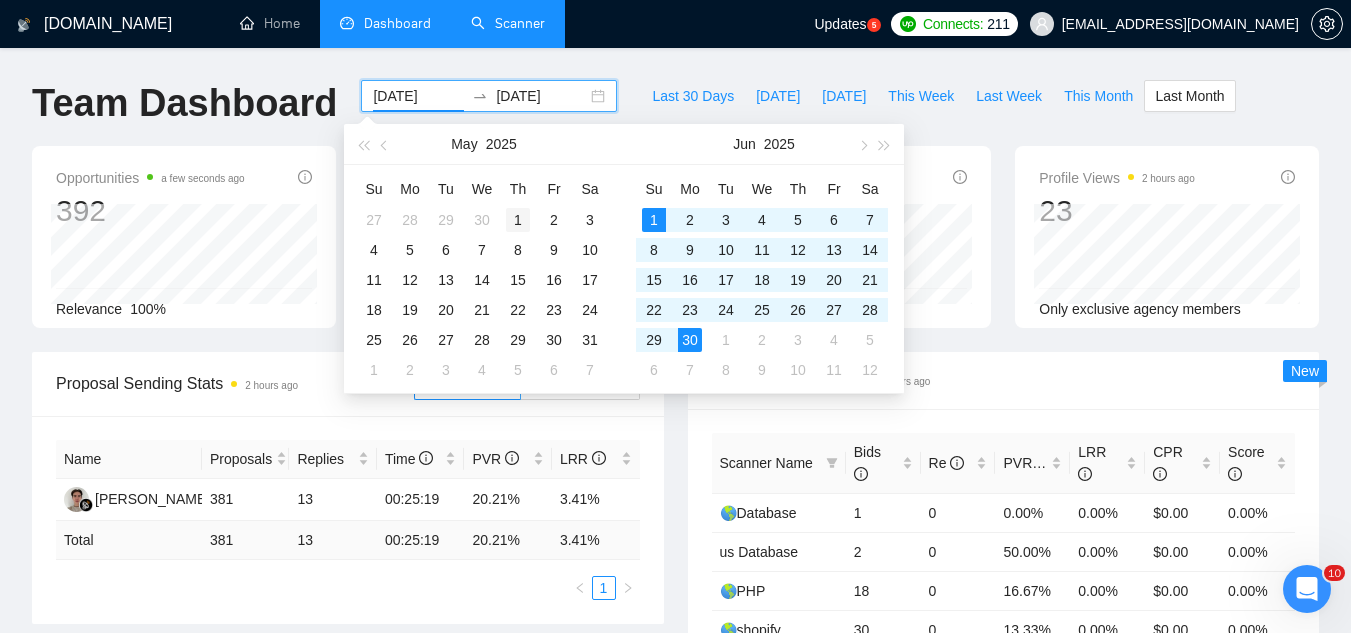 type on "[DATE]" 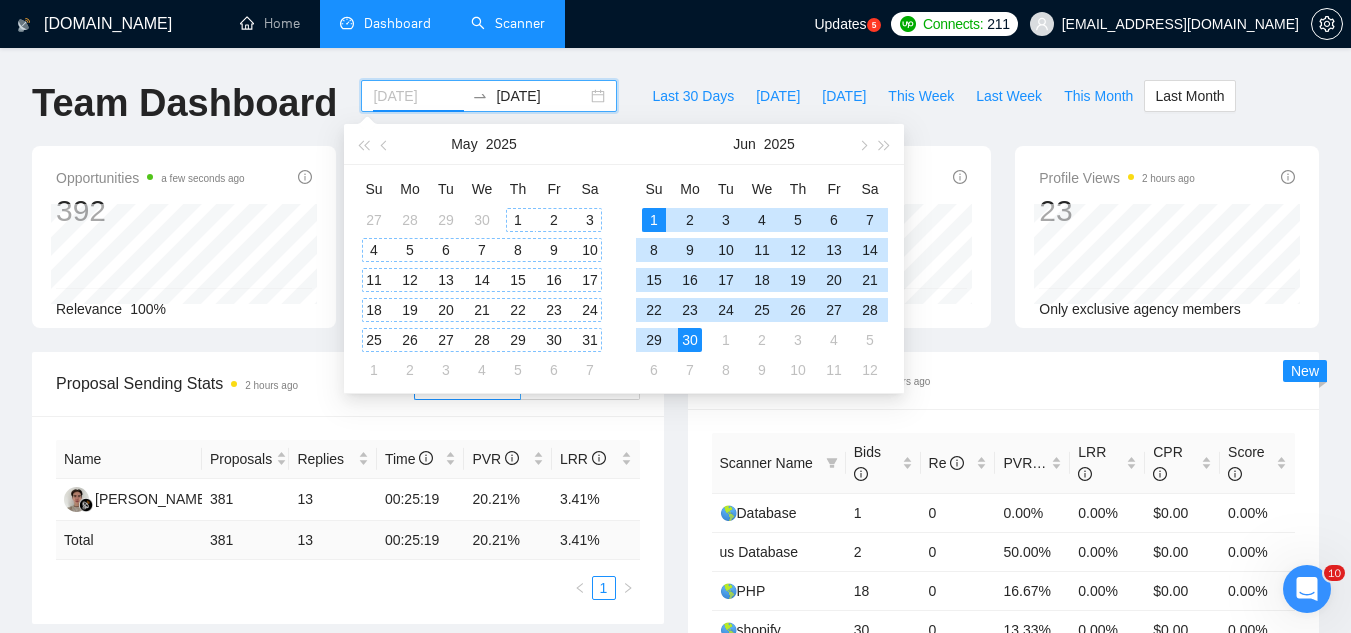 click on "1" at bounding box center (518, 220) 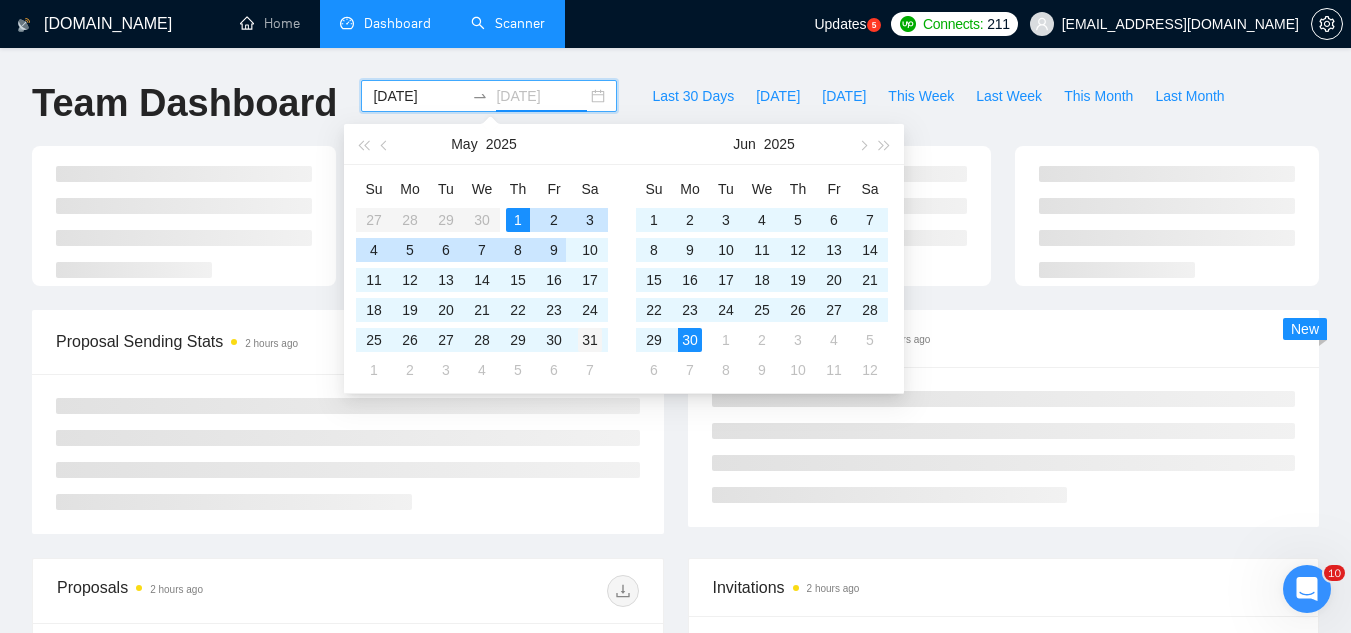 type on "[DATE]" 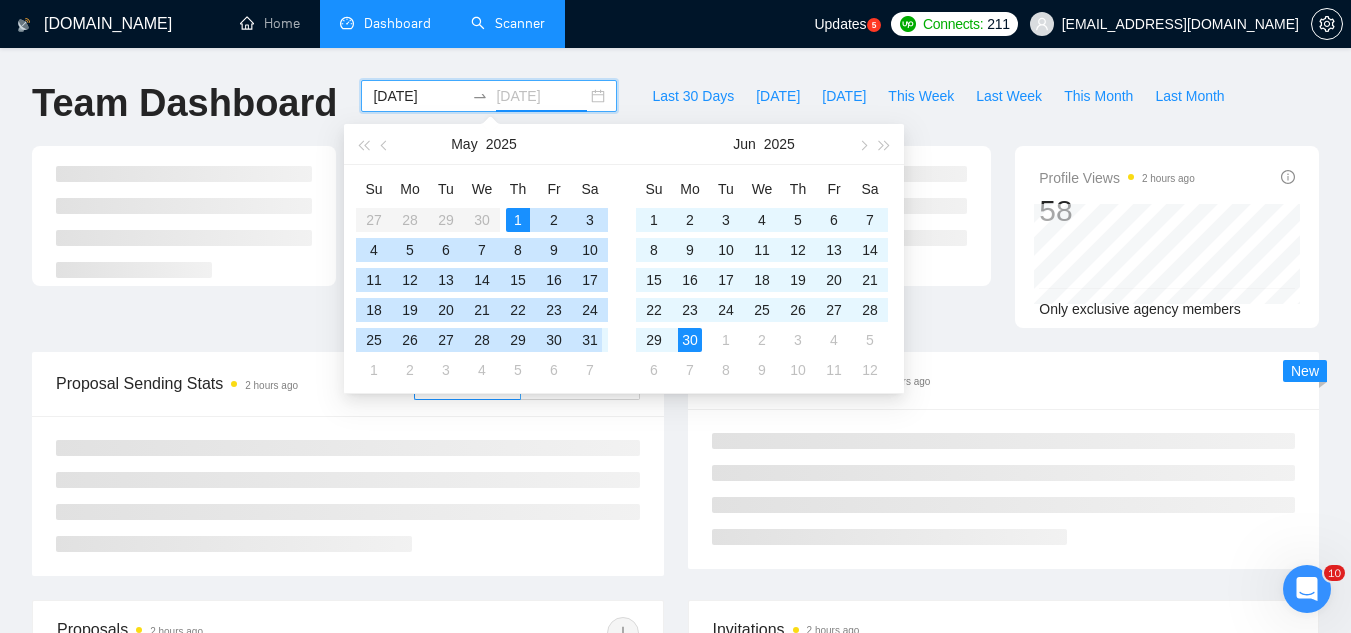 click on "31" at bounding box center [590, 340] 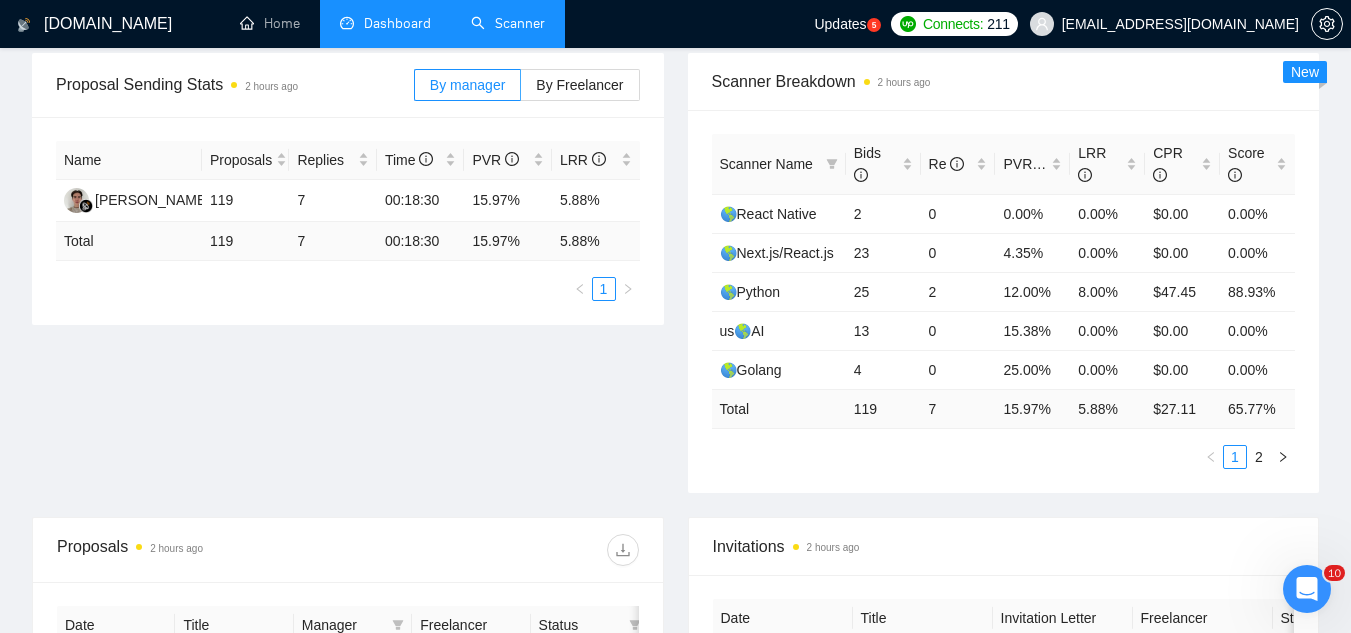 scroll, scrollTop: 300, scrollLeft: 0, axis: vertical 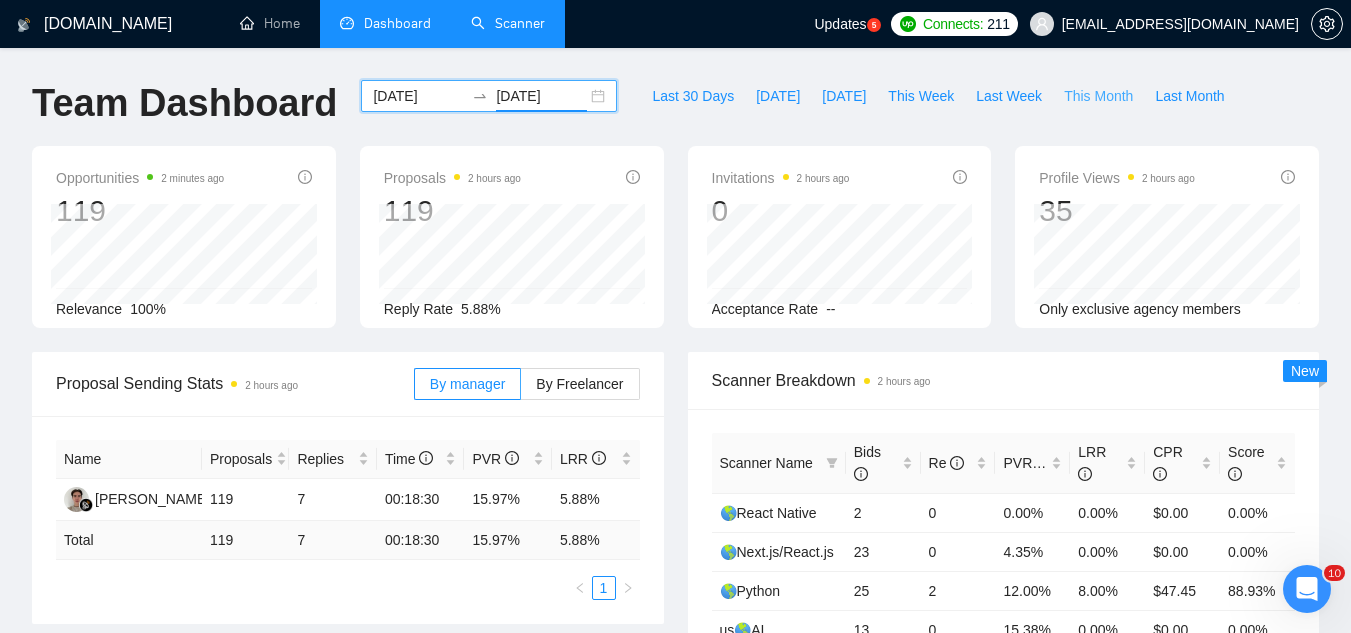 click on "This Month" at bounding box center (1098, 96) 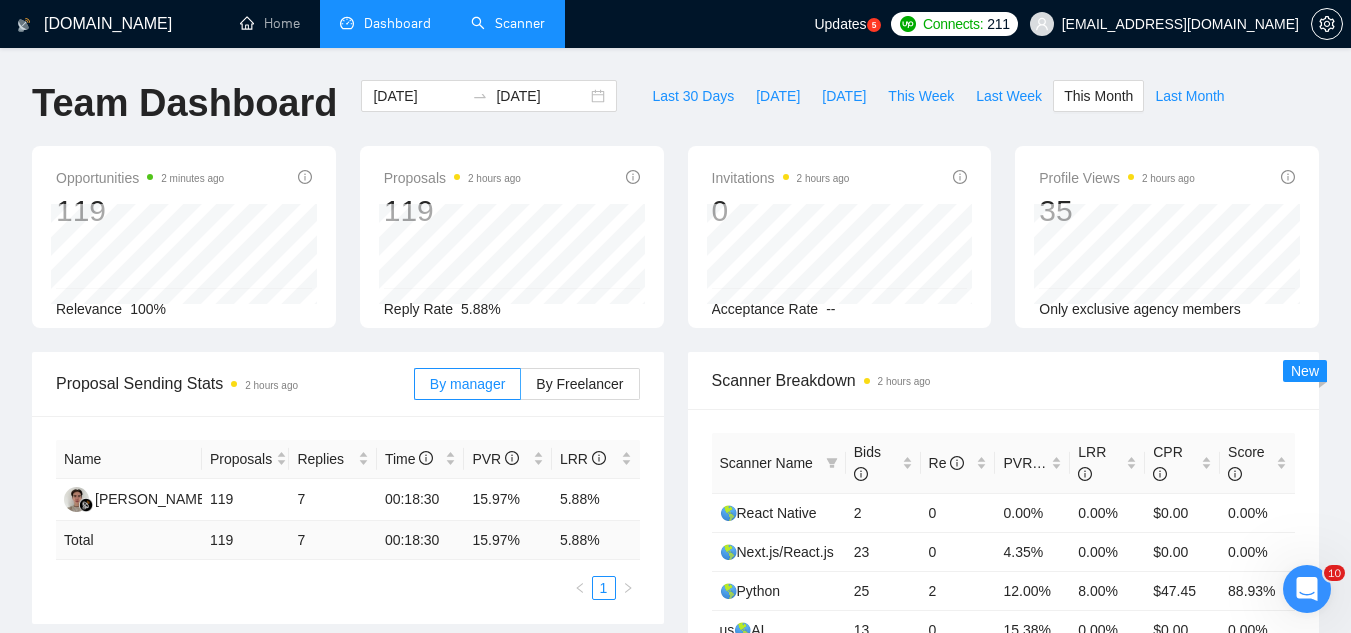 type on "[DATE]" 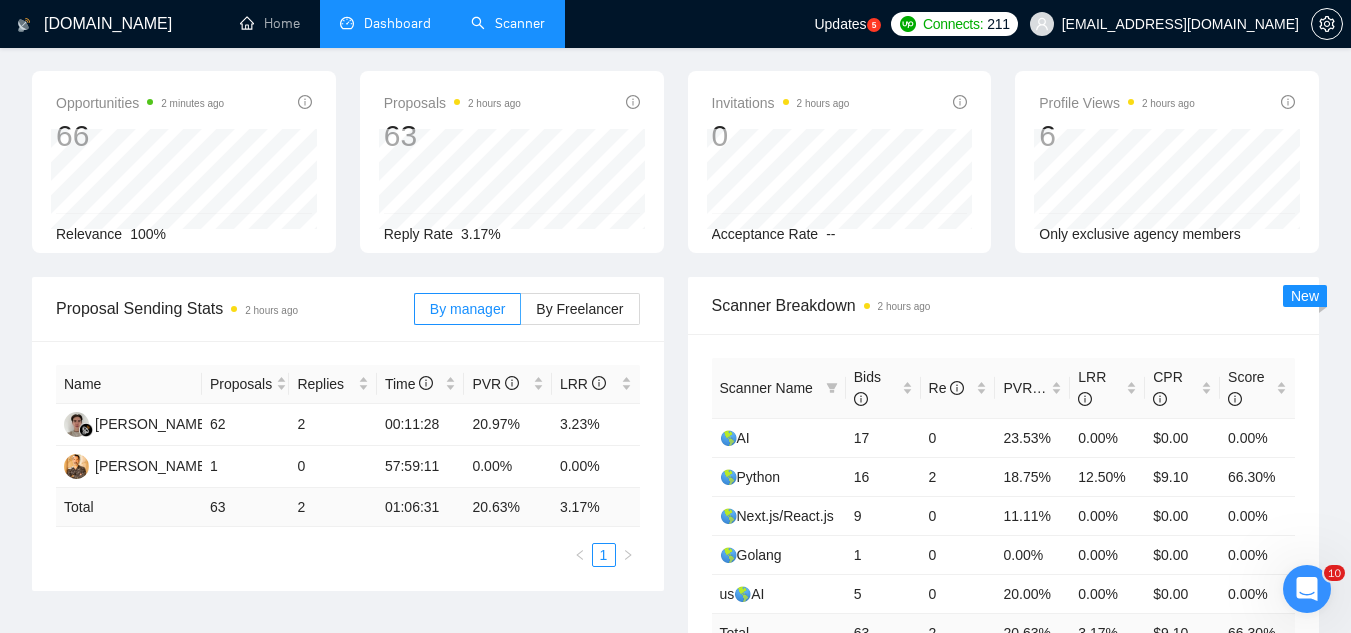 scroll, scrollTop: 200, scrollLeft: 0, axis: vertical 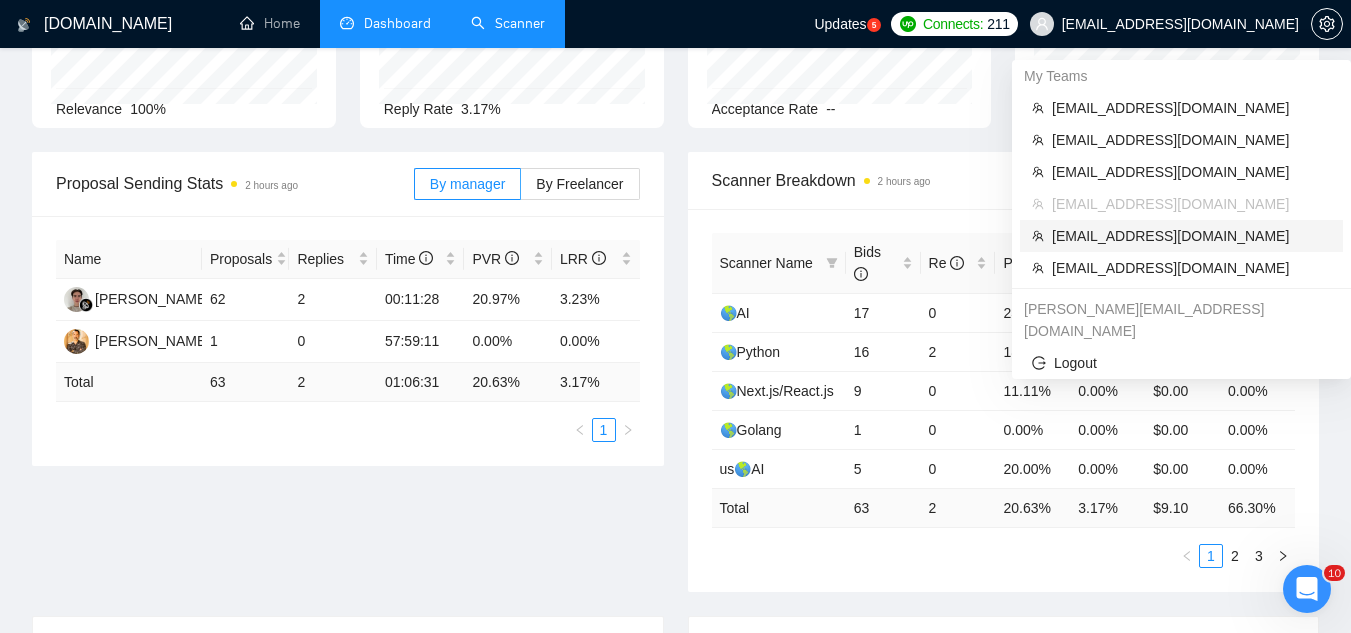 click on "[EMAIL_ADDRESS][DOMAIN_NAME]" at bounding box center [1181, 236] 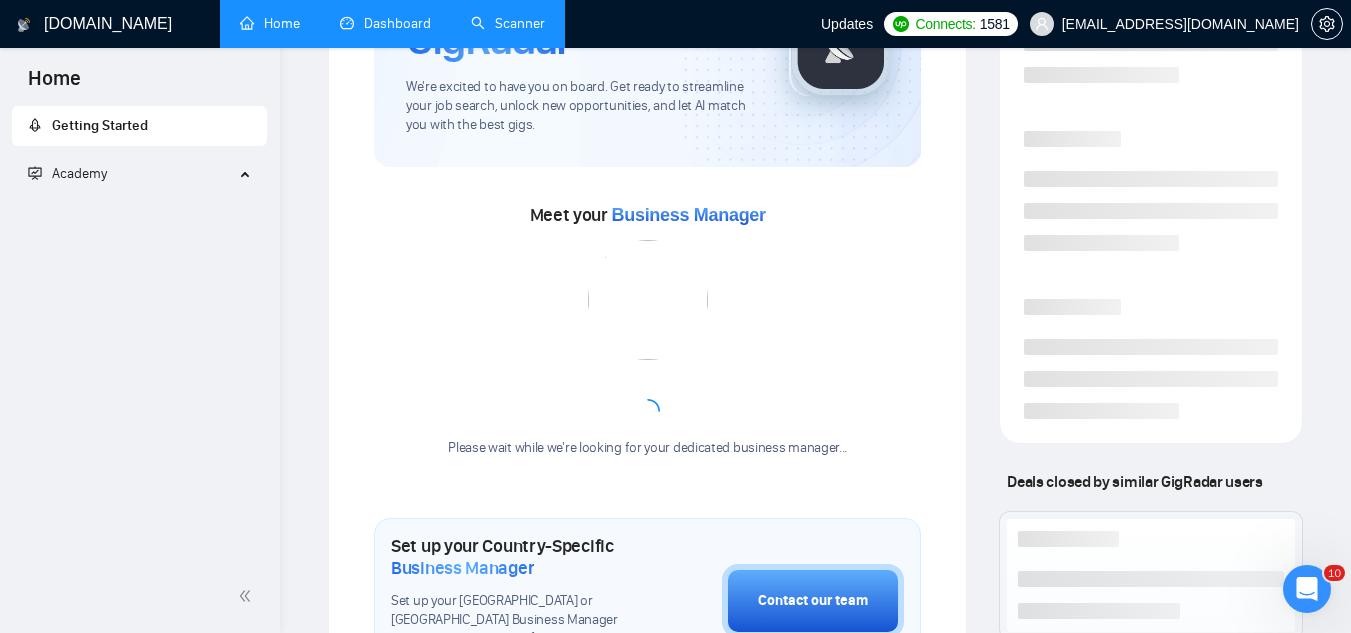 scroll, scrollTop: 0, scrollLeft: 0, axis: both 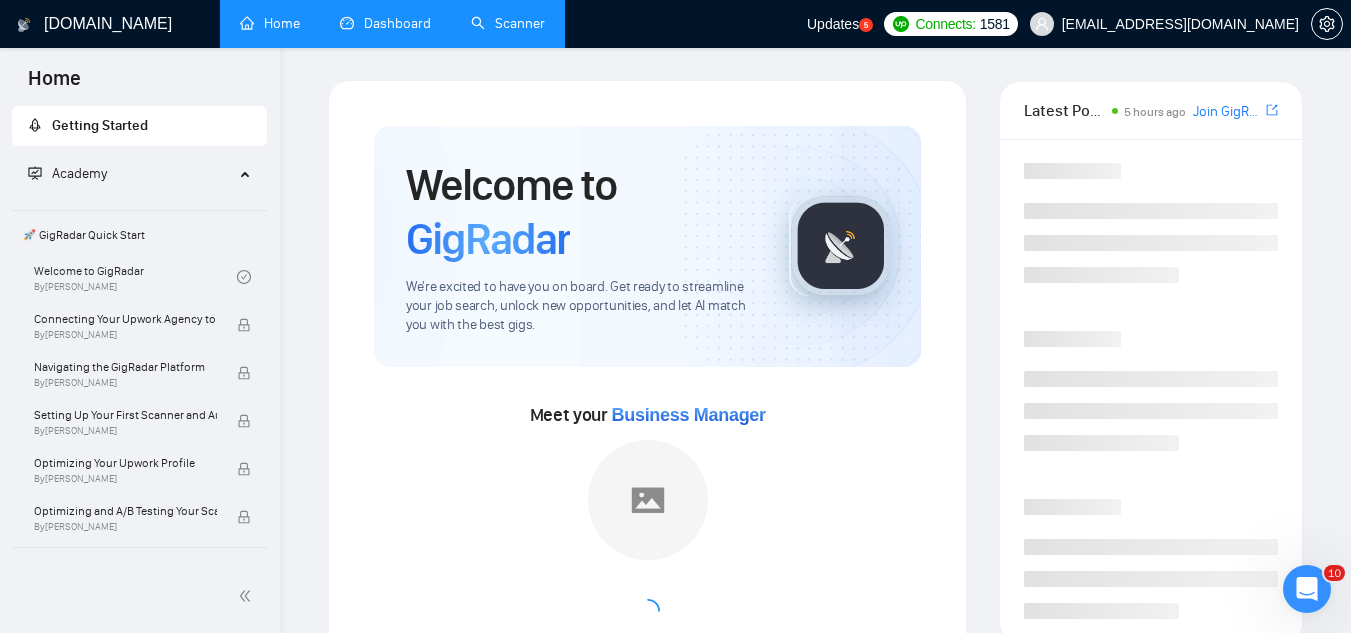 click on "Dashboard" at bounding box center (385, 23) 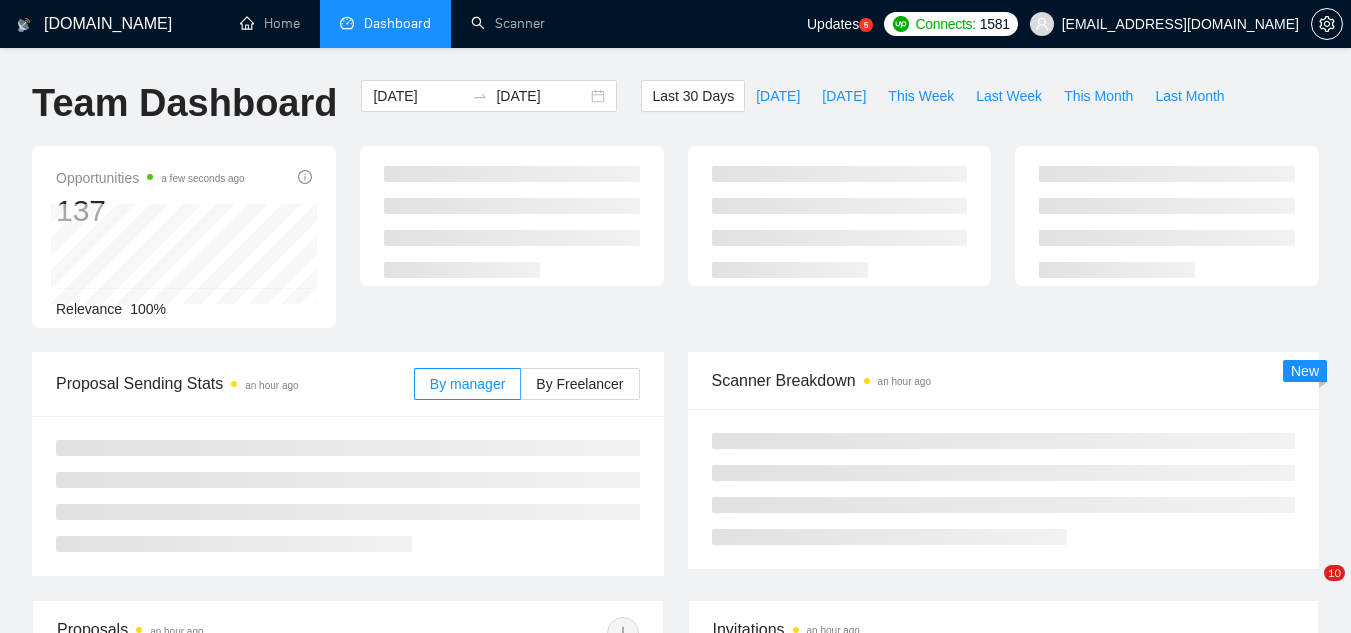 scroll, scrollTop: 0, scrollLeft: 0, axis: both 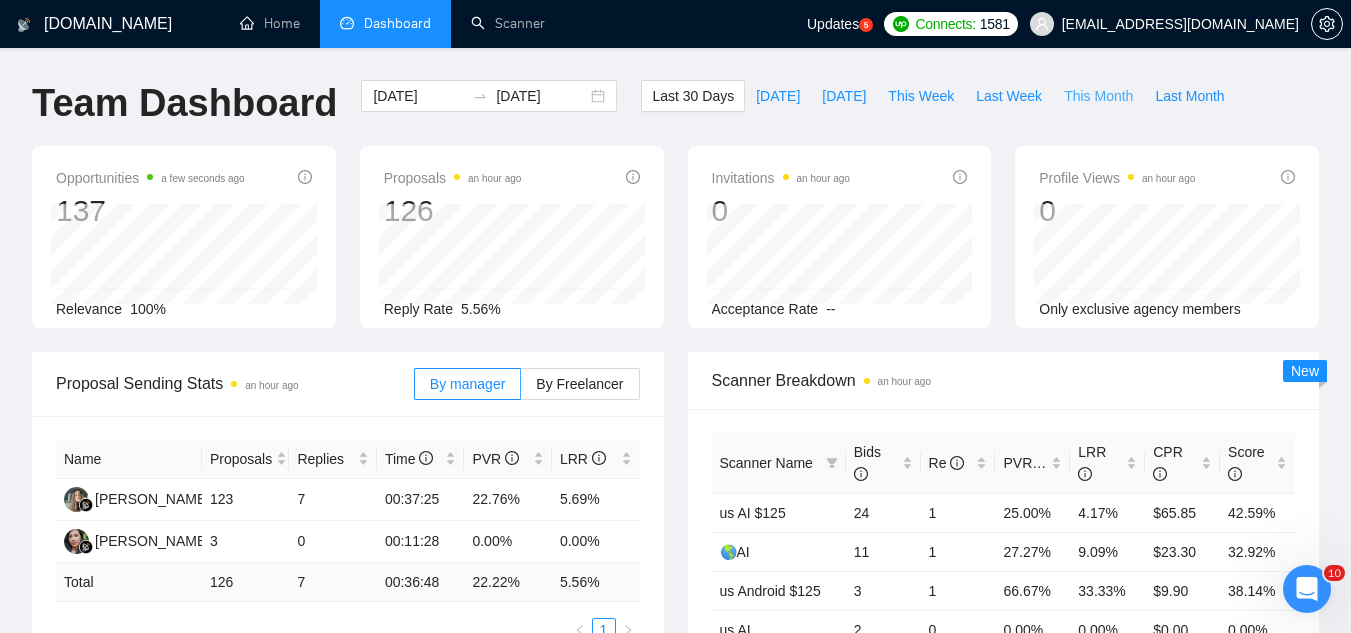 click on "This Month" at bounding box center [1098, 96] 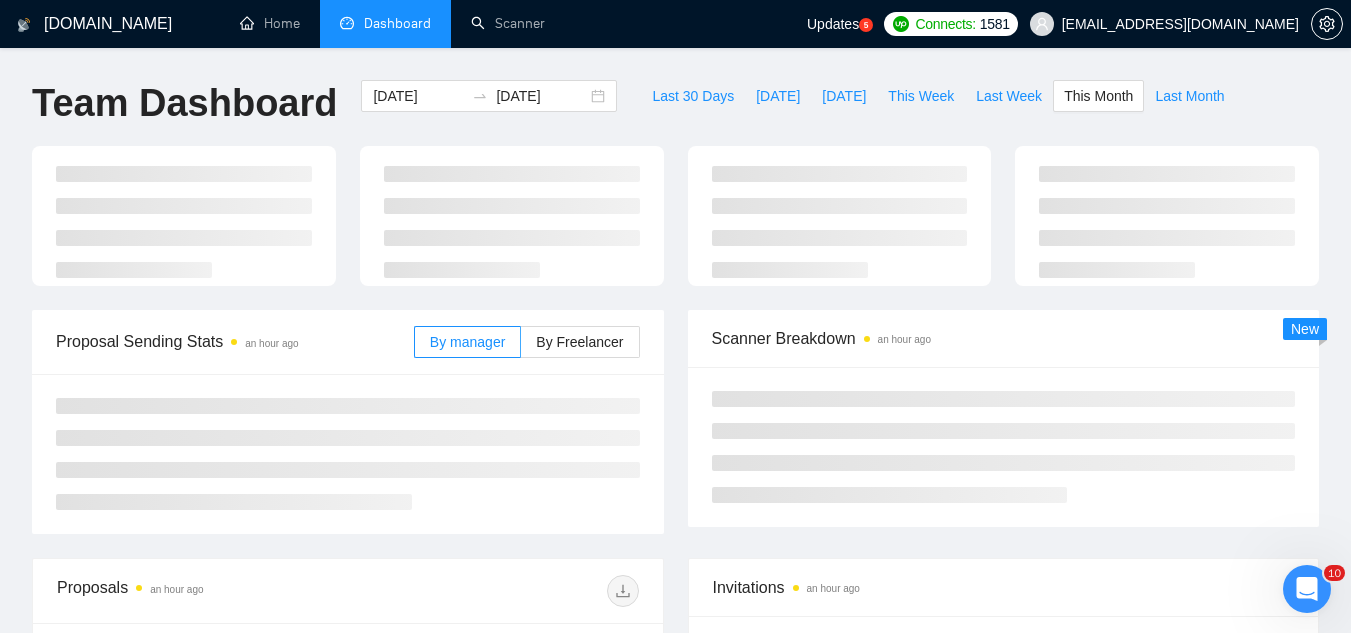 type on "[DATE]" 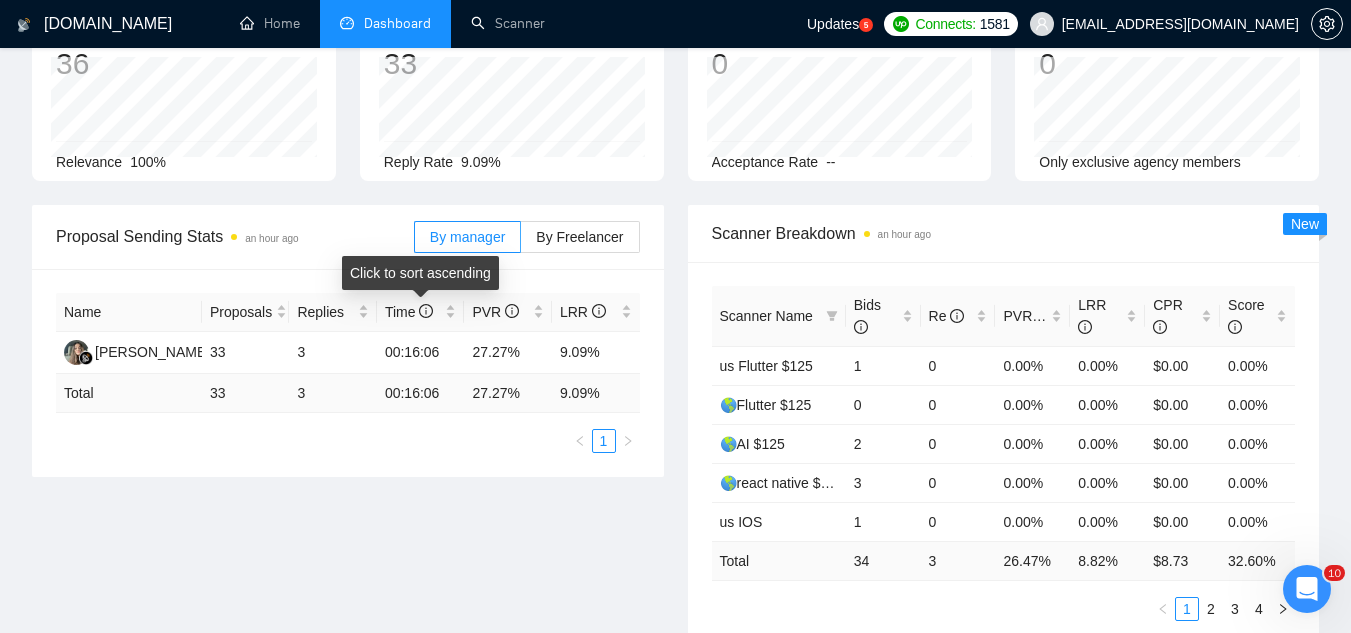 scroll, scrollTop: 0, scrollLeft: 0, axis: both 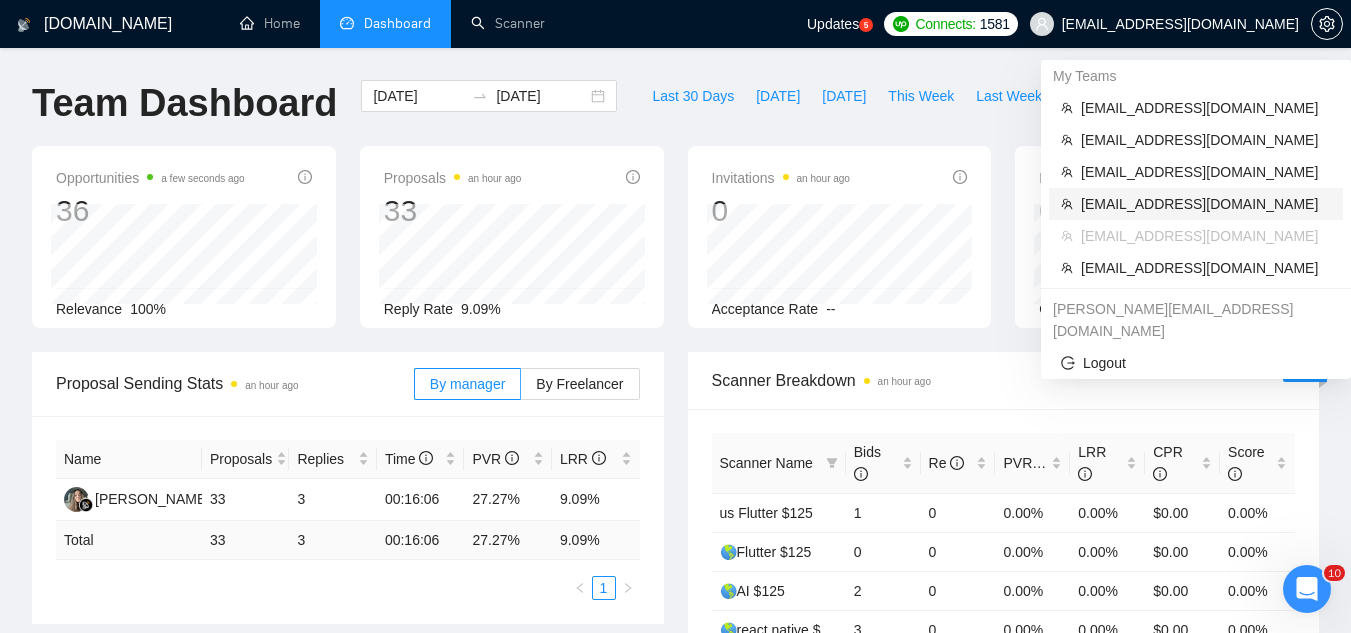 click on "[EMAIL_ADDRESS][DOMAIN_NAME]" at bounding box center (1206, 204) 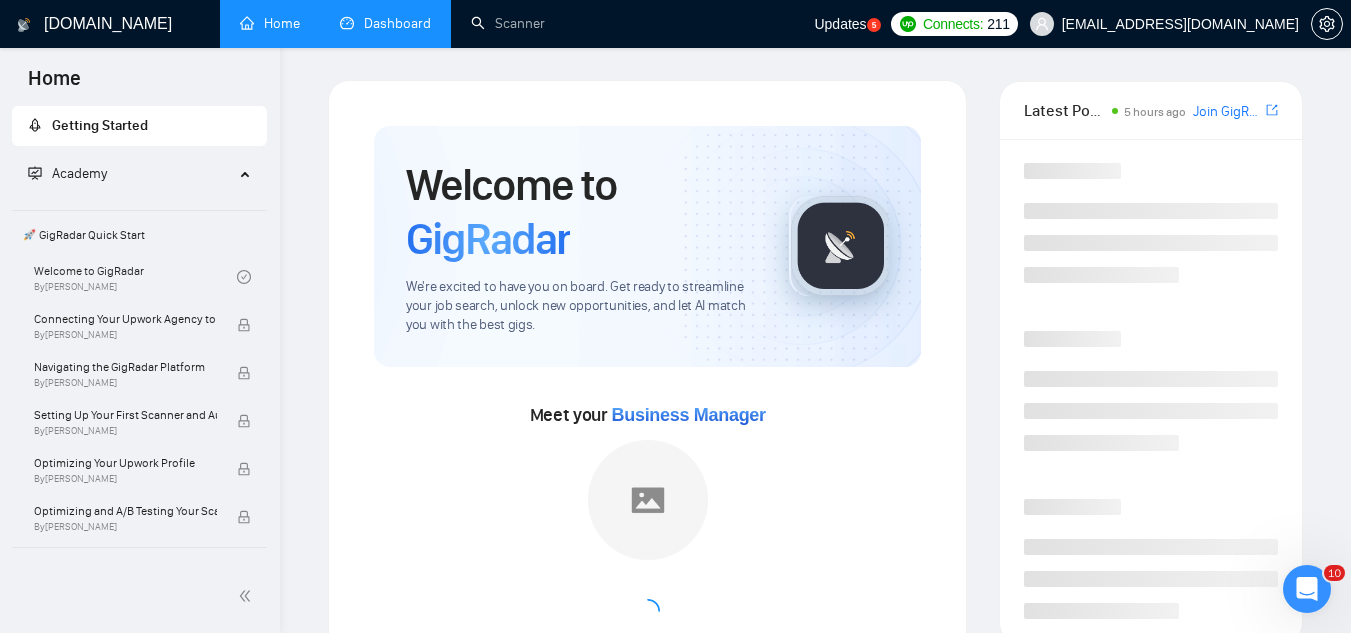 click on "Dashboard" at bounding box center [385, 23] 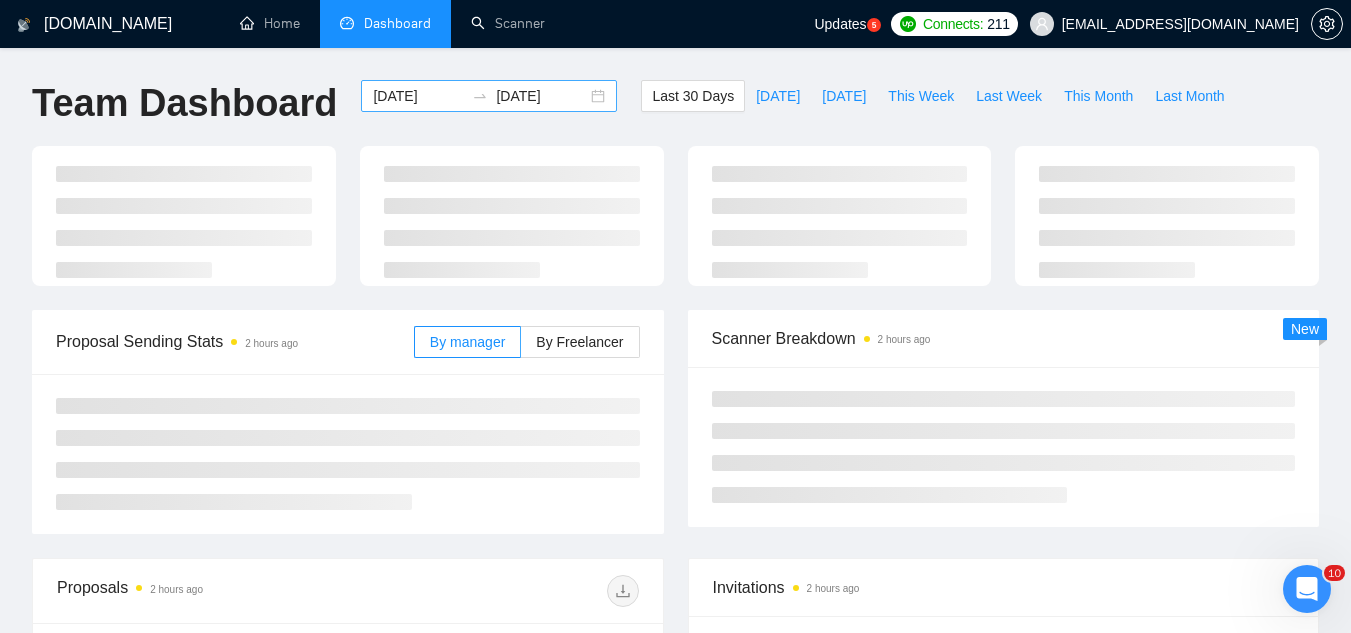 click on "[DATE]" at bounding box center (418, 96) 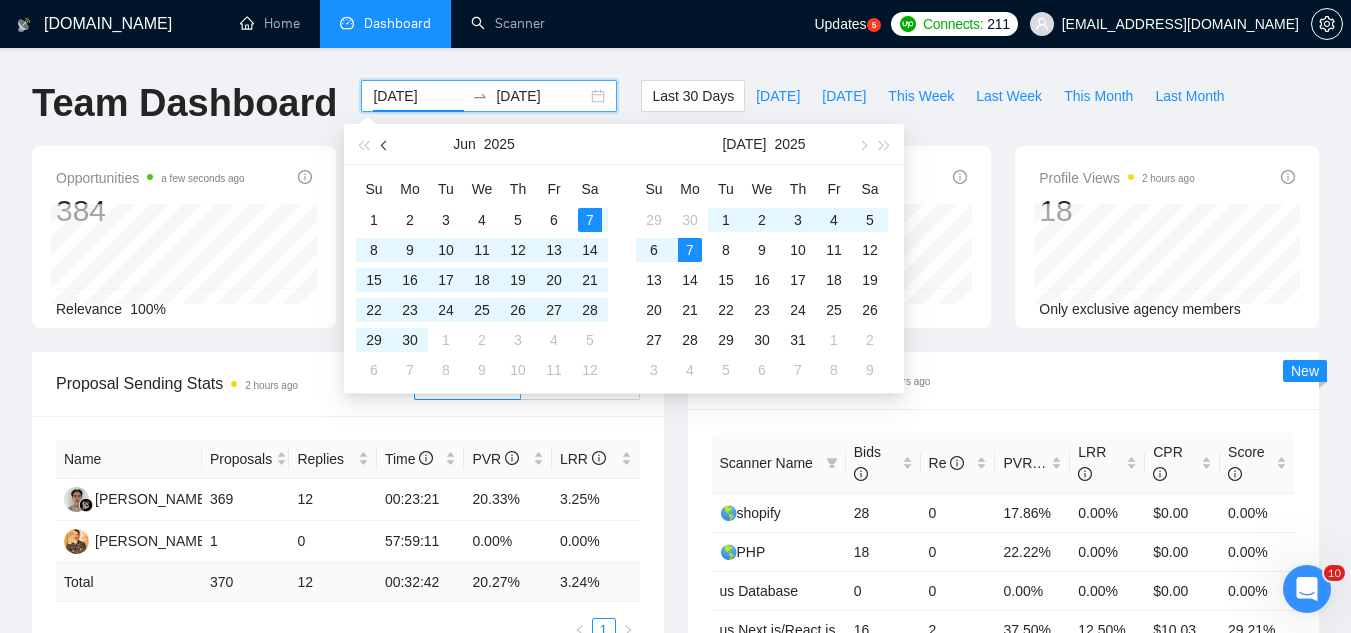 click at bounding box center (386, 145) 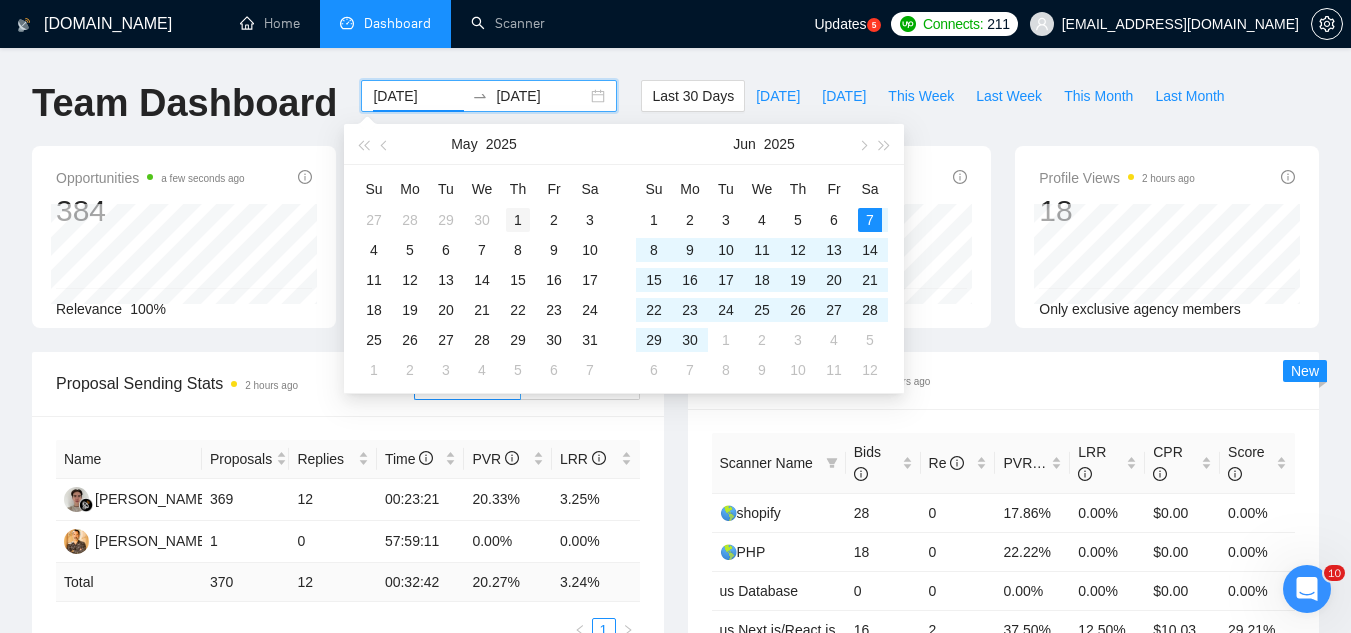 type on "[DATE]" 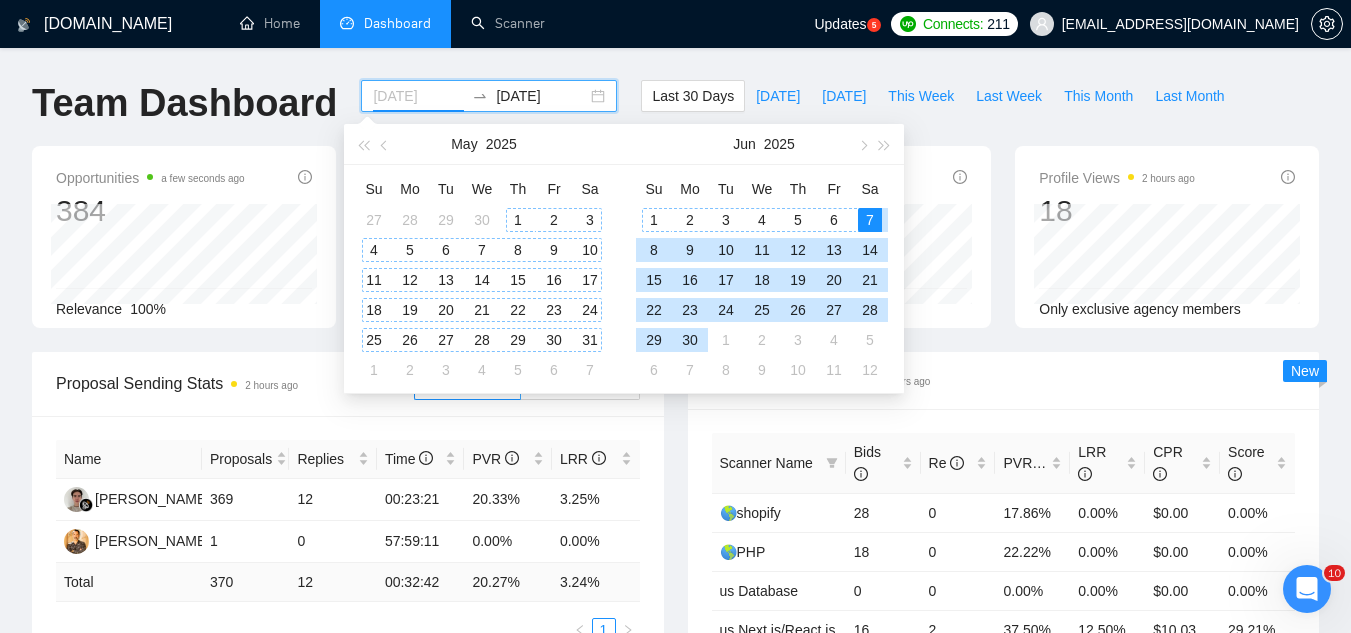click on "1" at bounding box center (518, 220) 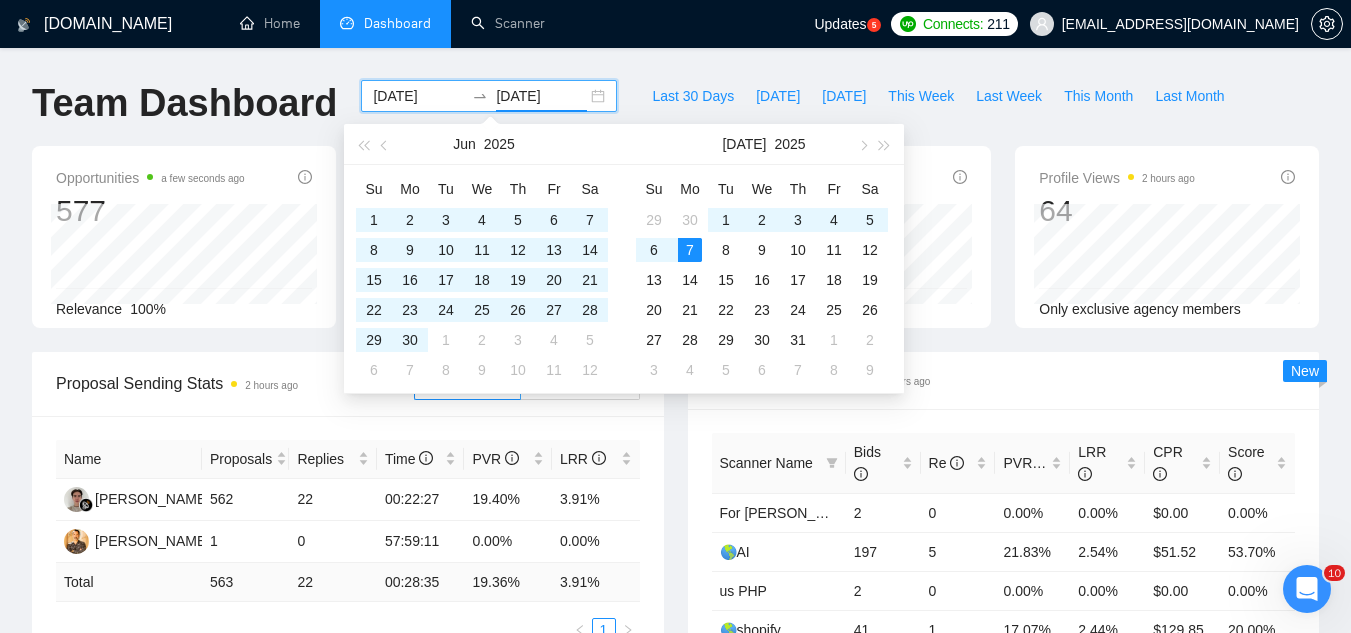 click on "[DATE]" at bounding box center (541, 96) 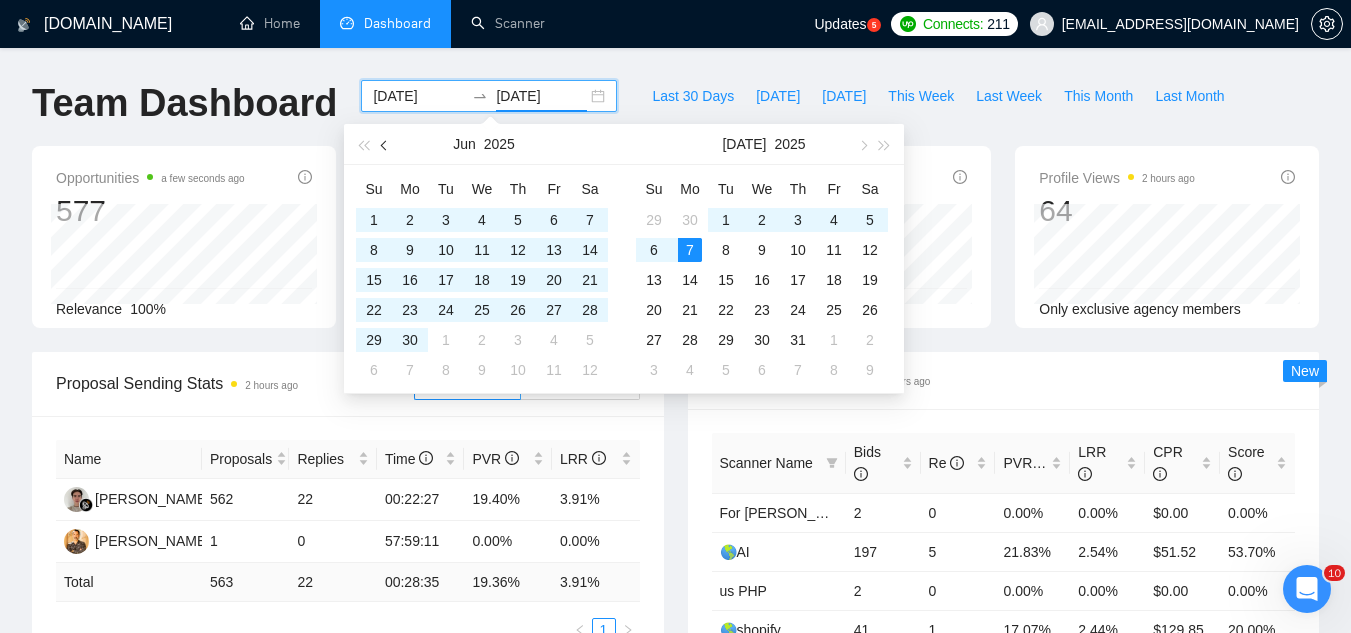 click at bounding box center [385, 144] 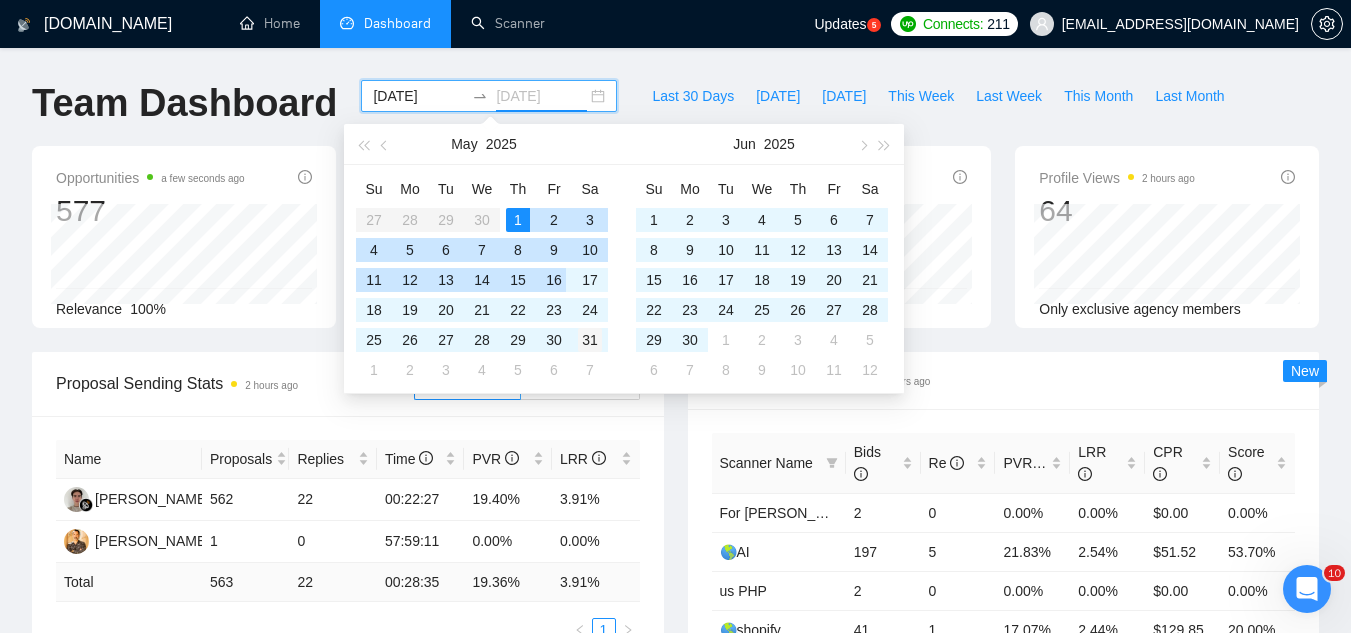 type on "[DATE]" 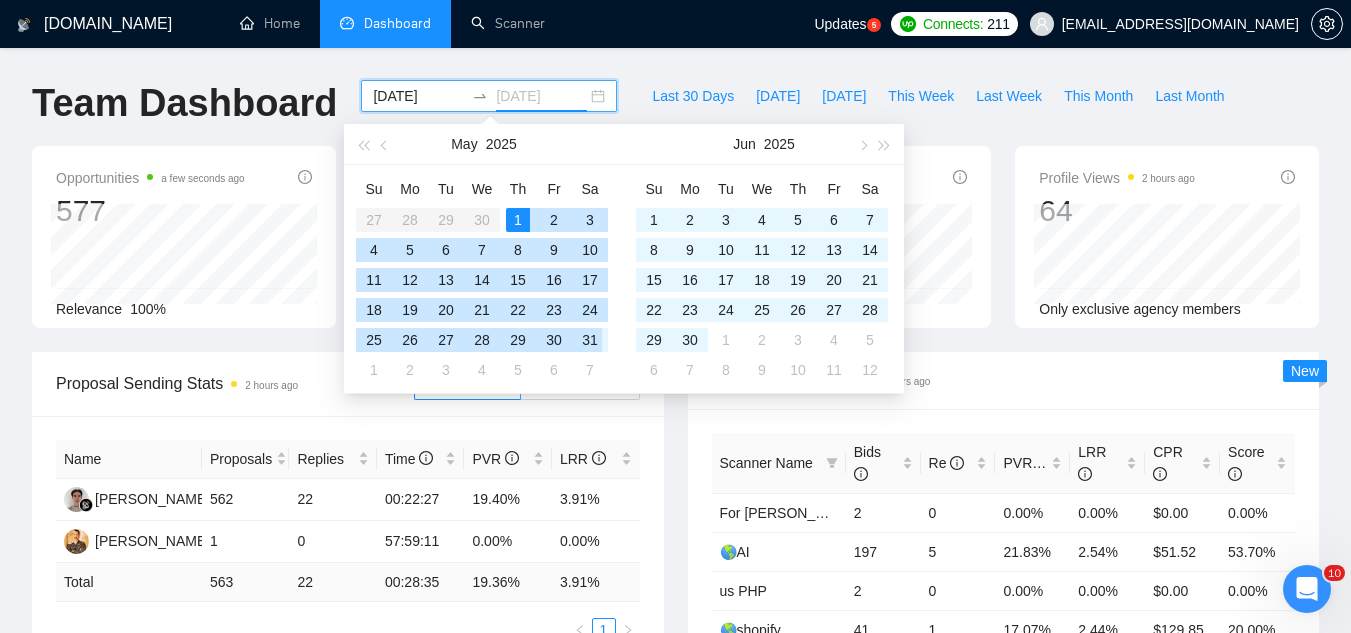 click on "31" at bounding box center [590, 340] 